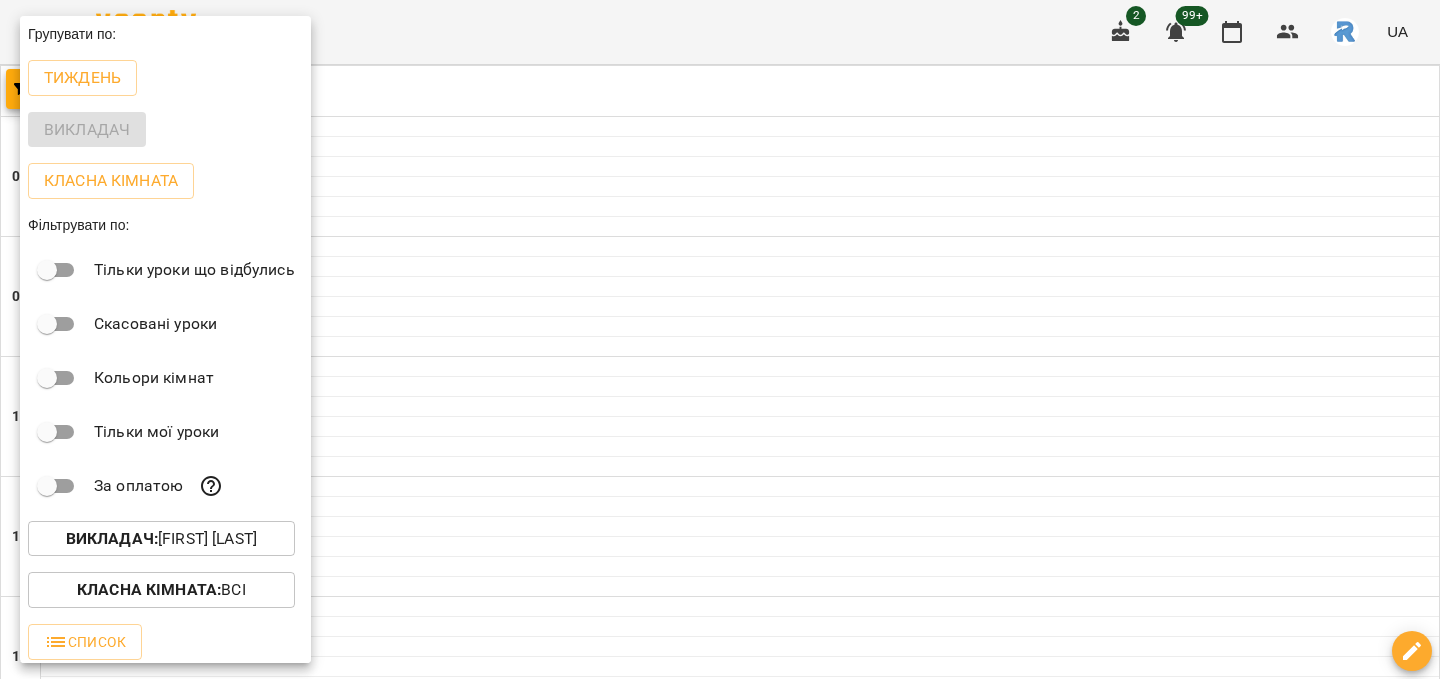 scroll, scrollTop: 0, scrollLeft: 0, axis: both 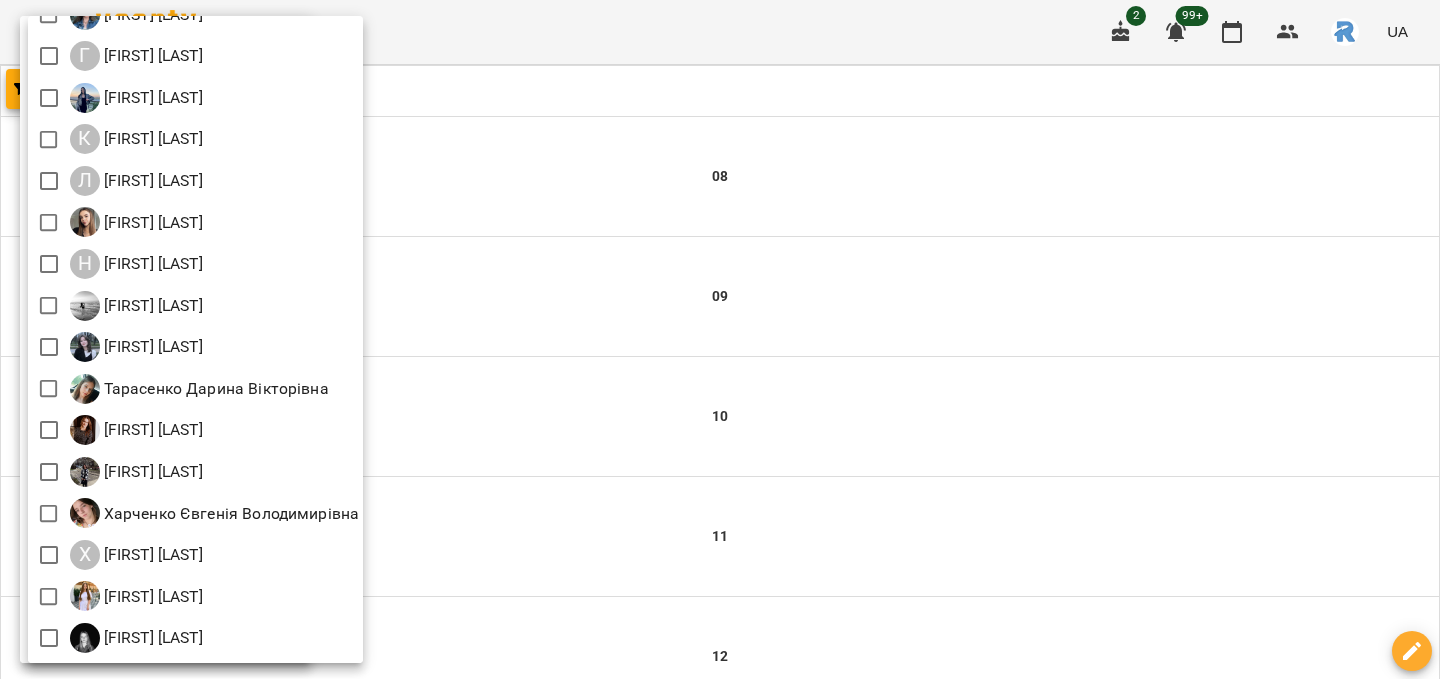 click at bounding box center (720, 339) 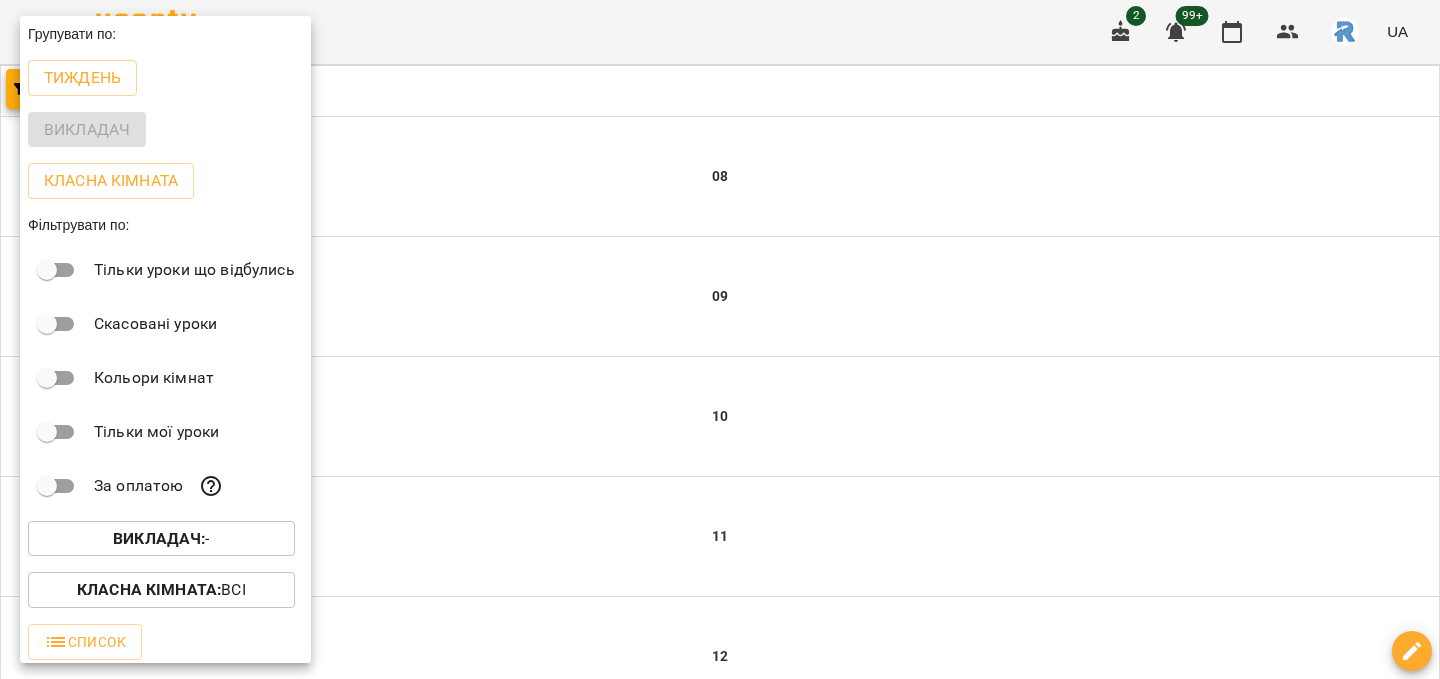 click on "Всі   Івацько Анна Анатоліївна    Б   Бойчук Софія Юріївна     Білоус Анастасія Максимівна     Головко Павло Романович      Гомон Єлизавета Юріївна   Г   Гринчак Христина Іванівна     Карпенко Єлизавета Володимирівна   К   Ксьоншкевич Анастасія Олександрівна   Л   Лаврусенко Дарʼя Іванівна     Лазаренко Вікторія Ігорівна   Н   Надозірна Уляна Вʼячеславівна     Самойленко Анастасія Романівна     Сікора Марія Юріївна     Тарасенко Дарина Вікторівна     Ткачук Дарія Сергіївна     Футала Марʼяна Романівна     Харченко Євгенія Володимирівна   Х" at bounding box center [720, 339] 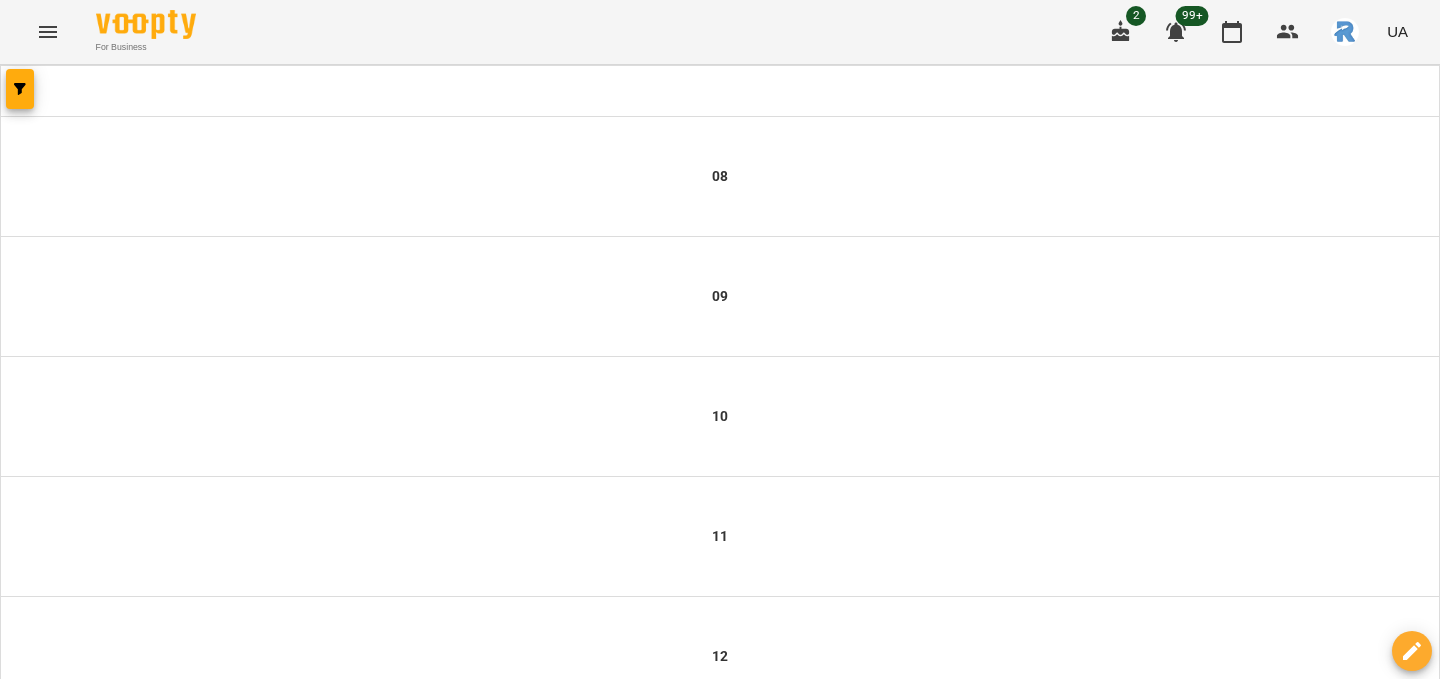 click 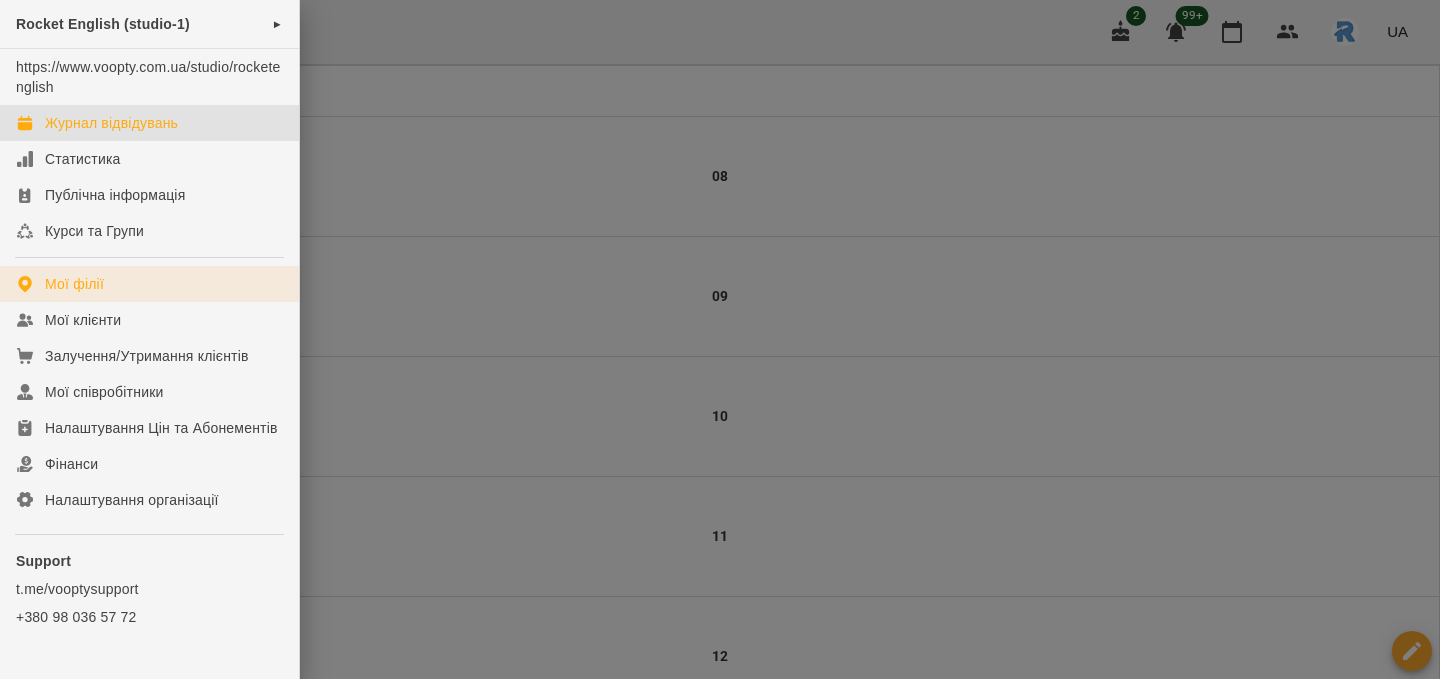click on "Мої філії" at bounding box center [74, 284] 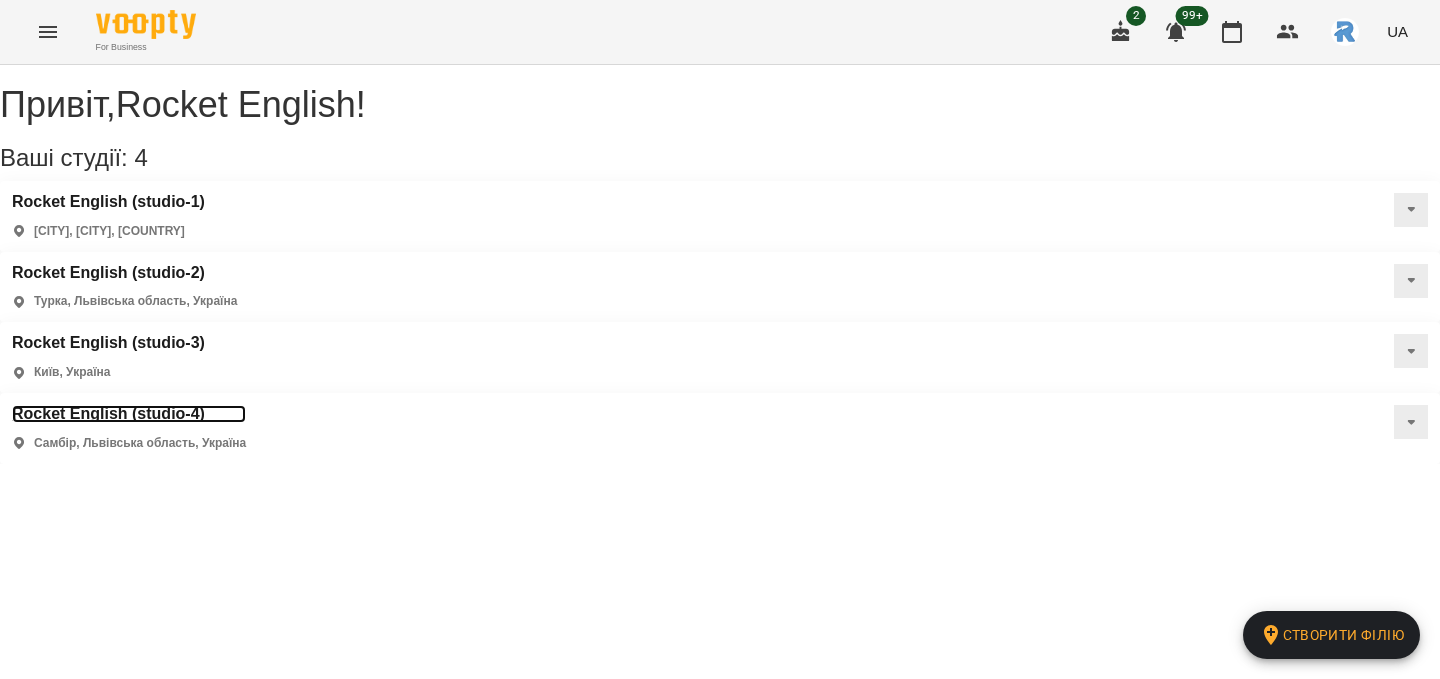 click on "Rocket English (studio-4)" at bounding box center [129, 414] 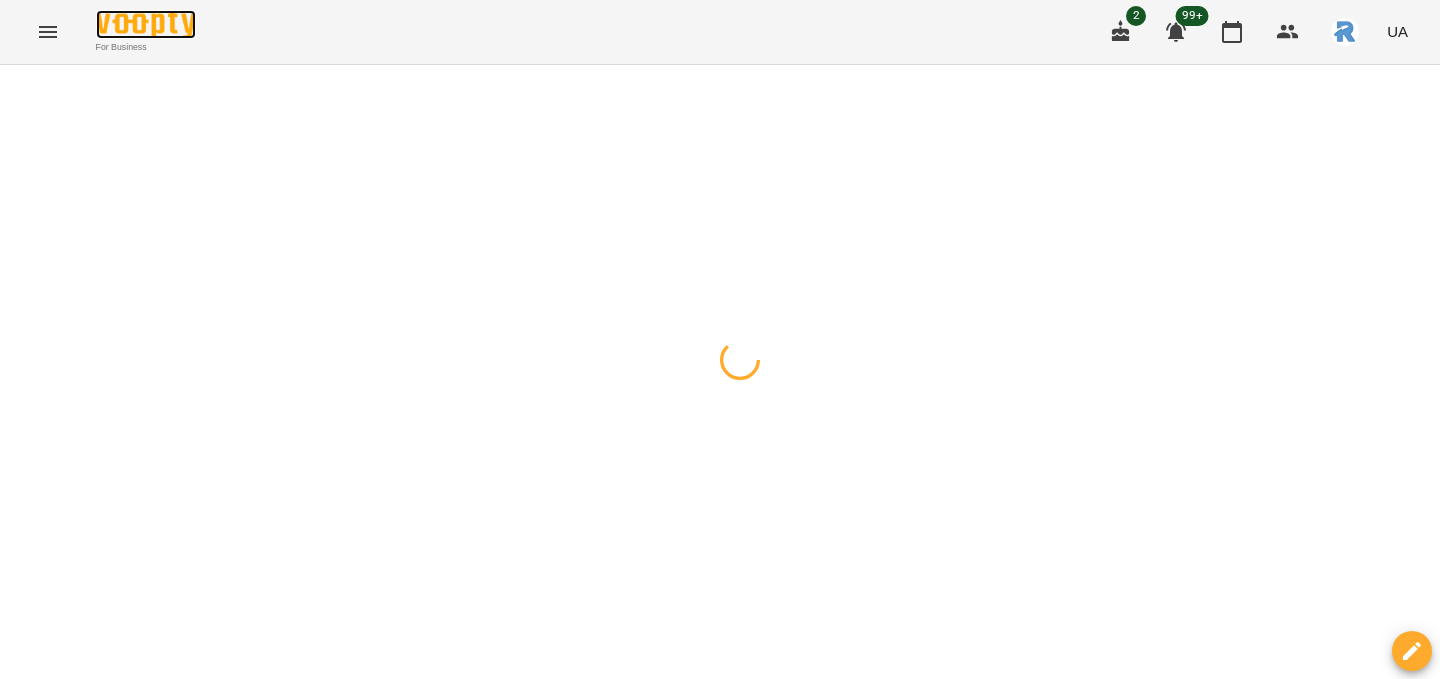 click at bounding box center (146, 24) 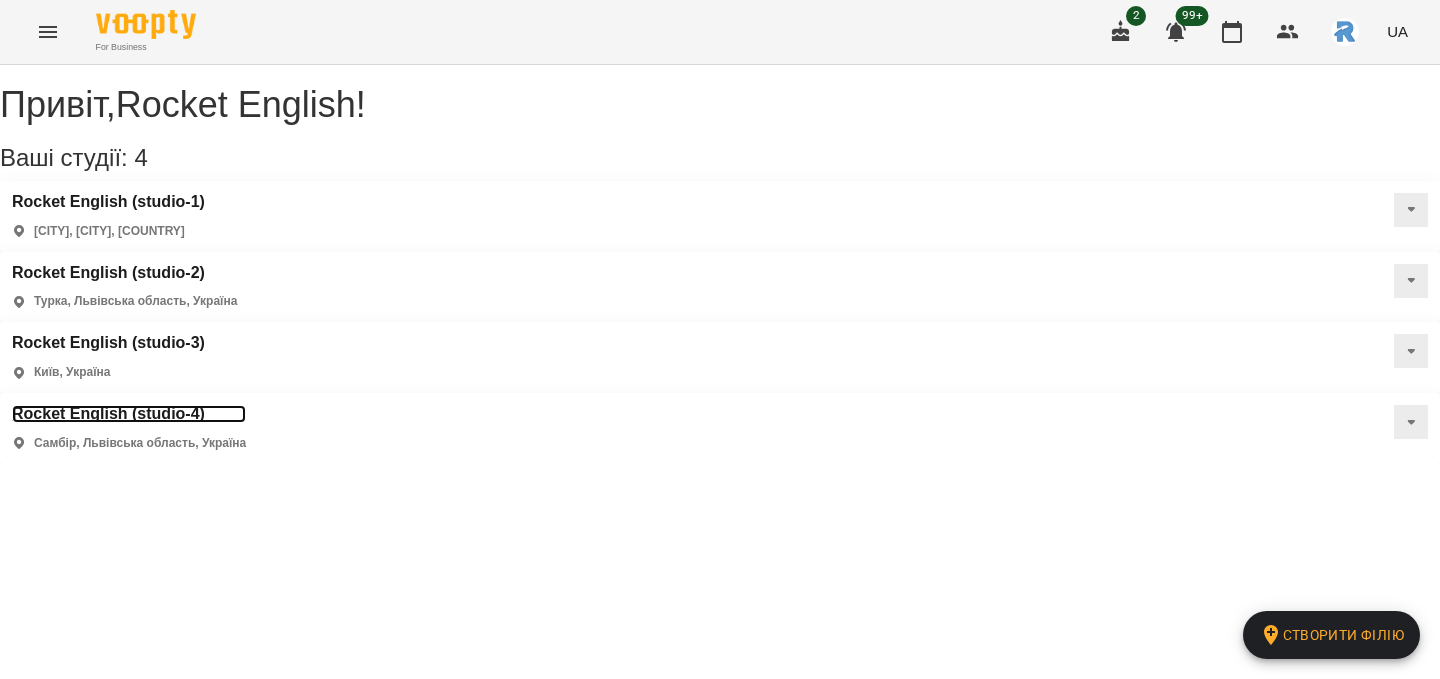 click on "Rocket English (studio-4)" at bounding box center (129, 414) 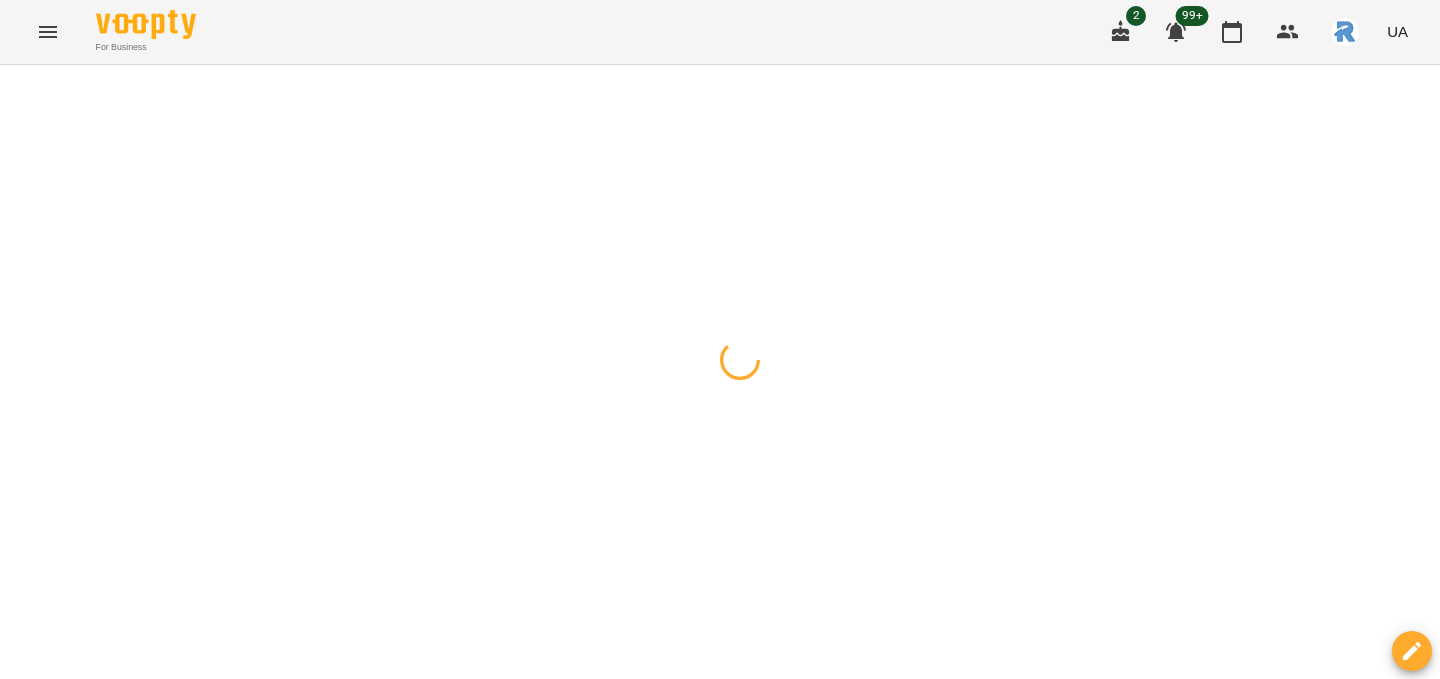 click at bounding box center (20, 89) 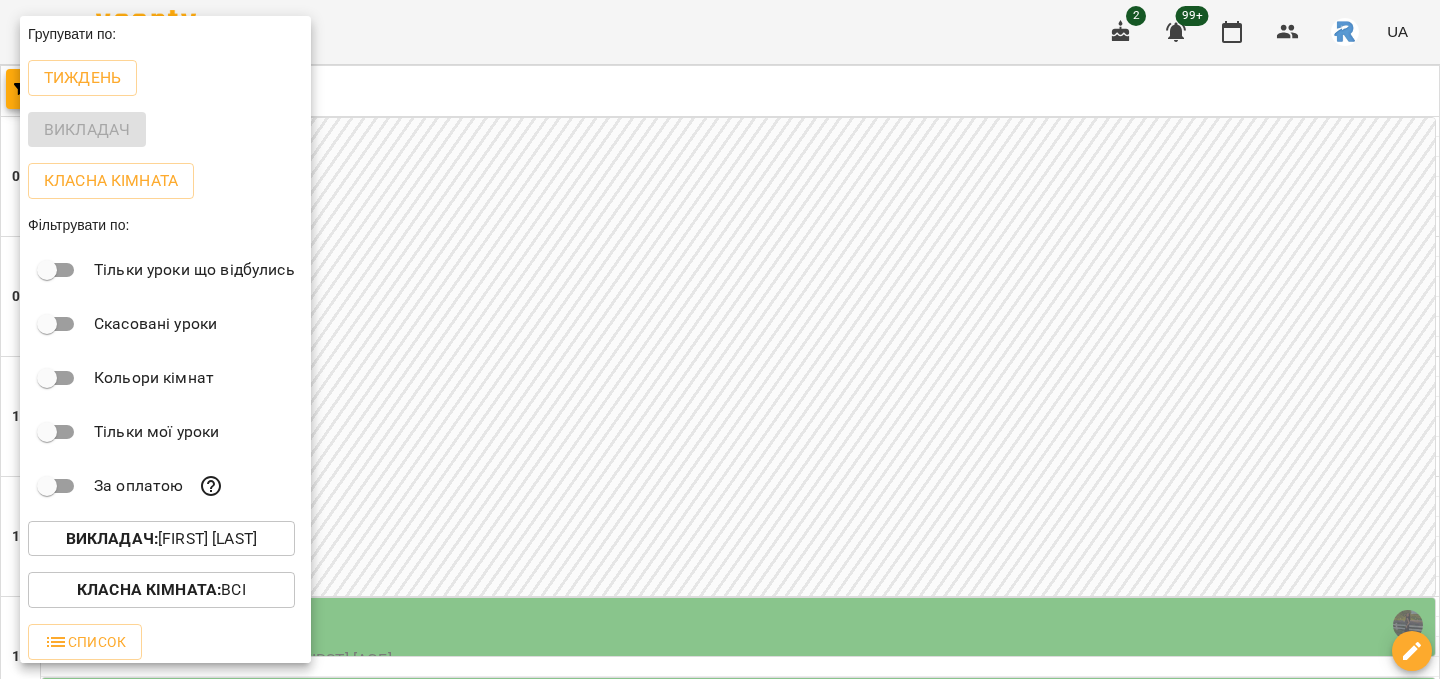 click on "Викладач :  Шумило Юстина Остапівна" at bounding box center (161, 539) 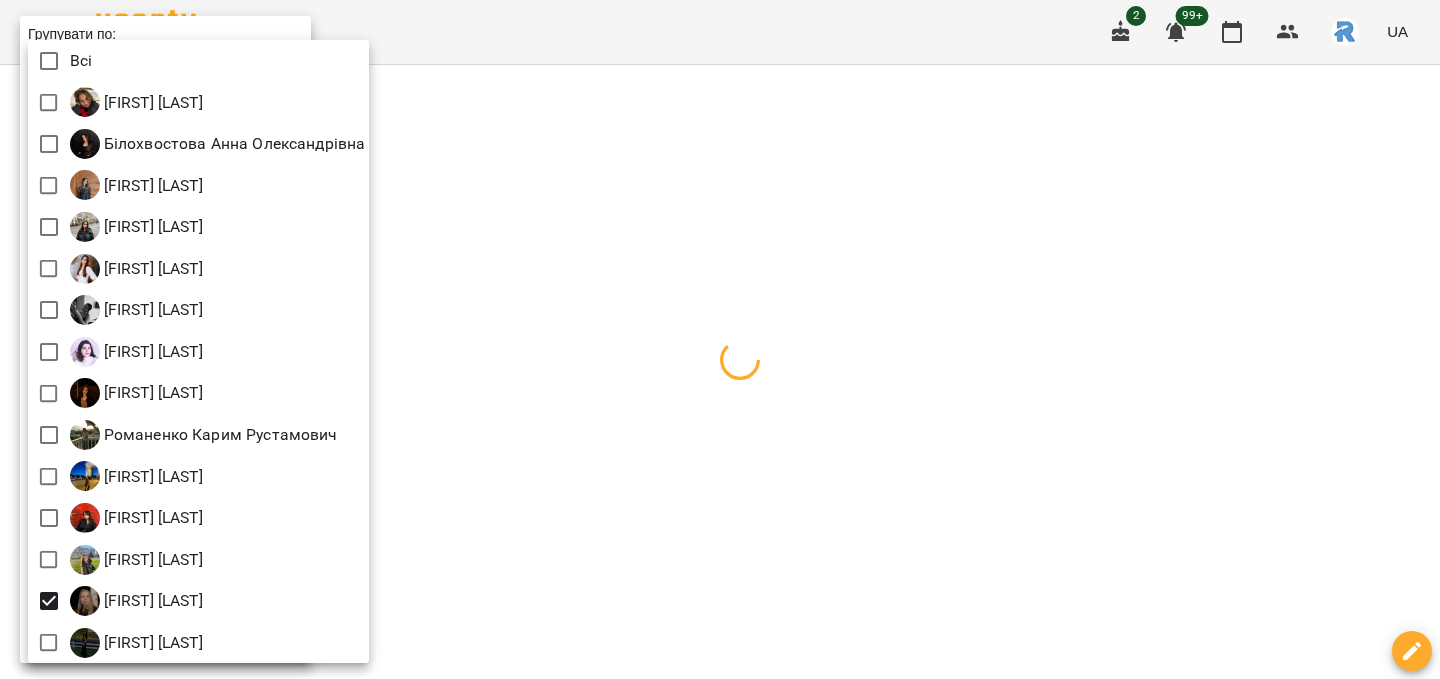 click at bounding box center (720, 339) 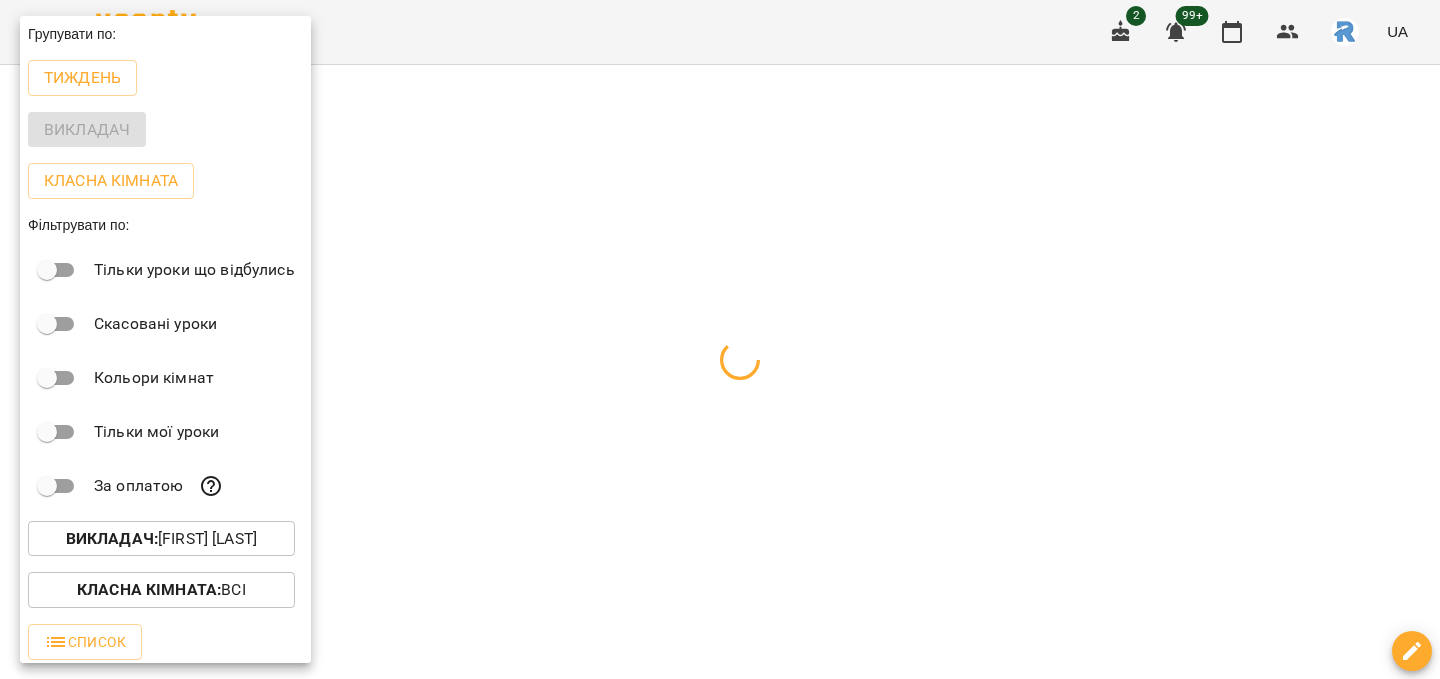 click at bounding box center (720, 339) 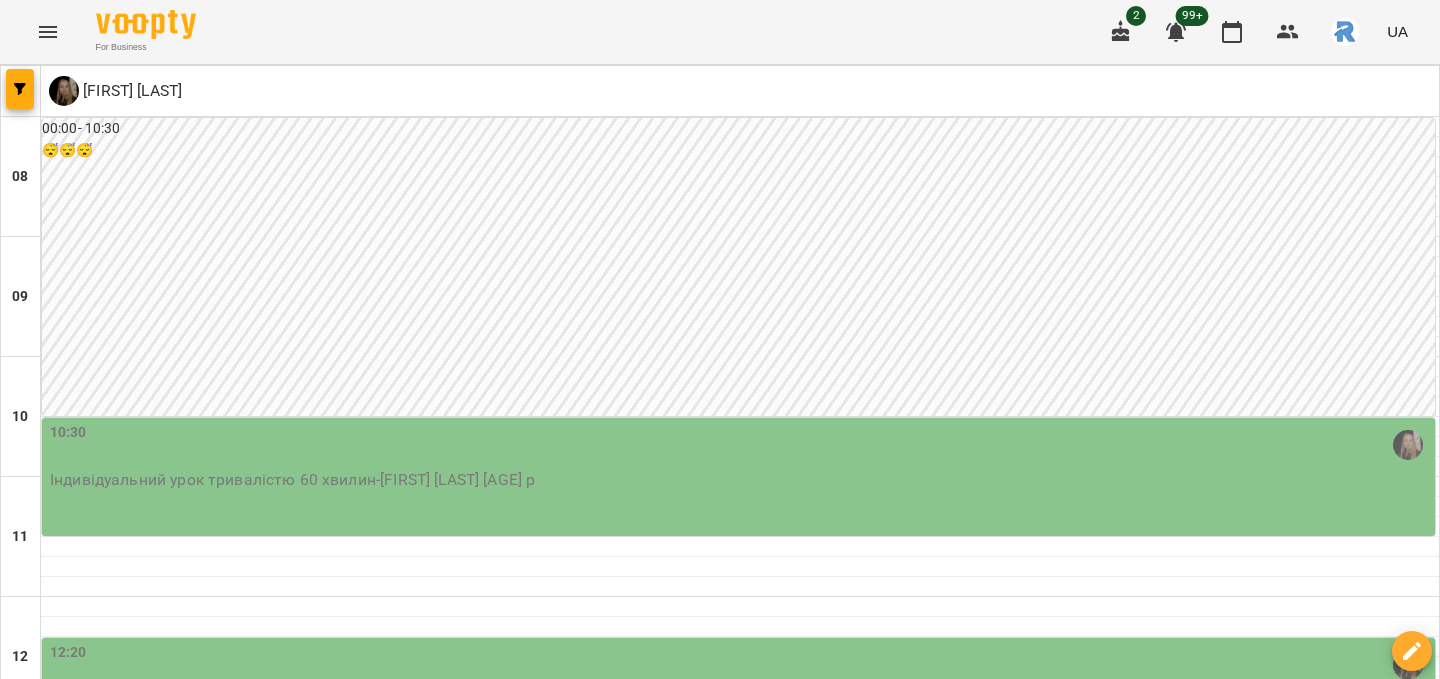 scroll, scrollTop: 495, scrollLeft: 0, axis: vertical 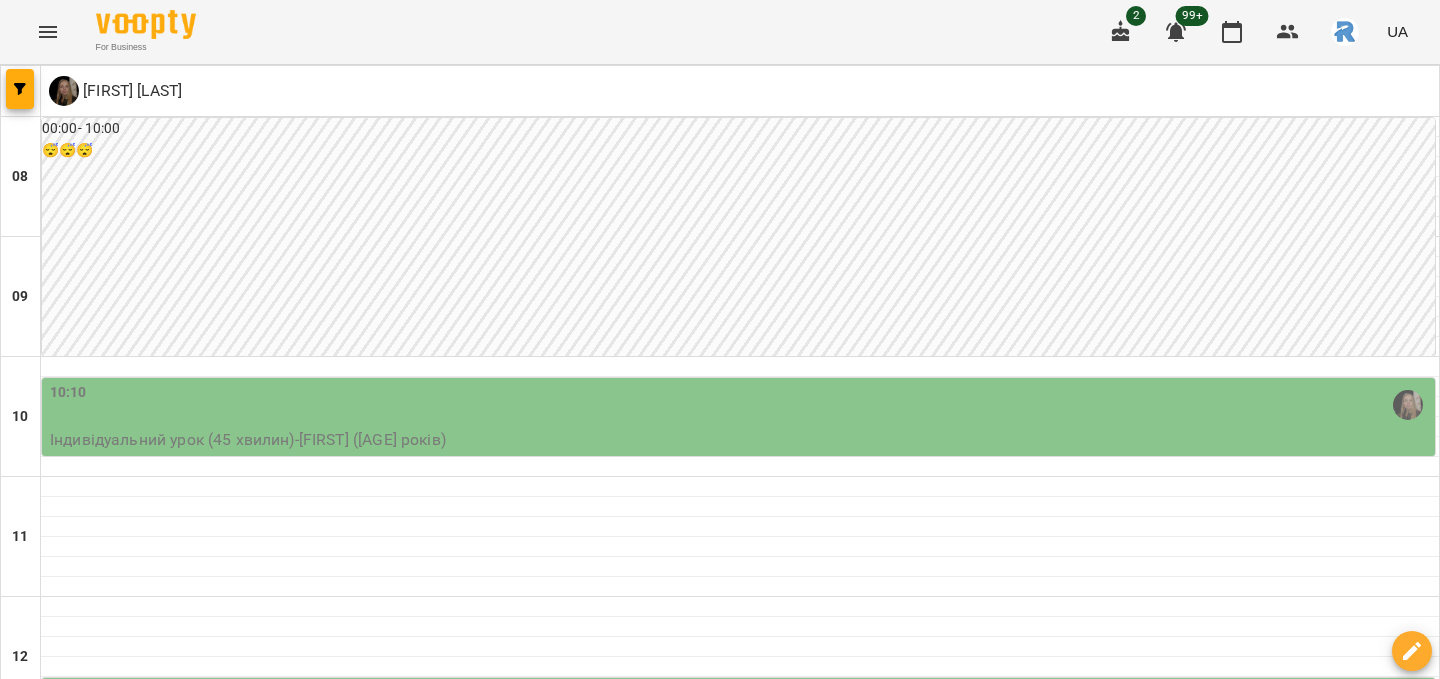 click on "12:40" at bounding box center [740, 705] 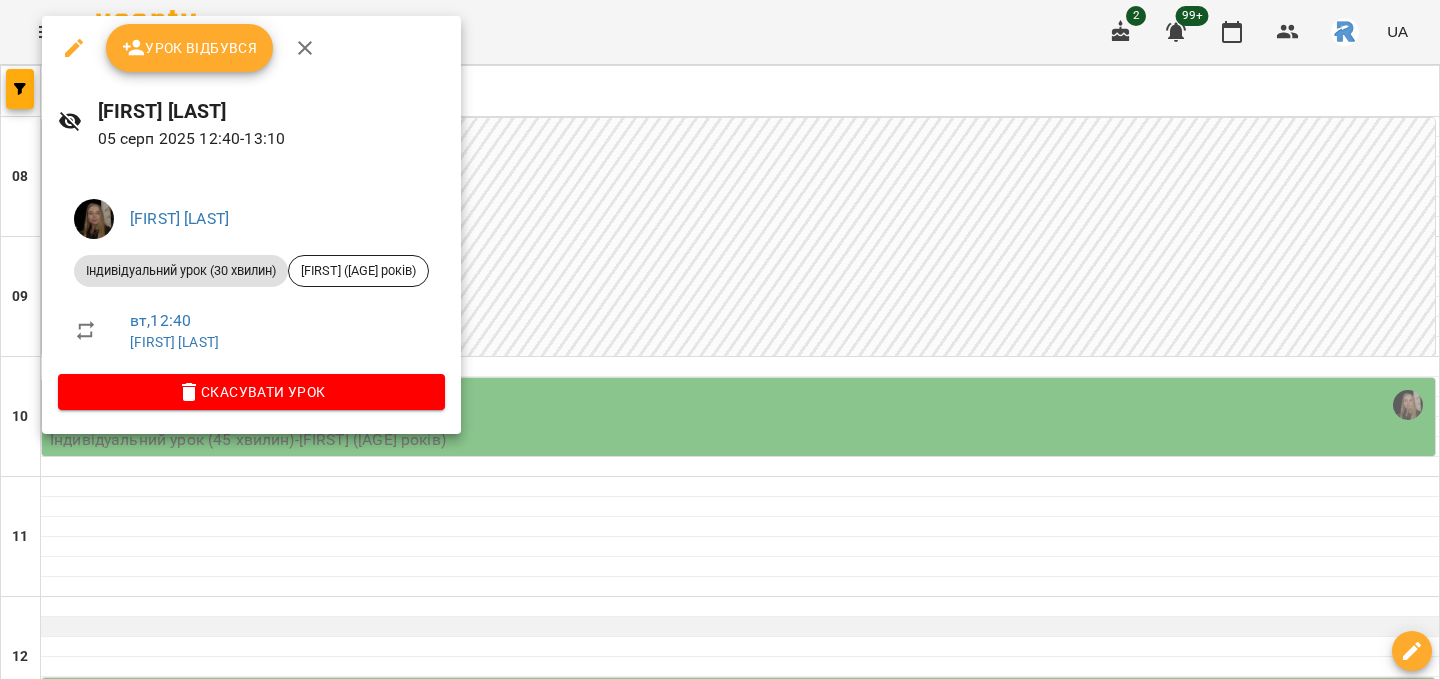 click at bounding box center (720, 339) 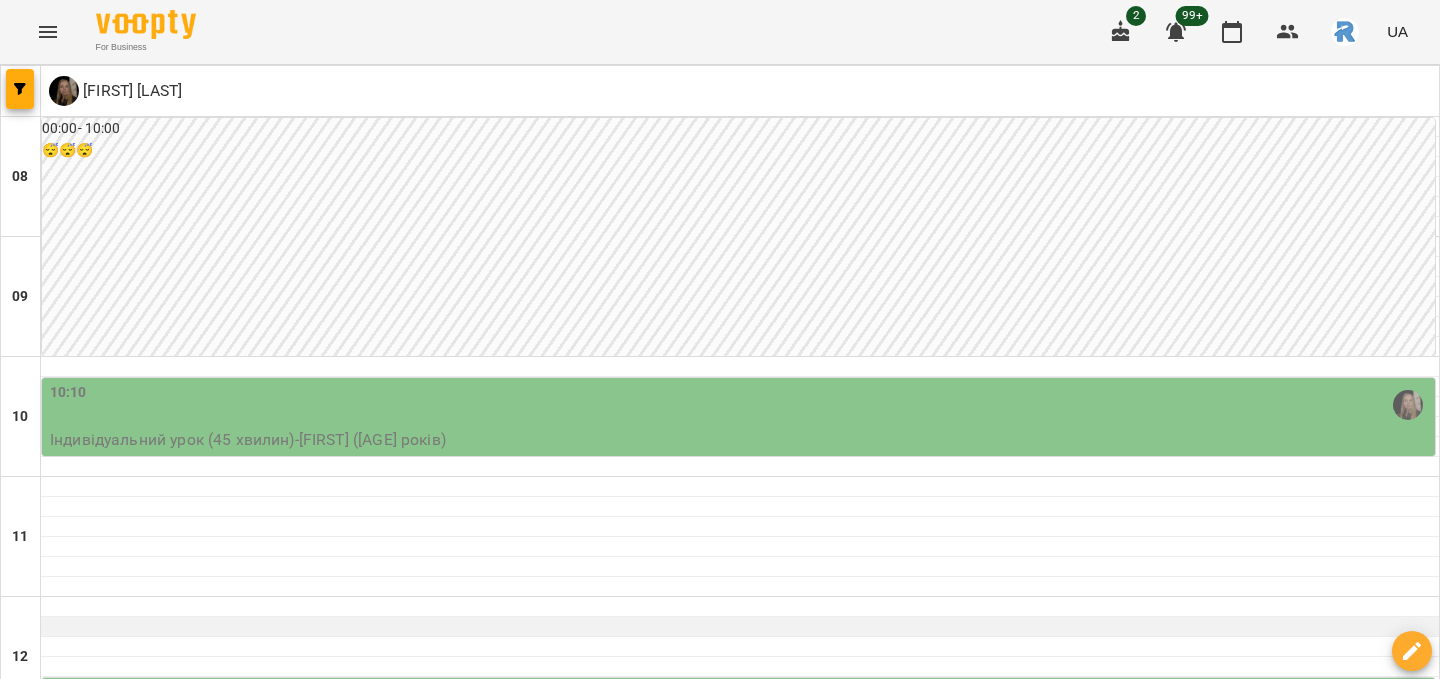 scroll, scrollTop: 735, scrollLeft: 0, axis: vertical 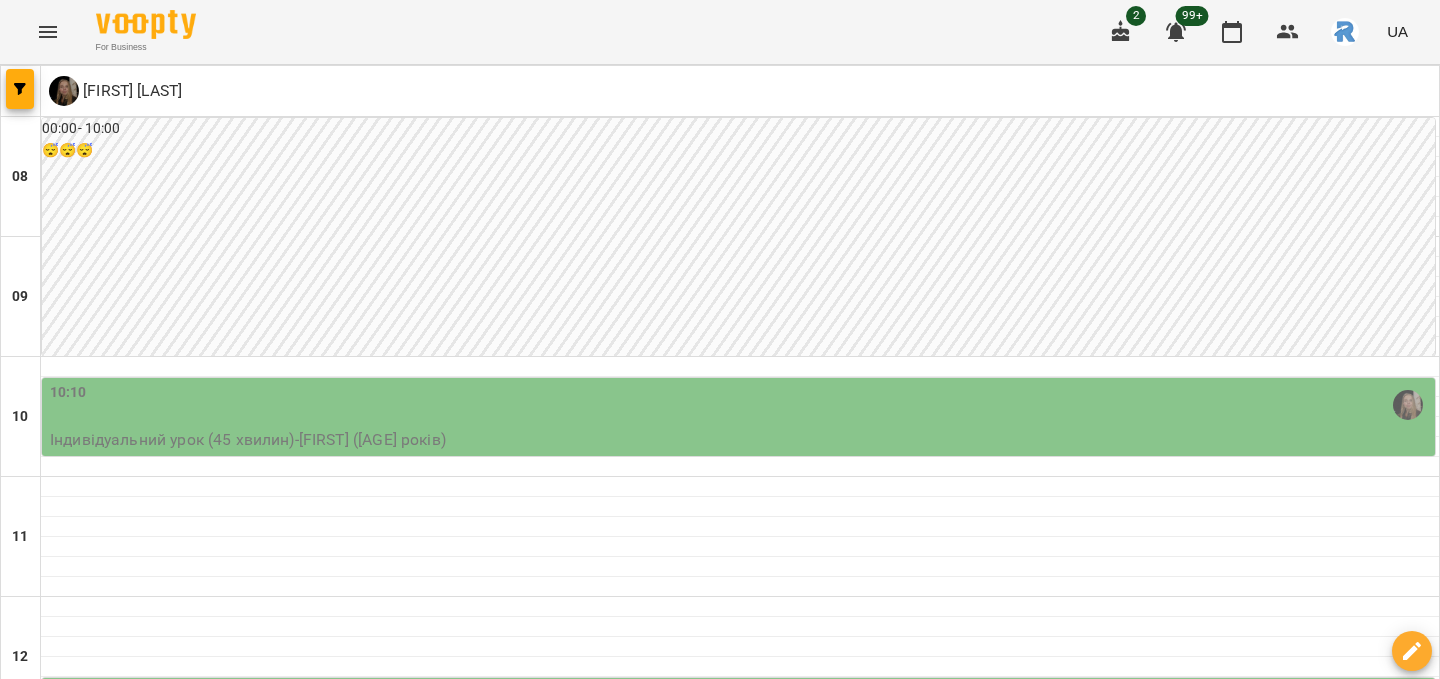 click on "15:20" at bounding box center [740, 1025] 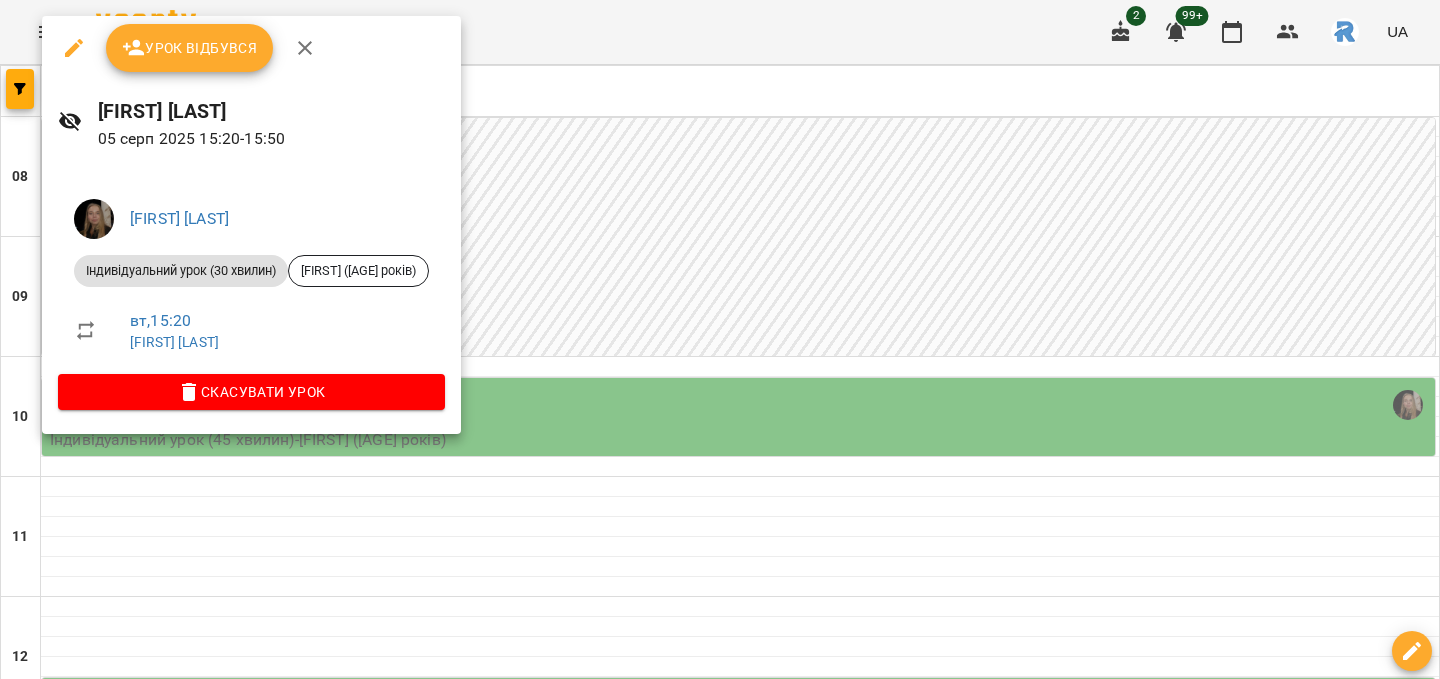 click at bounding box center (720, 339) 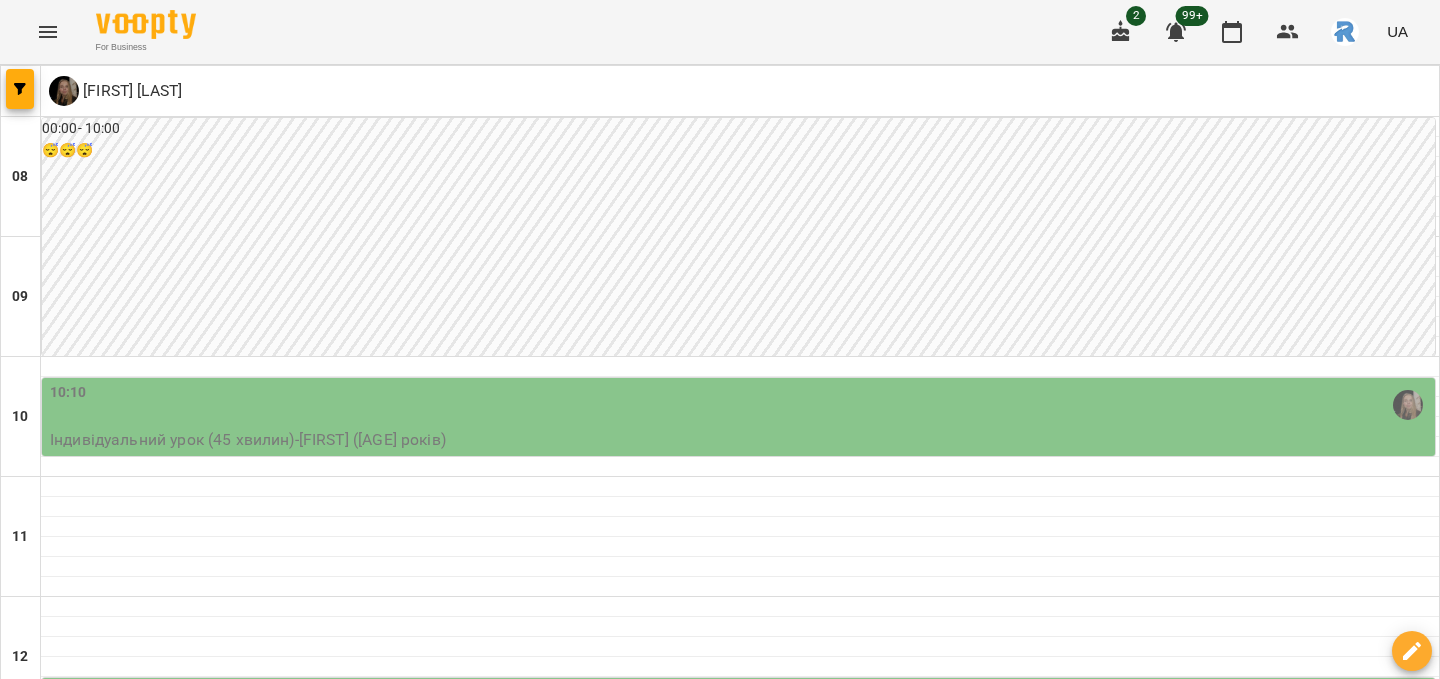 click on "ср" at bounding box center [692, 1703] 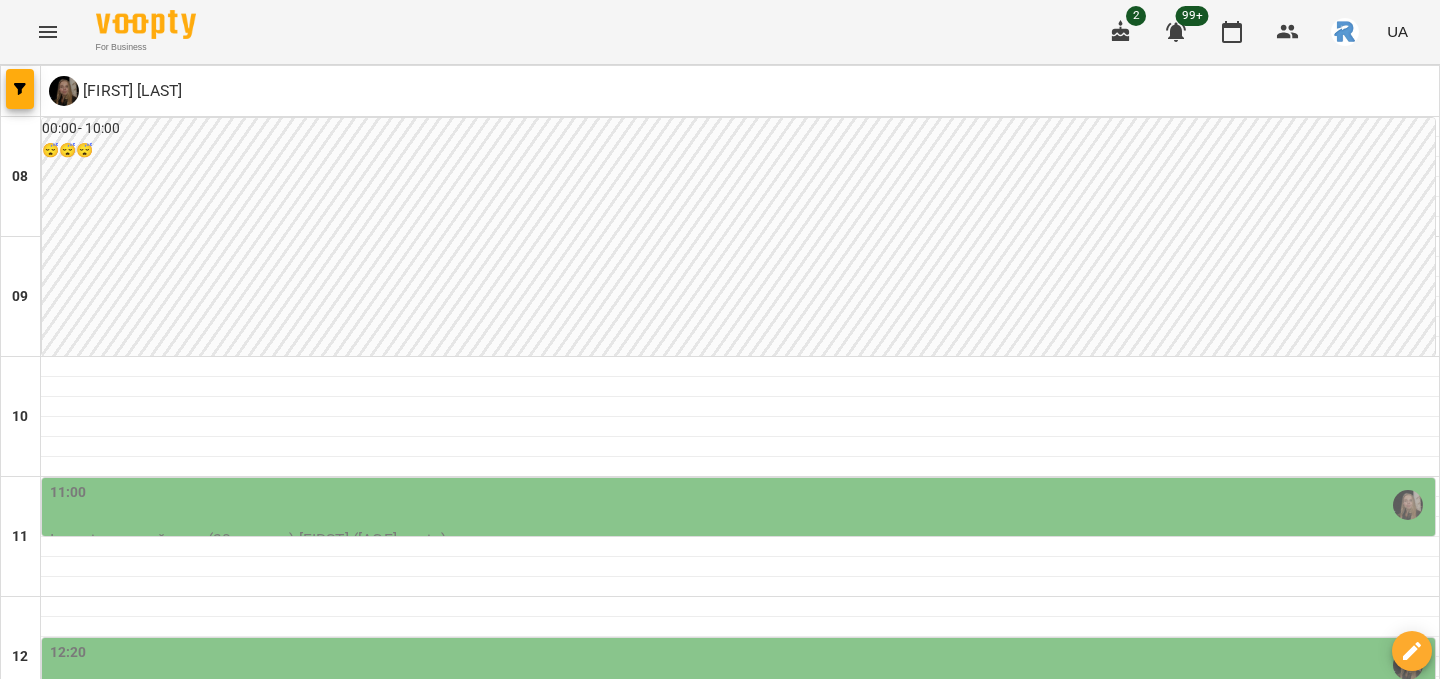 scroll, scrollTop: 778, scrollLeft: 0, axis: vertical 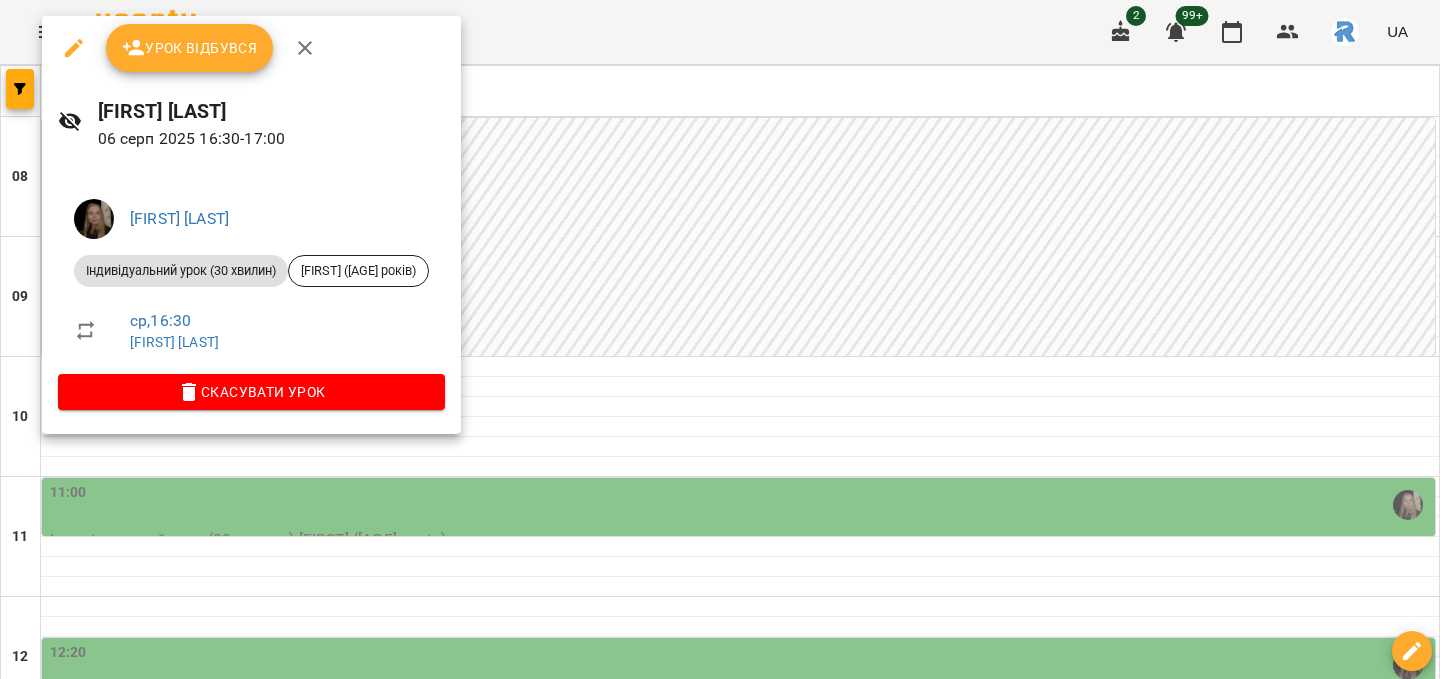 click at bounding box center [720, 339] 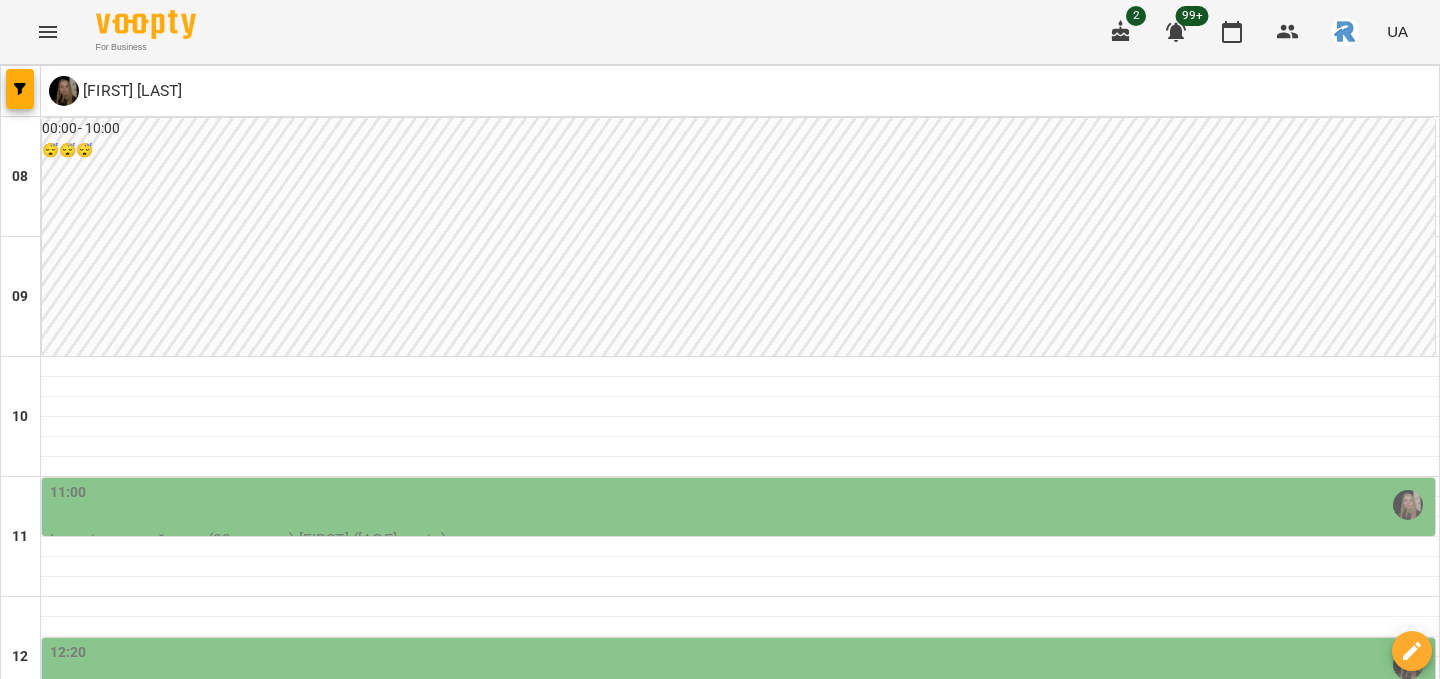 click on "16:00" at bounding box center [740, 1105] 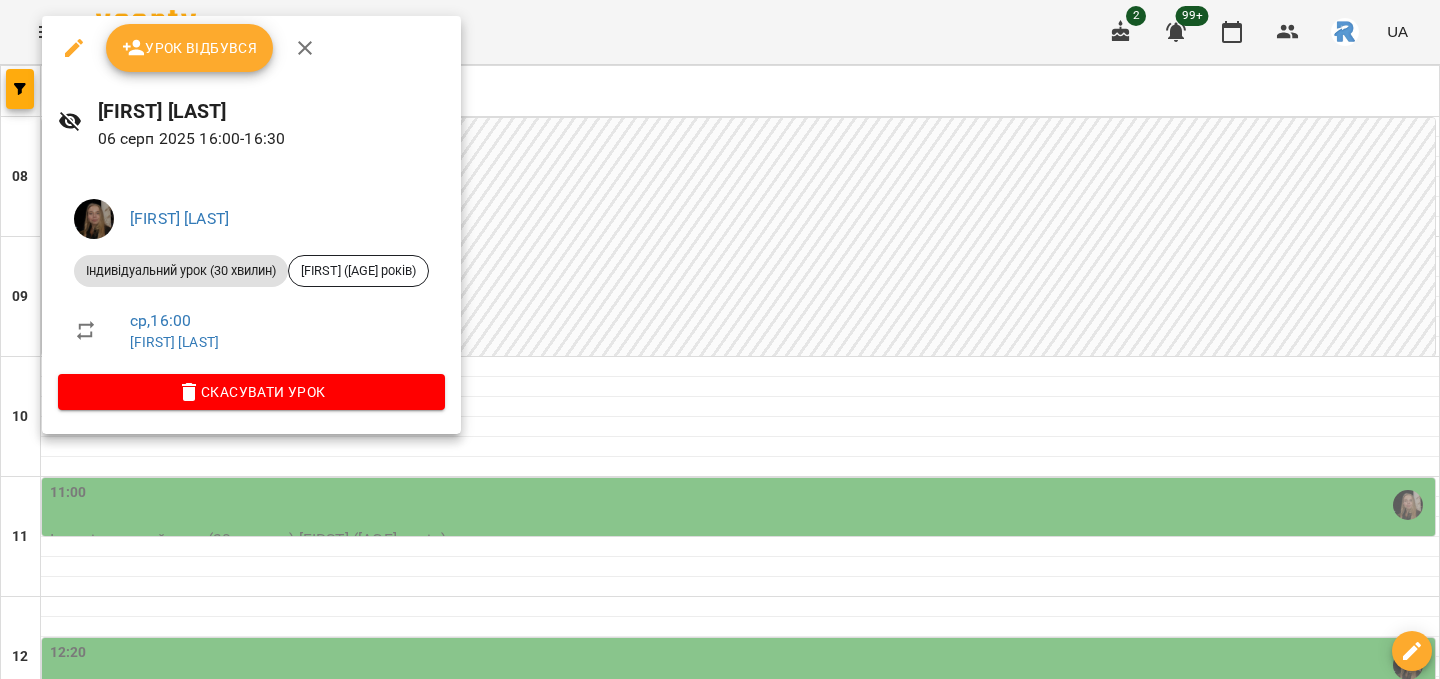 click at bounding box center [720, 339] 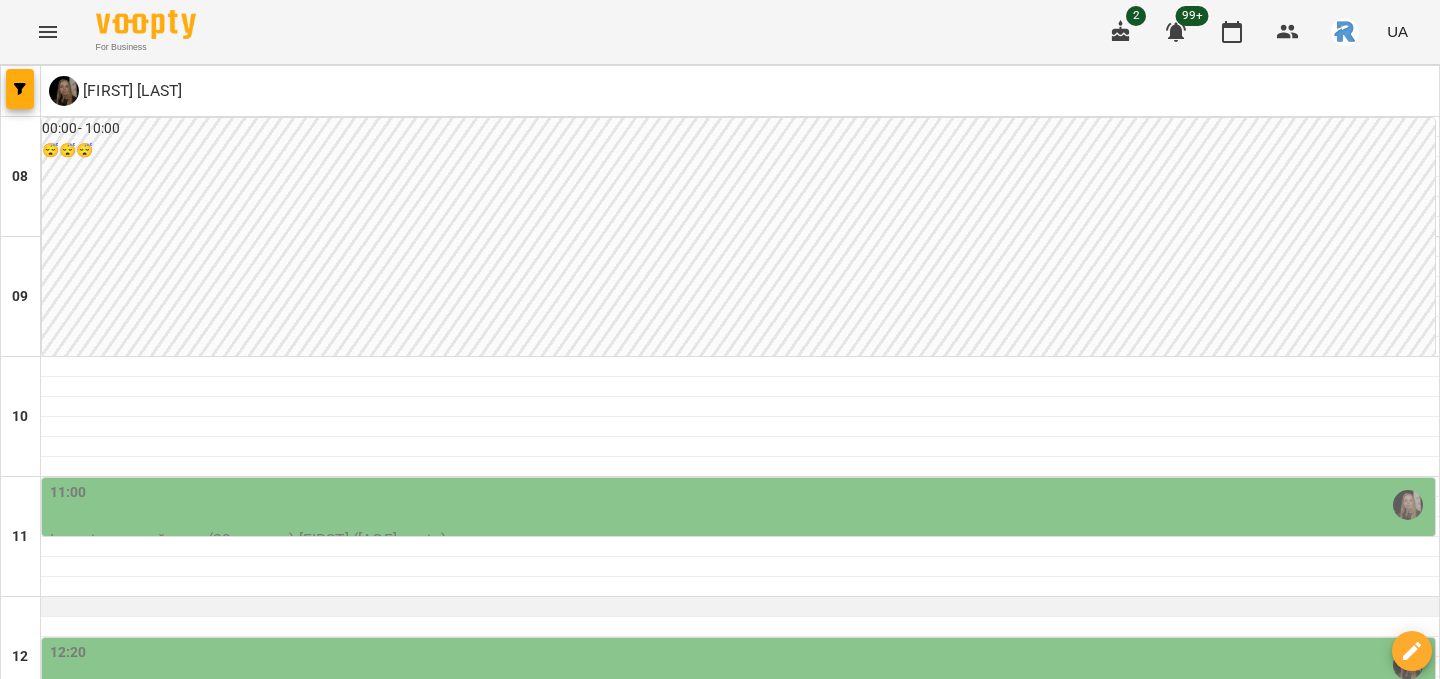 scroll, scrollTop: 427, scrollLeft: 0, axis: vertical 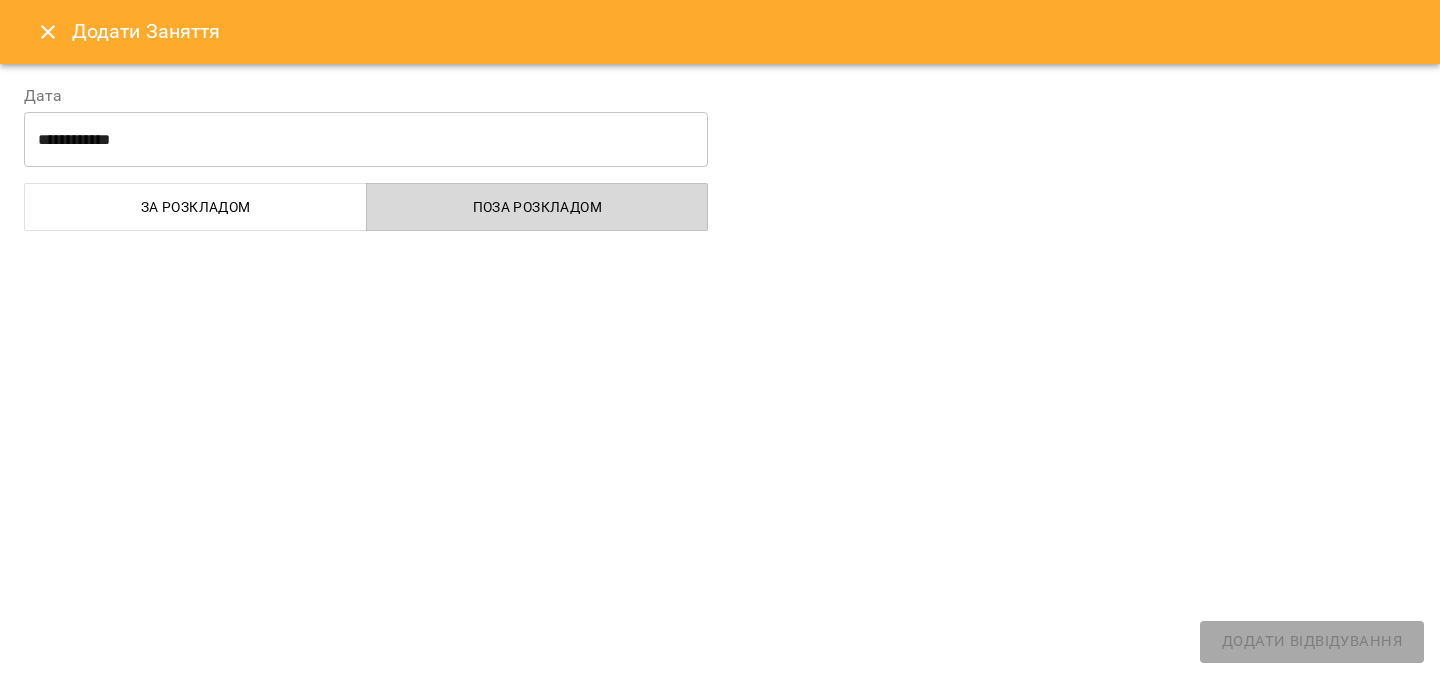 select 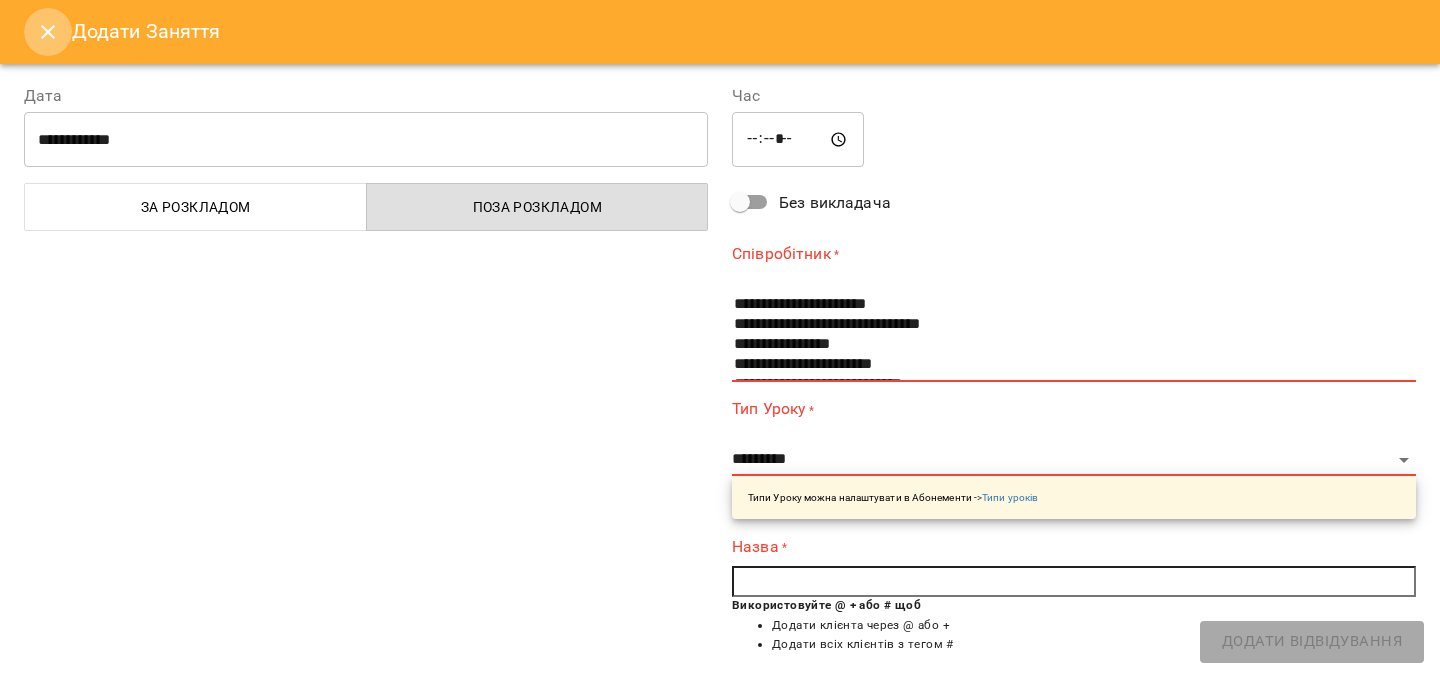 click at bounding box center [48, 32] 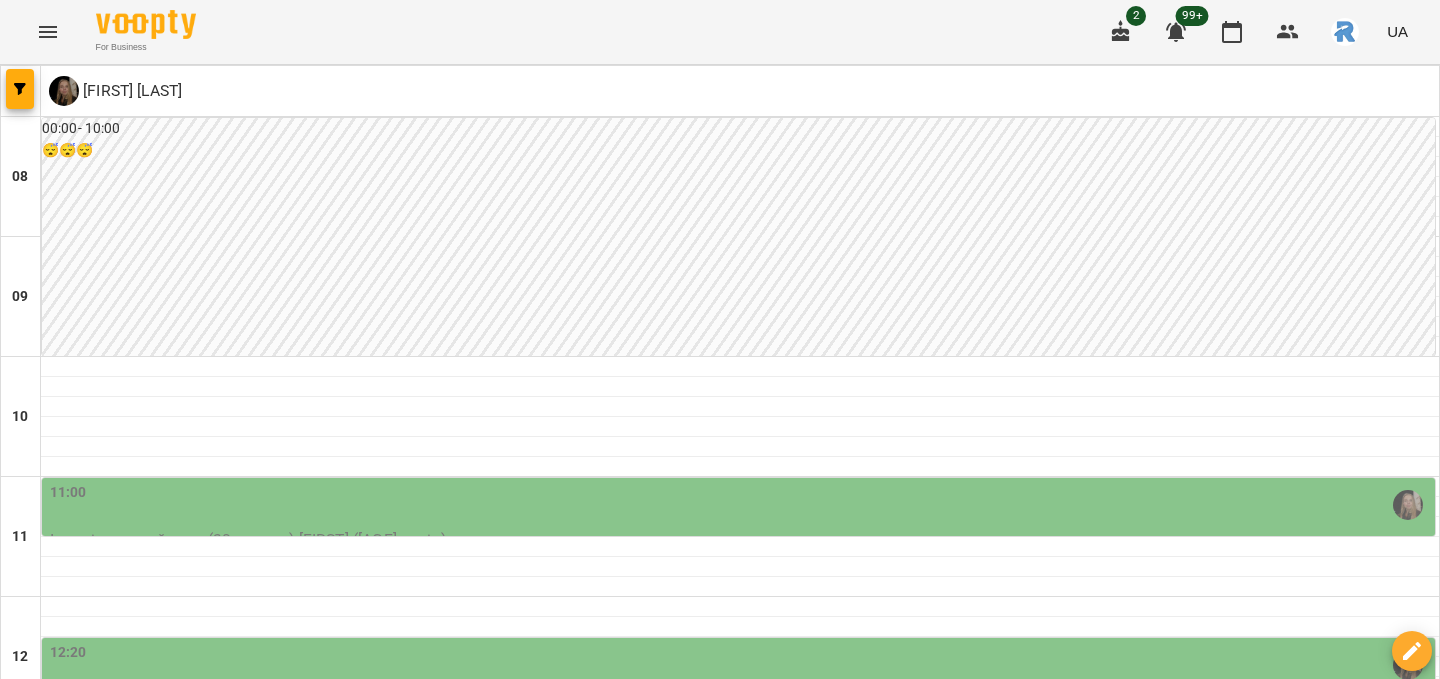 click on "12:20" at bounding box center [740, 665] 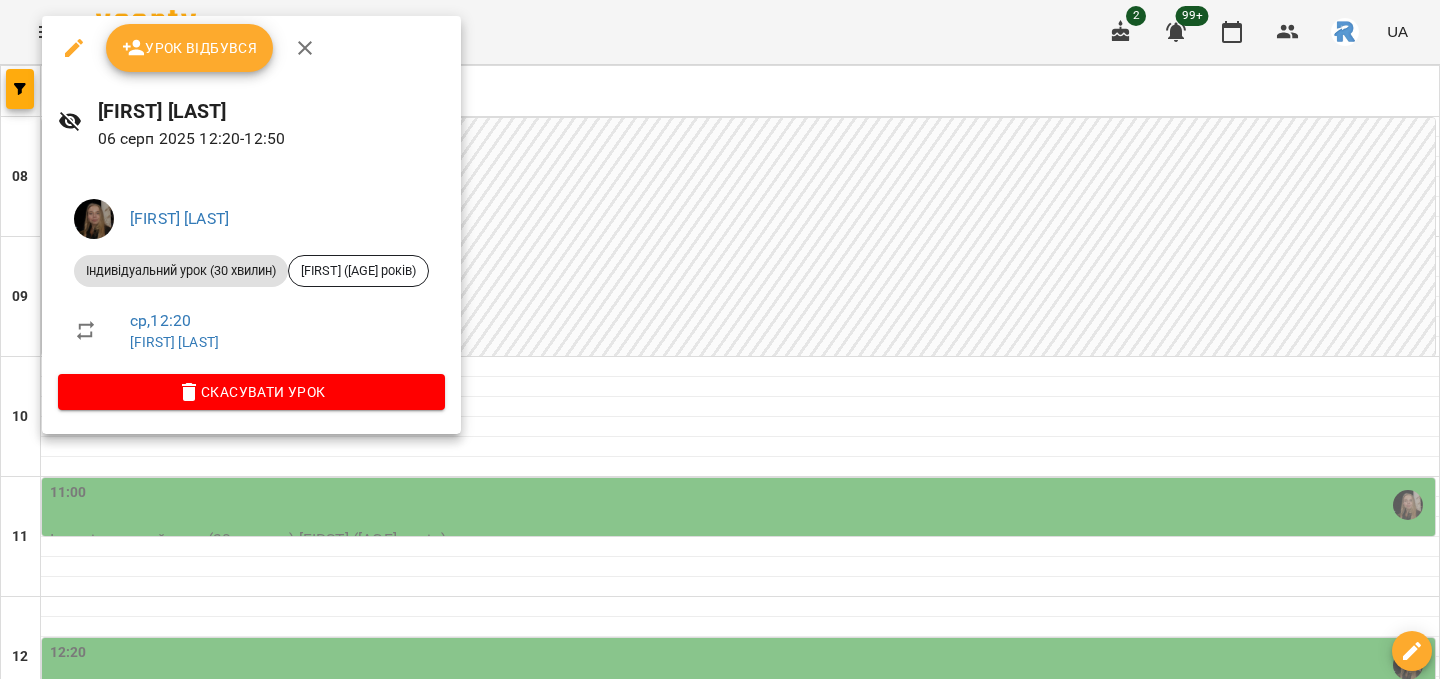 click at bounding box center (720, 339) 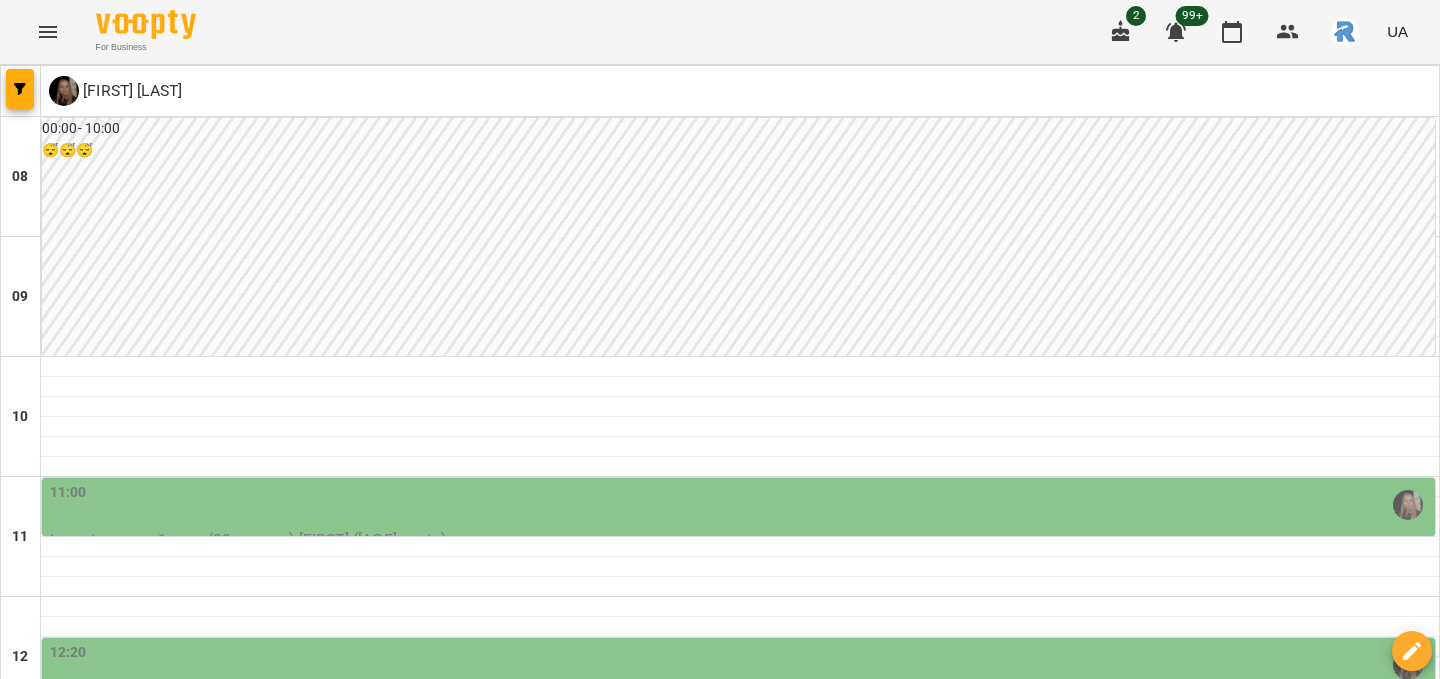 scroll, scrollTop: 163, scrollLeft: 0, axis: vertical 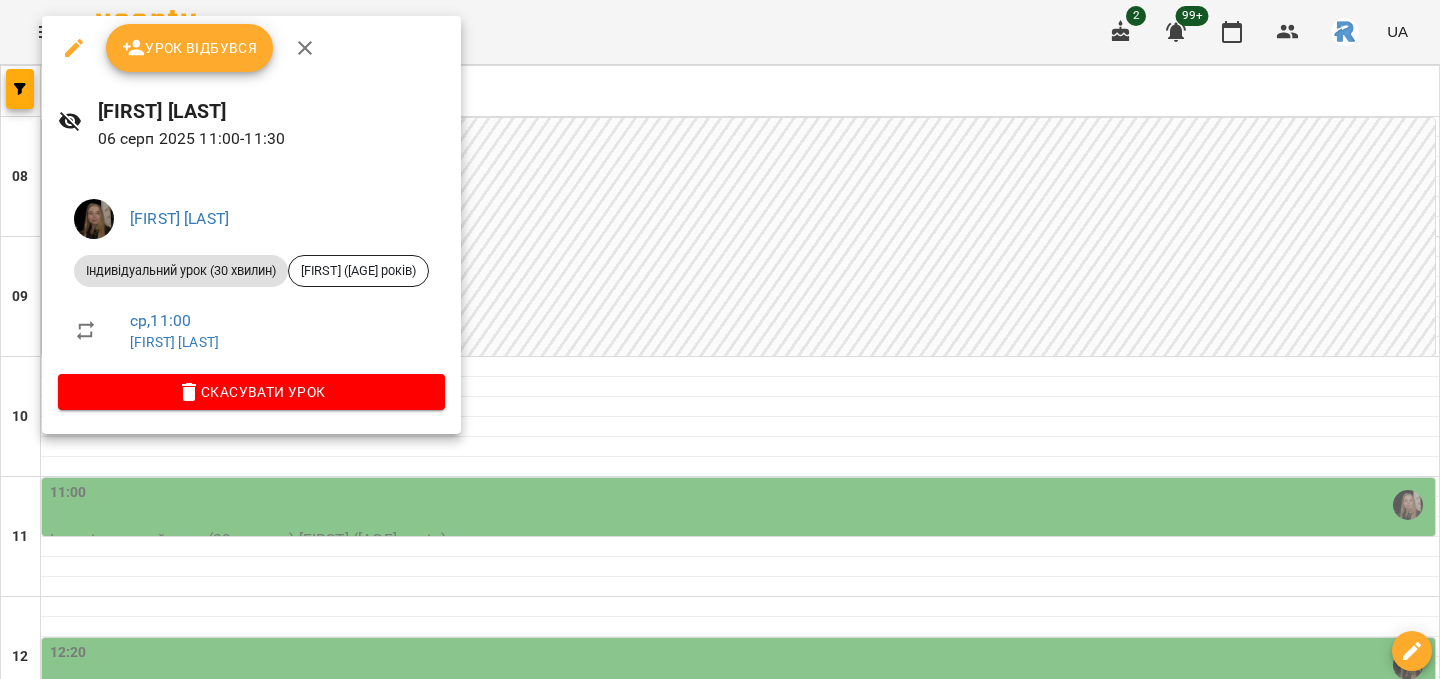 click at bounding box center (720, 339) 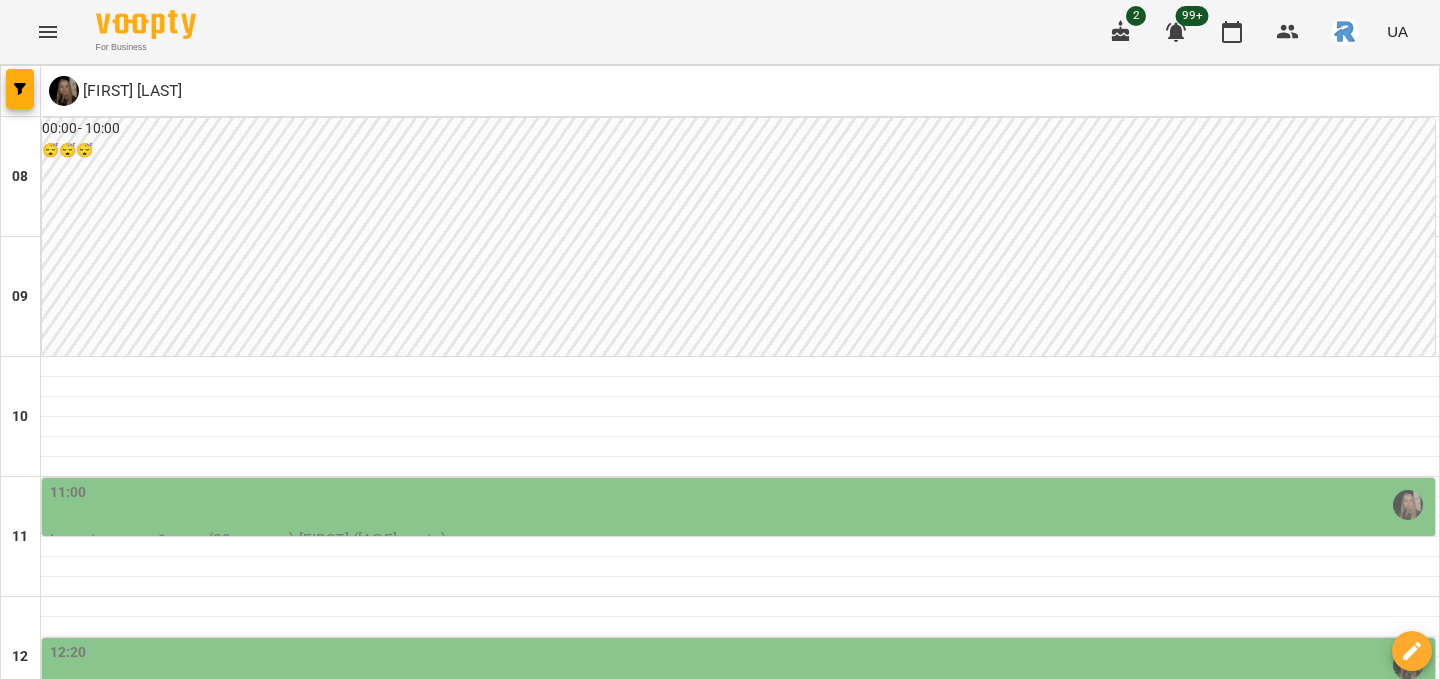 click on "пн" at bounding box center [41, 1703] 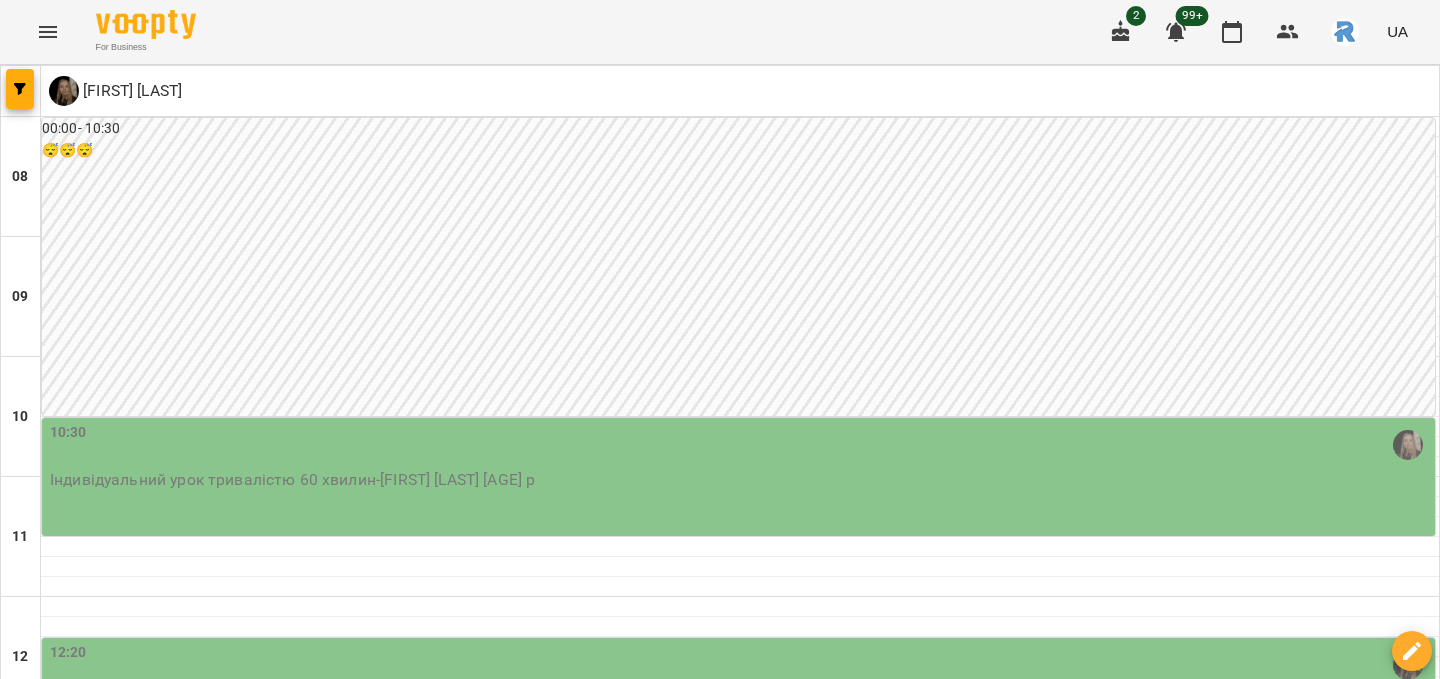 scroll, scrollTop: 289, scrollLeft: 0, axis: vertical 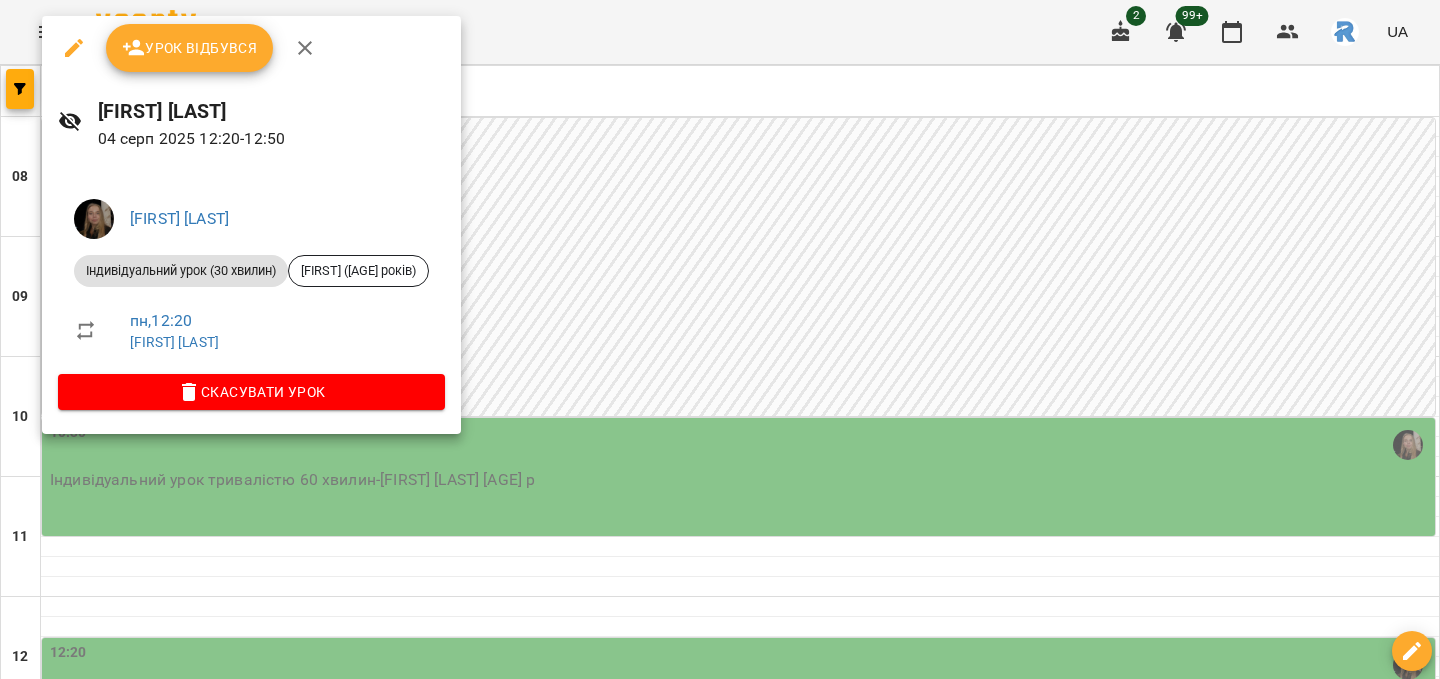 click at bounding box center (720, 339) 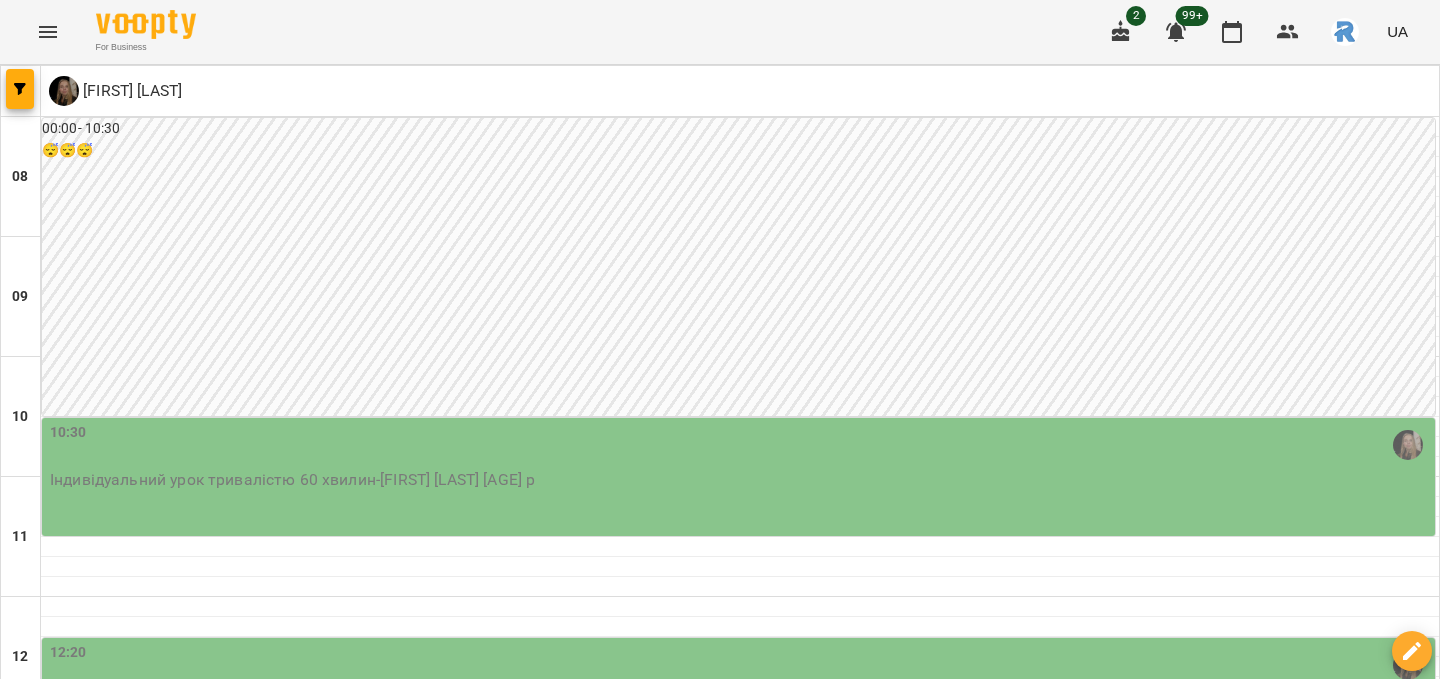 scroll, scrollTop: 594, scrollLeft: 0, axis: vertical 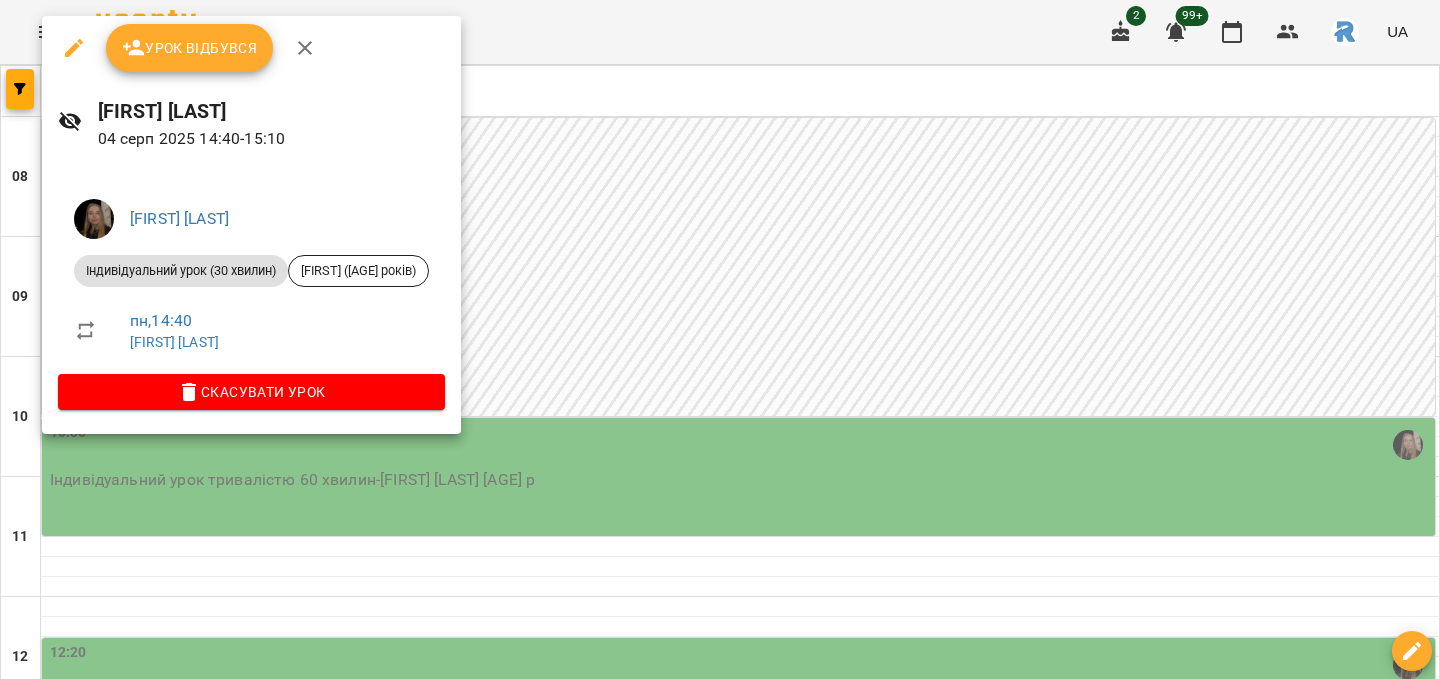 click at bounding box center (720, 339) 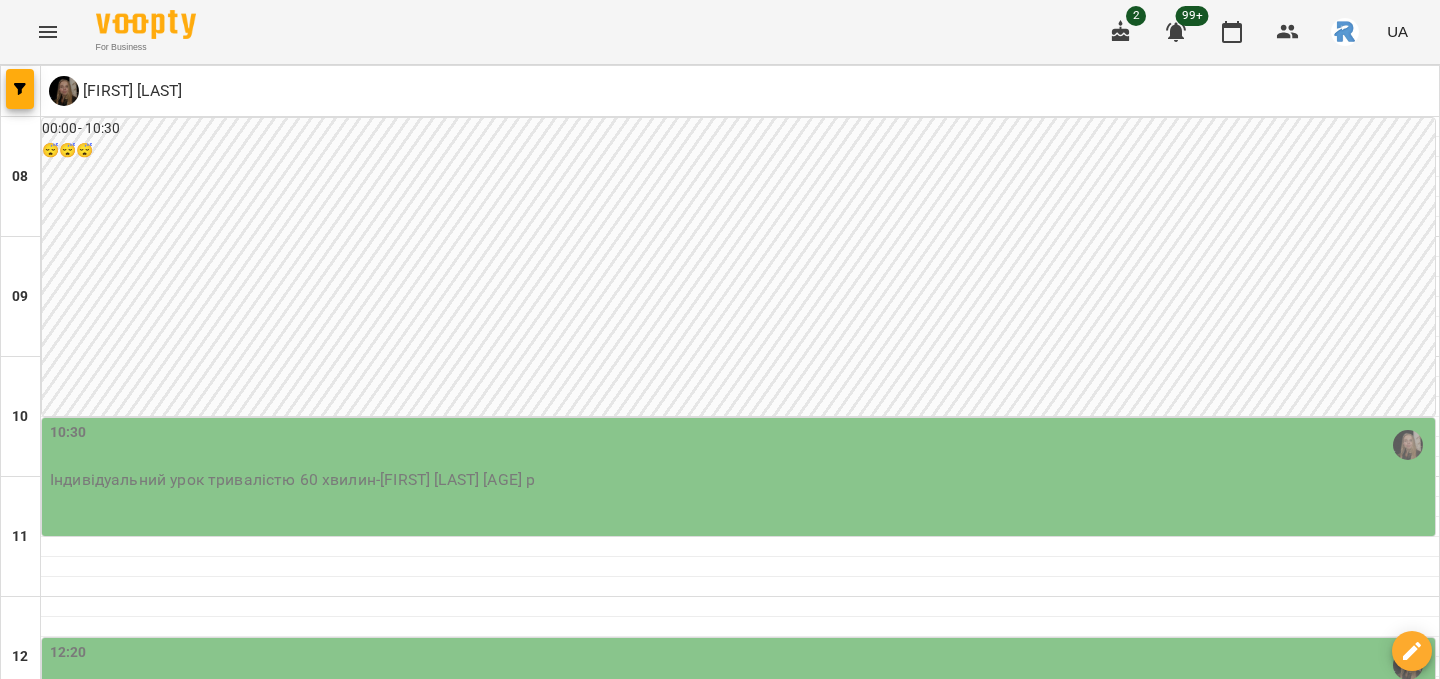 click on "15:15" at bounding box center [740, 1005] 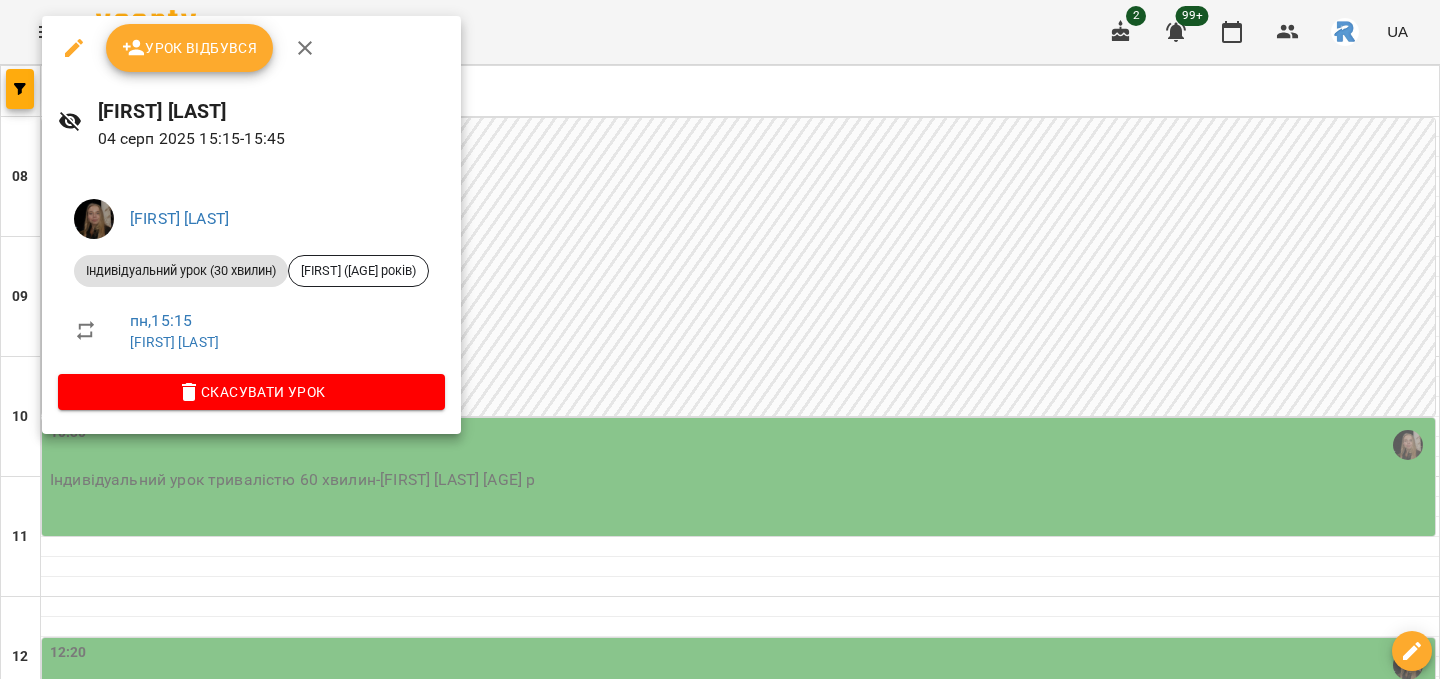 click at bounding box center (720, 339) 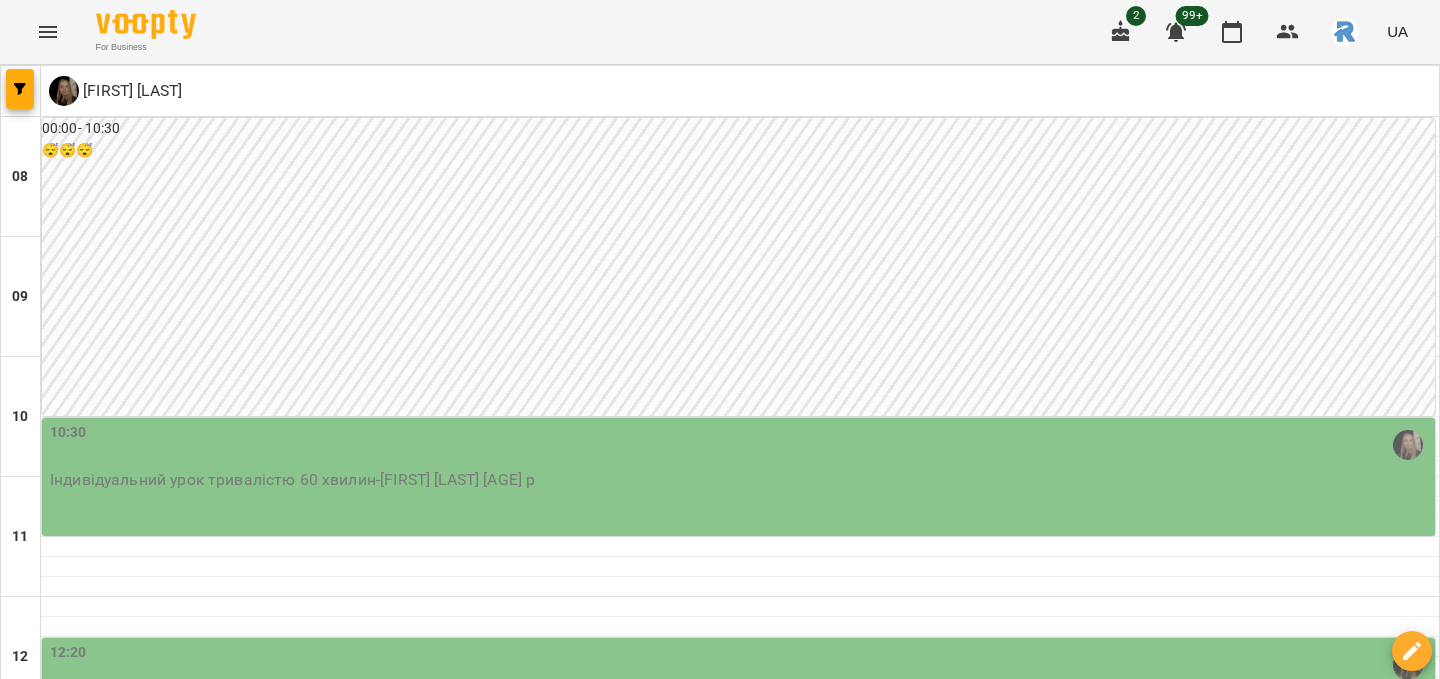 scroll, scrollTop: 726, scrollLeft: 0, axis: vertical 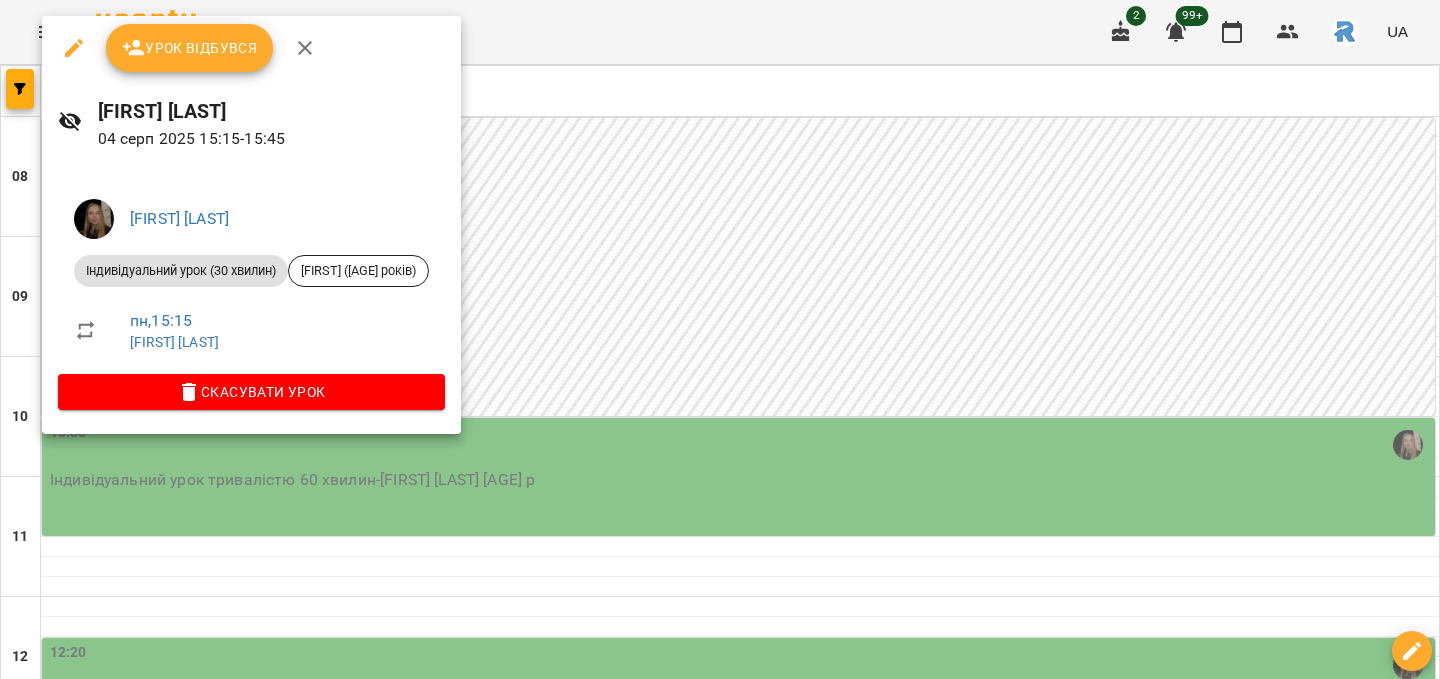 click at bounding box center (720, 339) 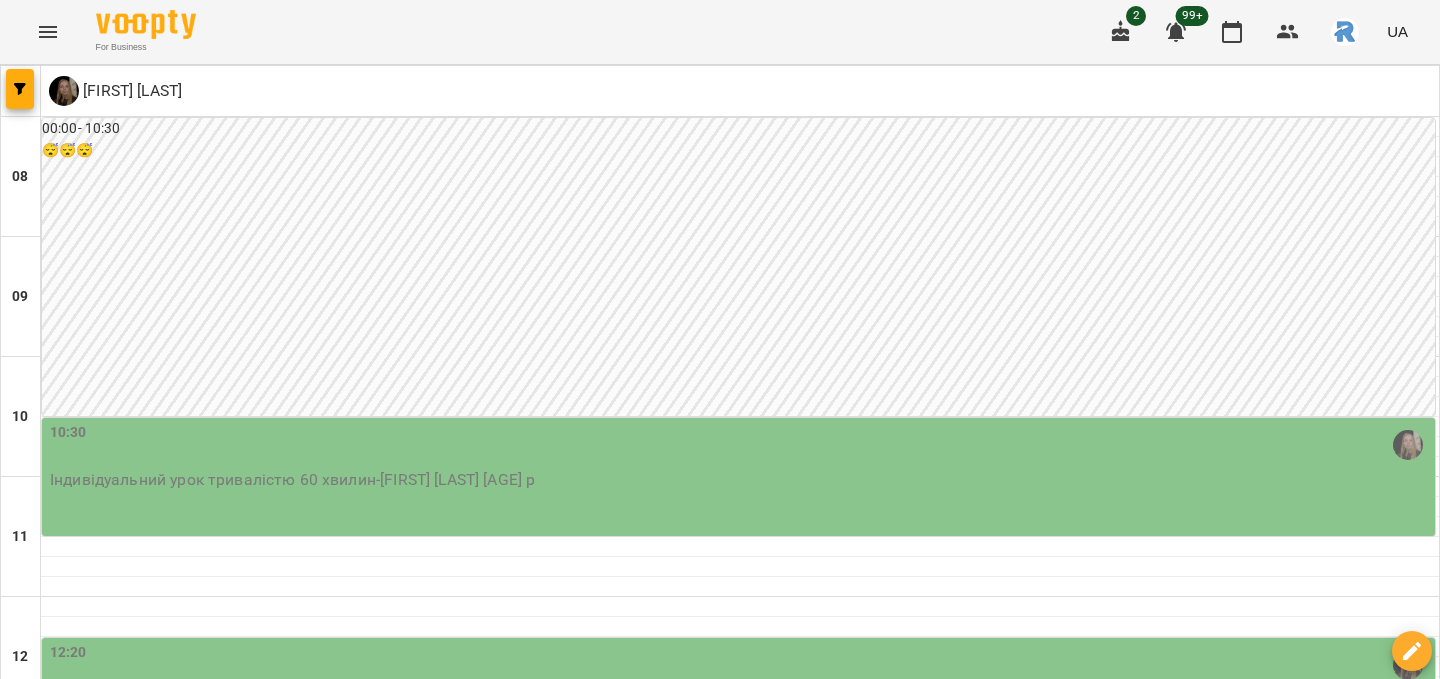 scroll, scrollTop: 372, scrollLeft: 0, axis: vertical 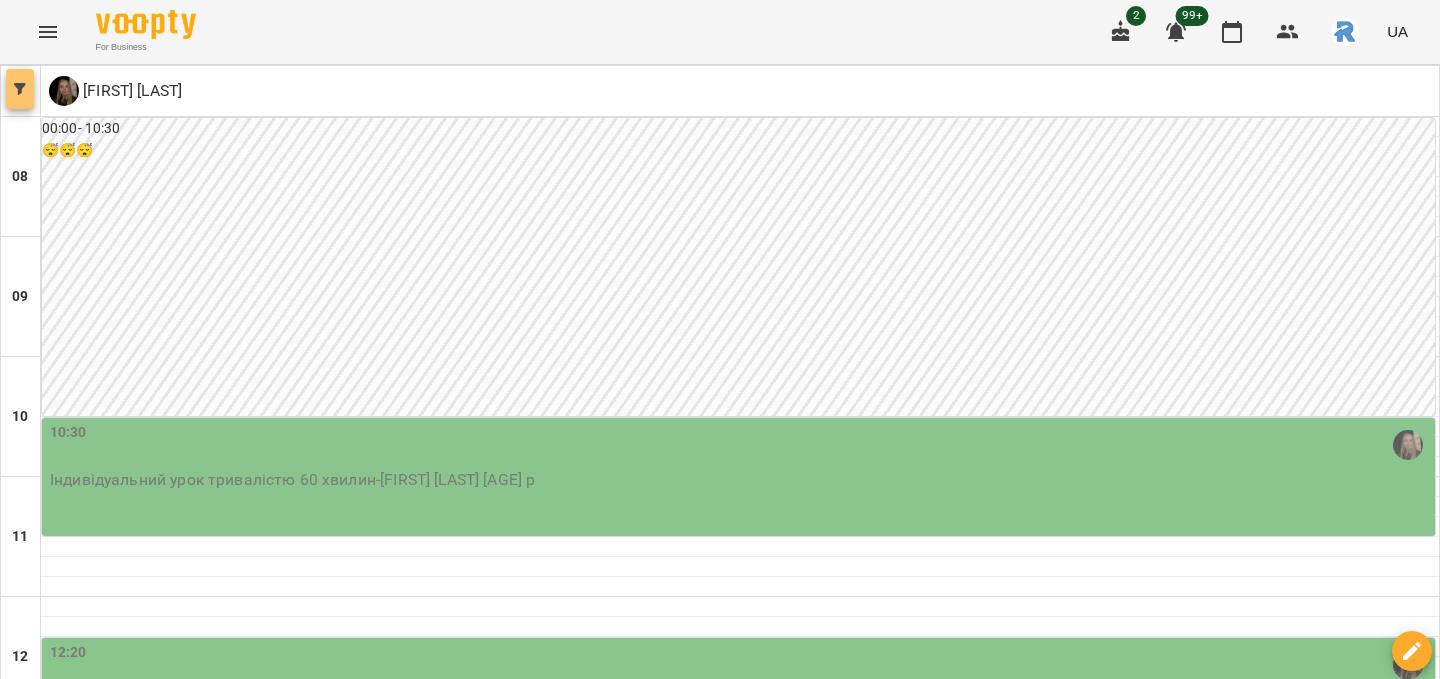 click at bounding box center (20, 89) 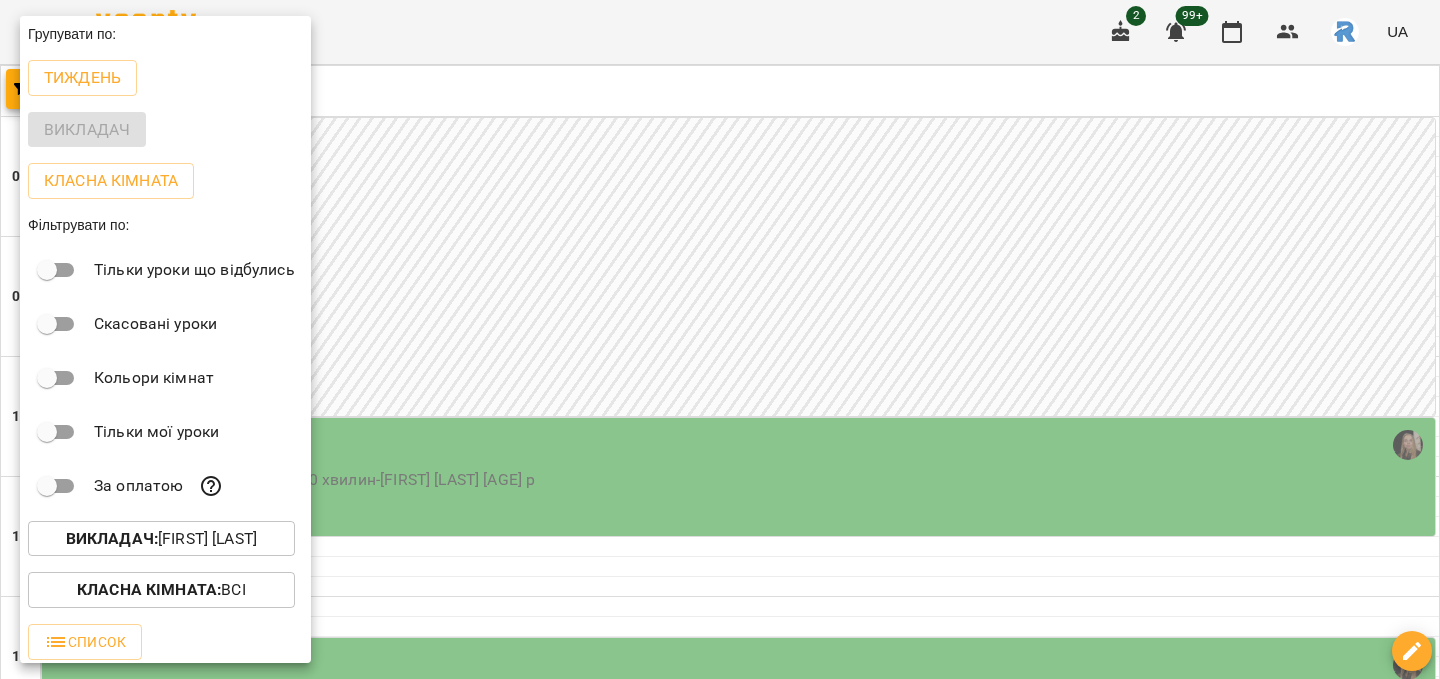 click on "Викладач :  Шрамко Софія Олександрівна" at bounding box center (161, 539) 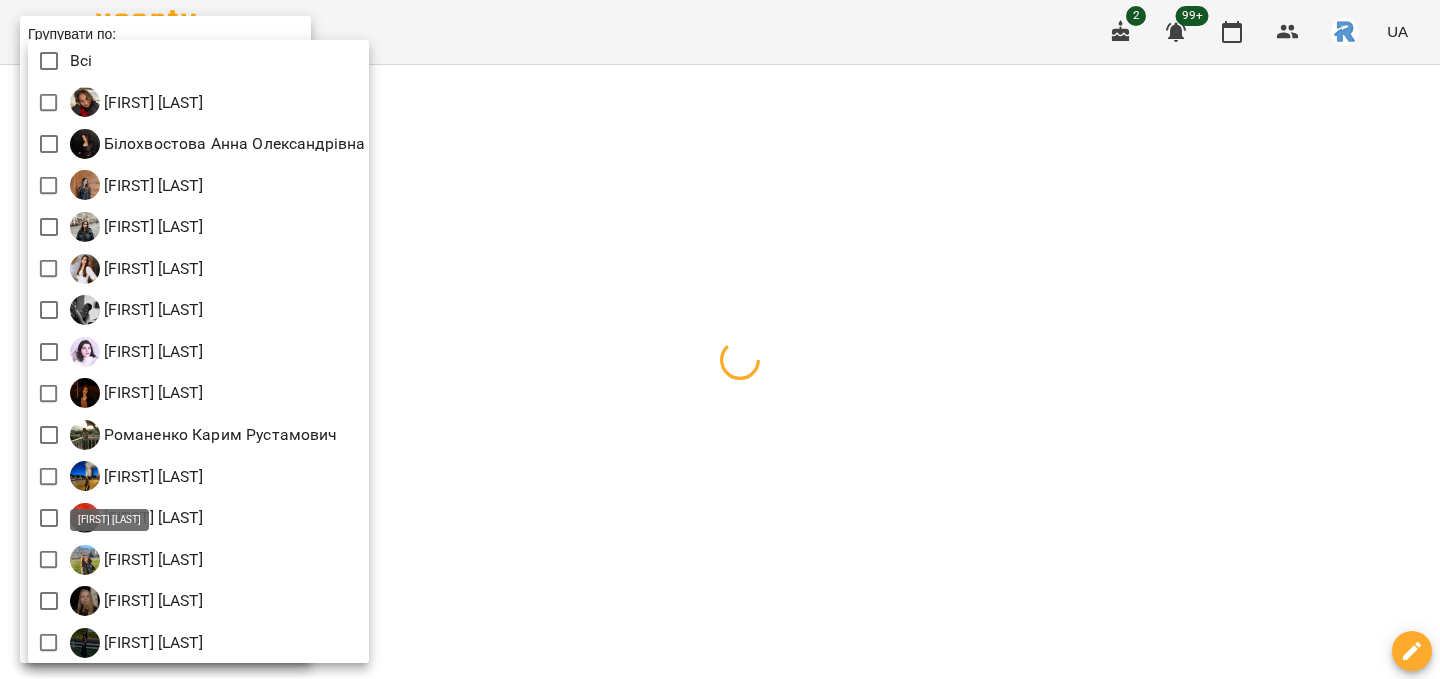 scroll, scrollTop: 4, scrollLeft: 0, axis: vertical 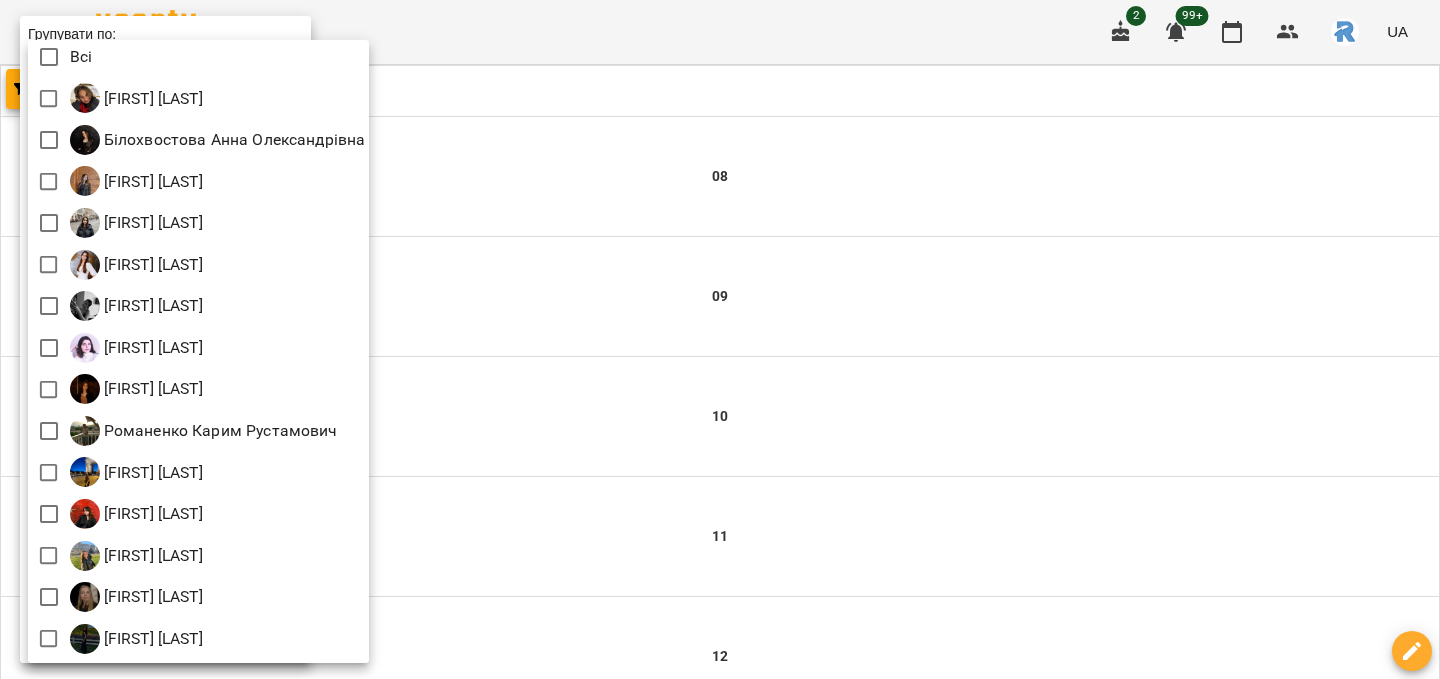 click at bounding box center (720, 339) 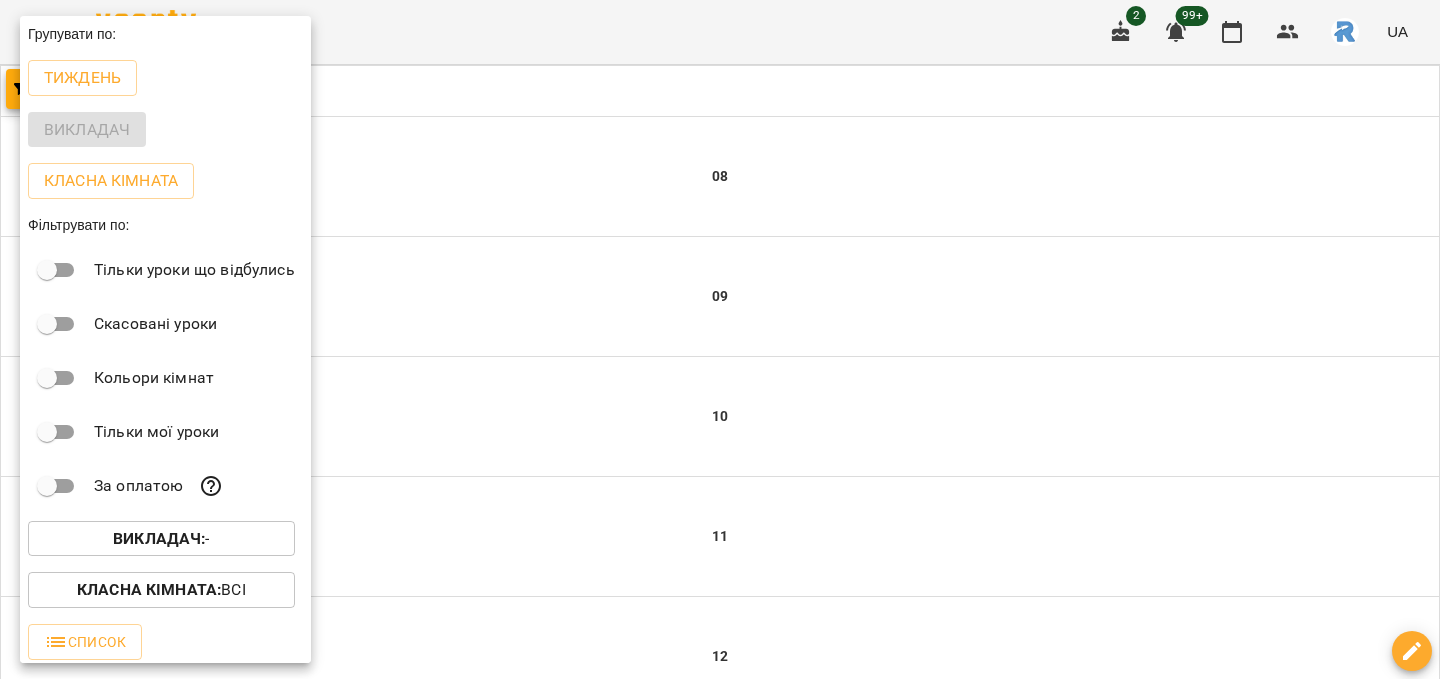 click at bounding box center (720, 339) 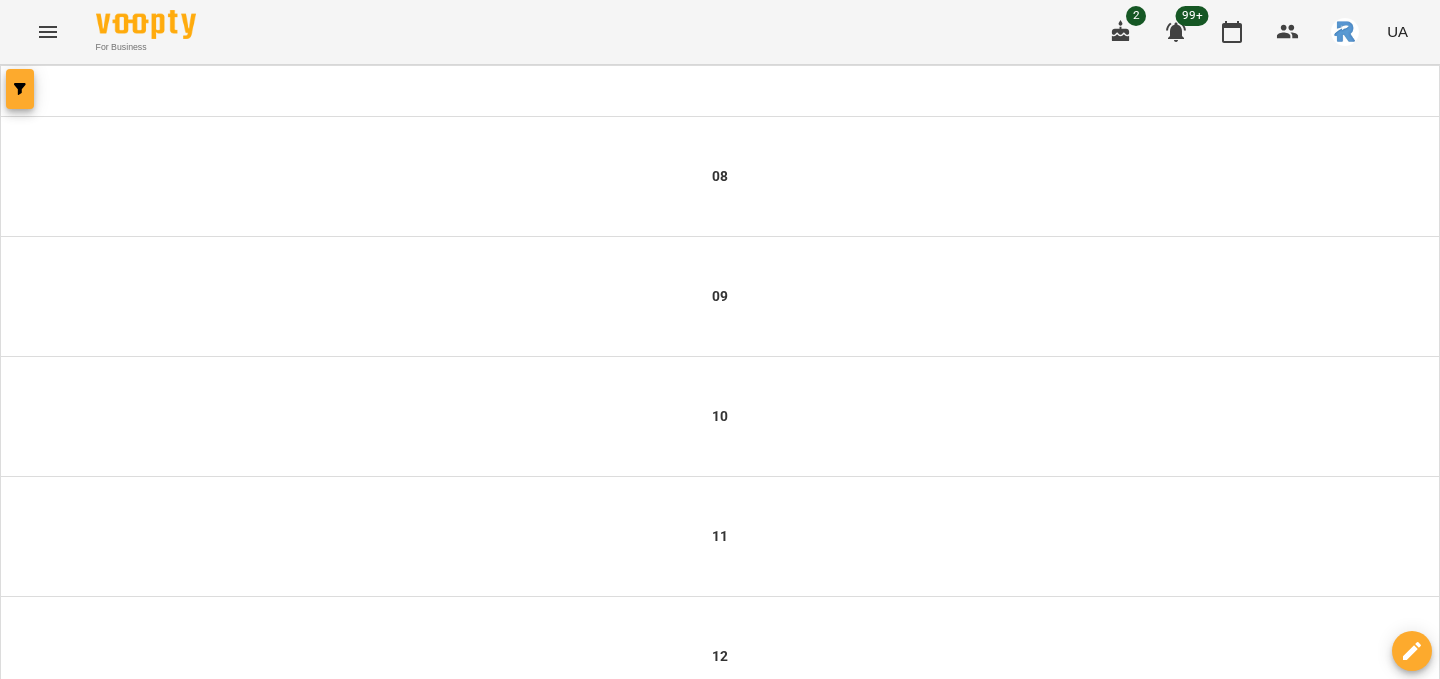 click at bounding box center [20, 89] 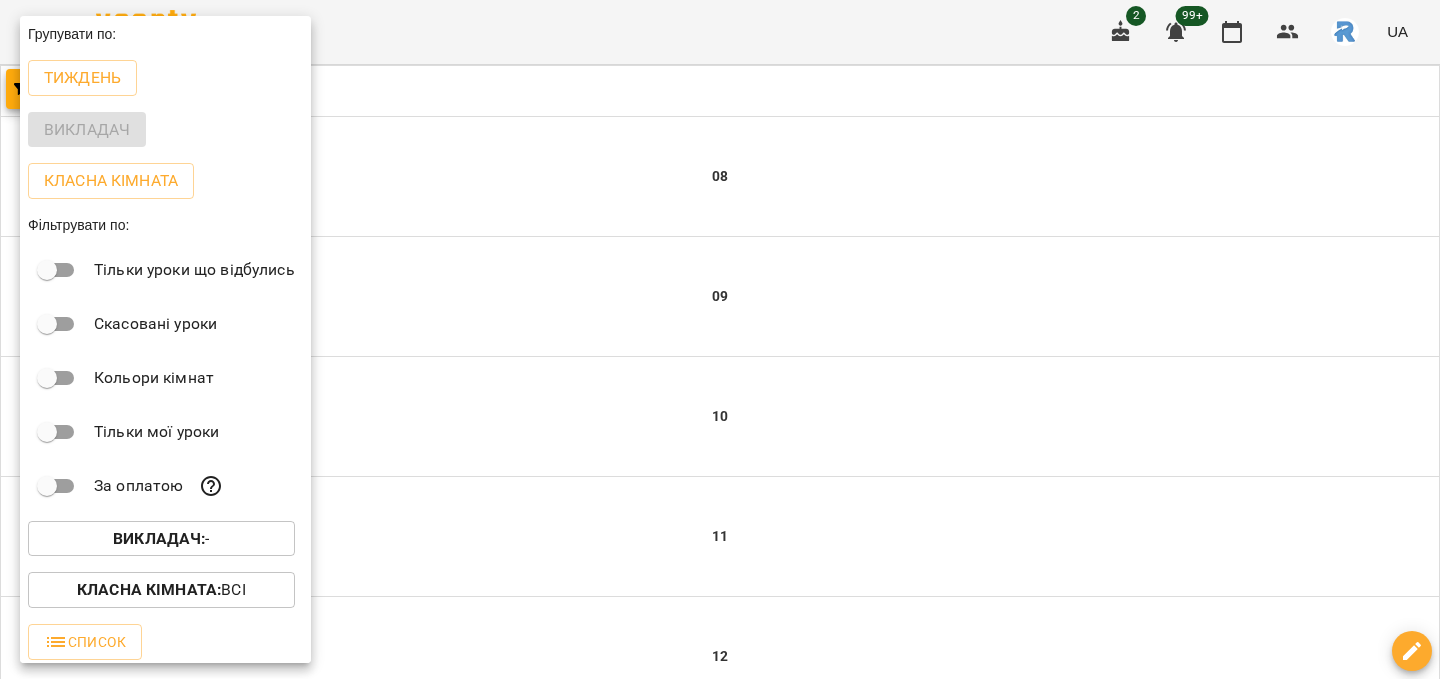 click on "Викладач :" at bounding box center [159, 538] 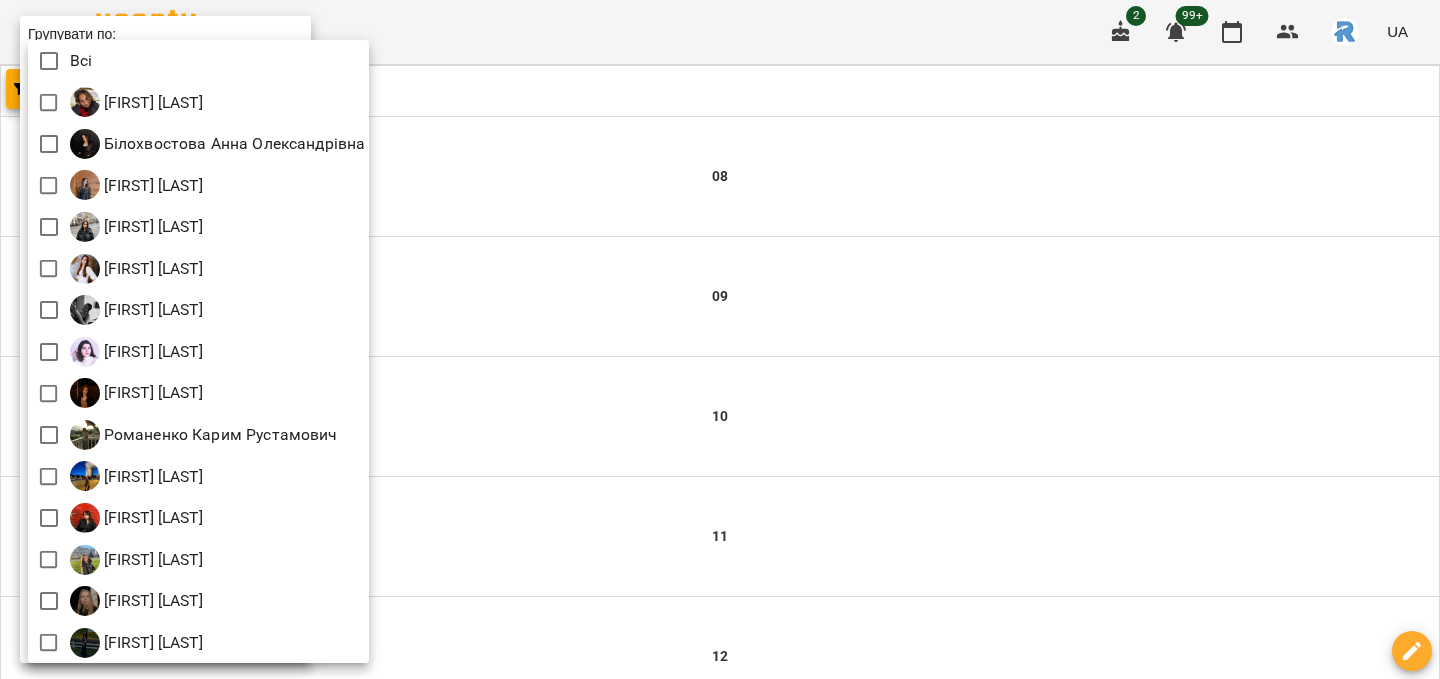 scroll, scrollTop: 4, scrollLeft: 0, axis: vertical 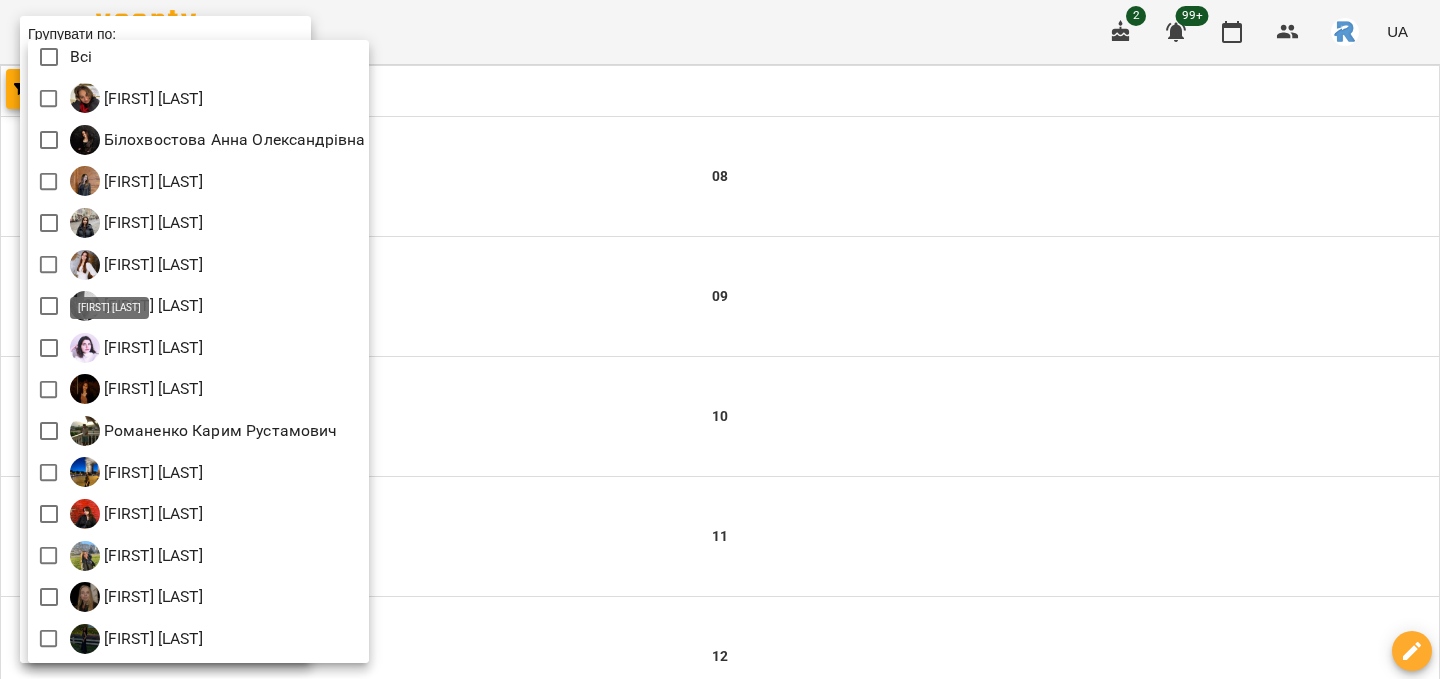 click at bounding box center [720, 339] 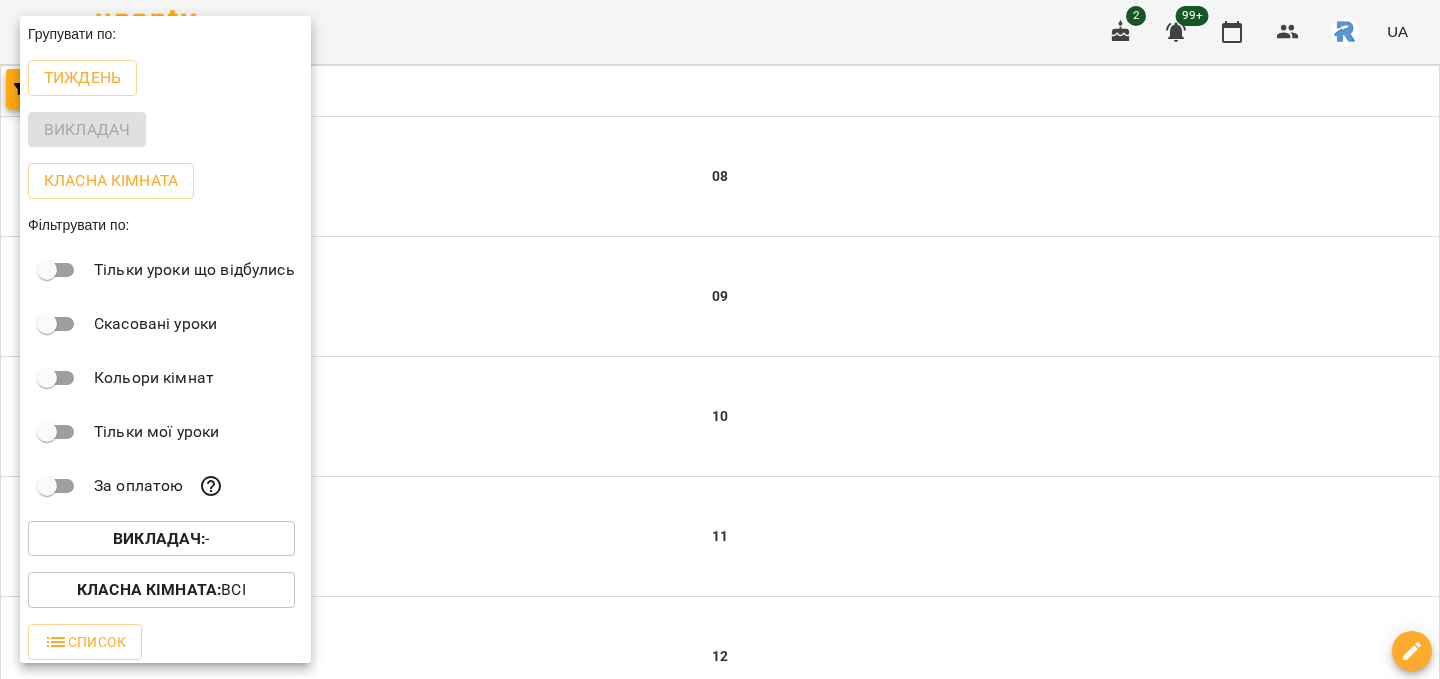 click at bounding box center (720, 339) 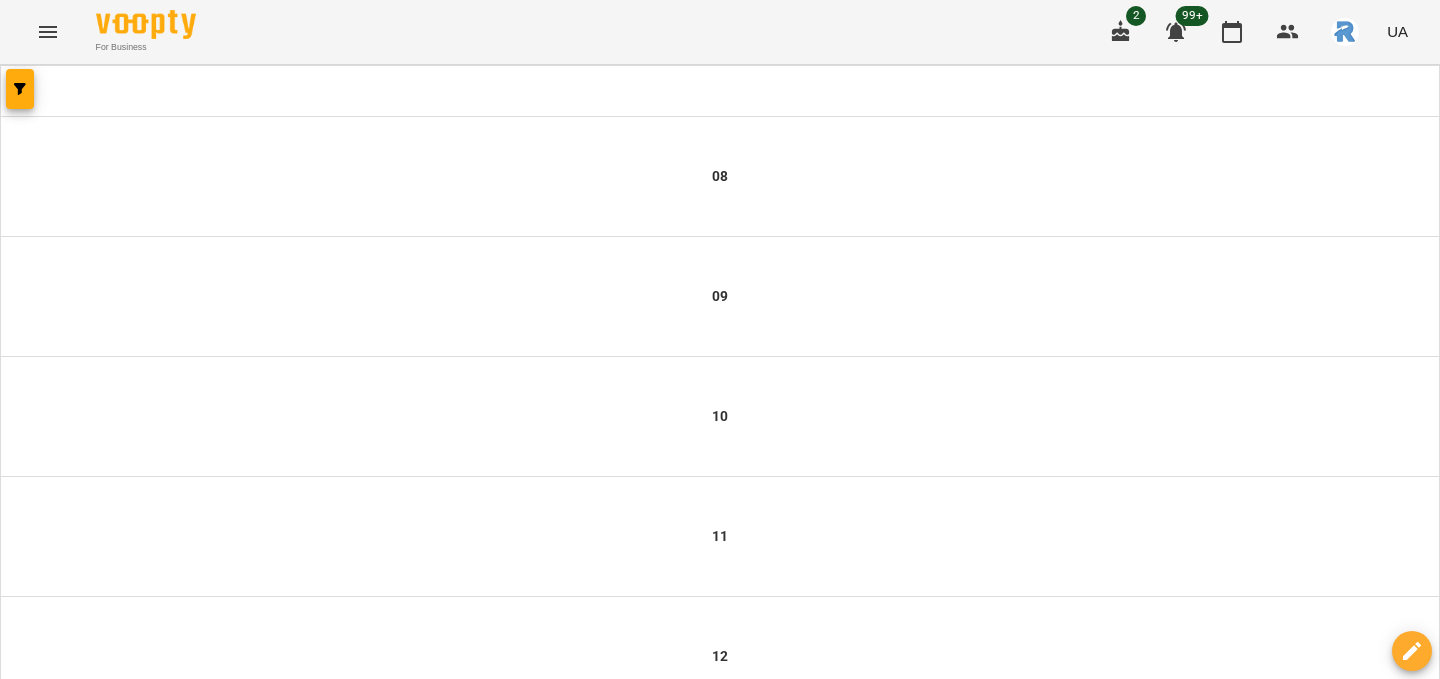 click 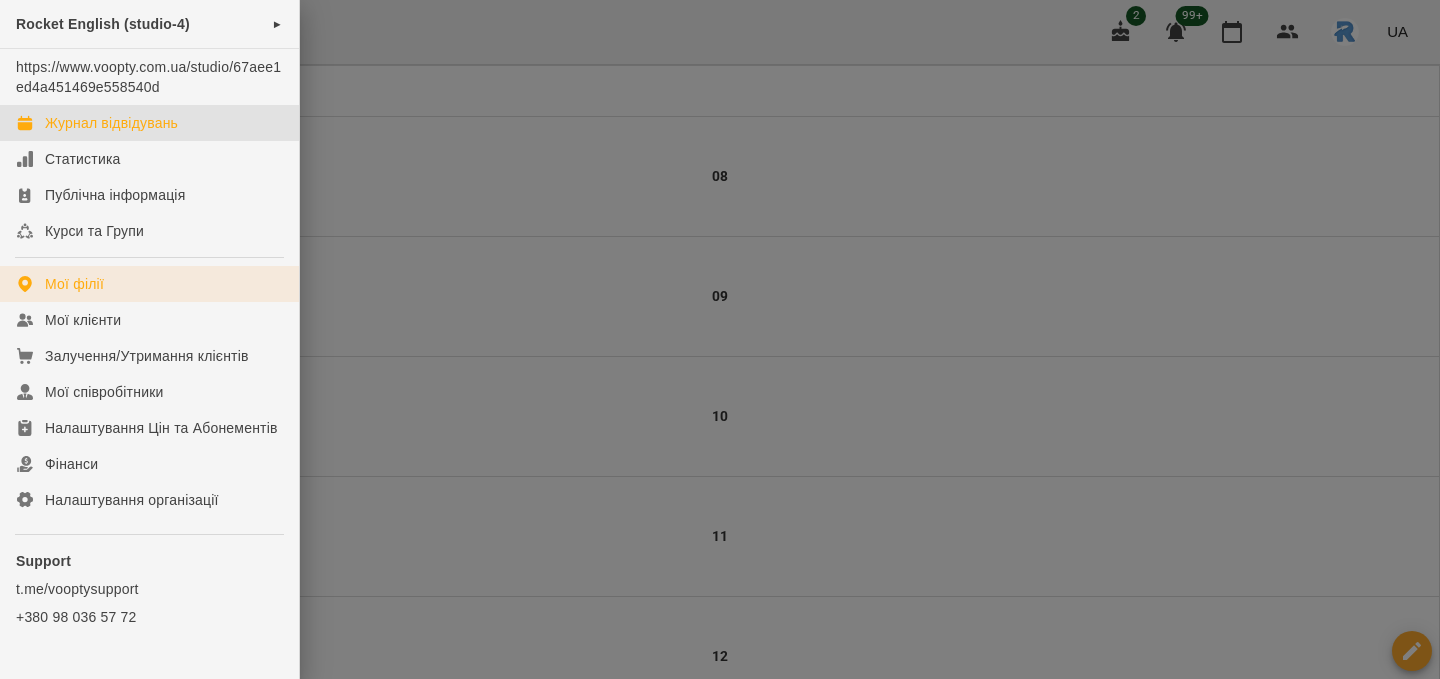click on "Мої філії" at bounding box center [74, 284] 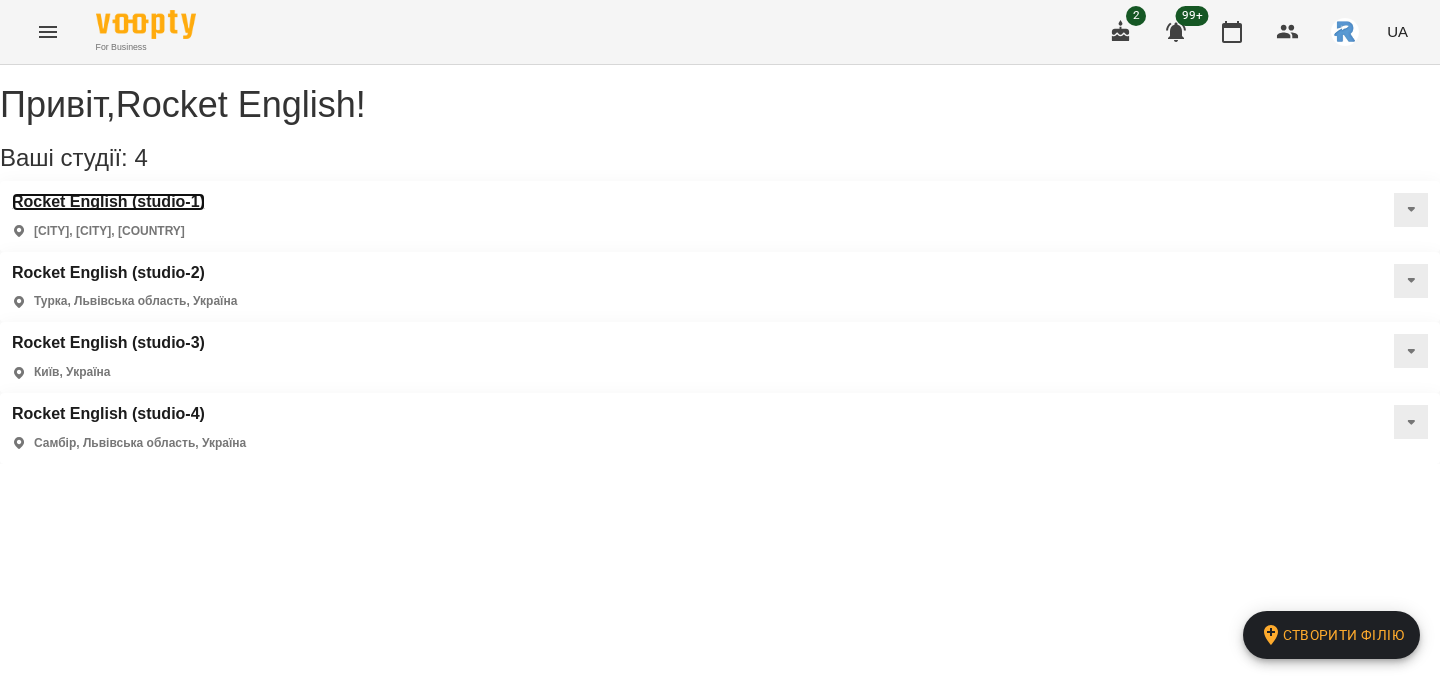 click on "Rocket English (studio-1)" at bounding box center [108, 202] 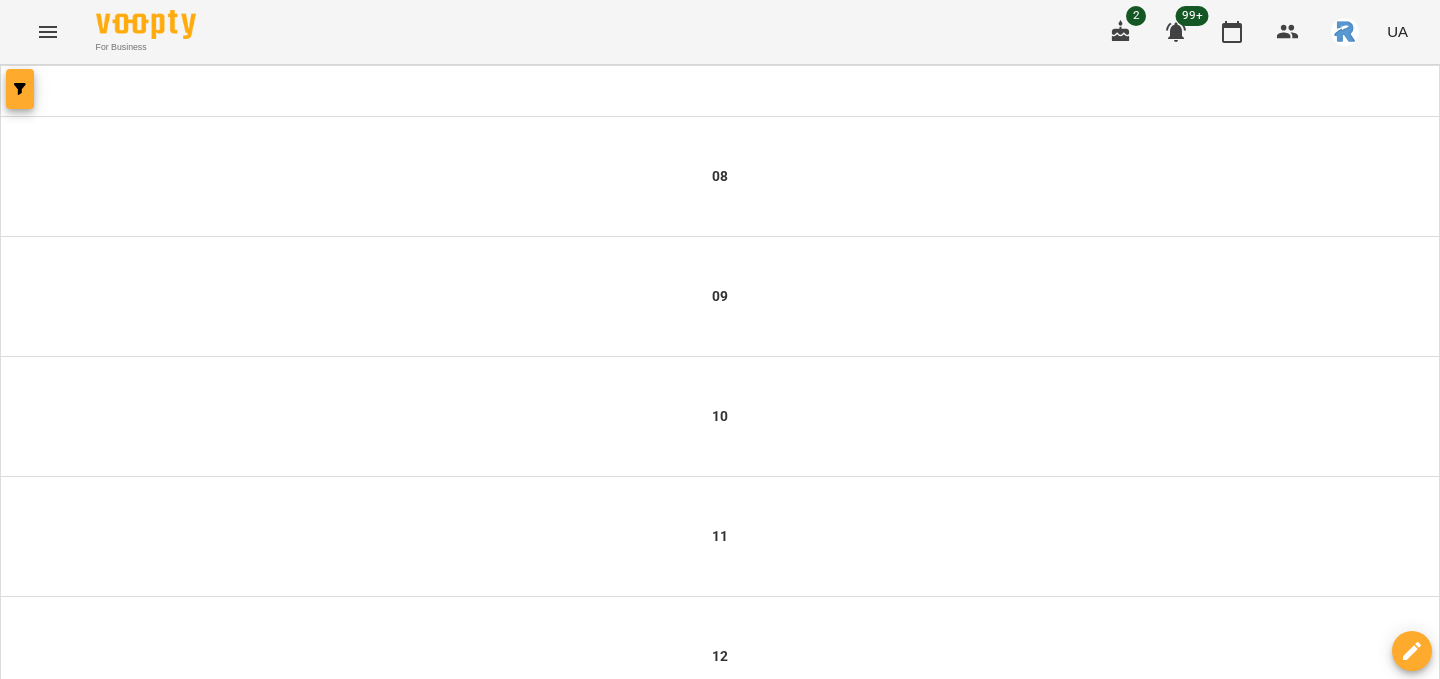 click at bounding box center (20, 89) 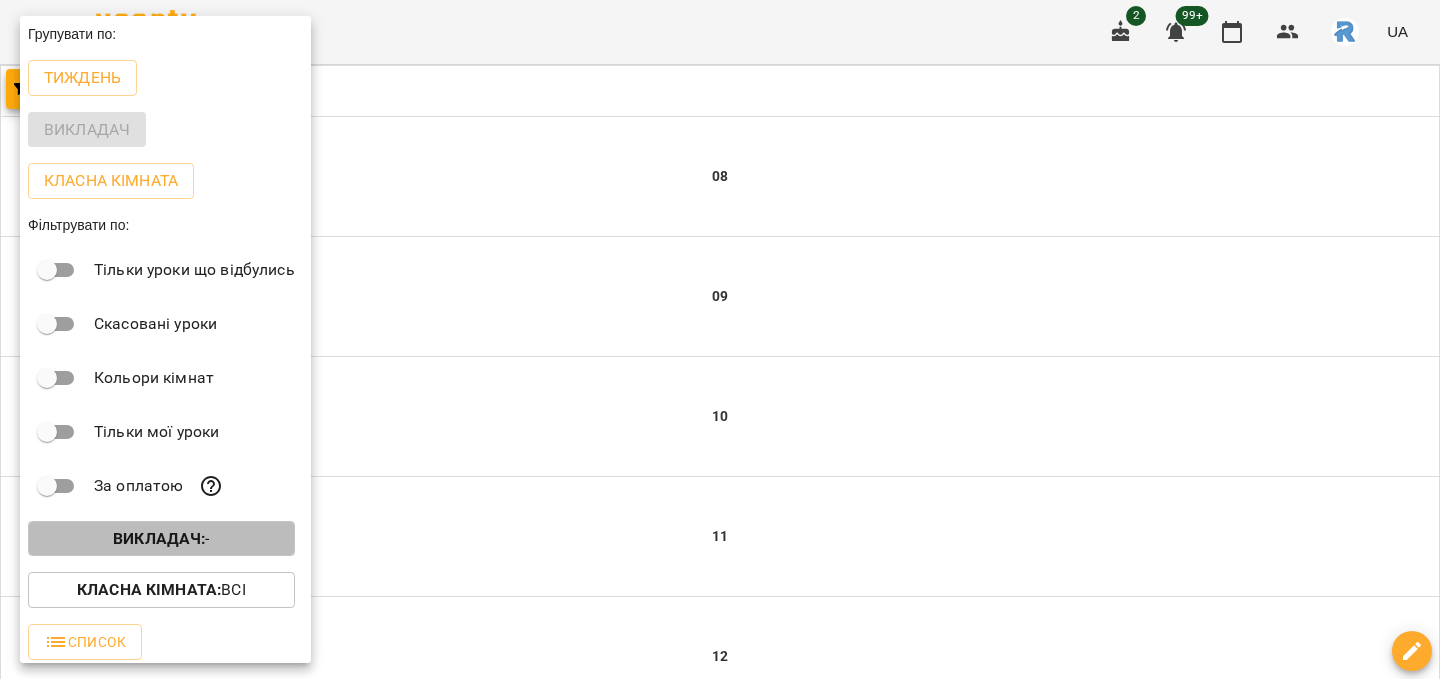 click on "Викладач :" at bounding box center (159, 538) 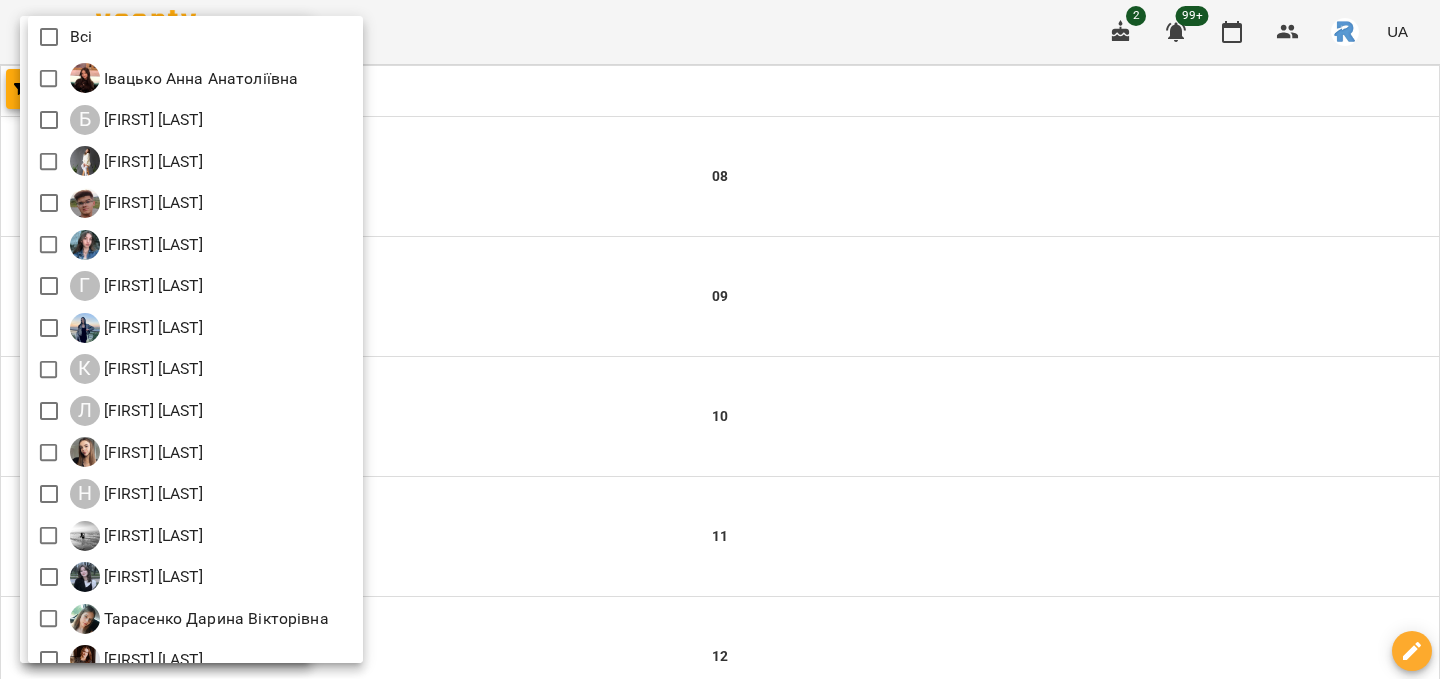 scroll, scrollTop: 230, scrollLeft: 0, axis: vertical 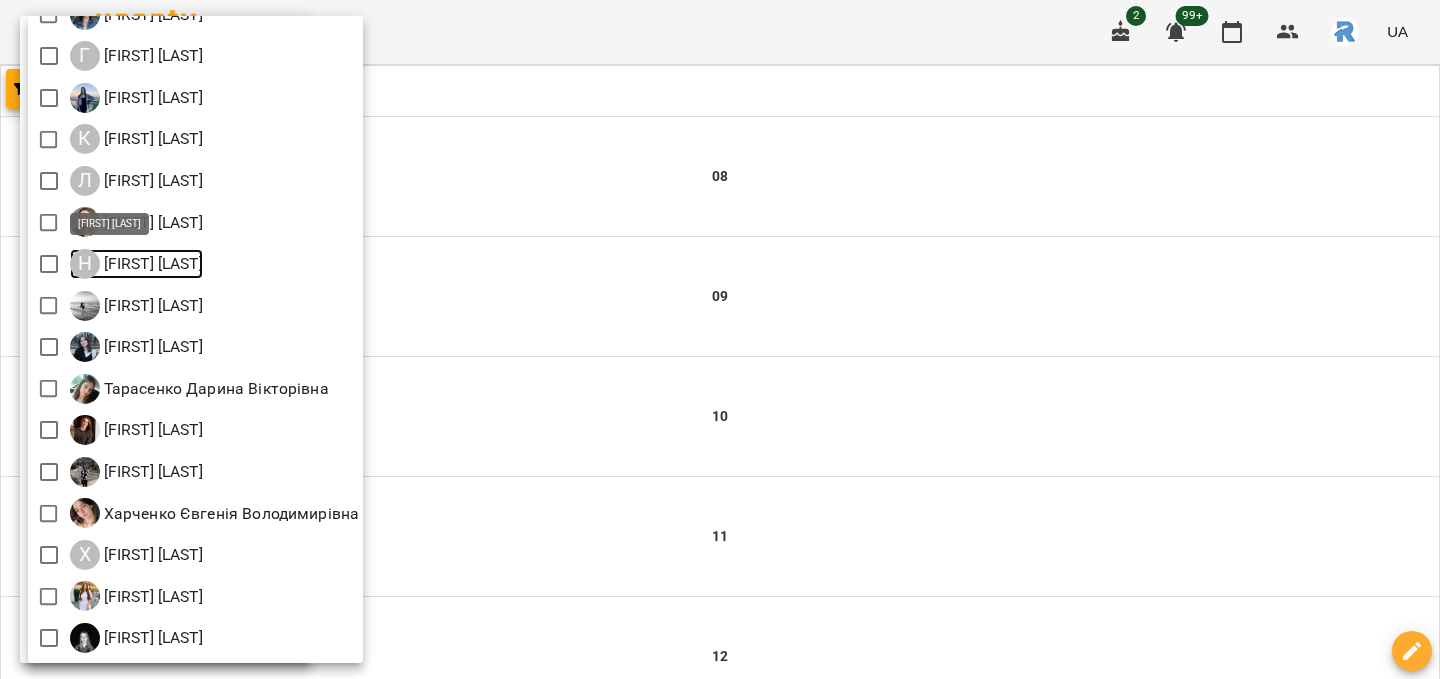 click on "[LAST] [FIRST] [PATRONYMIC]" at bounding box center [151, 264] 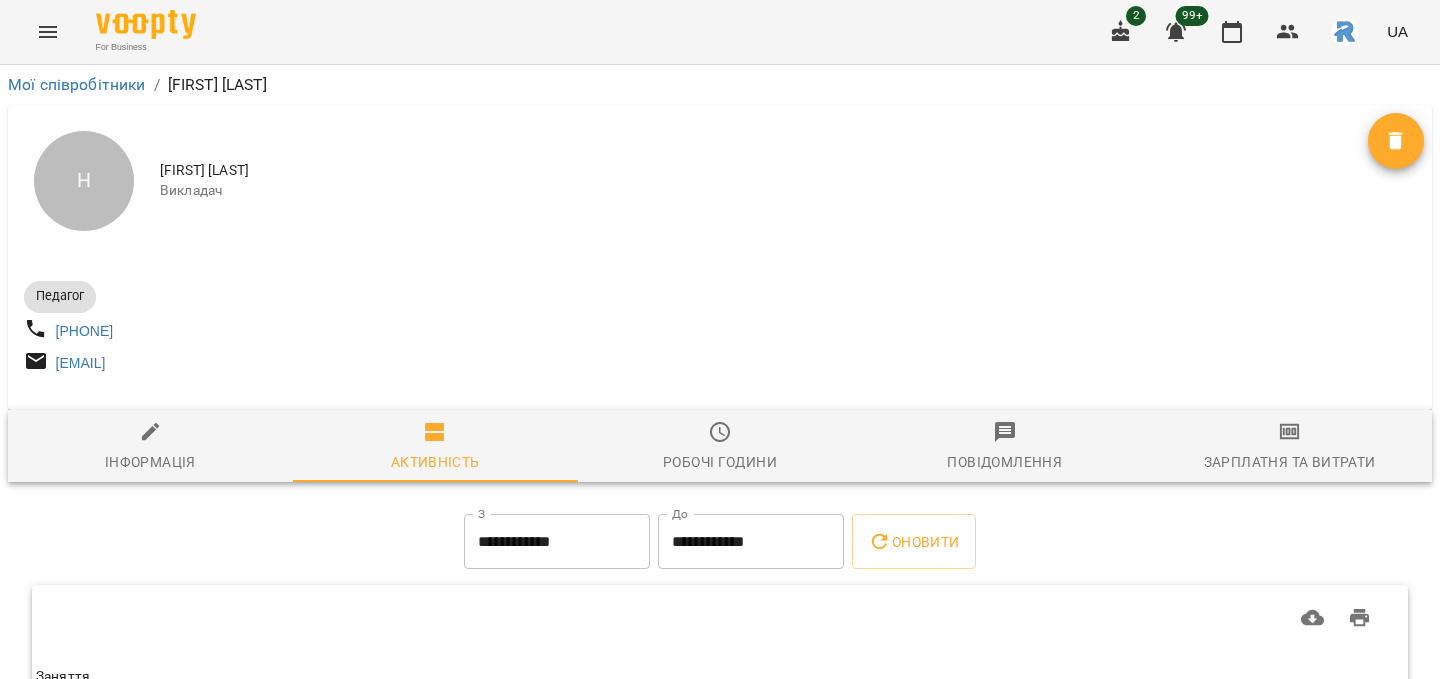 scroll, scrollTop: 1, scrollLeft: 0, axis: vertical 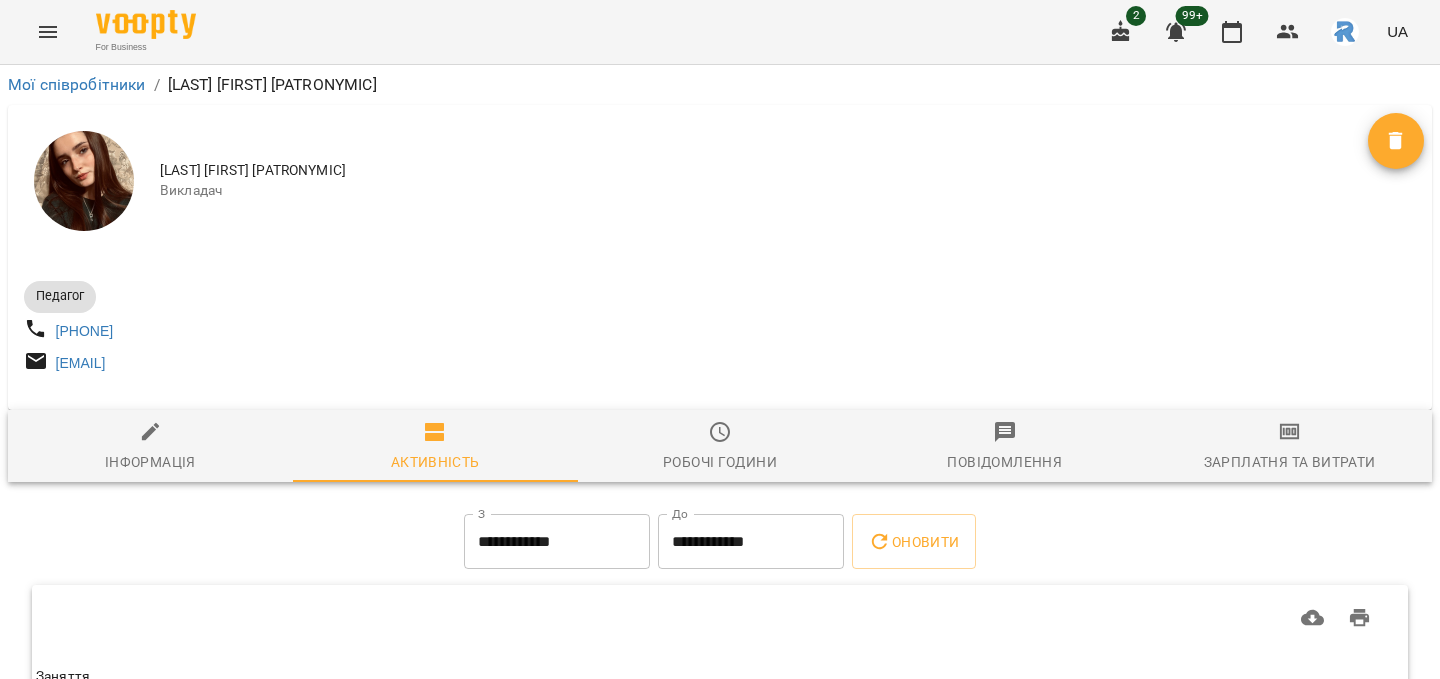 drag, startPoint x: 158, startPoint y: 167, endPoint x: 410, endPoint y: 175, distance: 252.12695 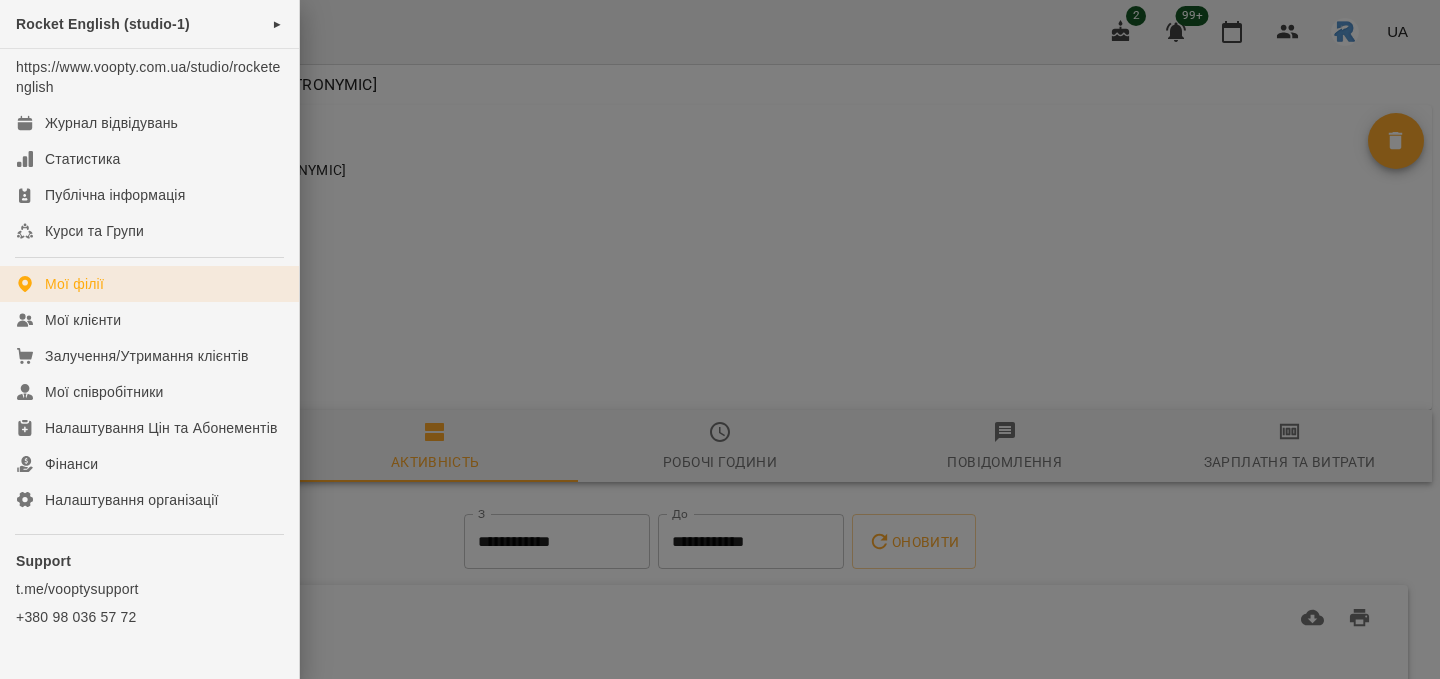 click on "Мої філії" at bounding box center [149, 284] 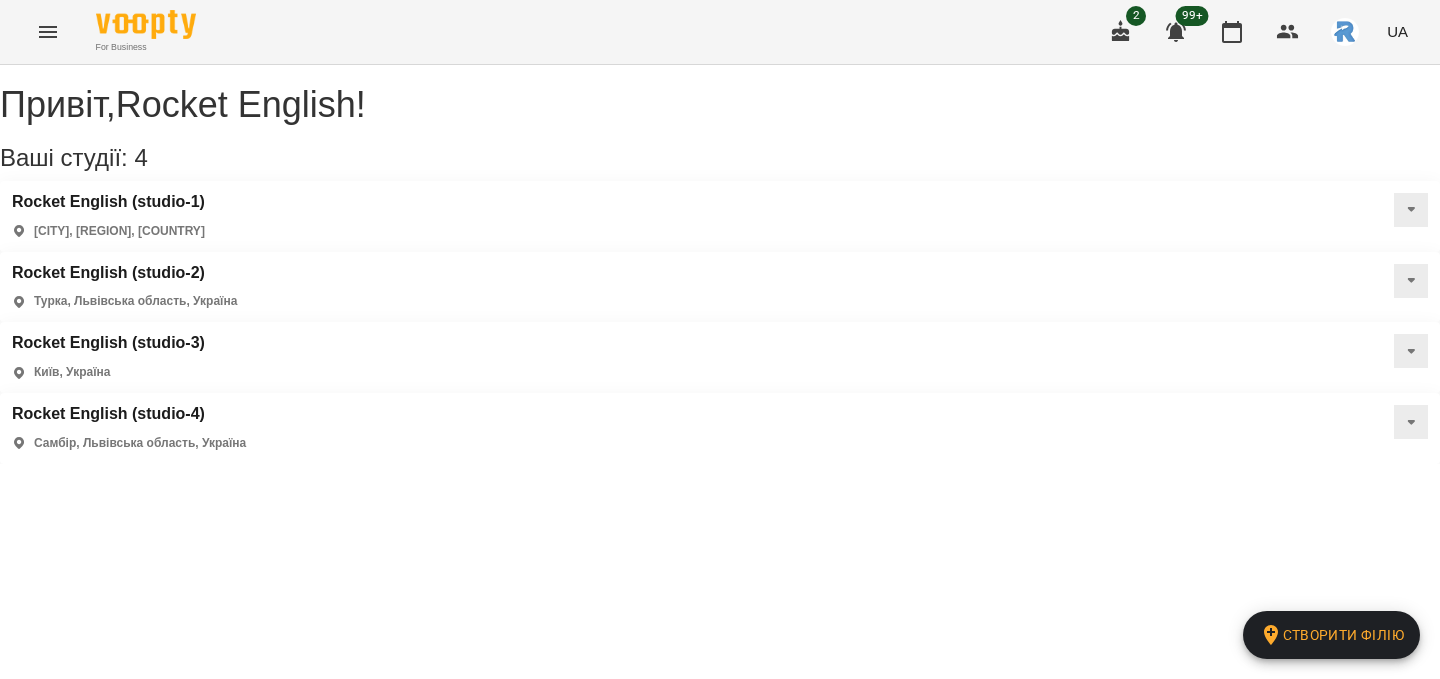 click at bounding box center (48, 32) 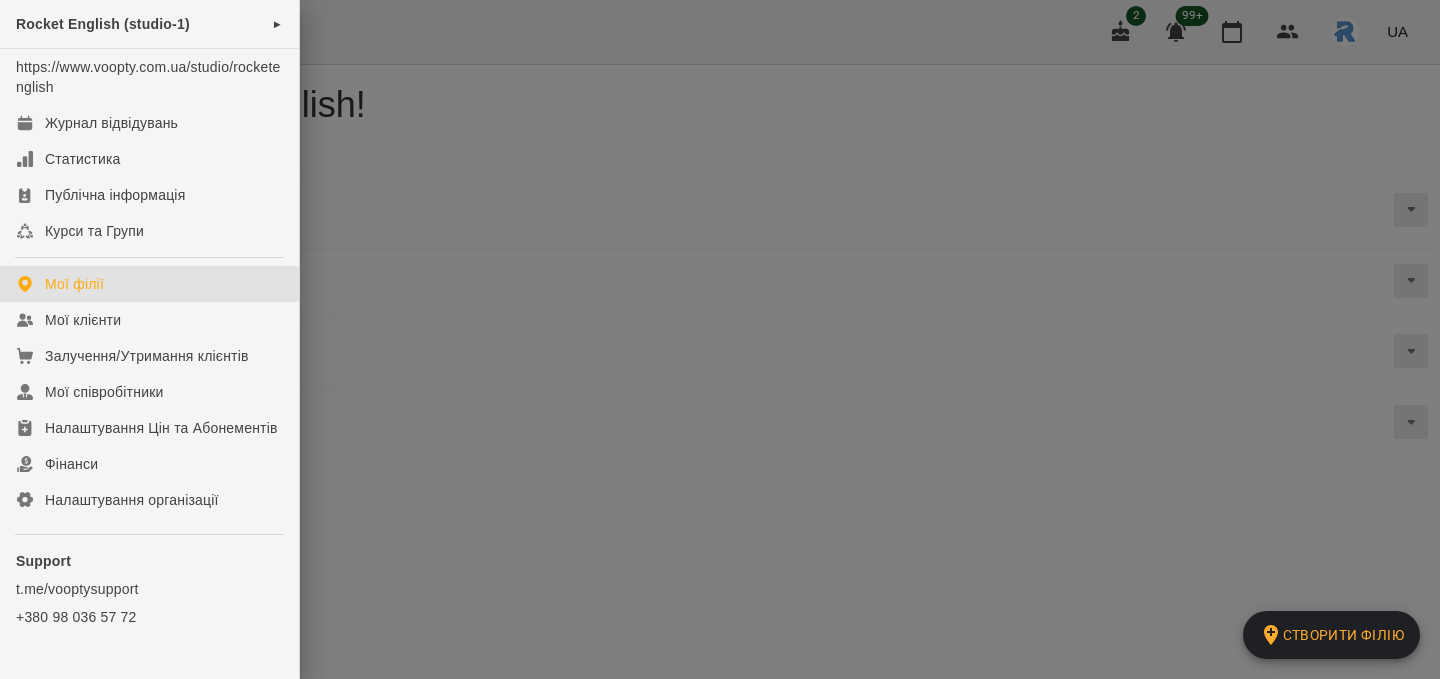 click at bounding box center [720, 339] 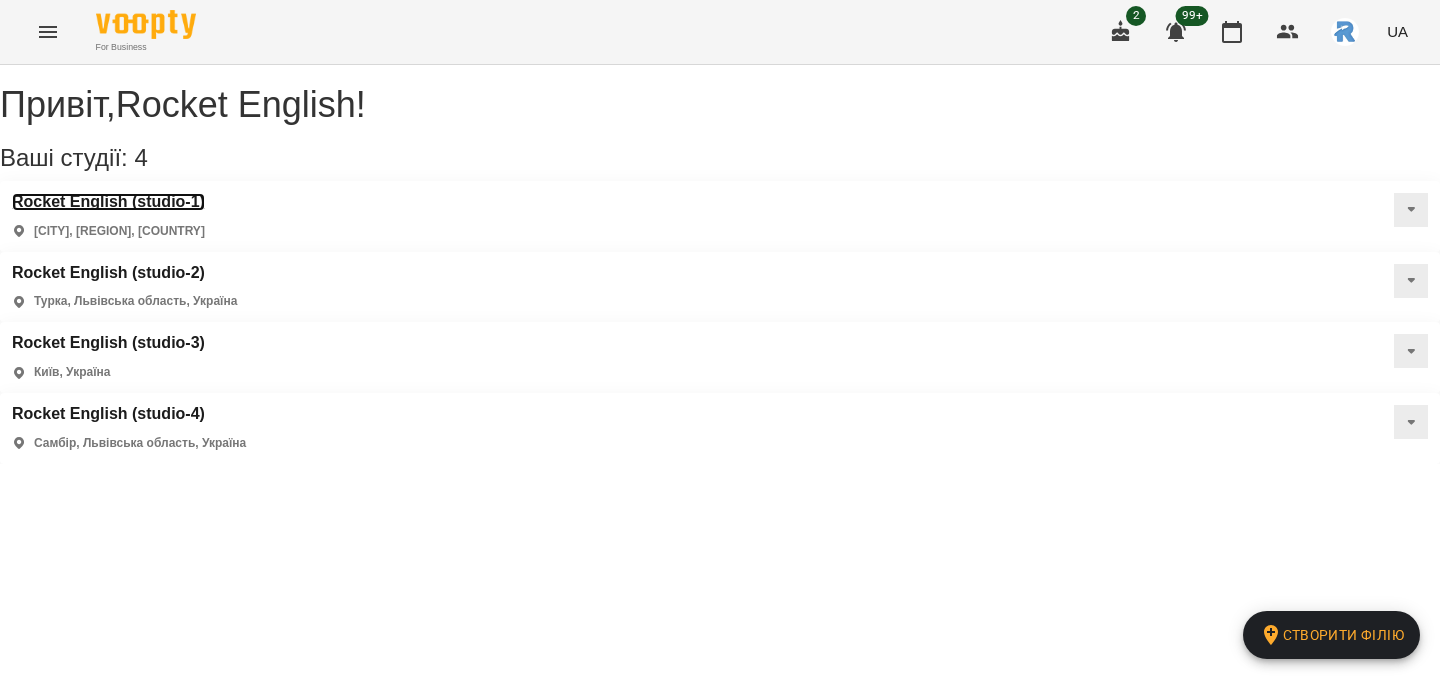 click on "Rocket English (studio-1)" at bounding box center [108, 202] 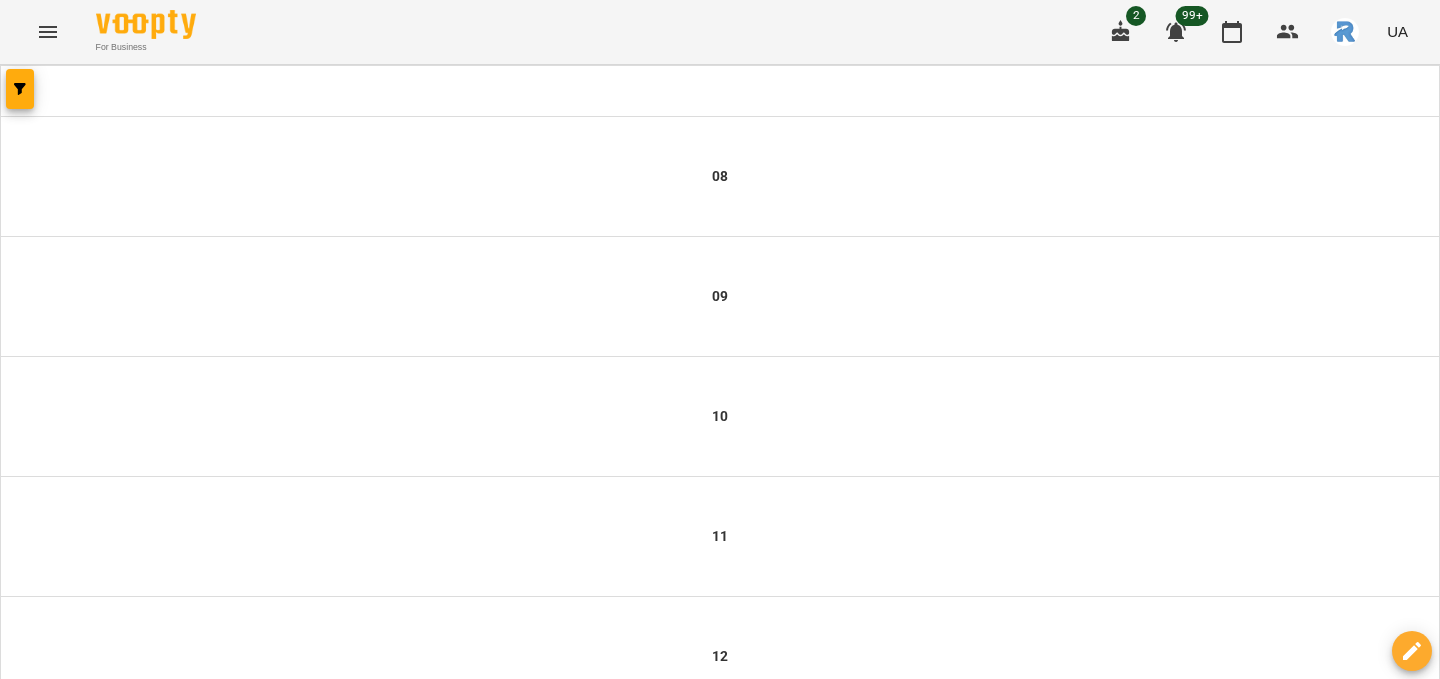 scroll, scrollTop: 433, scrollLeft: 0, axis: vertical 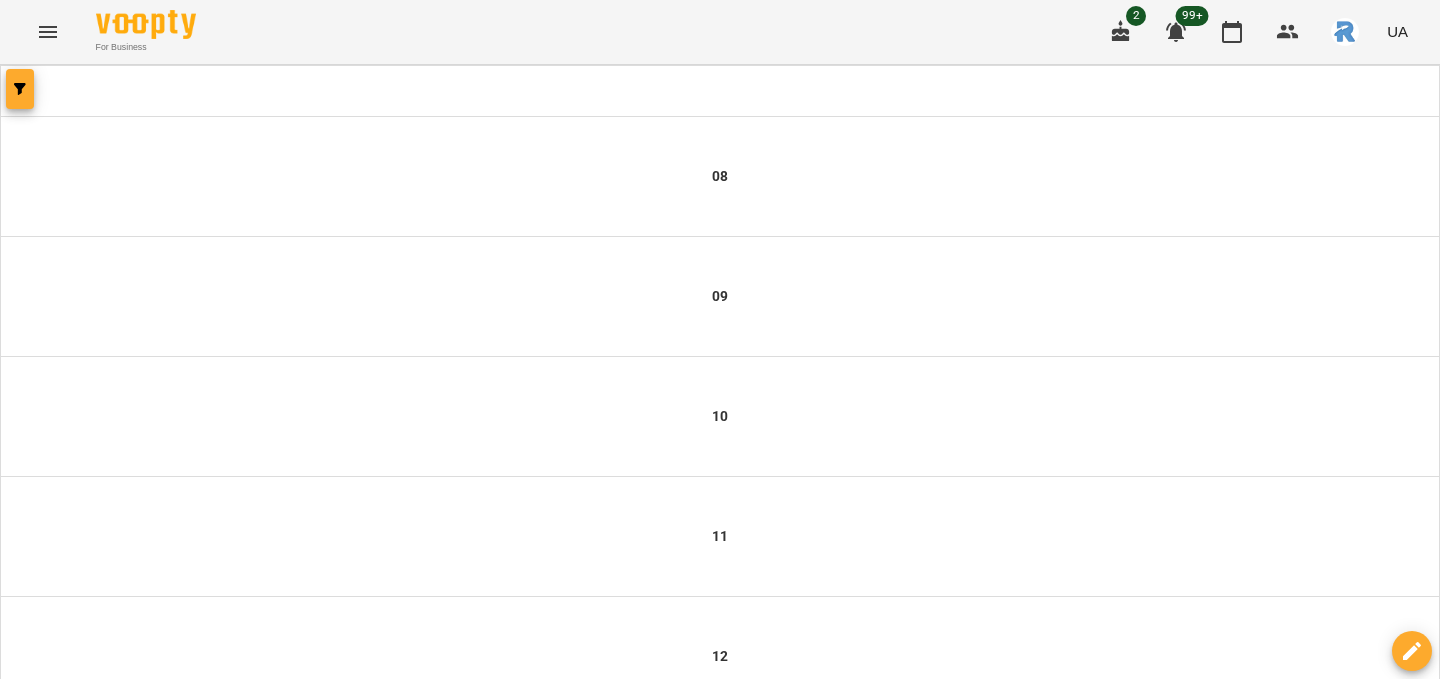 click 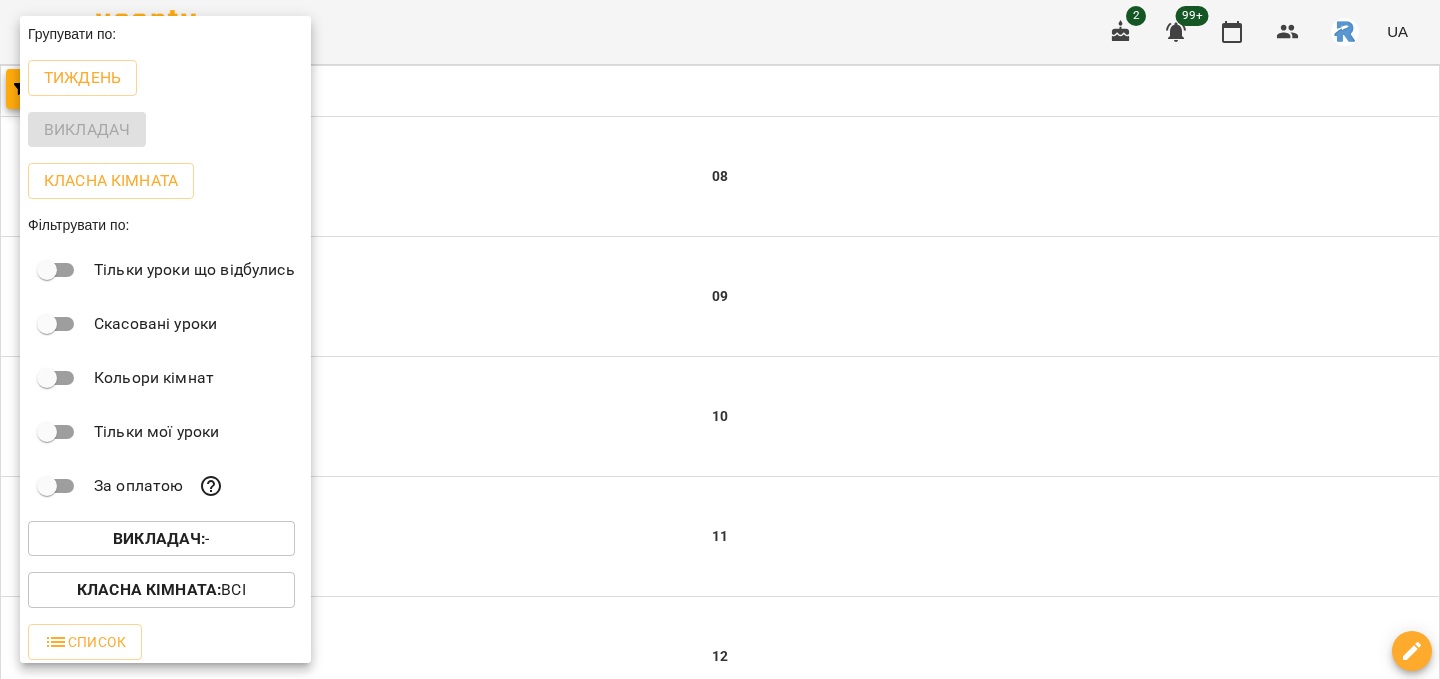 click on "Викладач :" at bounding box center (159, 538) 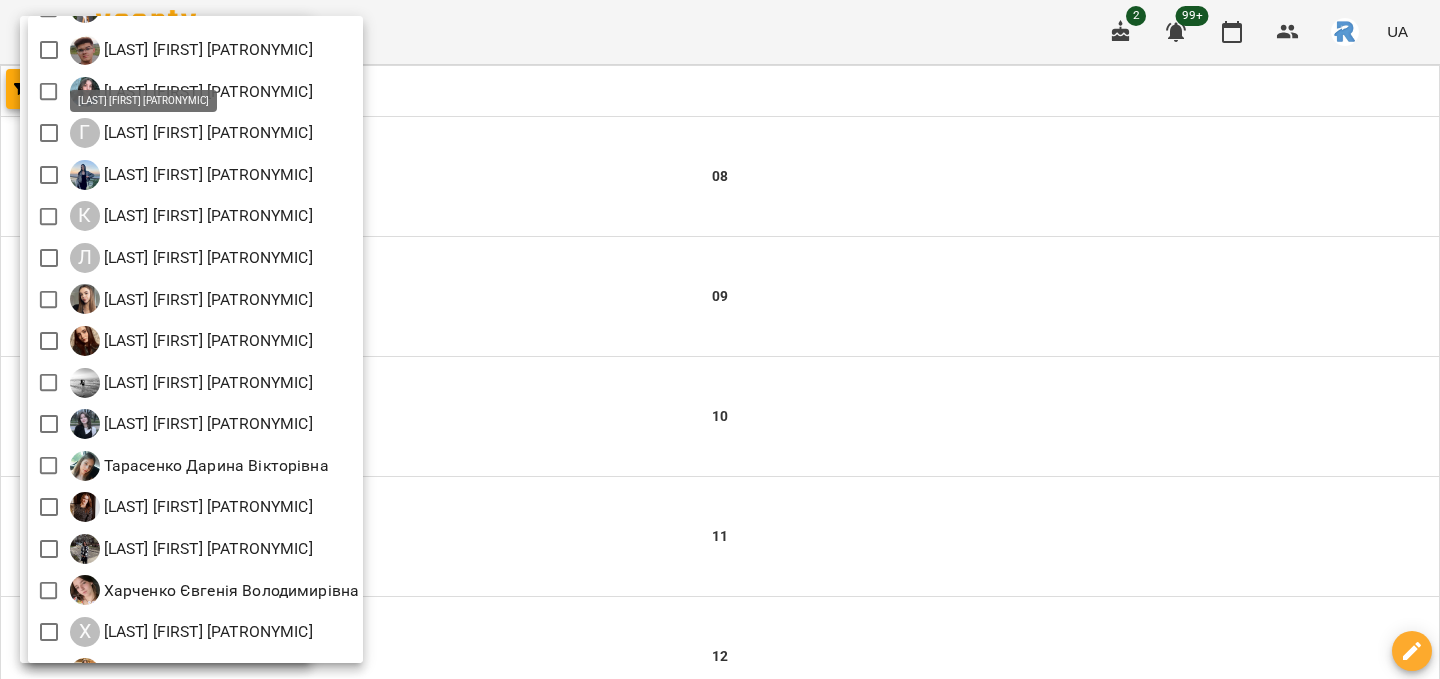 scroll, scrollTop: 126, scrollLeft: 0, axis: vertical 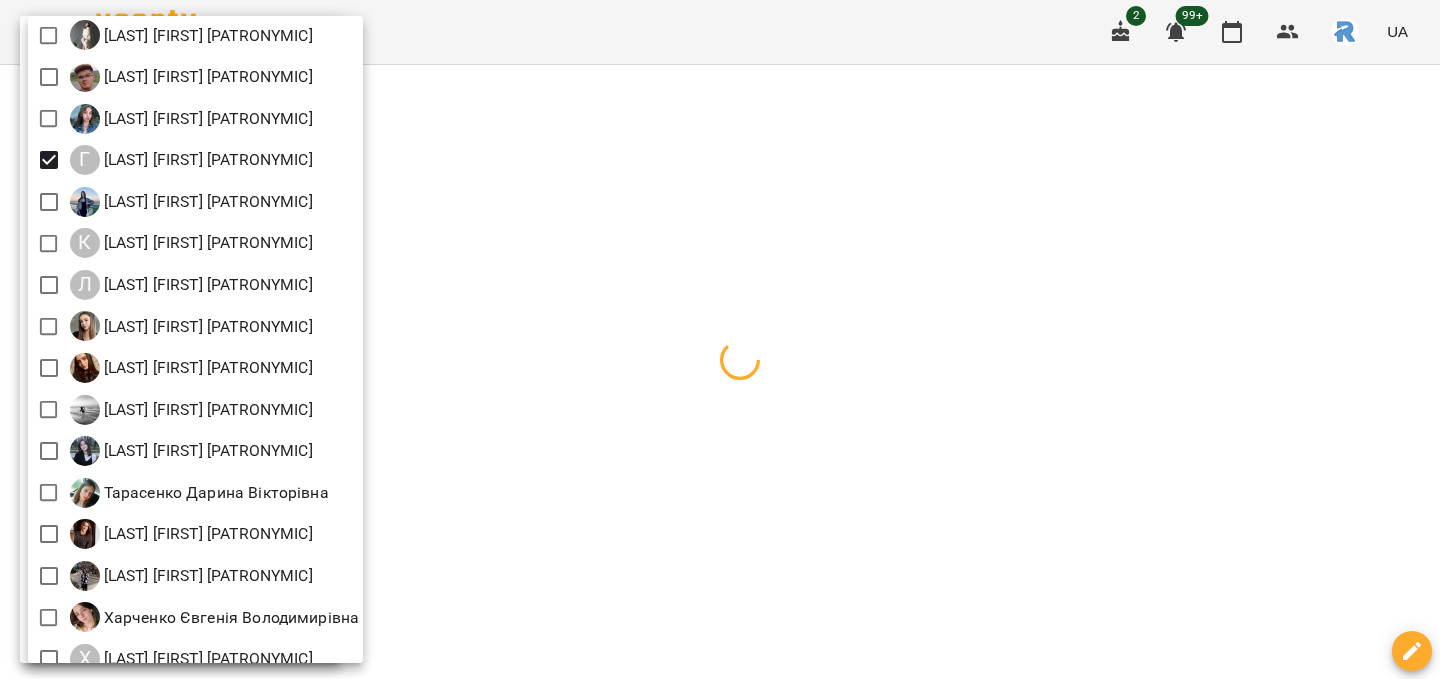 click at bounding box center (720, 339) 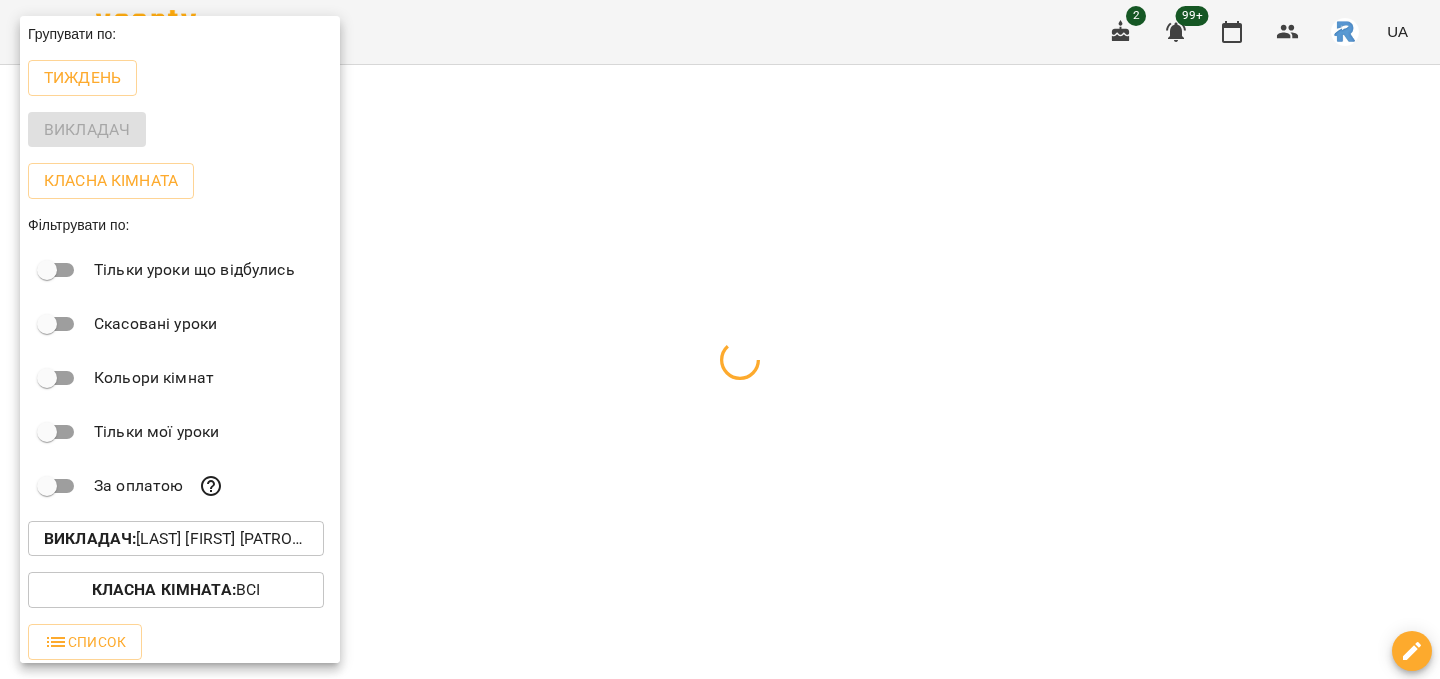 click at bounding box center (720, 339) 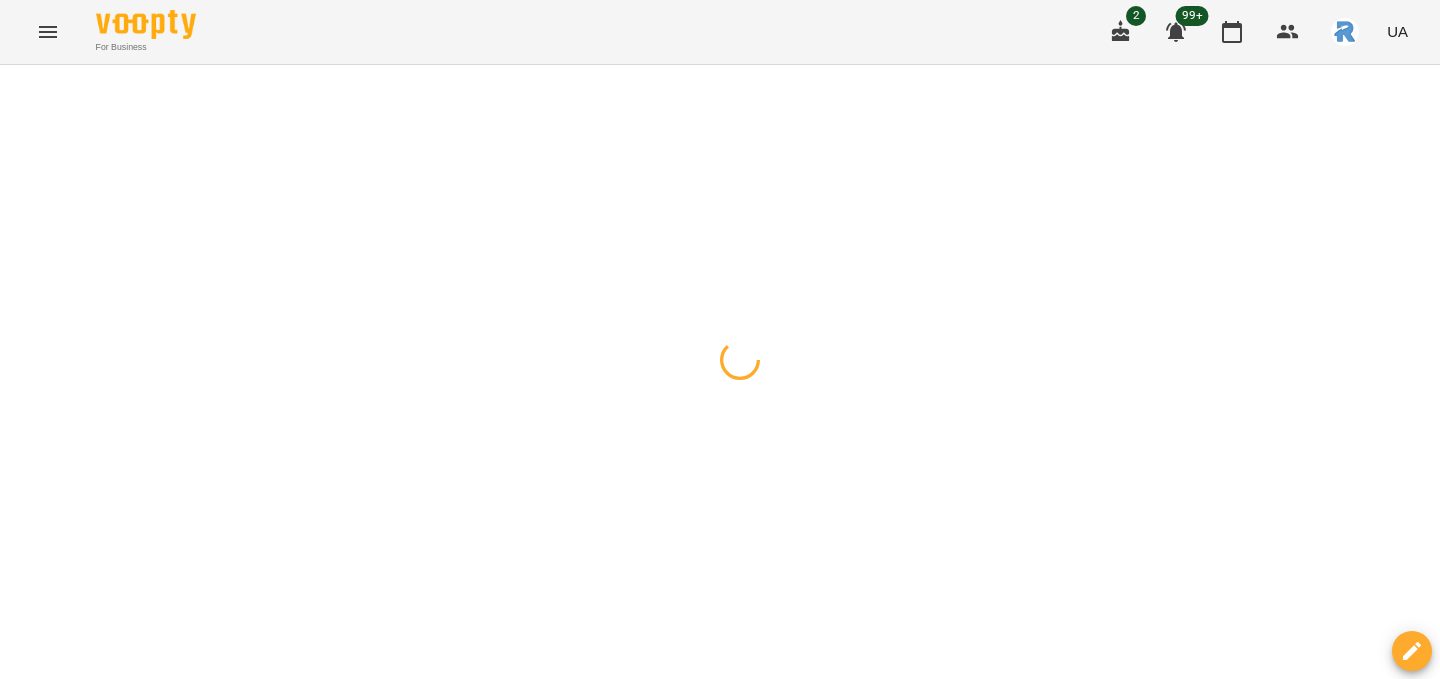 click 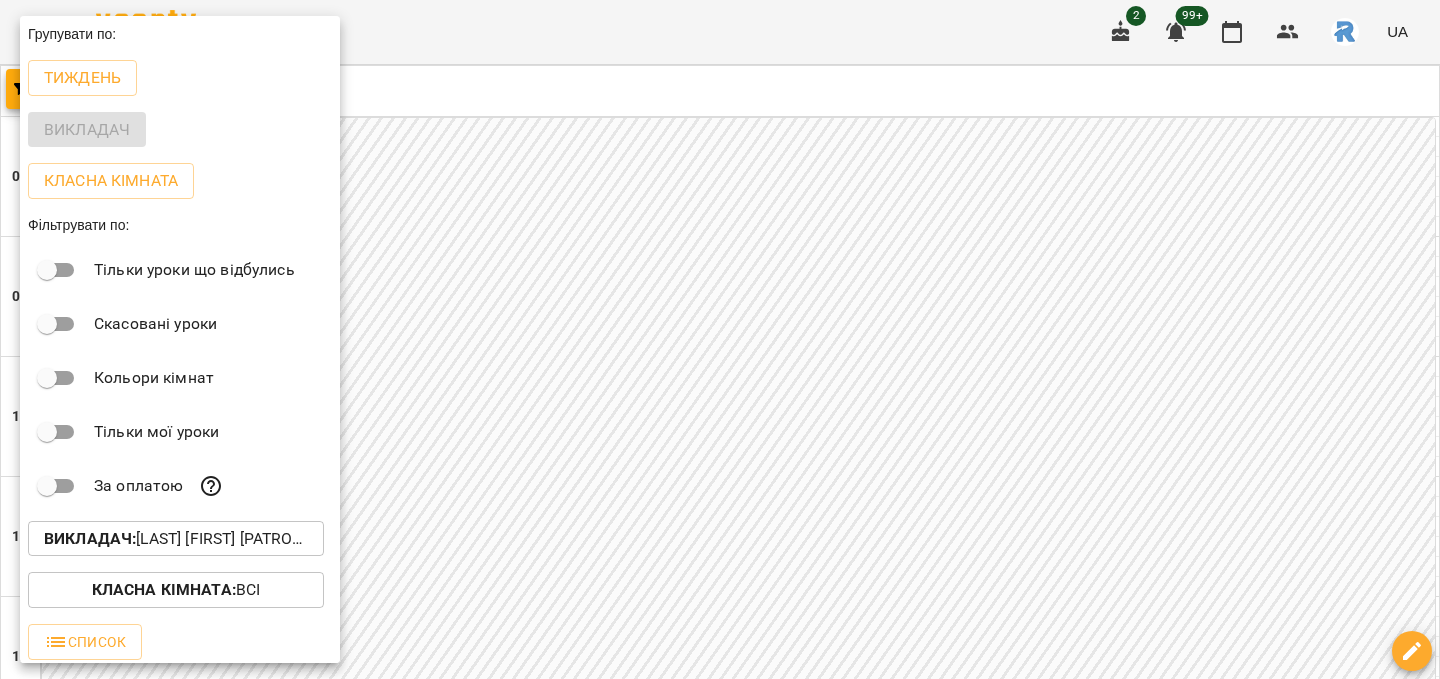click at bounding box center [720, 339] 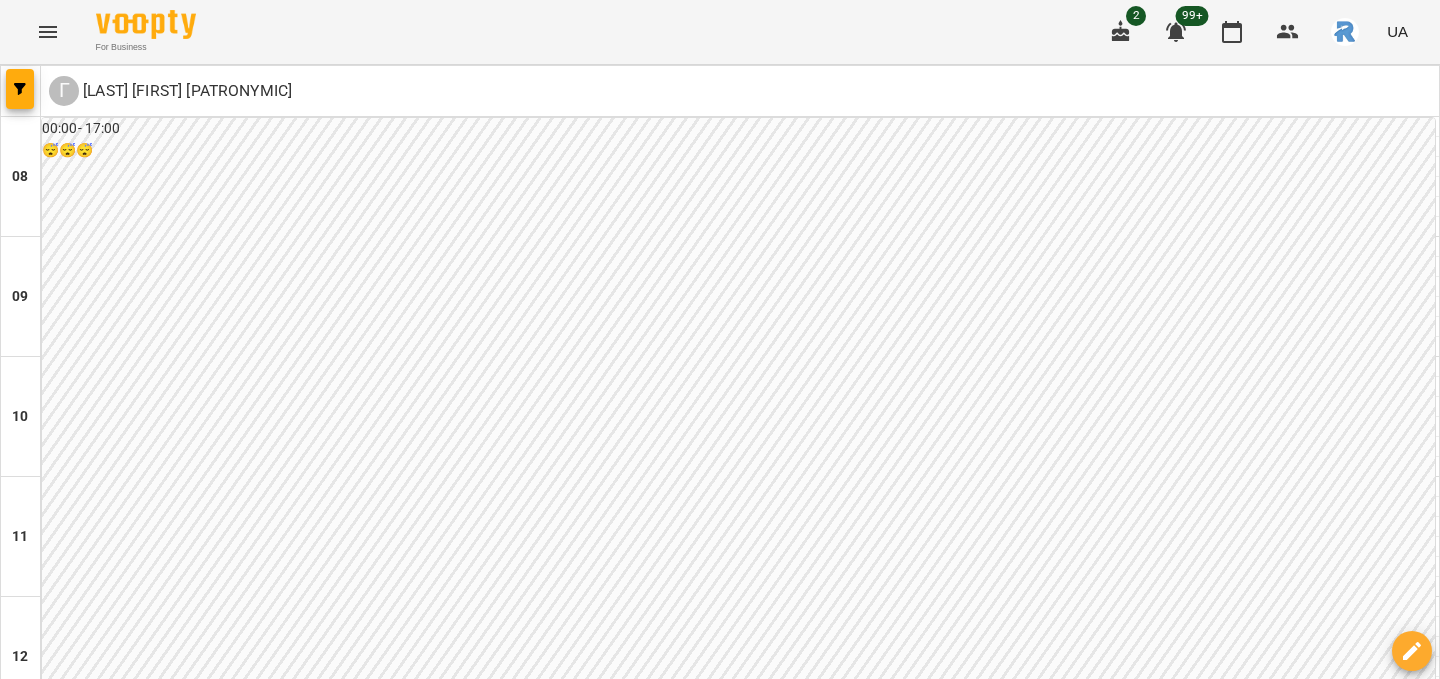 scroll, scrollTop: 798, scrollLeft: 0, axis: vertical 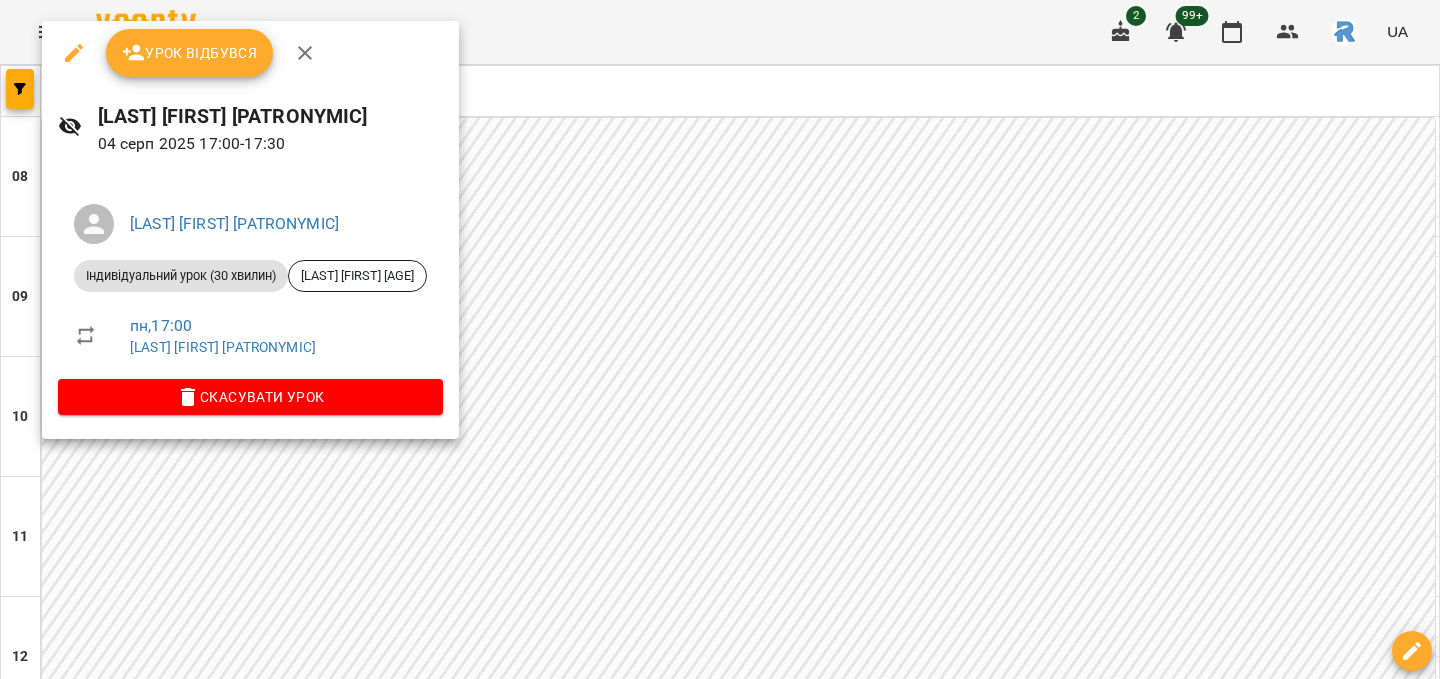 click at bounding box center [720, 339] 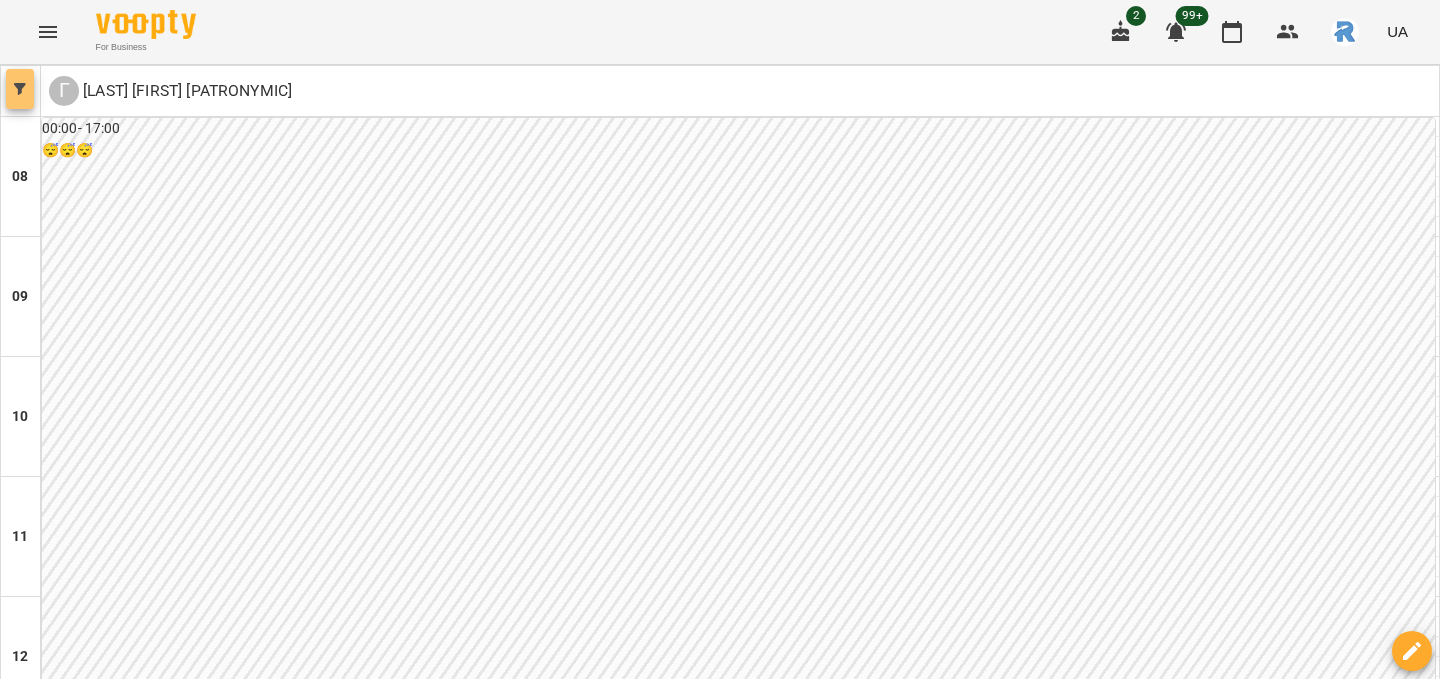 click at bounding box center [20, 89] 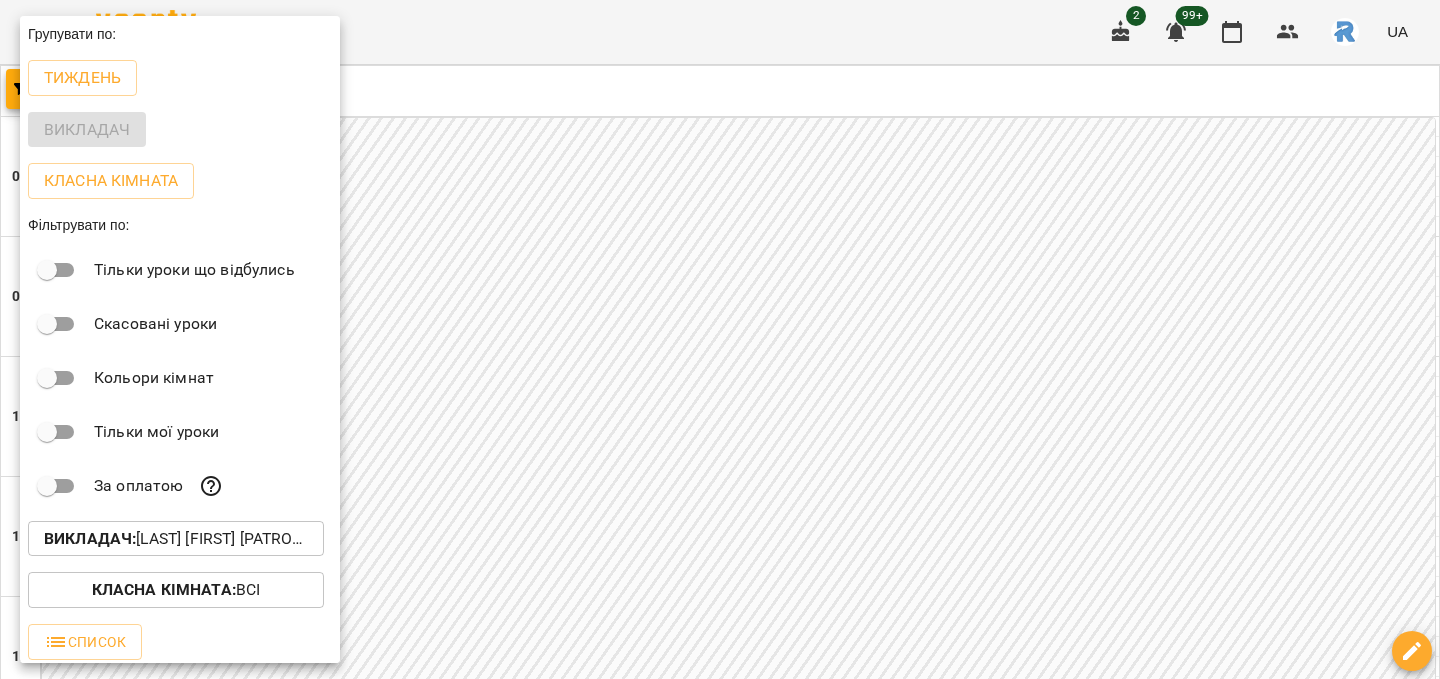 click on "Викладач :  Гринчак Христина Іванівна" at bounding box center (176, 539) 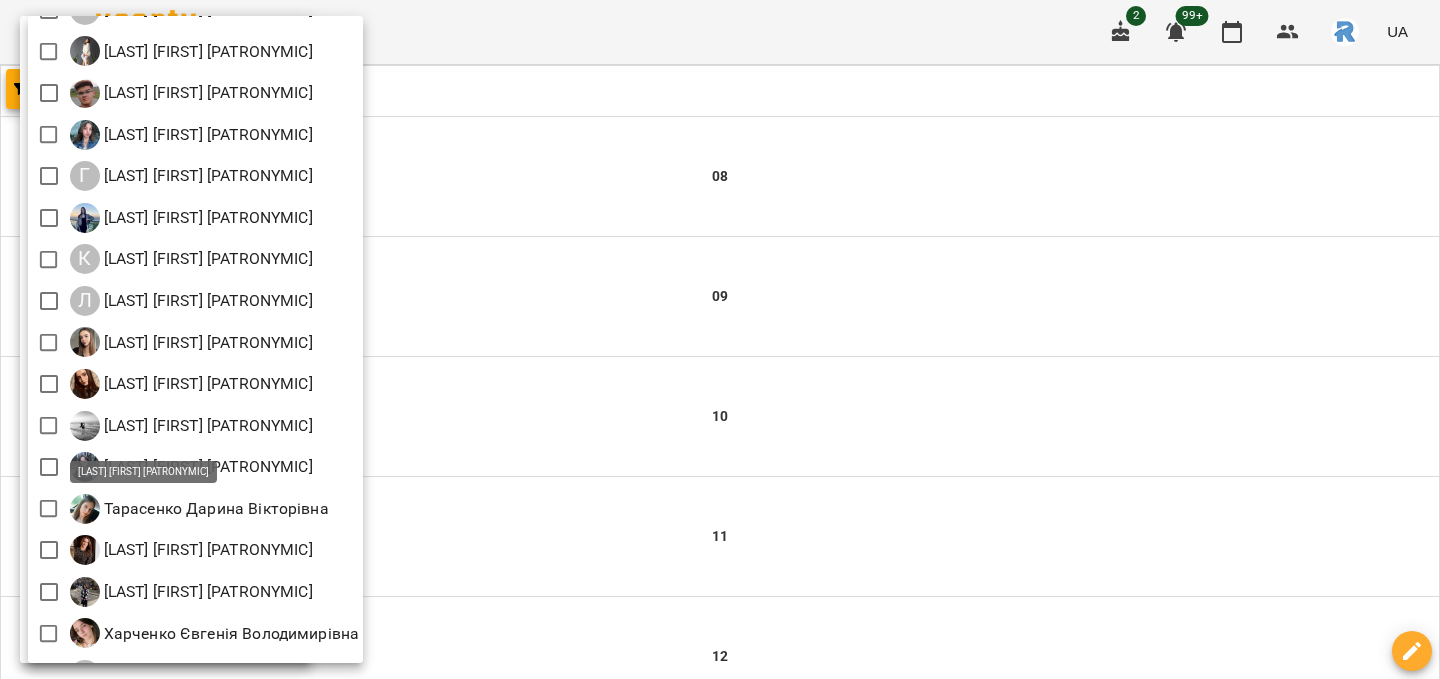 scroll, scrollTop: 0, scrollLeft: 0, axis: both 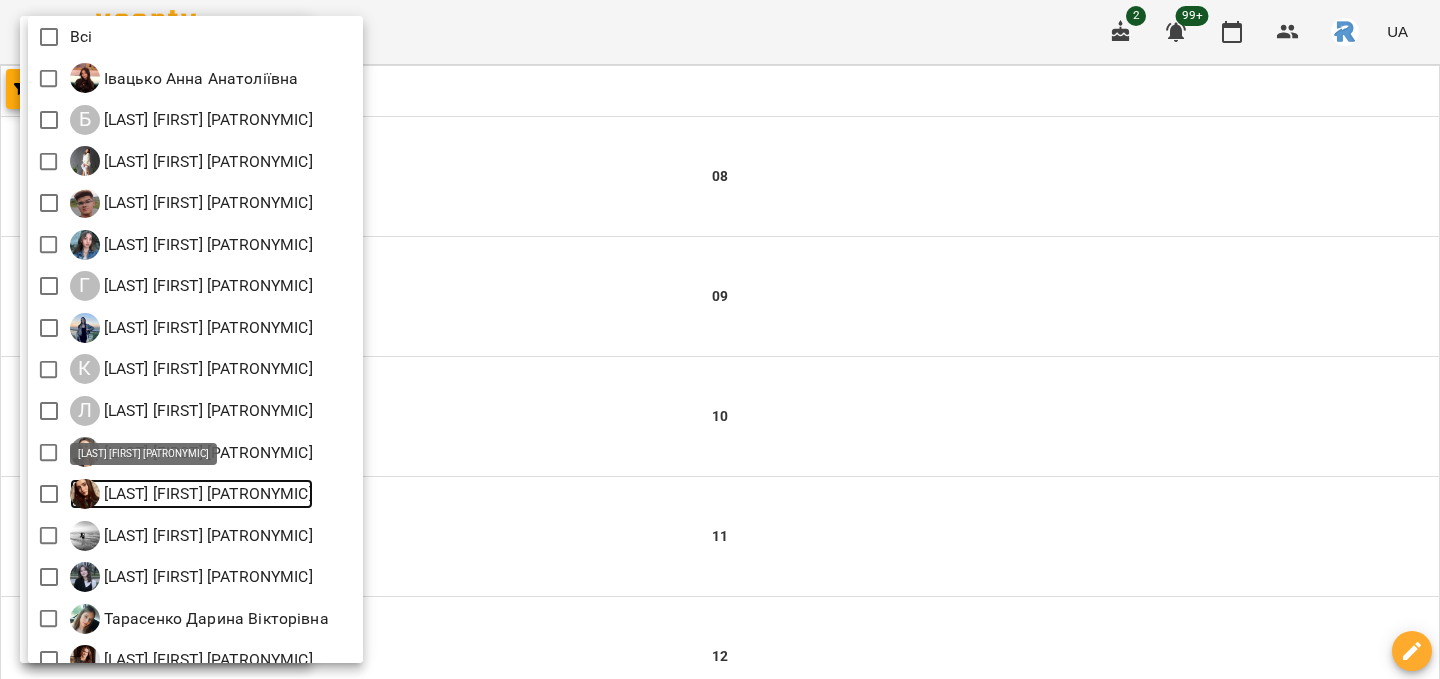 click on "[LAST] [FIRST] [PATRONYMIC]" at bounding box center (206, 494) 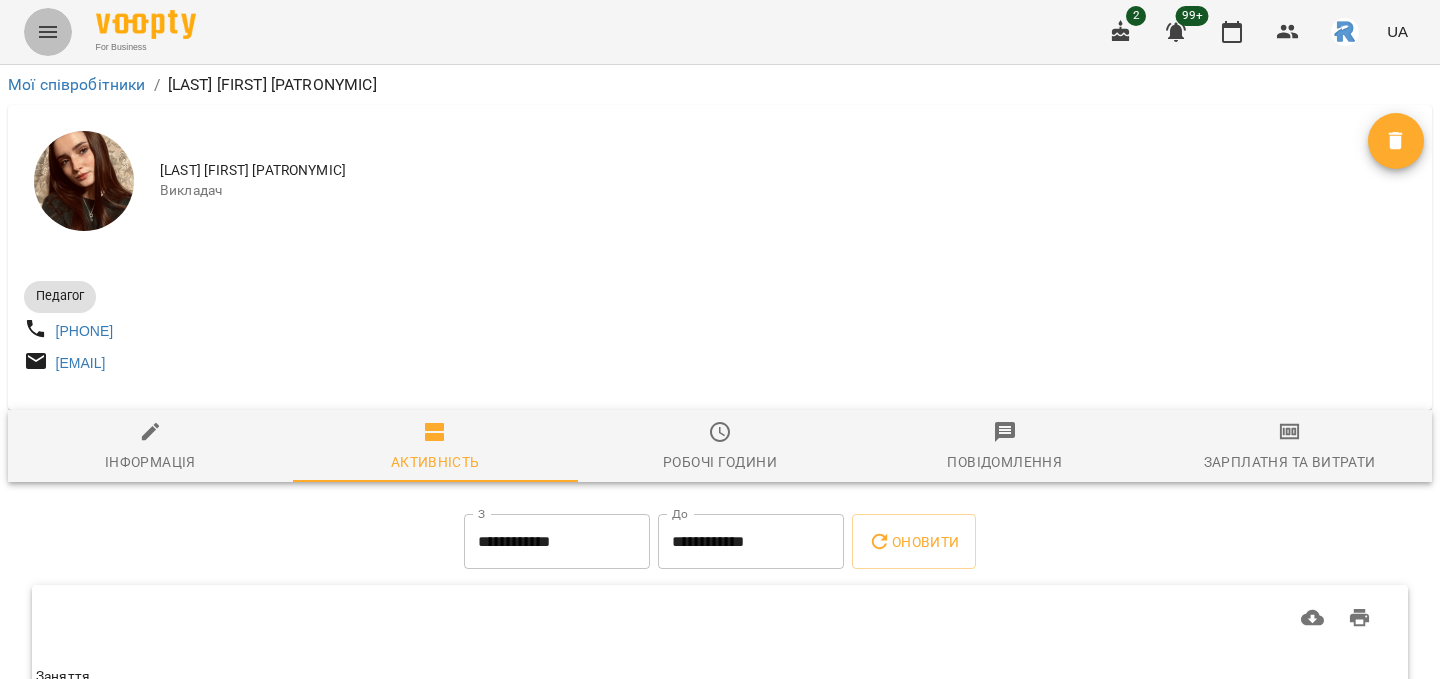 click at bounding box center (48, 32) 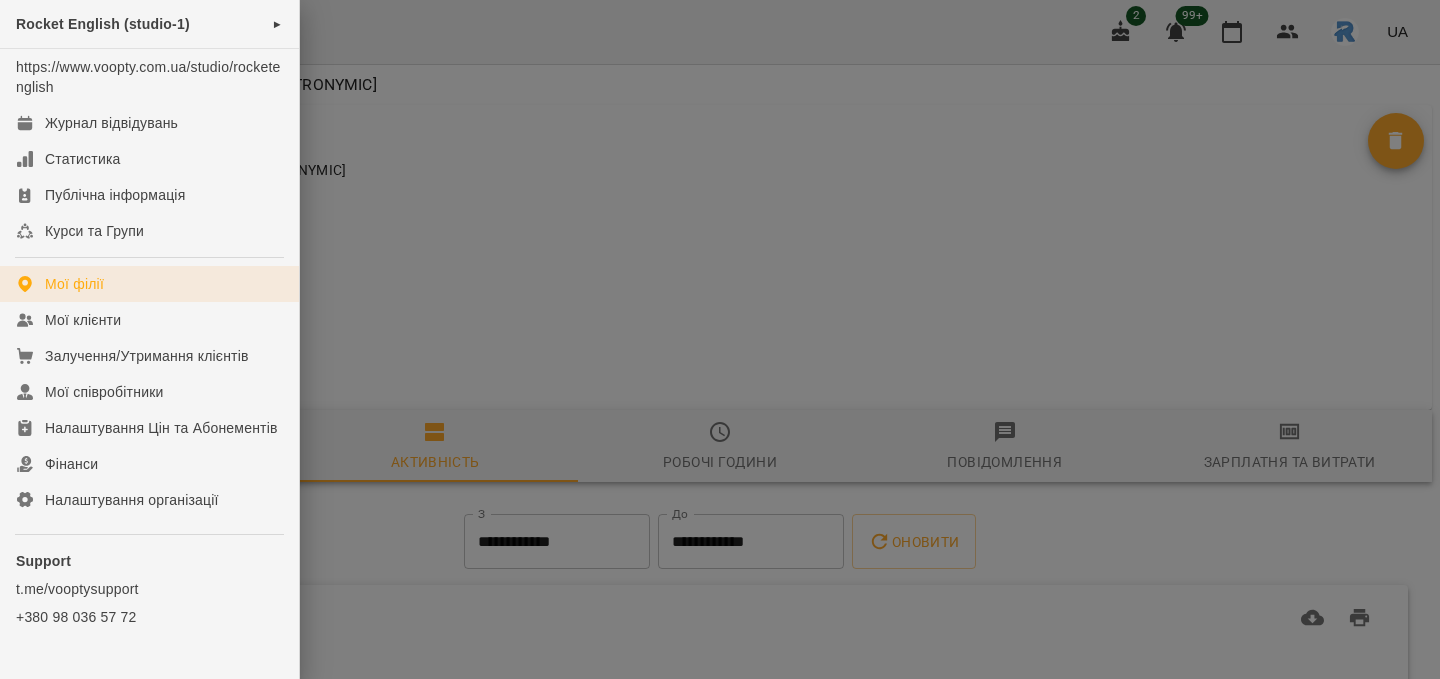 click on "Мої філії" at bounding box center [149, 284] 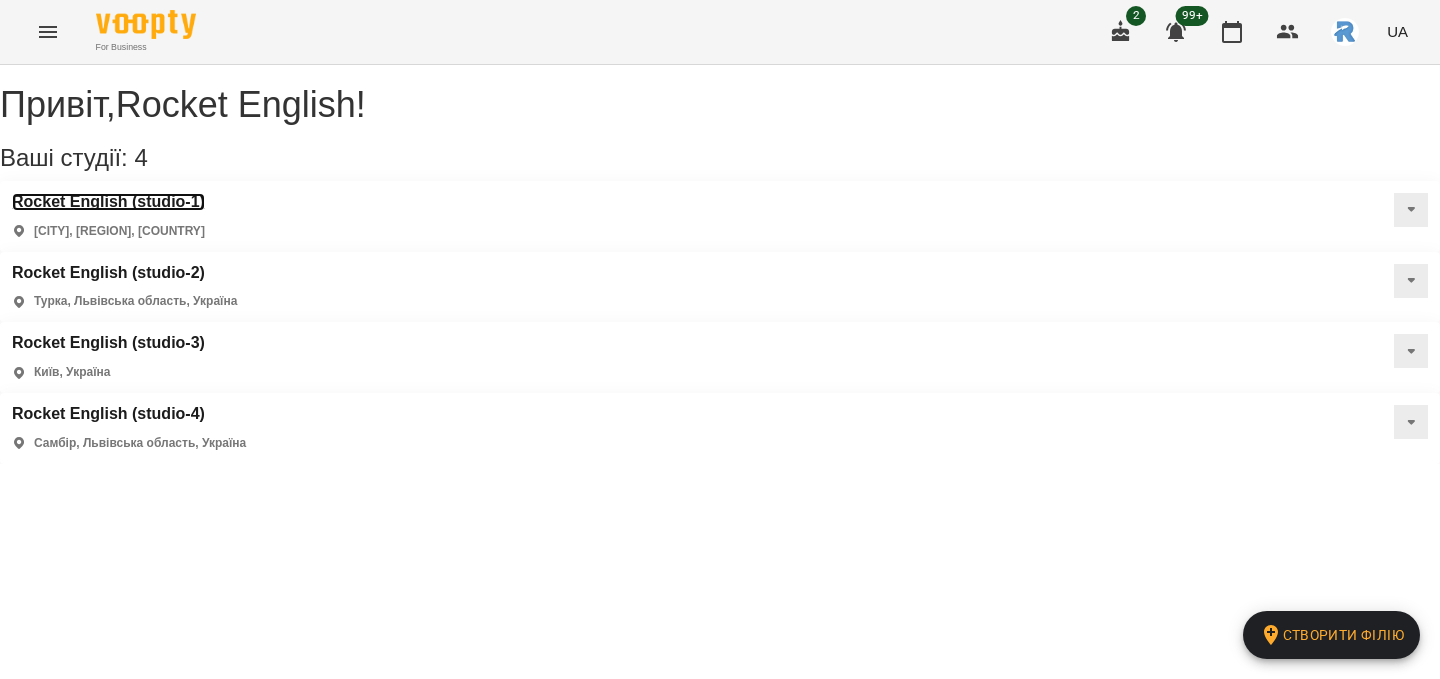click on "Rocket English (studio-1)" at bounding box center (108, 202) 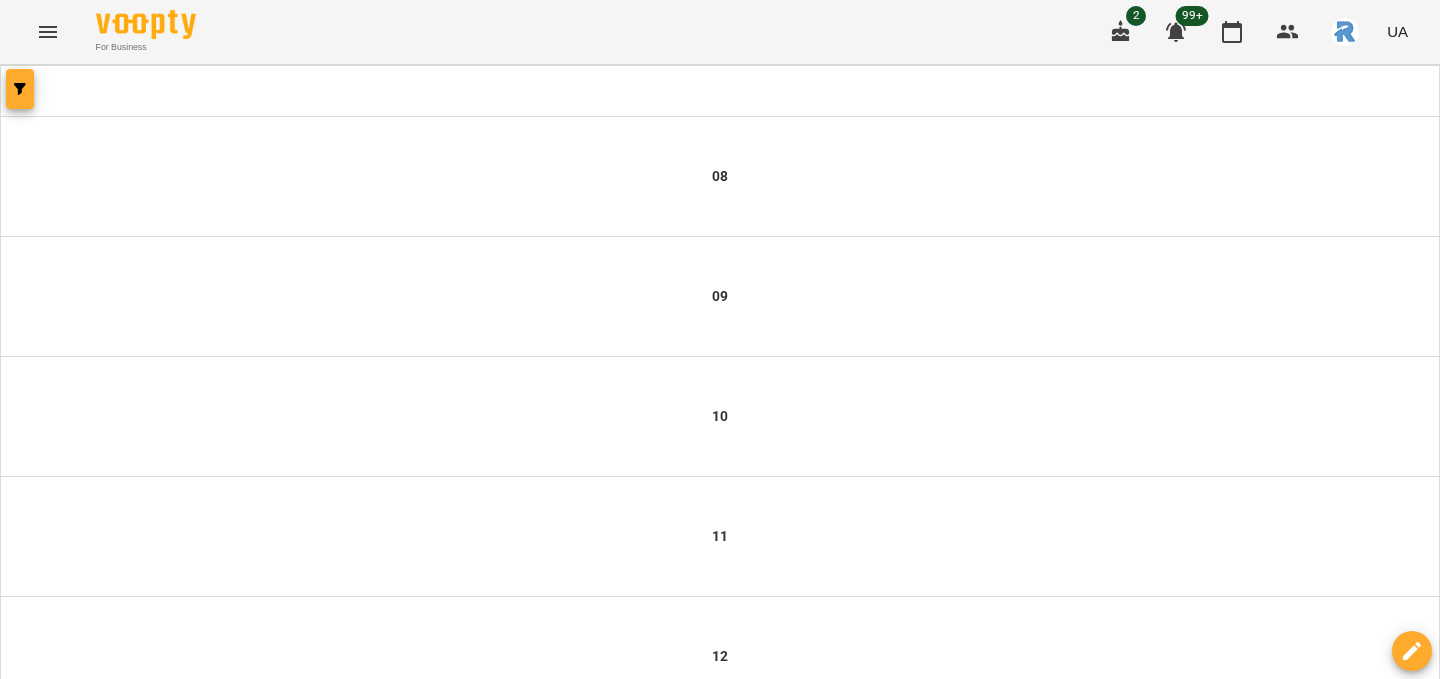 click 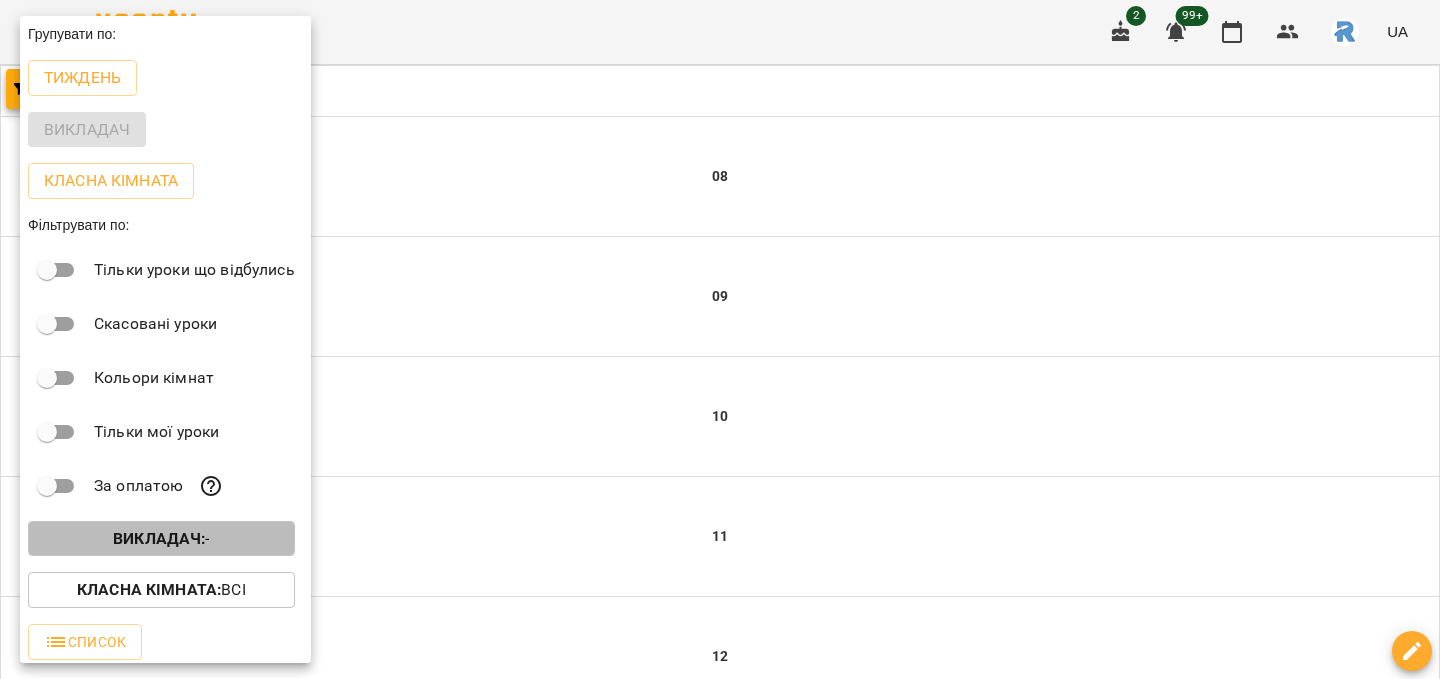 click on "Викладач :" at bounding box center [159, 538] 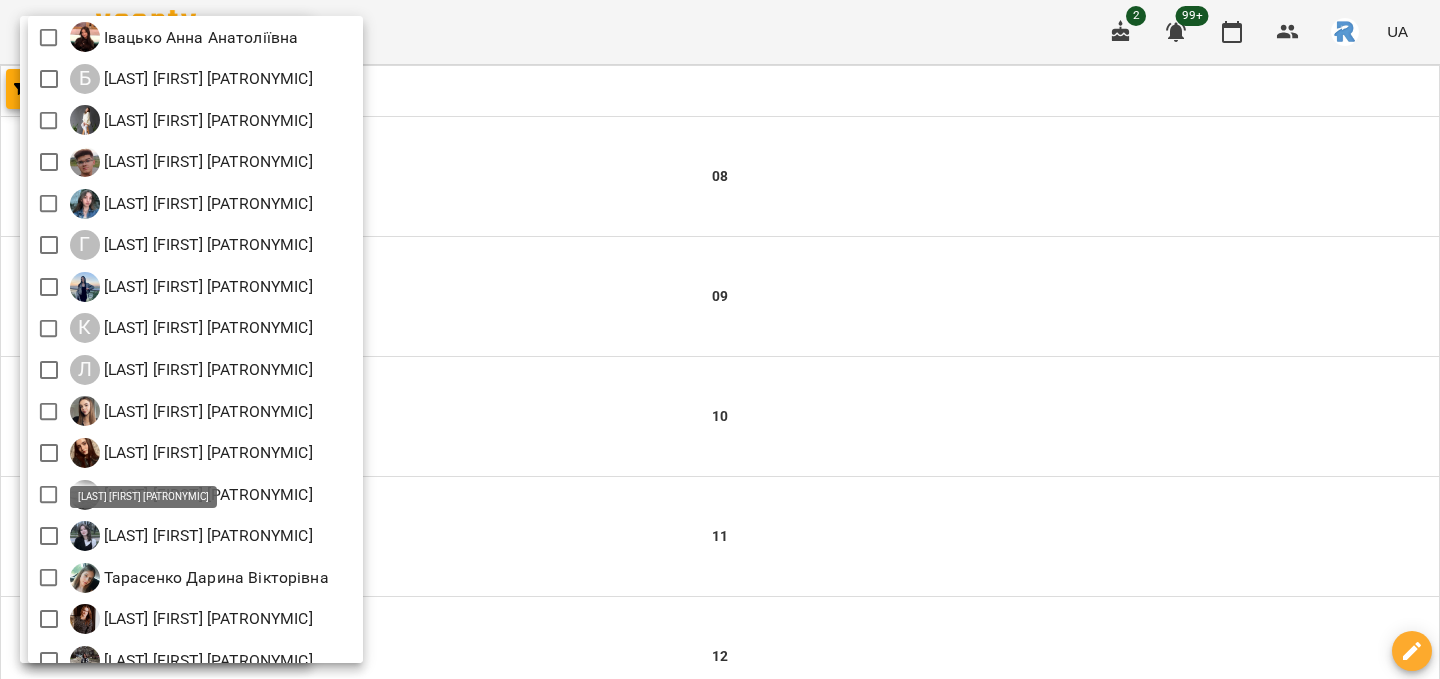 scroll, scrollTop: 48, scrollLeft: 0, axis: vertical 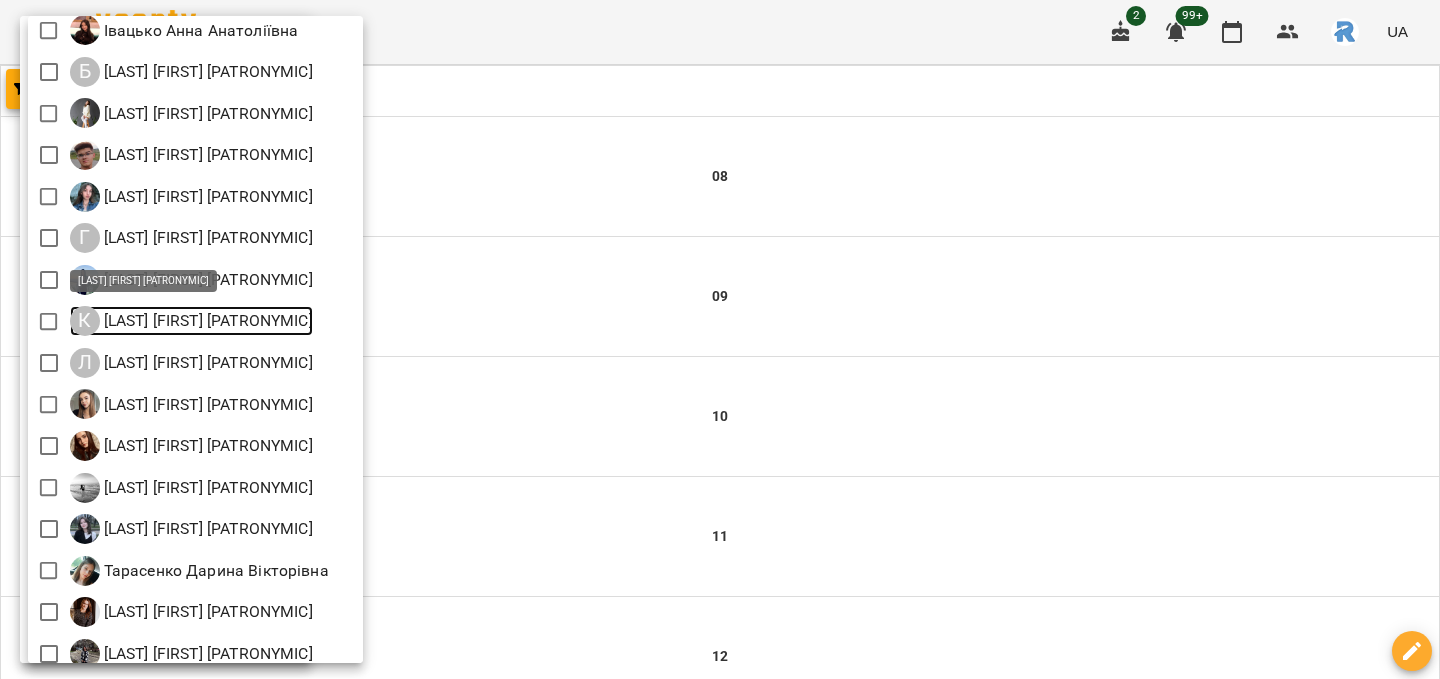 click on "[NAME]" at bounding box center [206, 321] 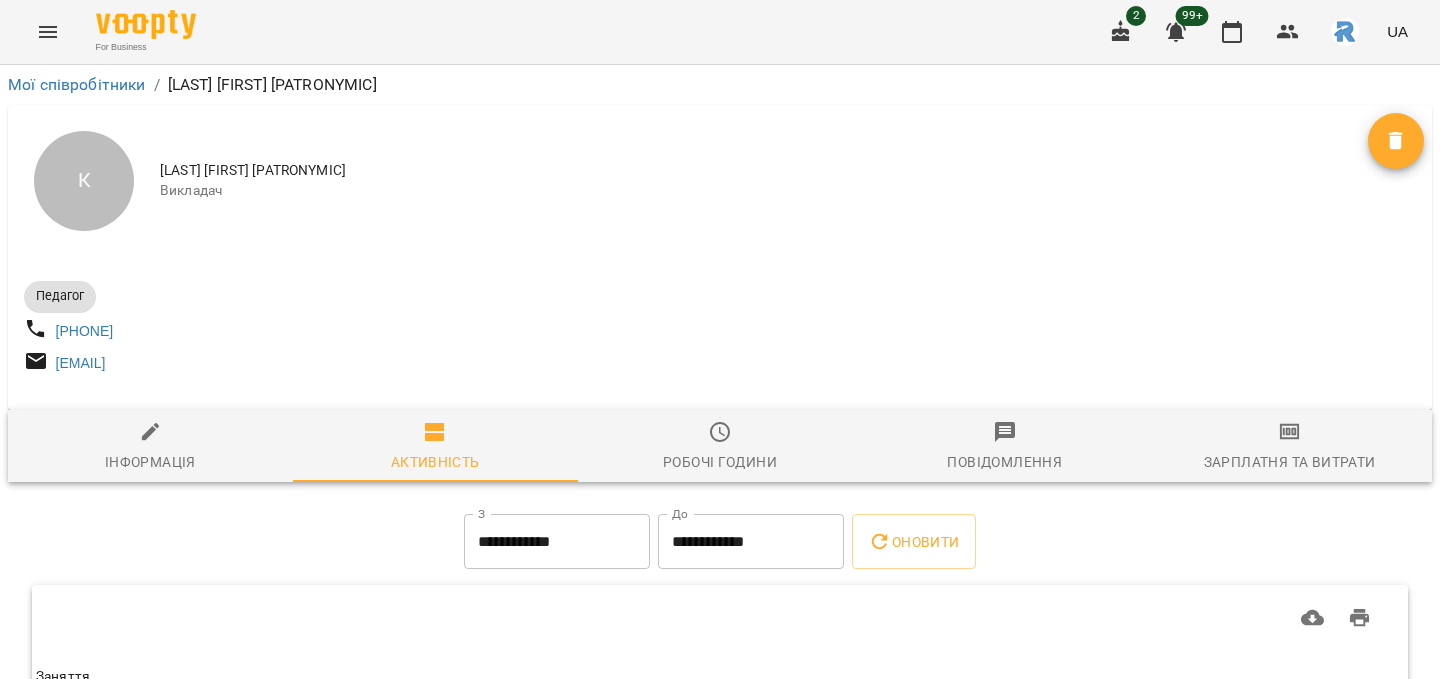 click on "К Ксьоншкевич Анастасія Олександрівна Викладач" at bounding box center [720, 181] 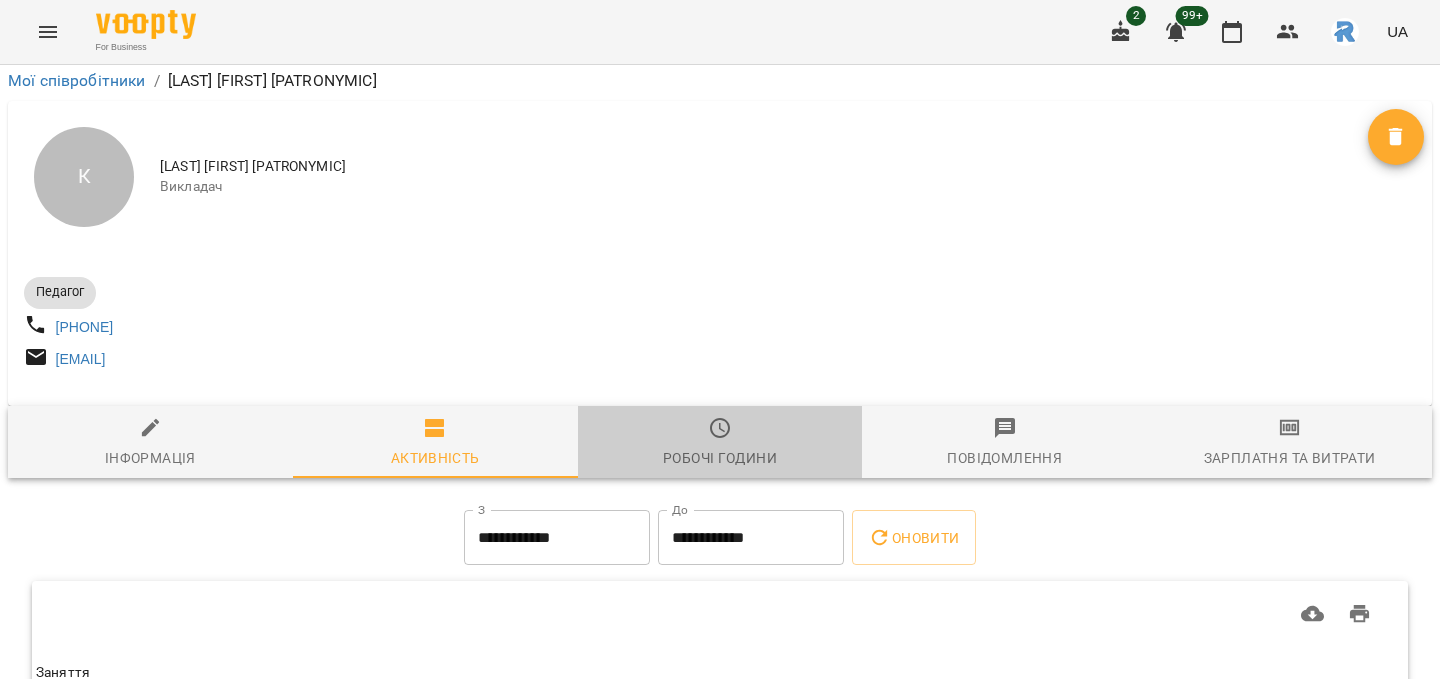 click on "Робочі години" at bounding box center [720, 458] 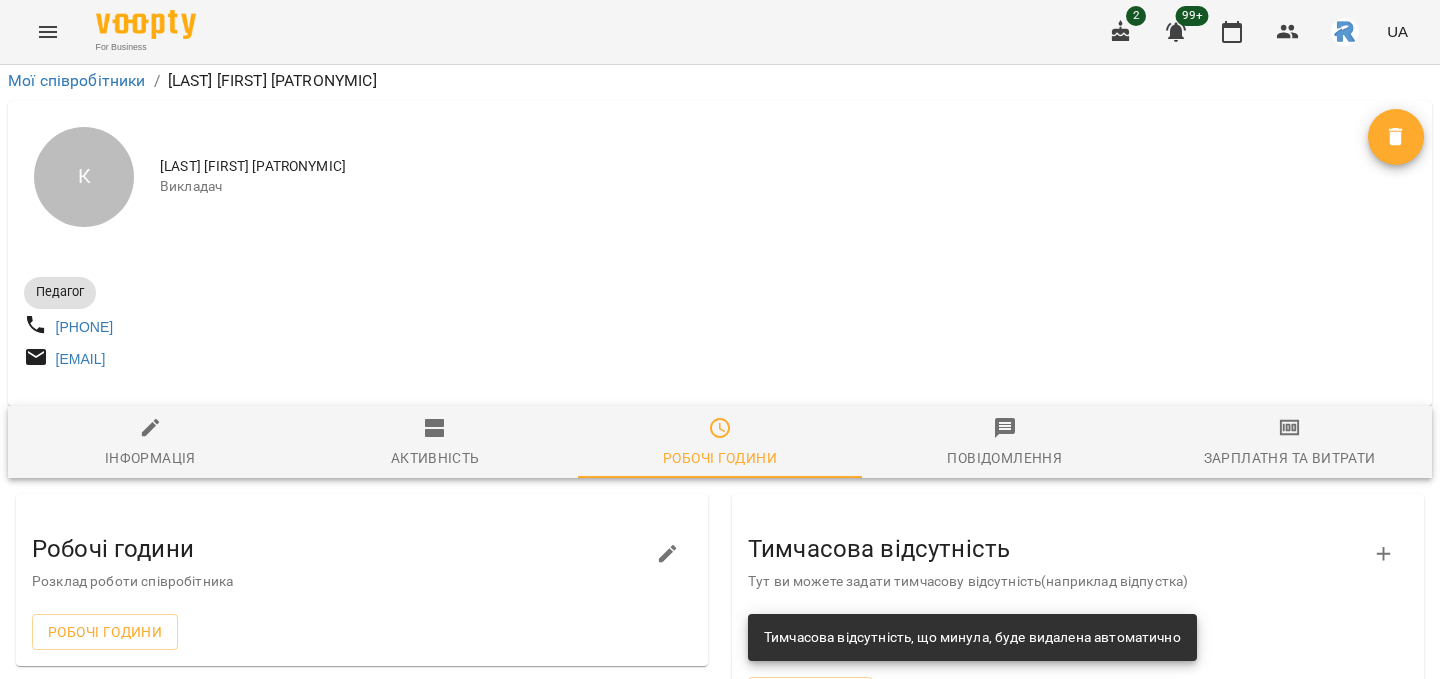 scroll, scrollTop: 0, scrollLeft: 0, axis: both 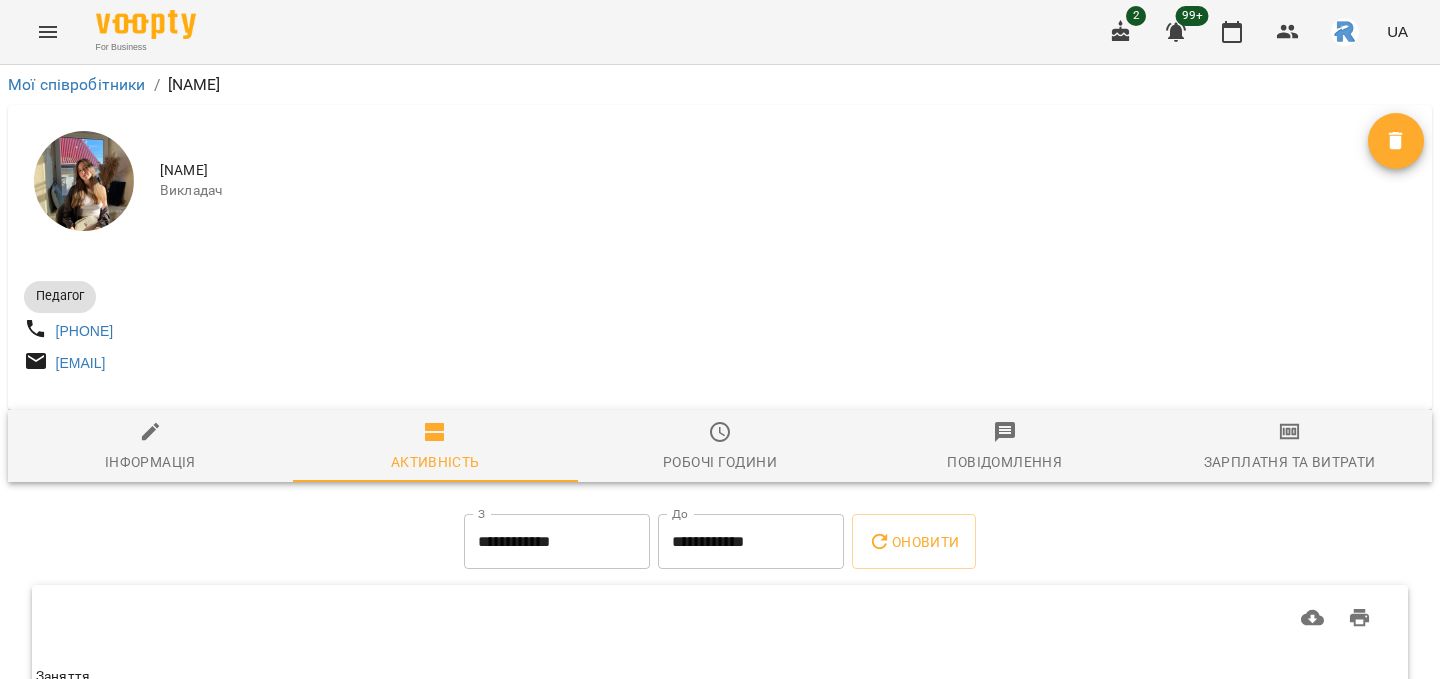 drag, startPoint x: 162, startPoint y: 169, endPoint x: 477, endPoint y: 169, distance: 315 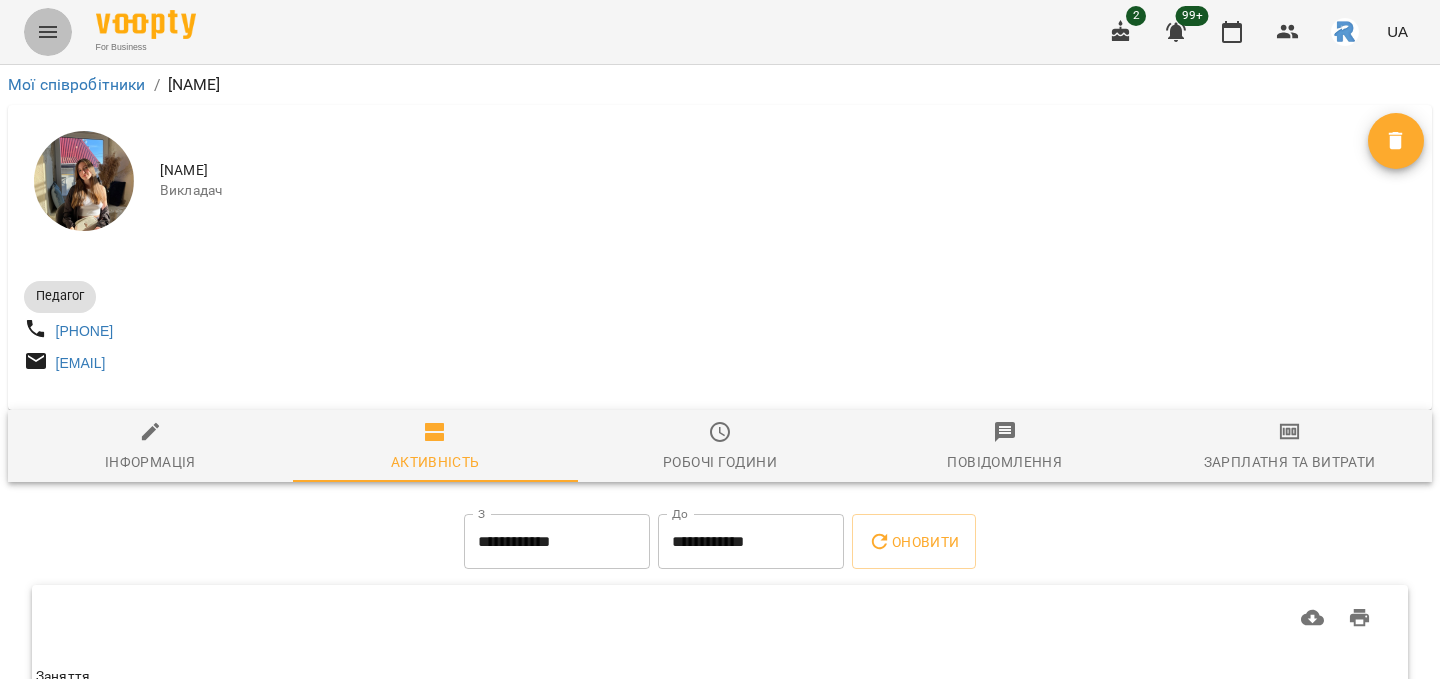 click 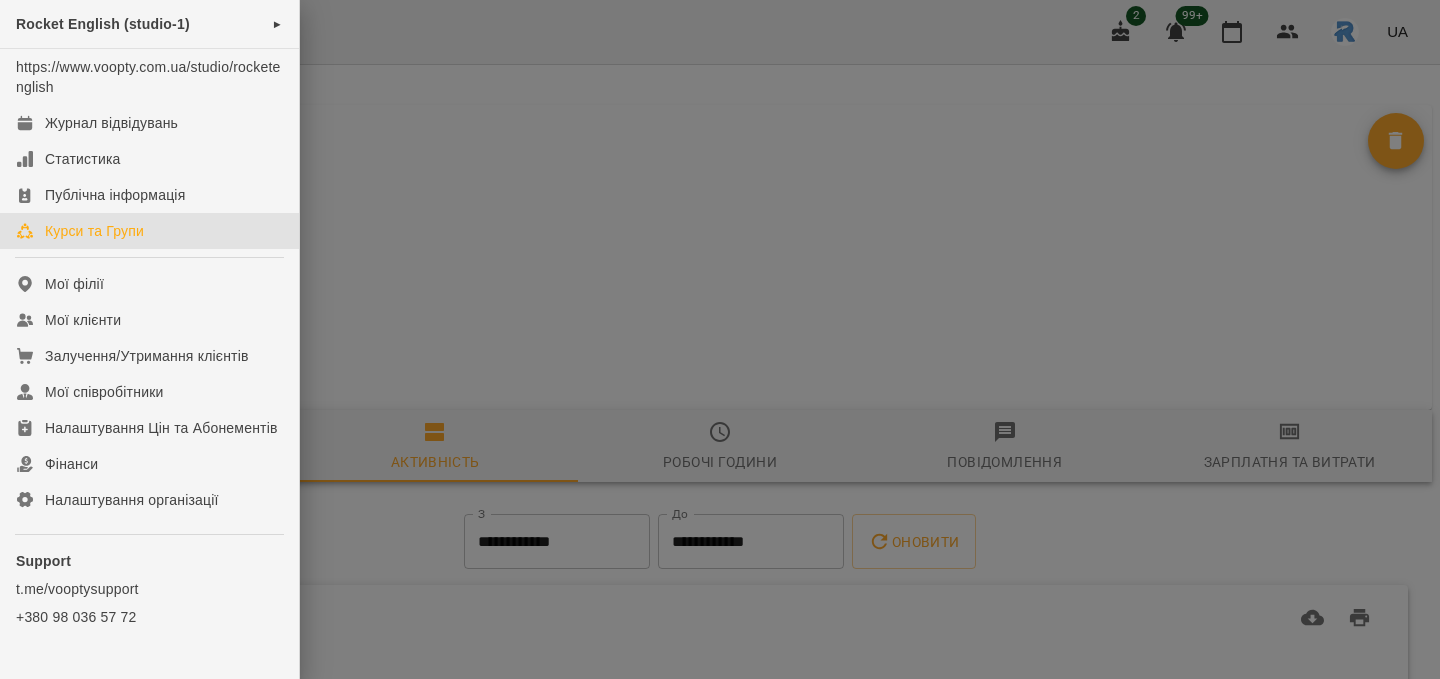 click on "Курси та Групи" at bounding box center [149, 231] 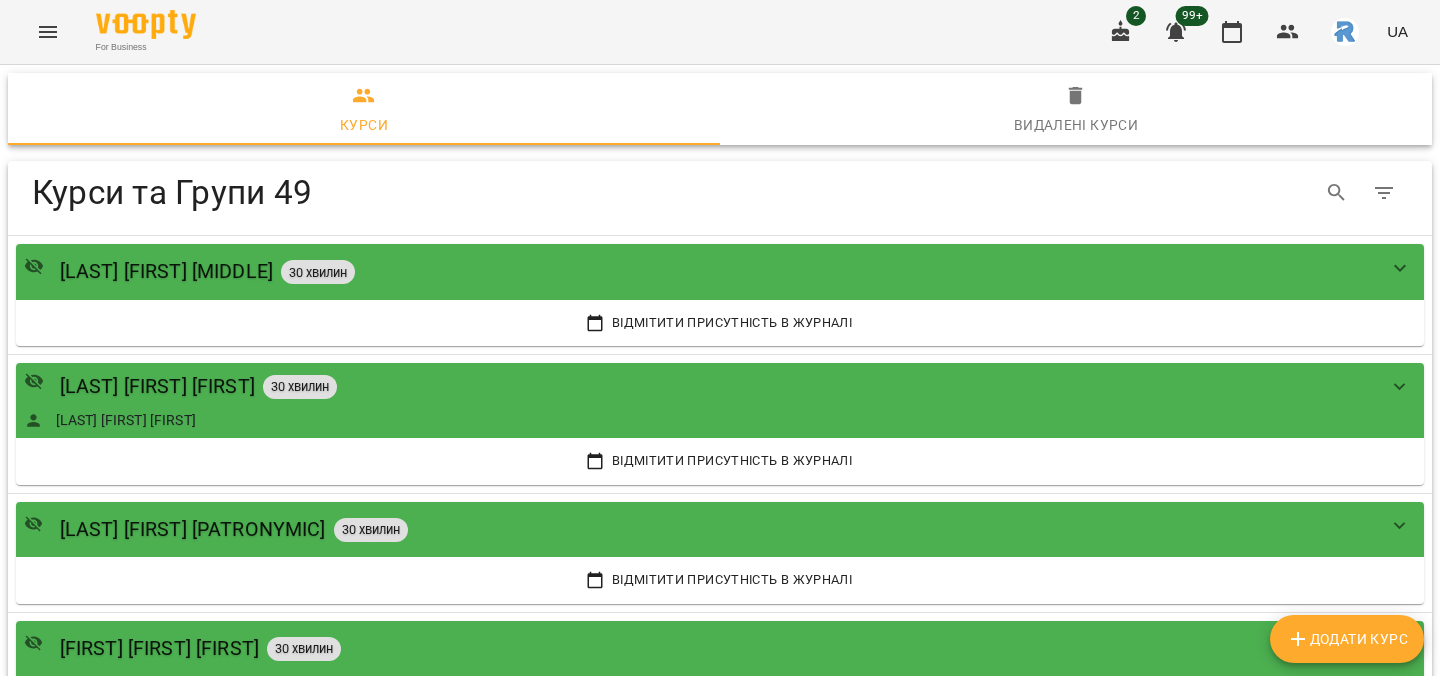 click on "Додати Курс" at bounding box center (1347, 639) 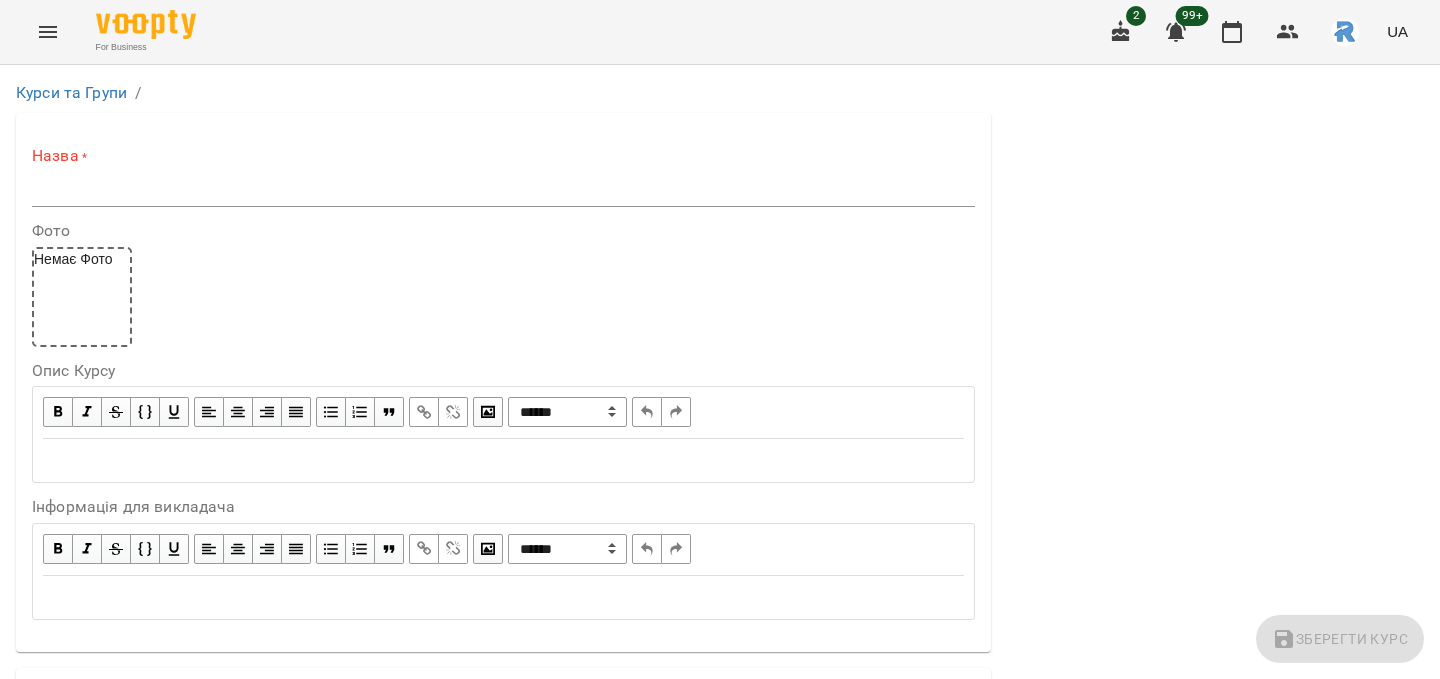 click at bounding box center (503, 191) 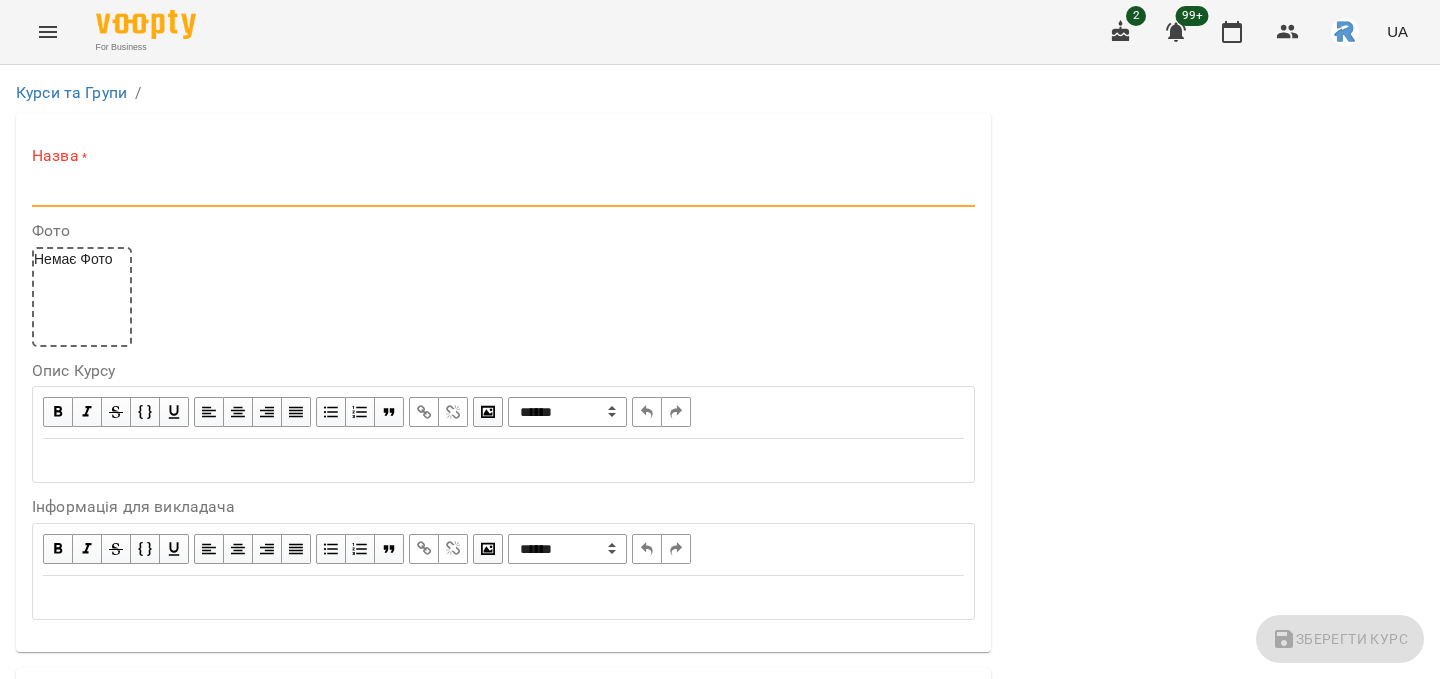 paste on "**********" 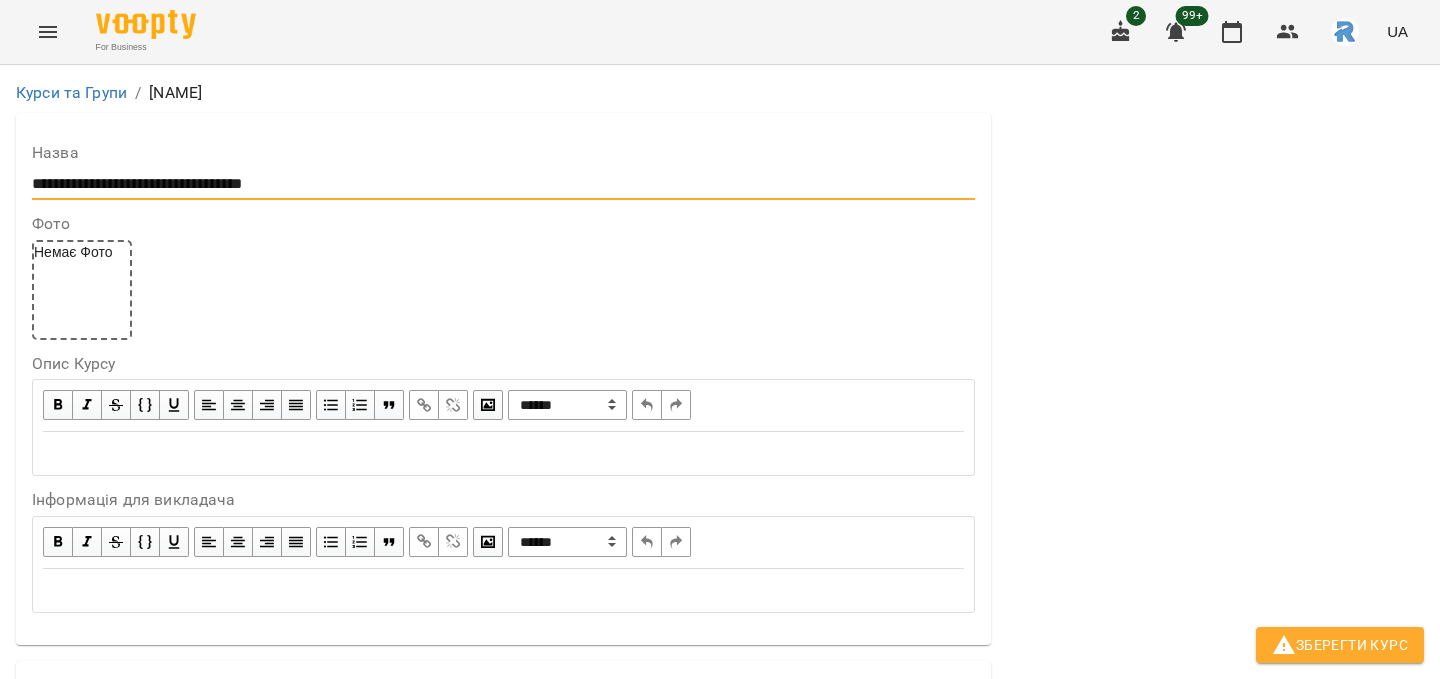 scroll, scrollTop: 622, scrollLeft: 0, axis: vertical 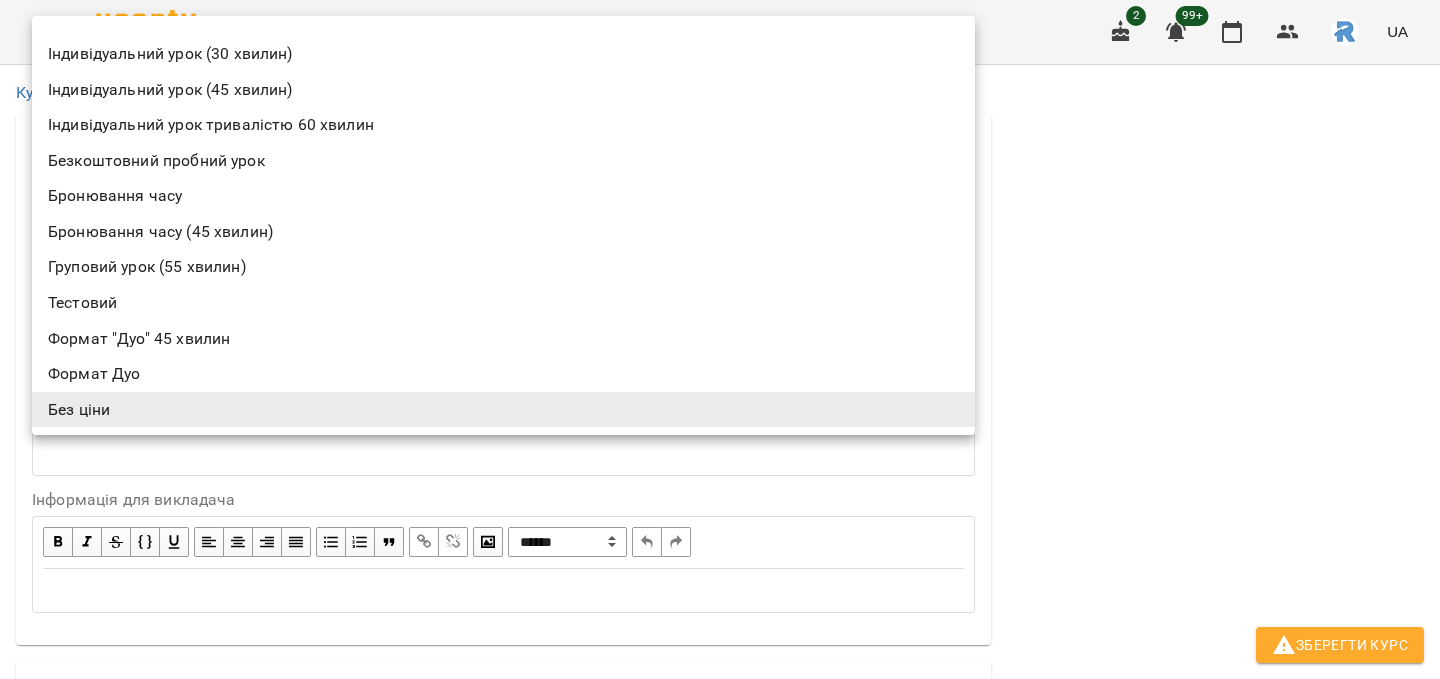 click on "Індивідуальний урок (30 хвилин)" at bounding box center [503, 54] 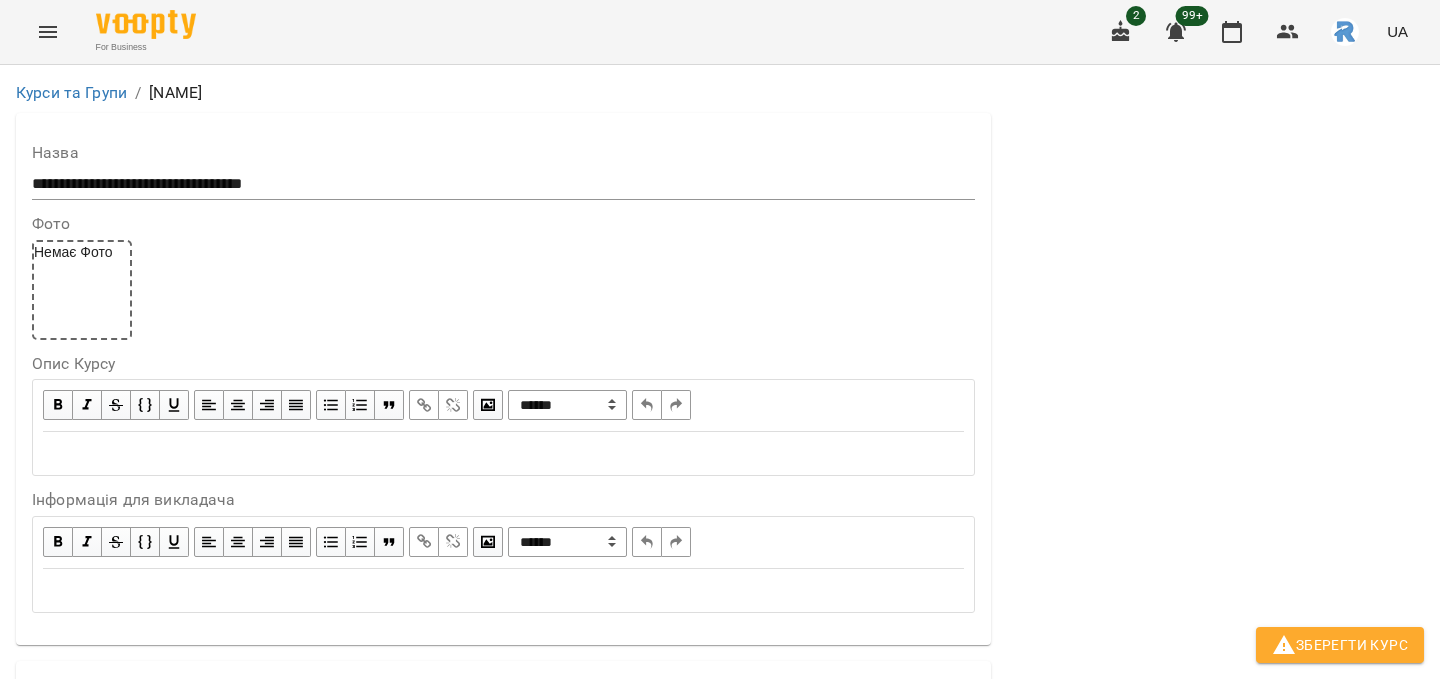 click on "**********" at bounding box center (720, 1156) 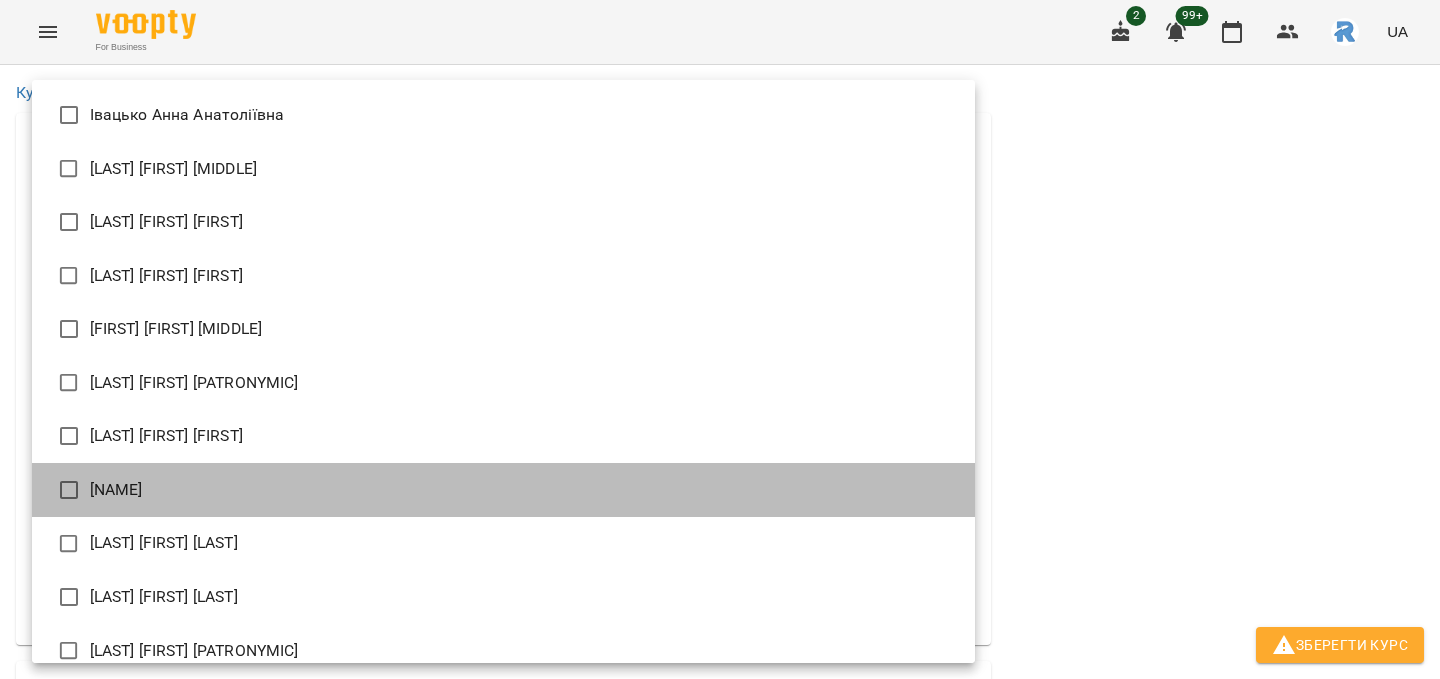 click on "[NAME]" at bounding box center (503, 490) 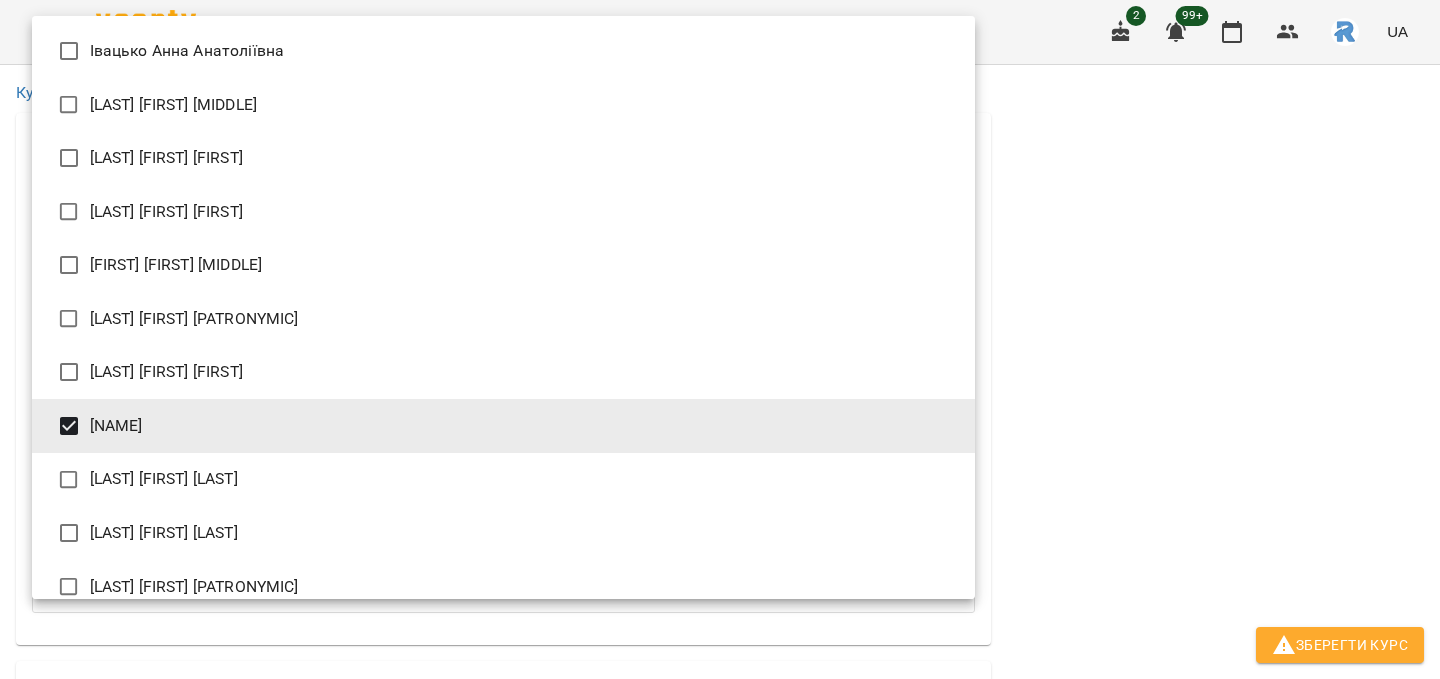 click at bounding box center [720, 339] 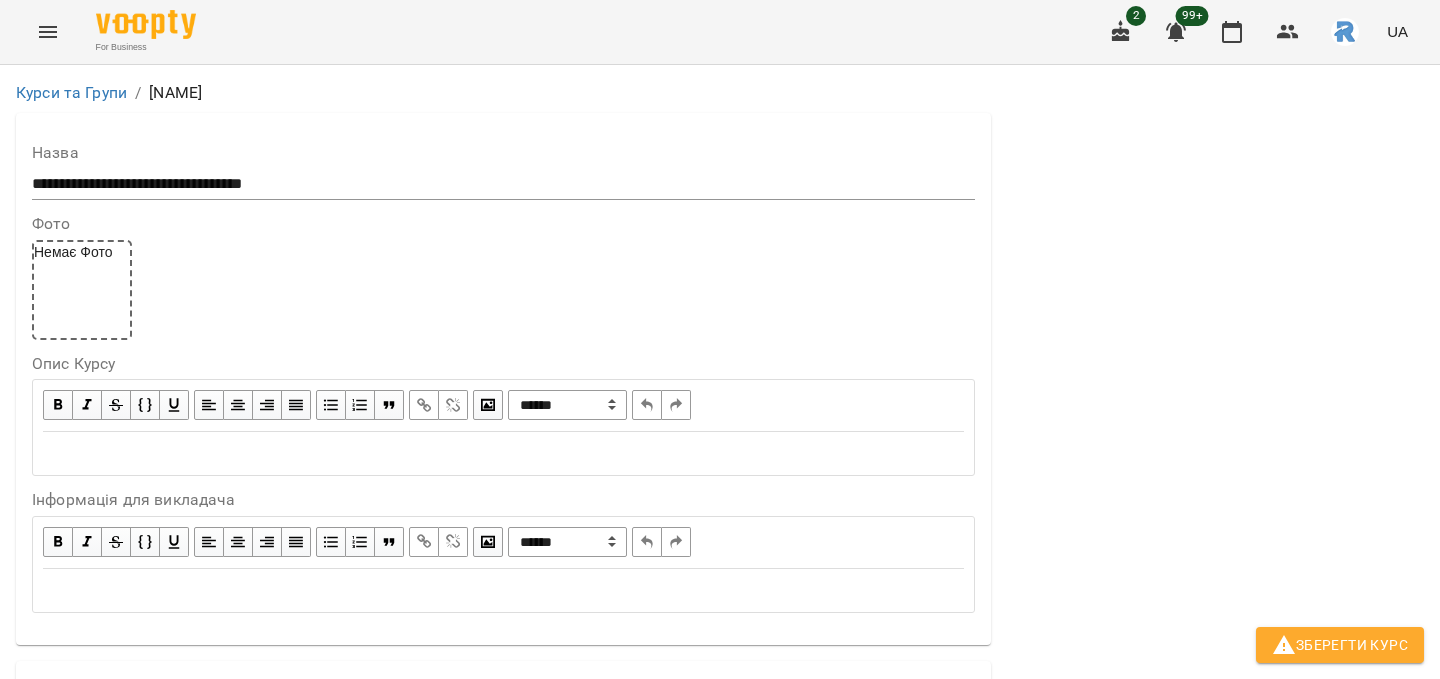 scroll, scrollTop: 705, scrollLeft: 0, axis: vertical 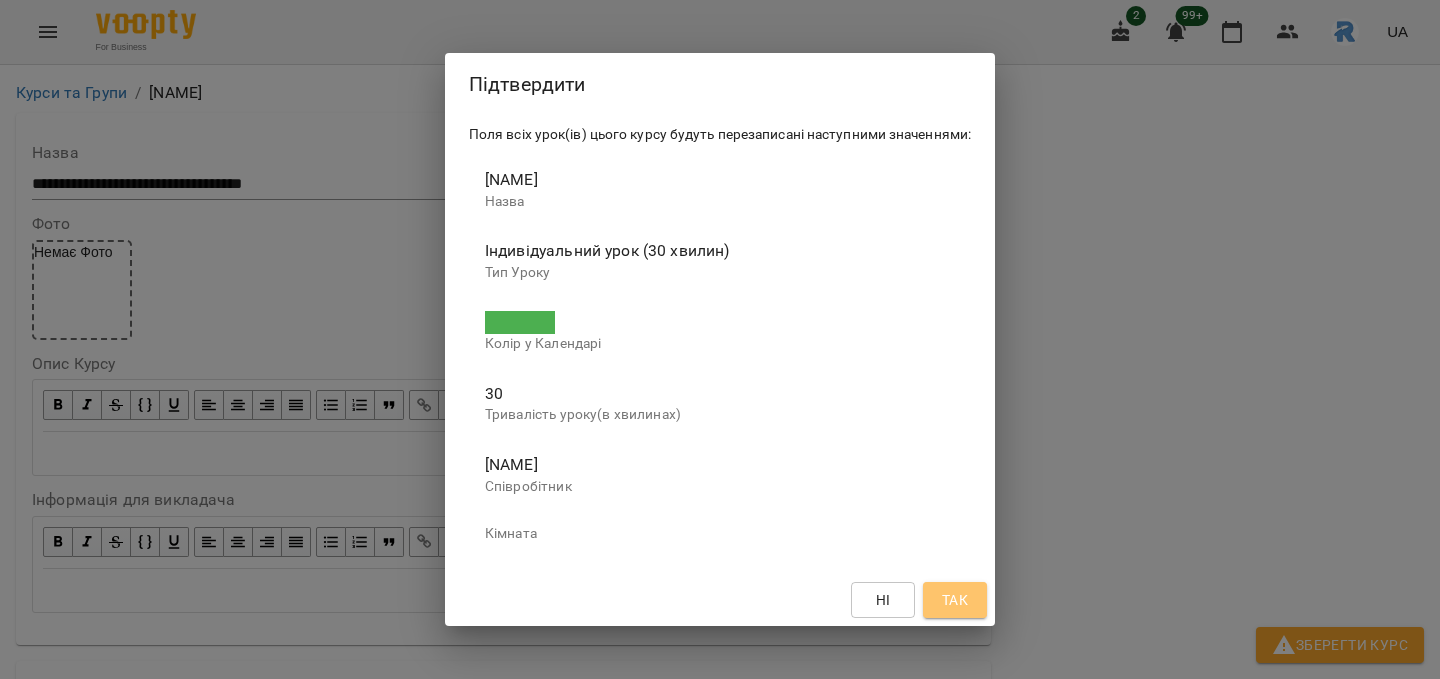 click on "Так" at bounding box center (955, 600) 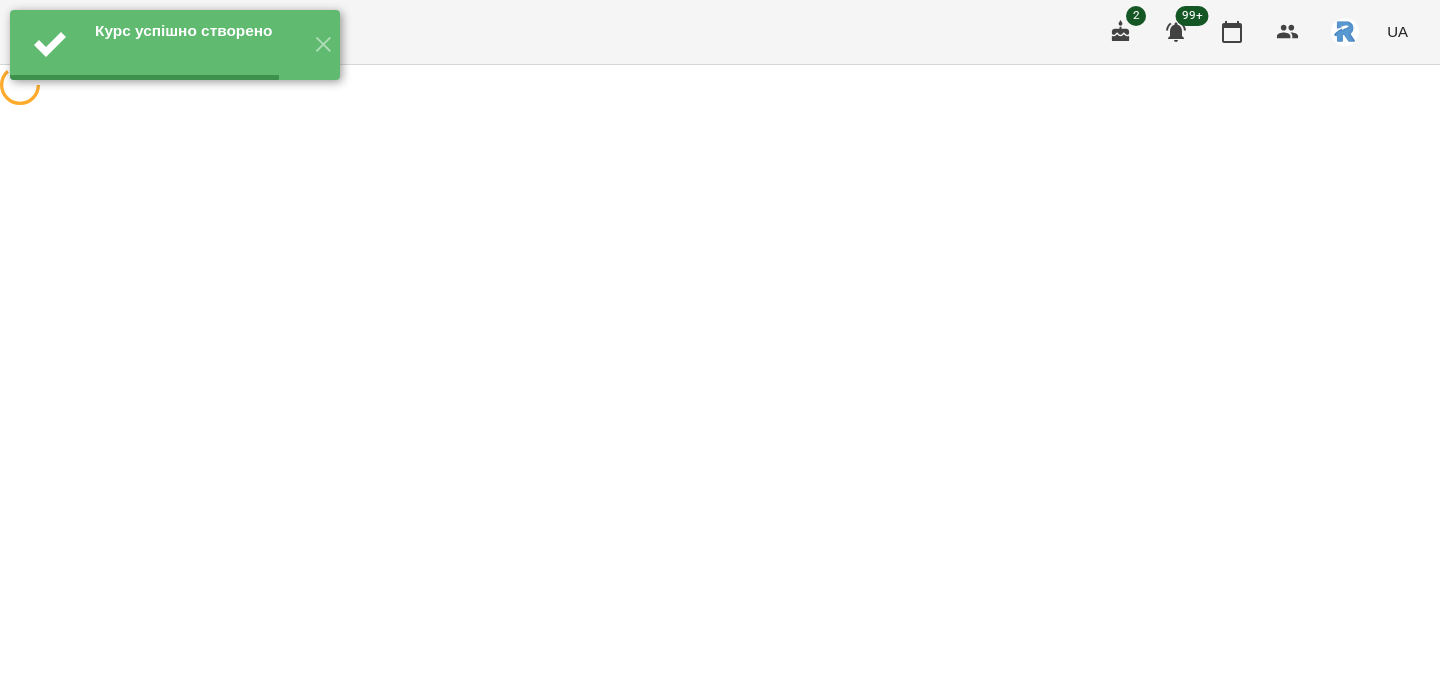 scroll, scrollTop: 0, scrollLeft: 0, axis: both 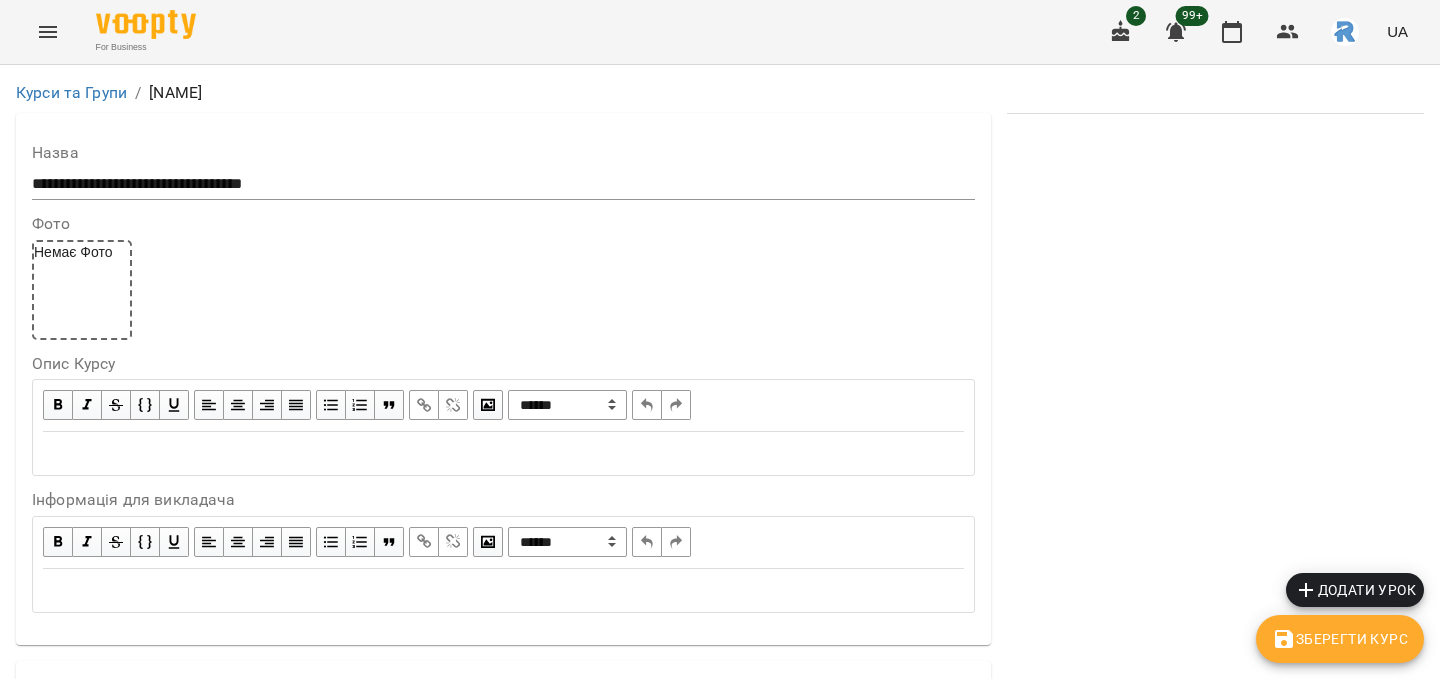 click 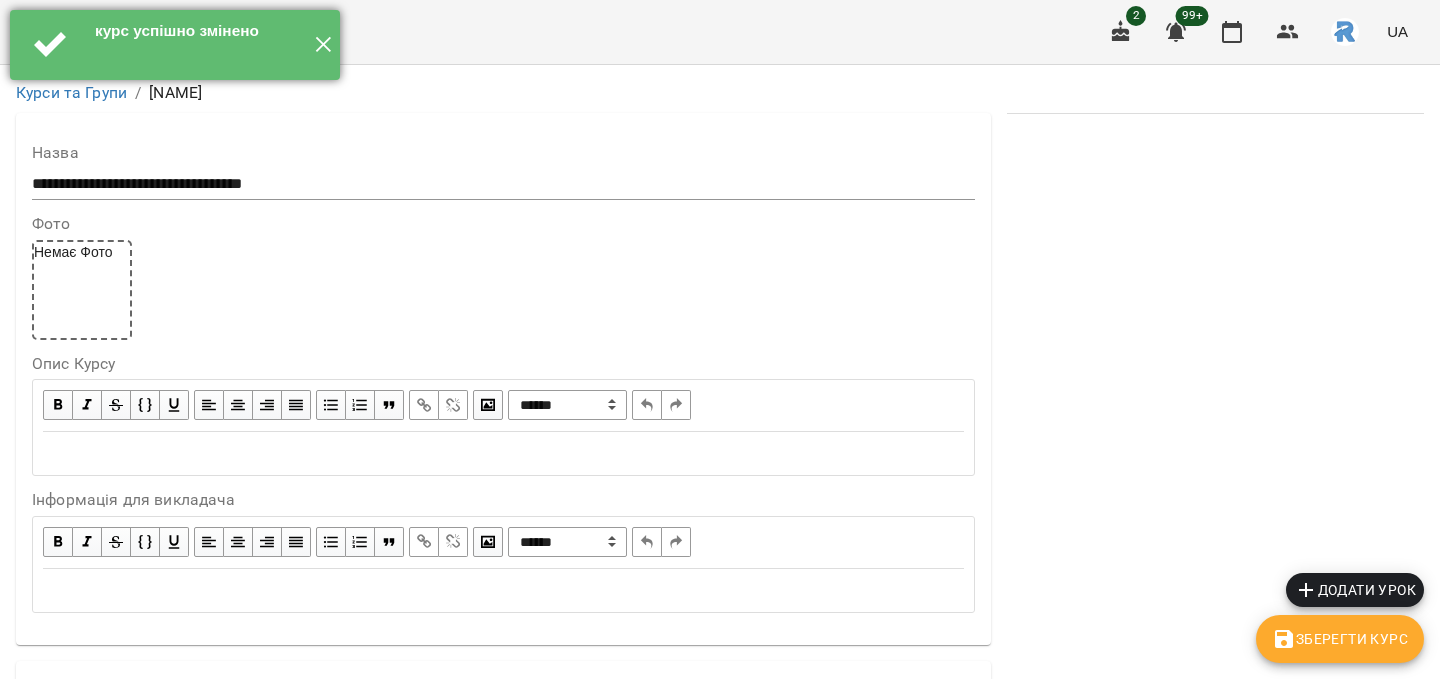 click on "✕" at bounding box center [323, 45] 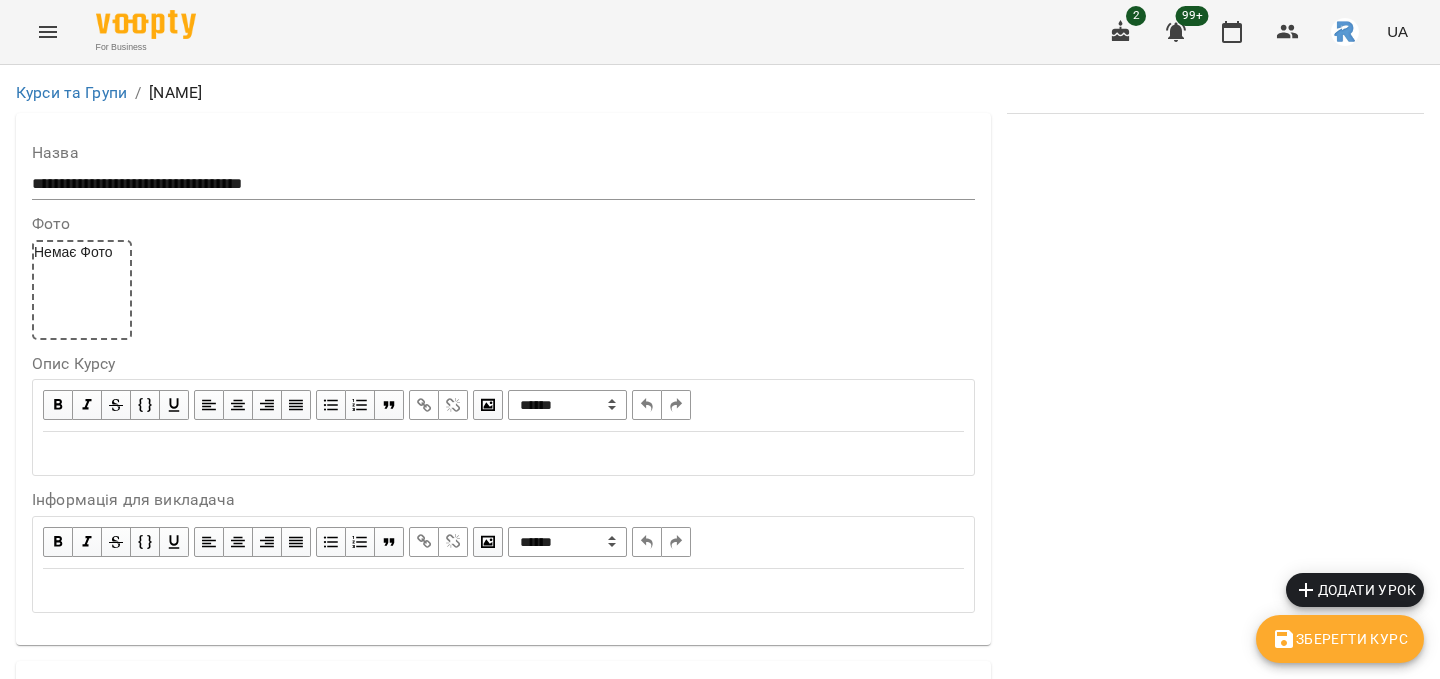 click on "[NAME]" at bounding box center (175, 93) 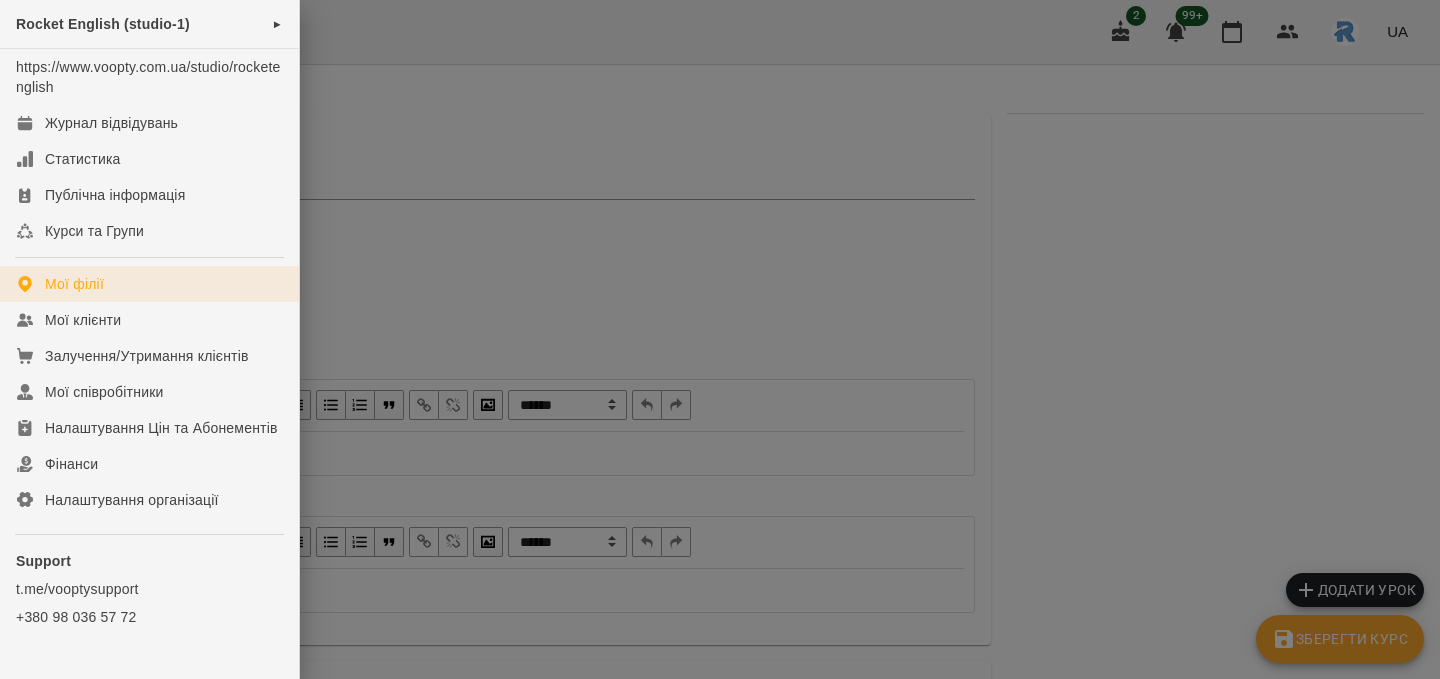 click on "Мої філії" at bounding box center (149, 284) 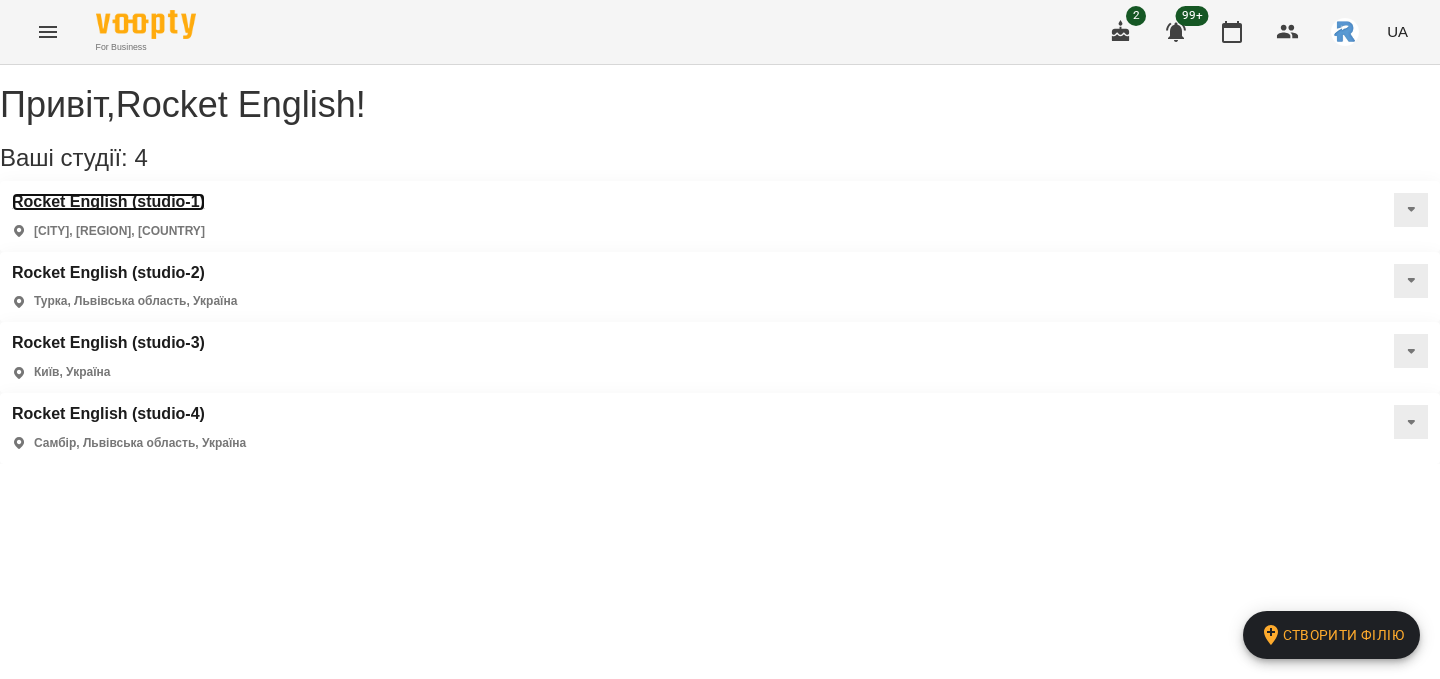 click on "Rocket English (studio-1)" at bounding box center (108, 202) 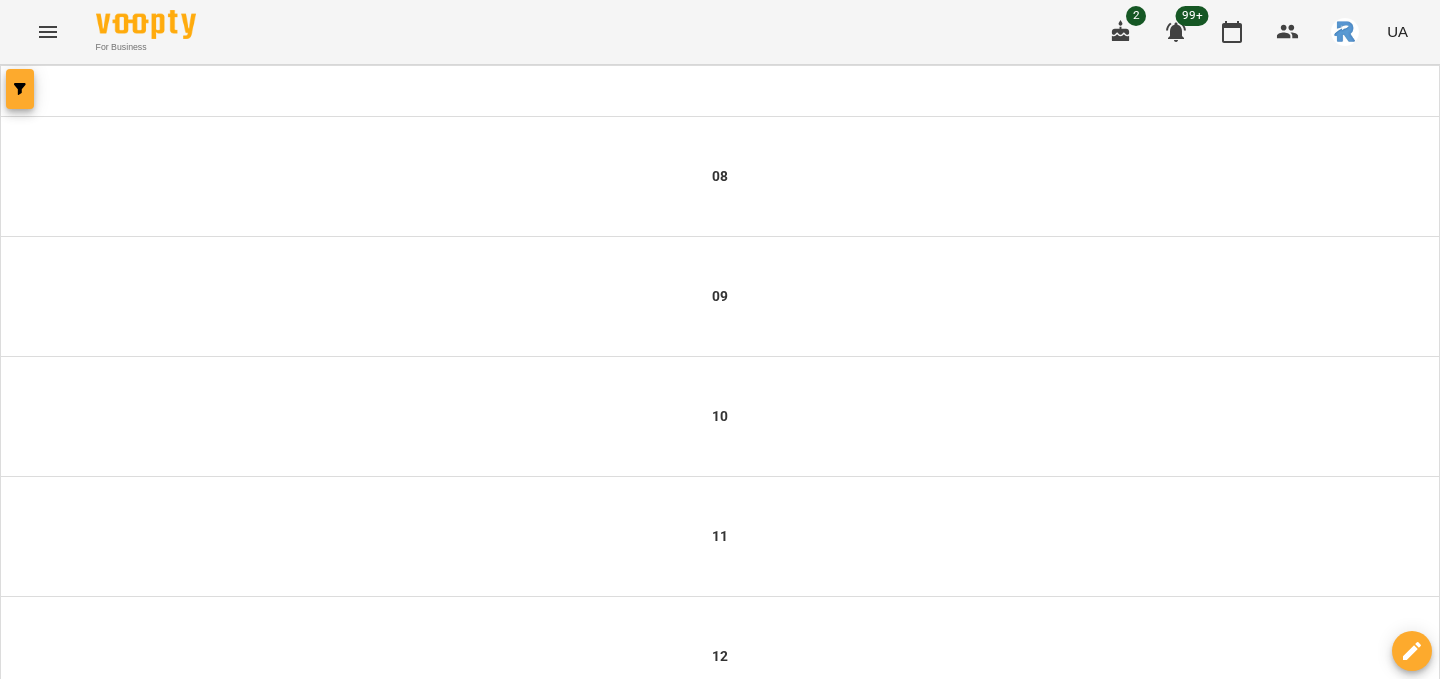 click 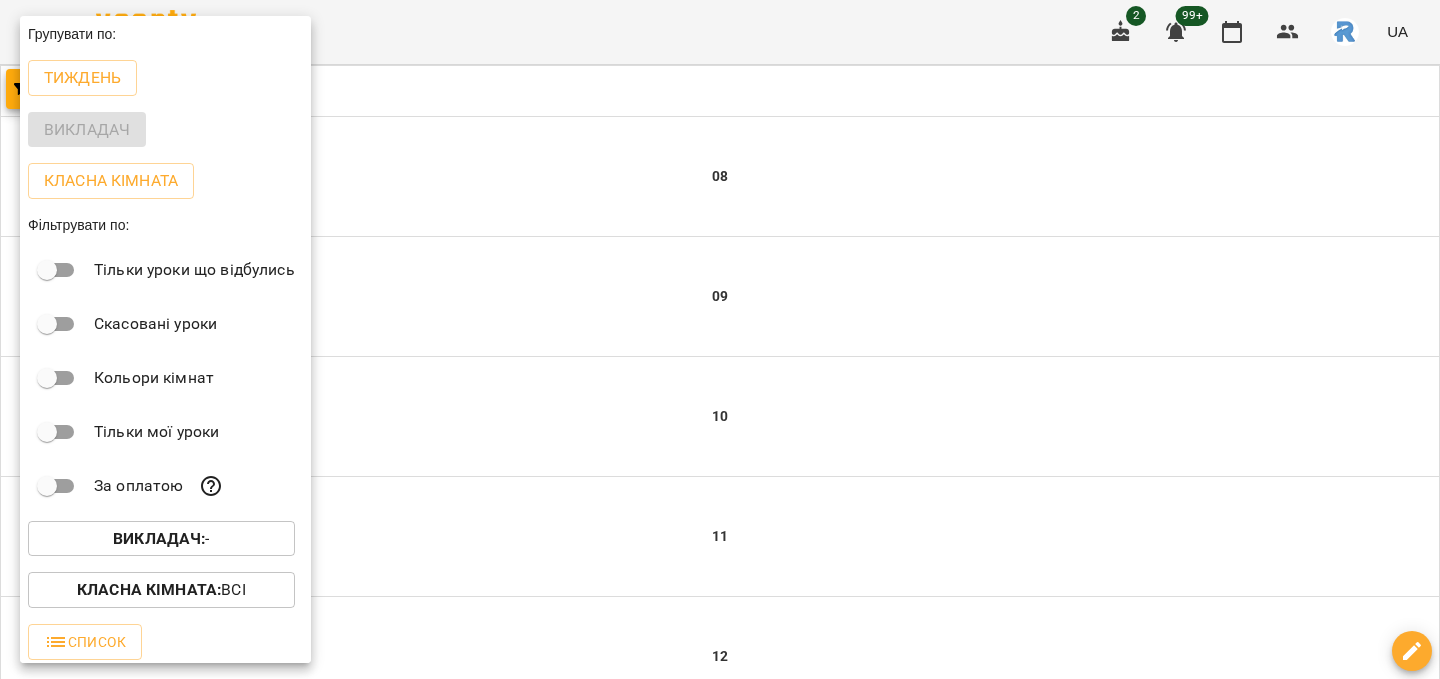 click on "Викладач :  -" at bounding box center [161, 539] 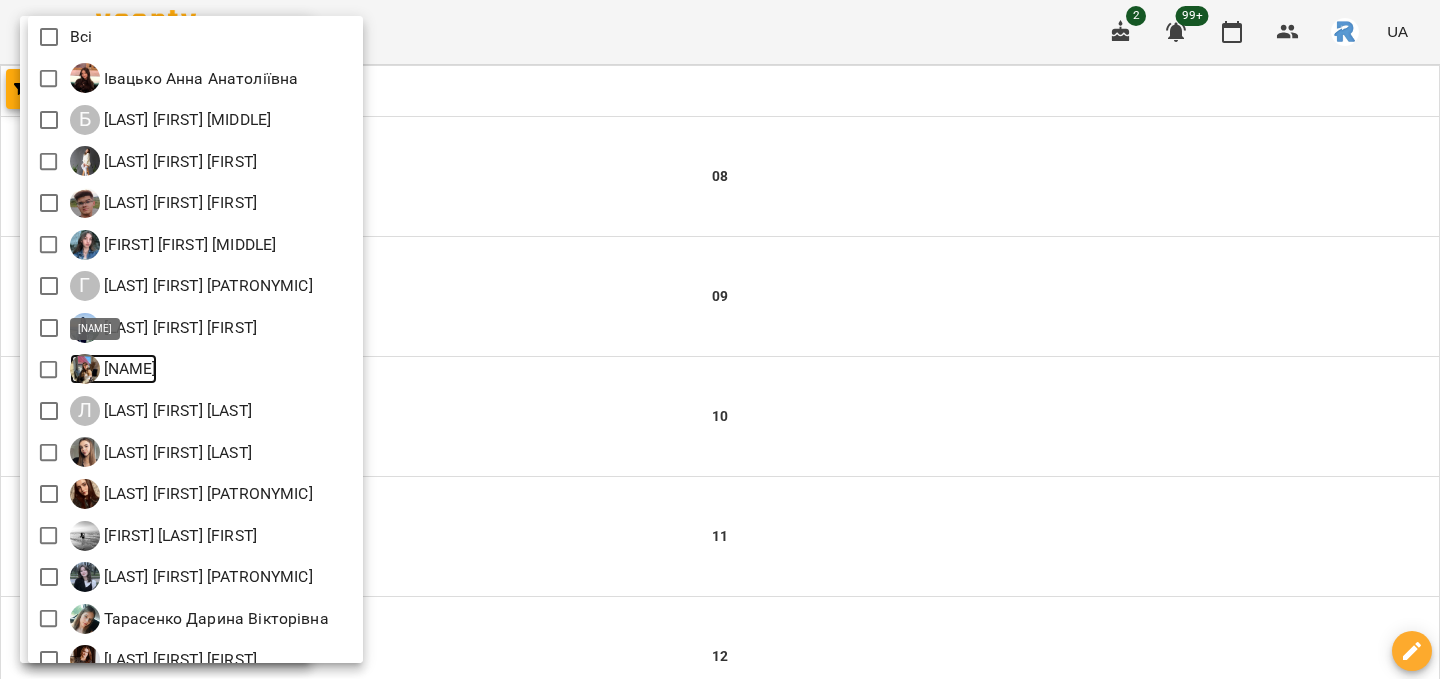 click on "[NAME]" at bounding box center [128, 369] 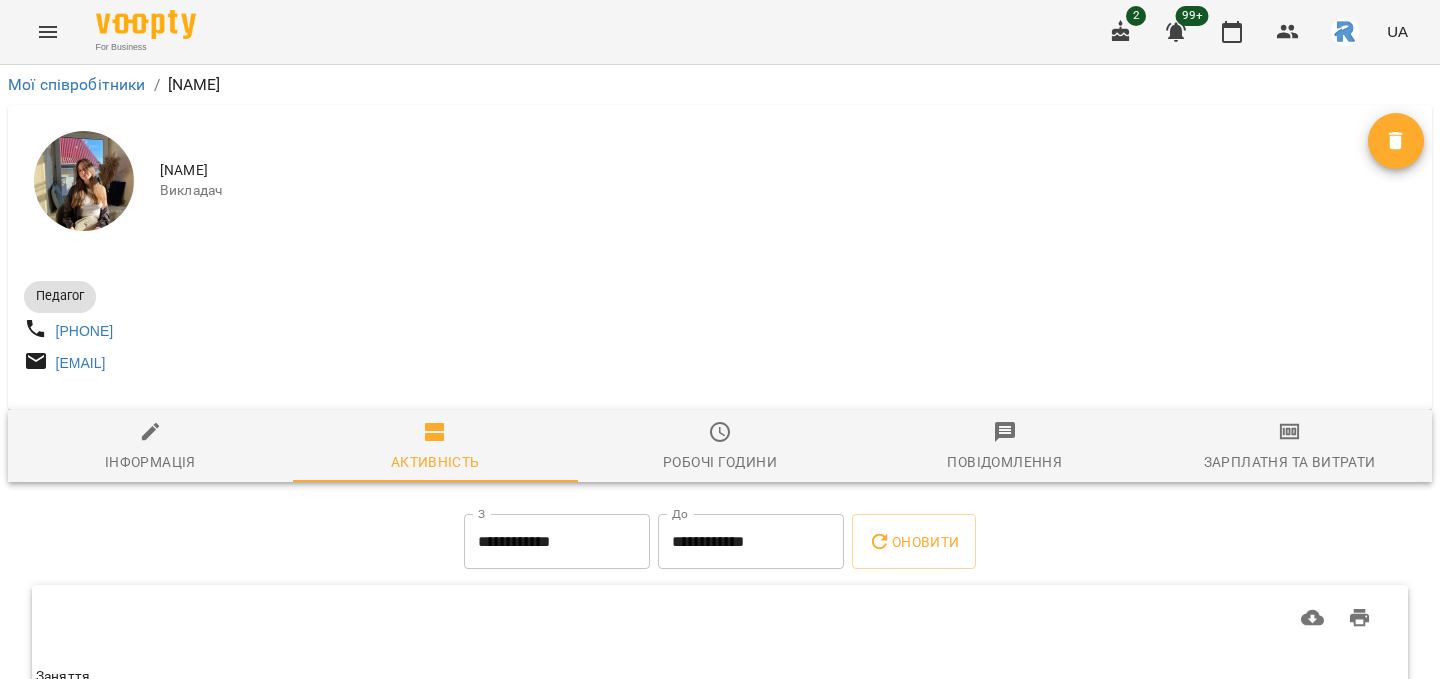 click on "Робочі години" at bounding box center [720, 447] 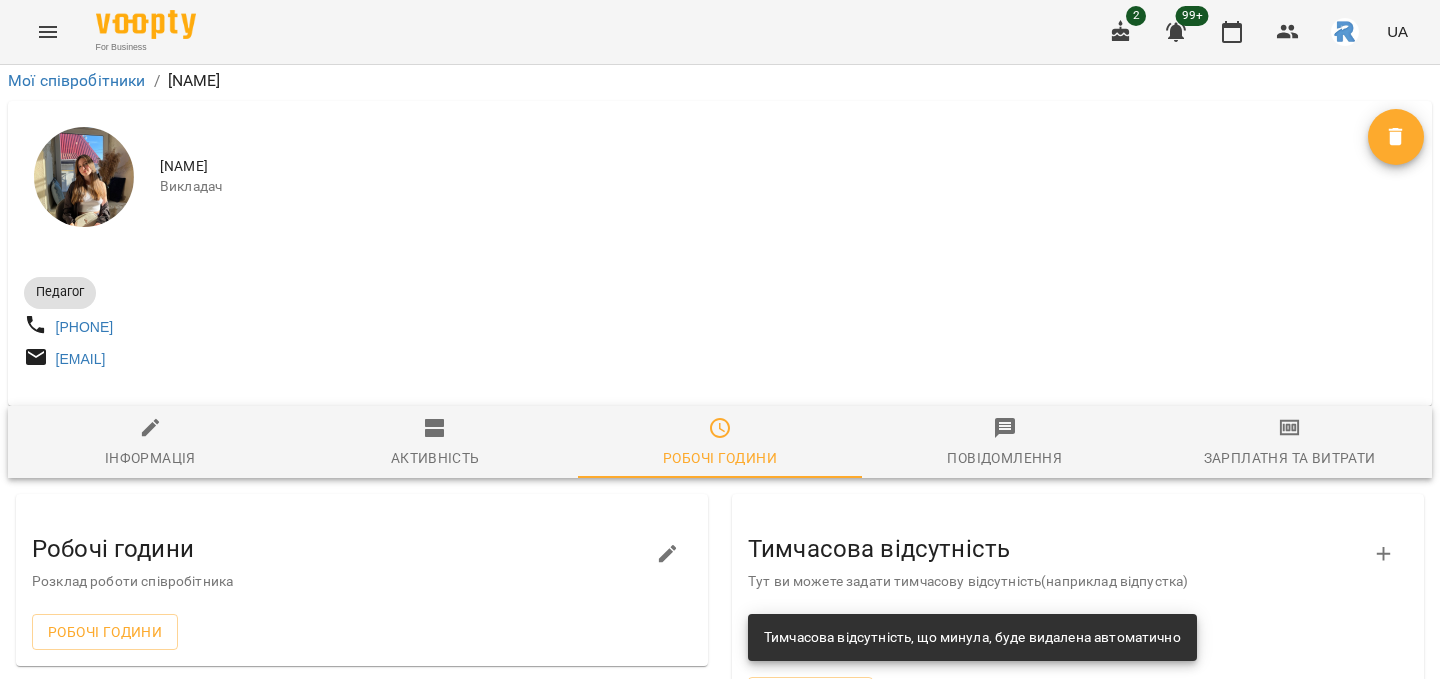 scroll, scrollTop: 0, scrollLeft: 0, axis: both 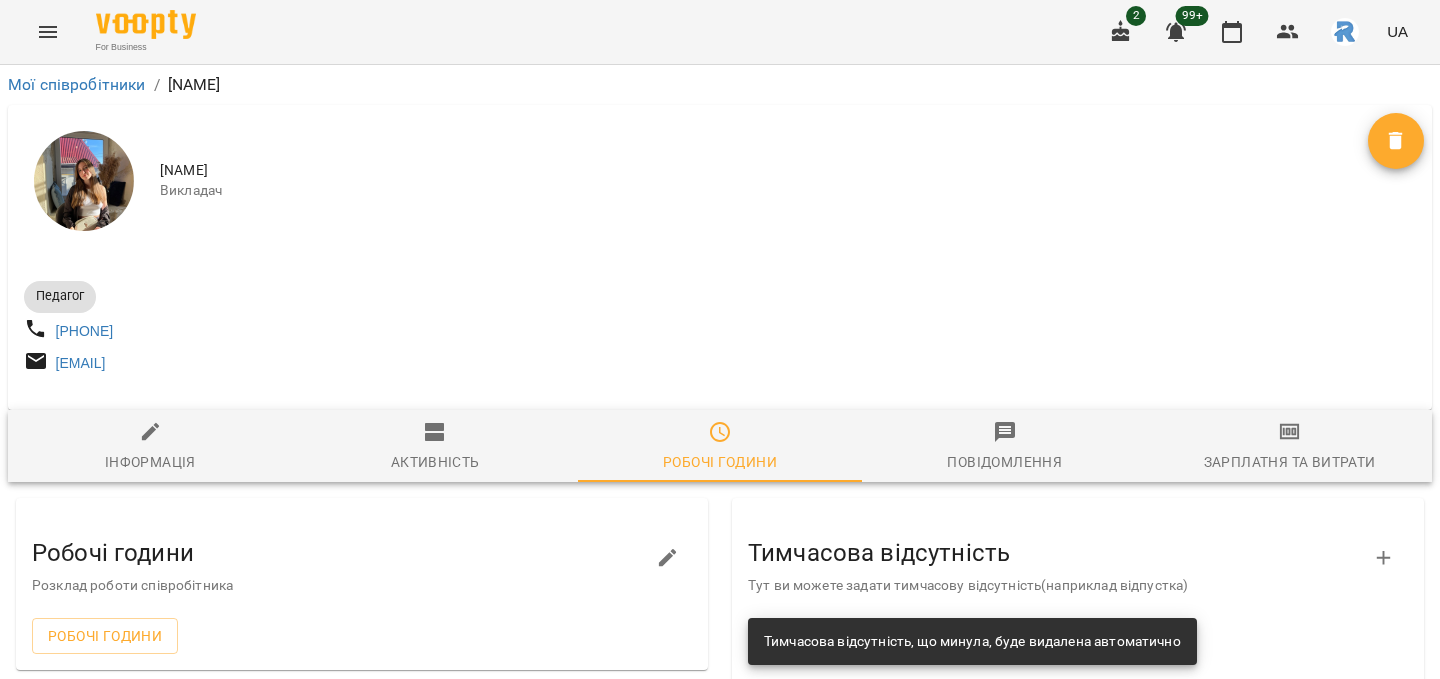 drag, startPoint x: 160, startPoint y: 170, endPoint x: 442, endPoint y: 161, distance: 282.1436 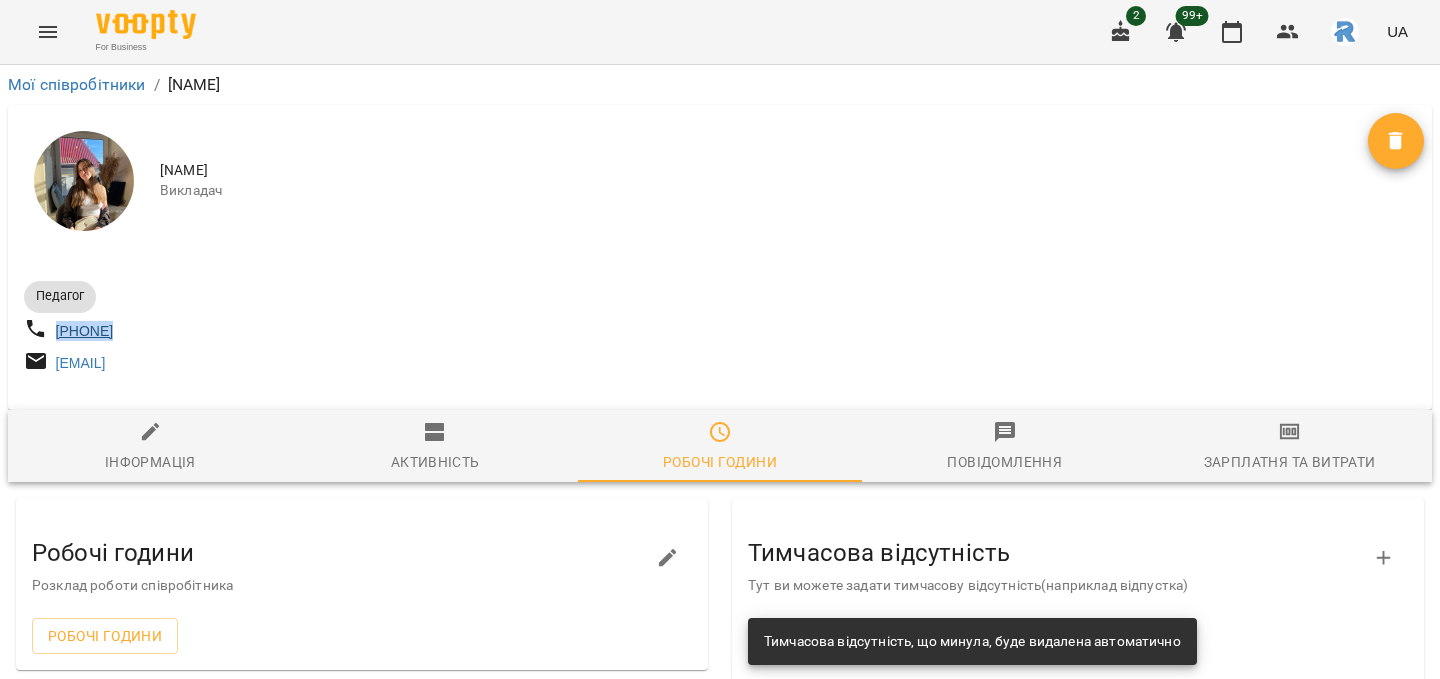drag, startPoint x: 199, startPoint y: 332, endPoint x: 55, endPoint y: 332, distance: 144 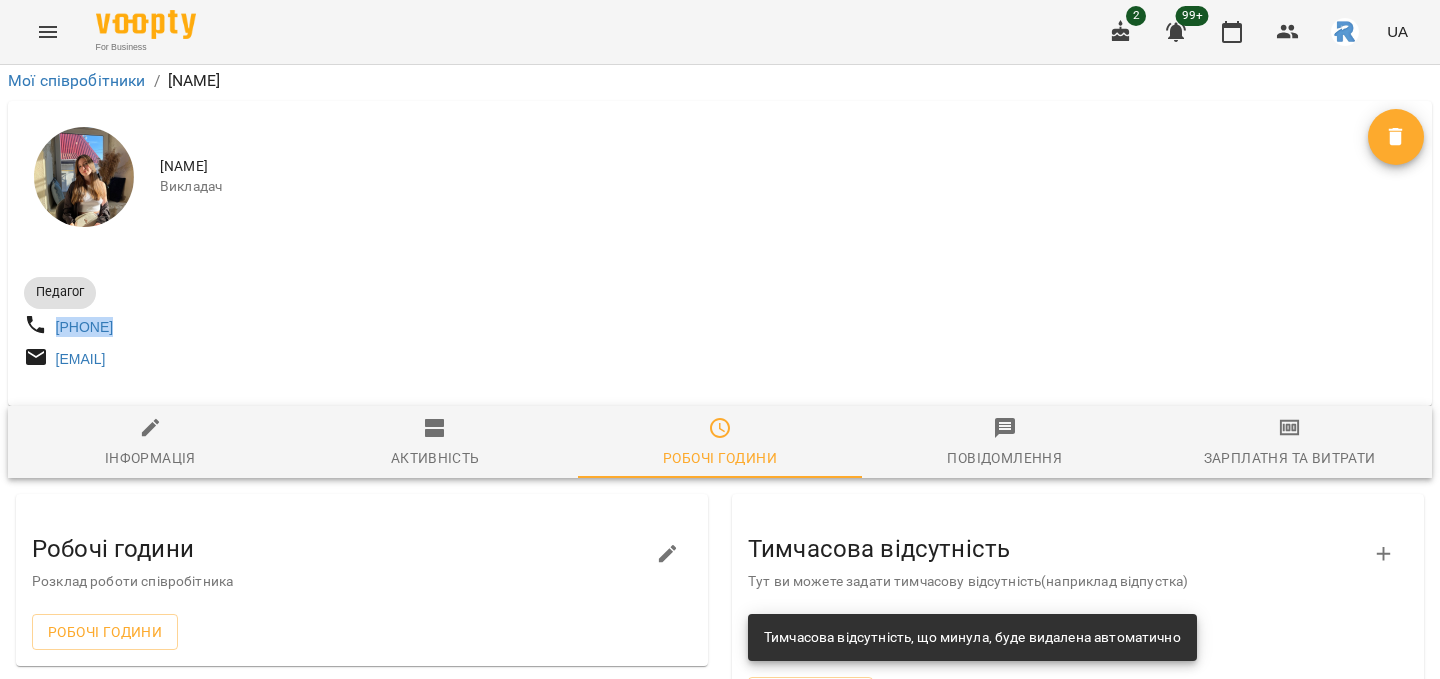 scroll, scrollTop: 0, scrollLeft: 0, axis: both 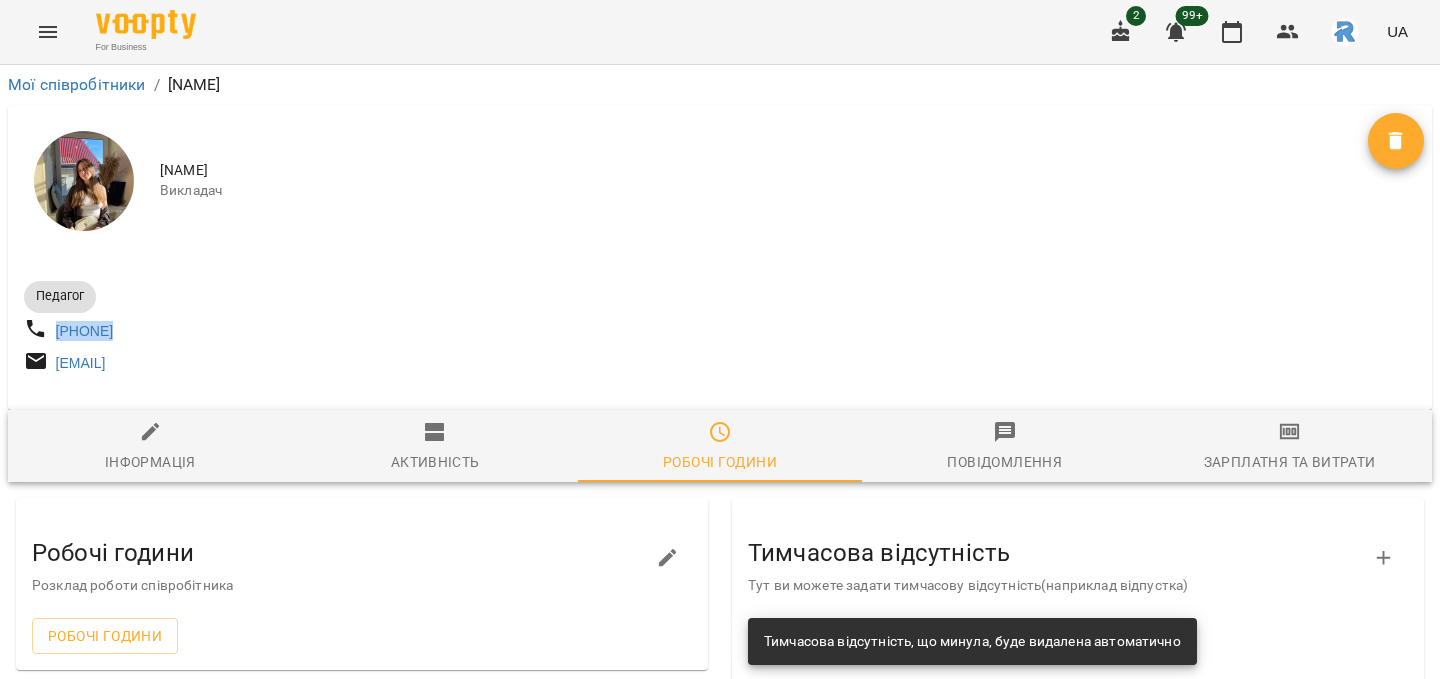 click at bounding box center (48, 32) 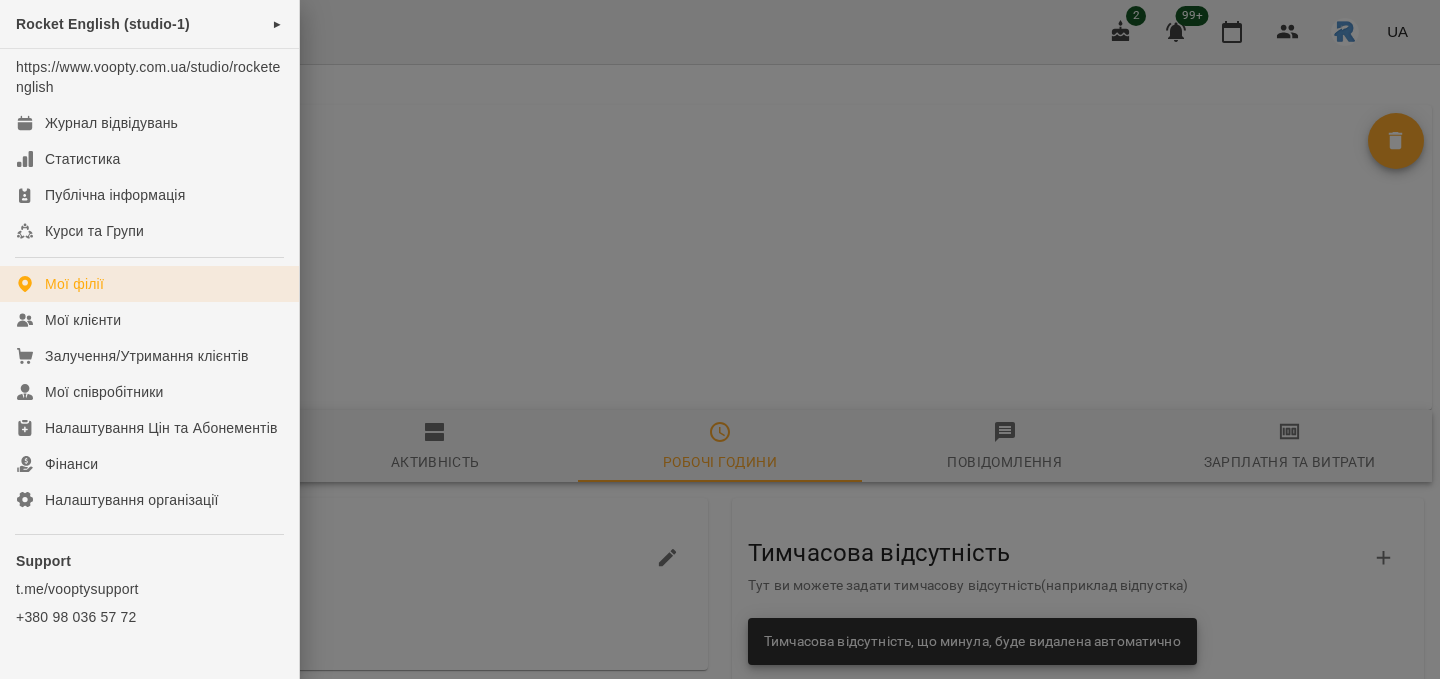 click on "Мої філії" at bounding box center [149, 284] 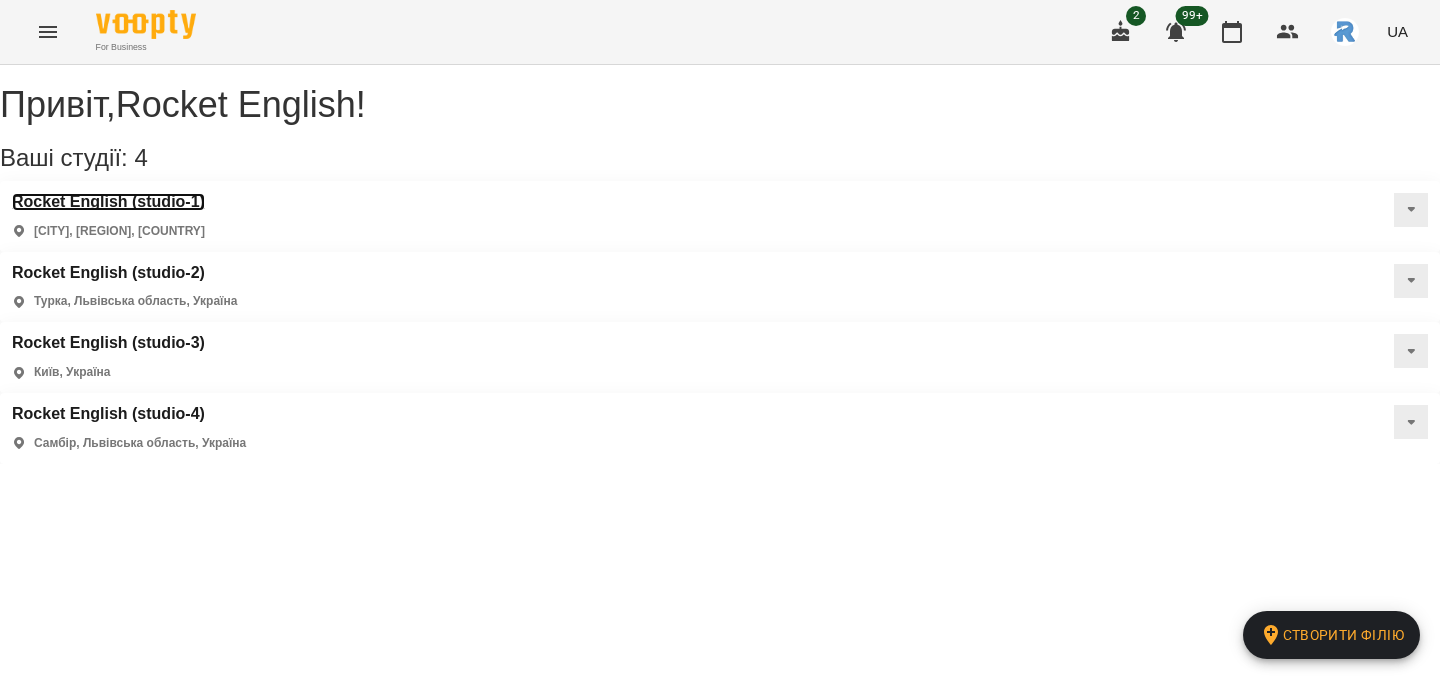 click on "Rocket English (studio-1)" at bounding box center (108, 202) 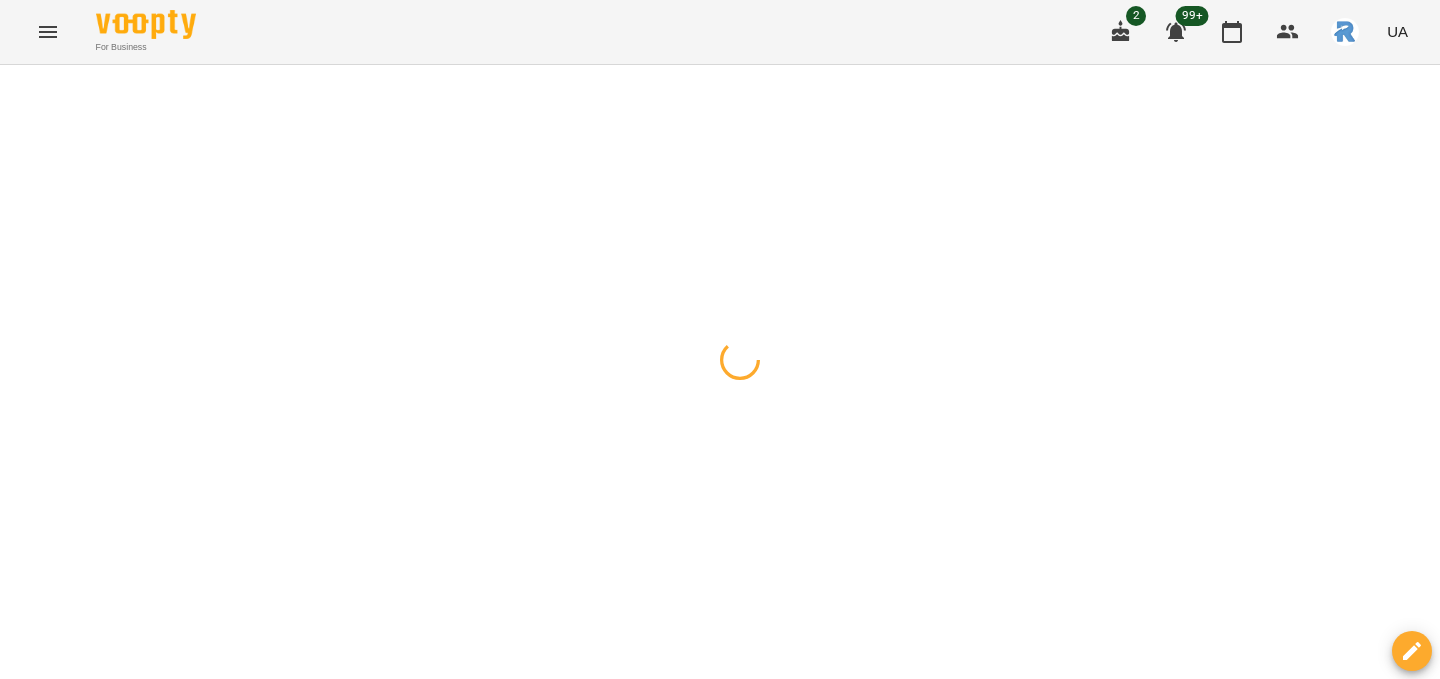 click 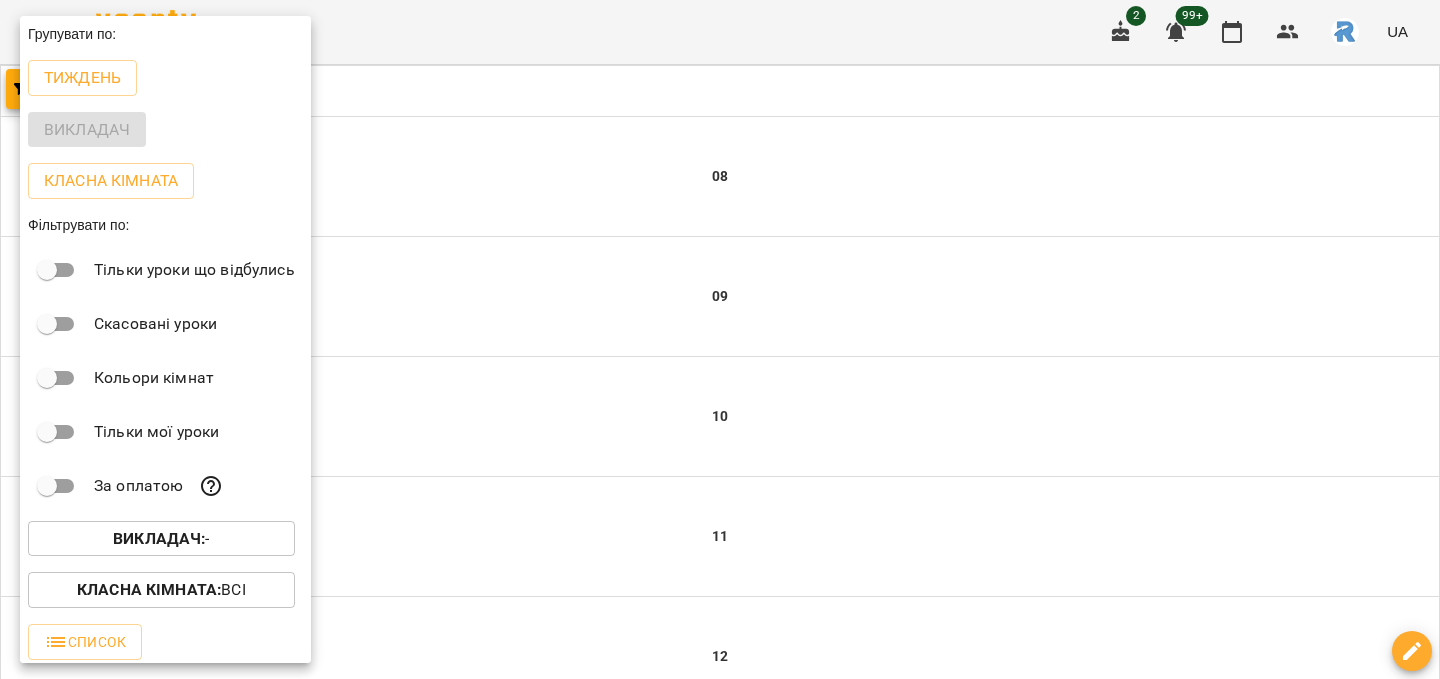 click on "Викладач :" at bounding box center [159, 538] 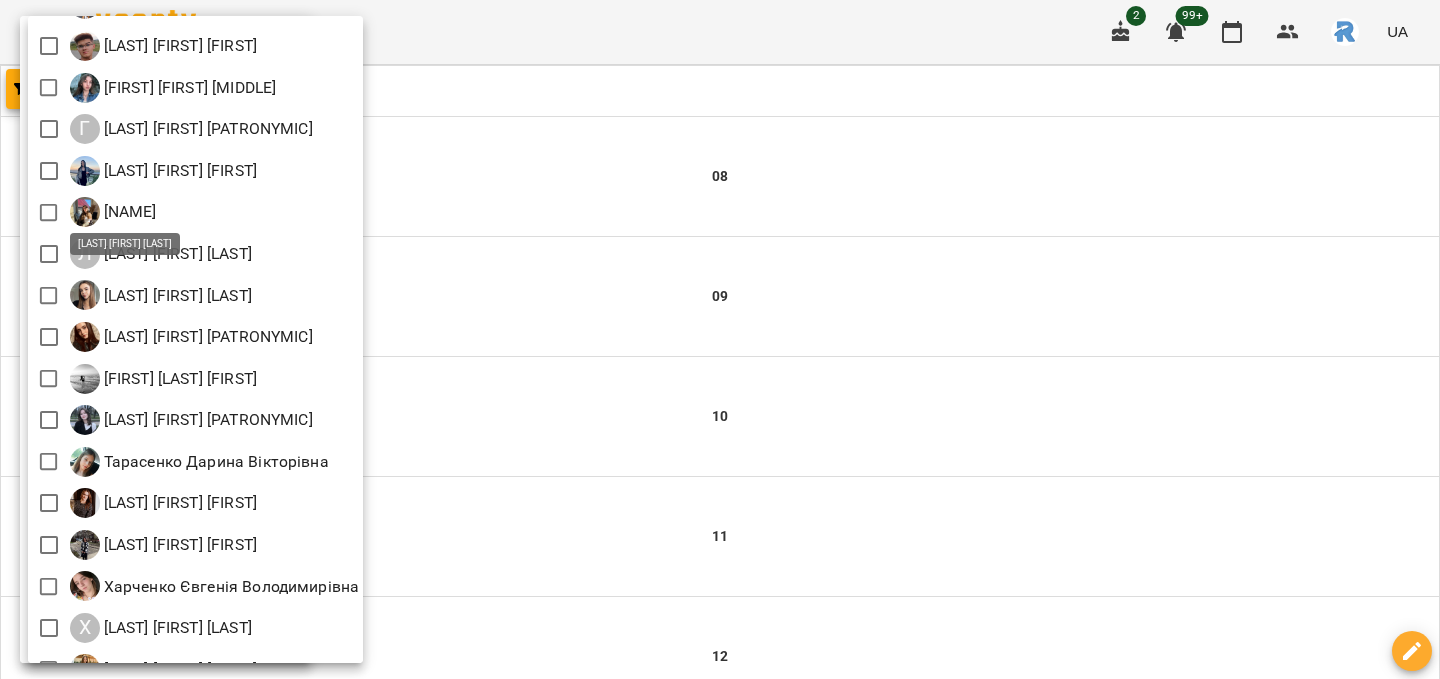 scroll, scrollTop: 173, scrollLeft: 0, axis: vertical 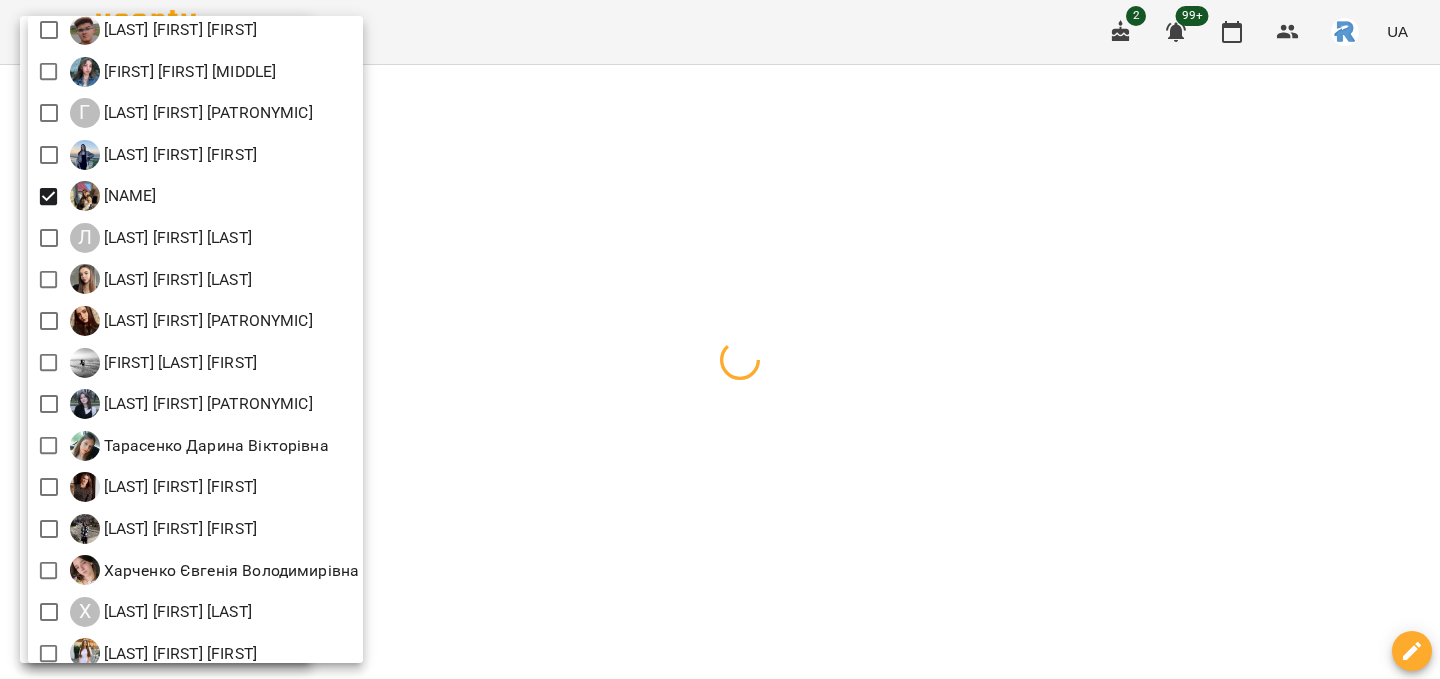 click at bounding box center (720, 339) 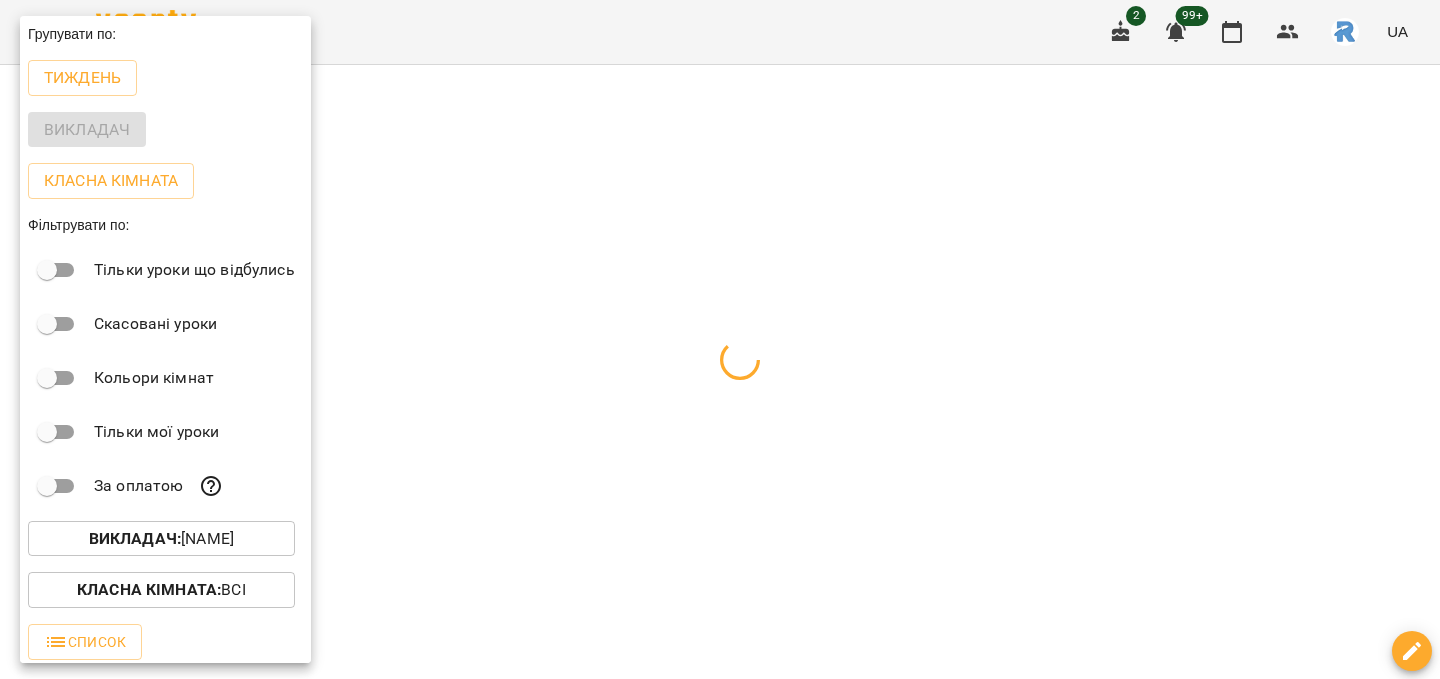 click at bounding box center (720, 339) 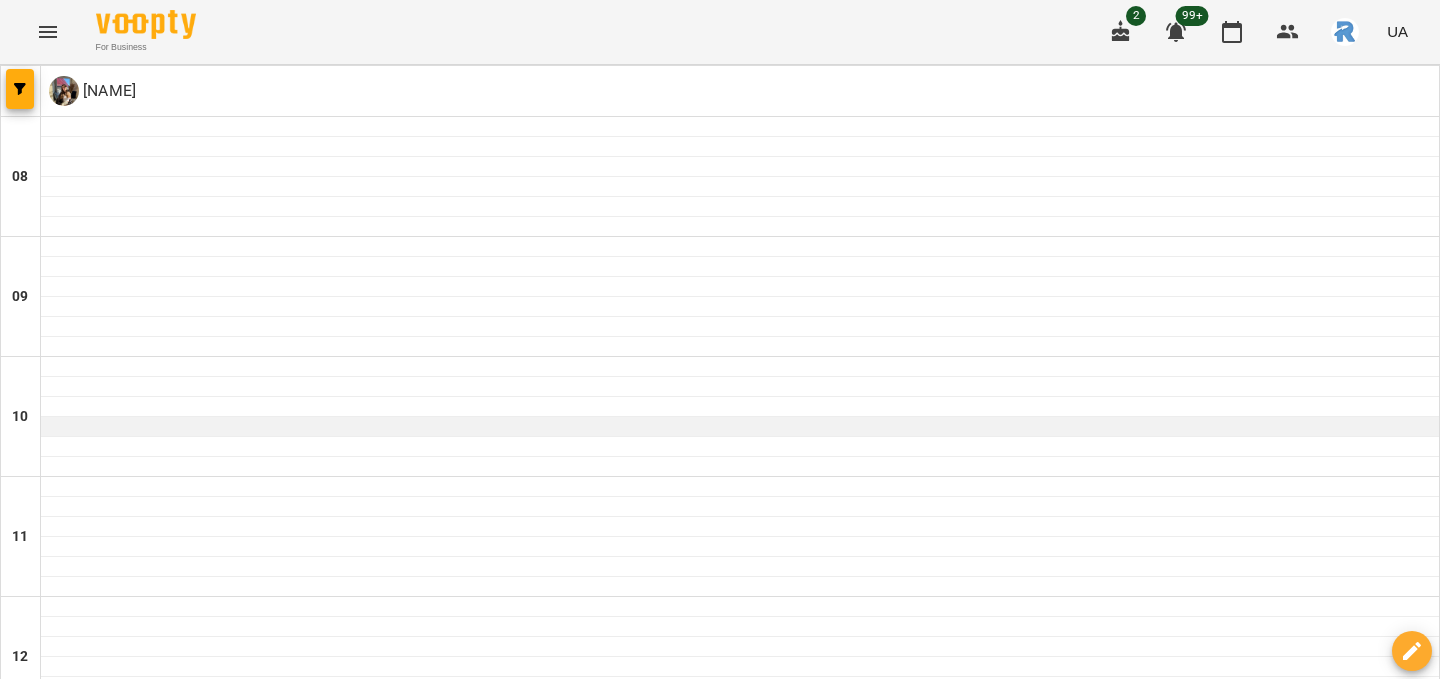 scroll, scrollTop: 0, scrollLeft: 0, axis: both 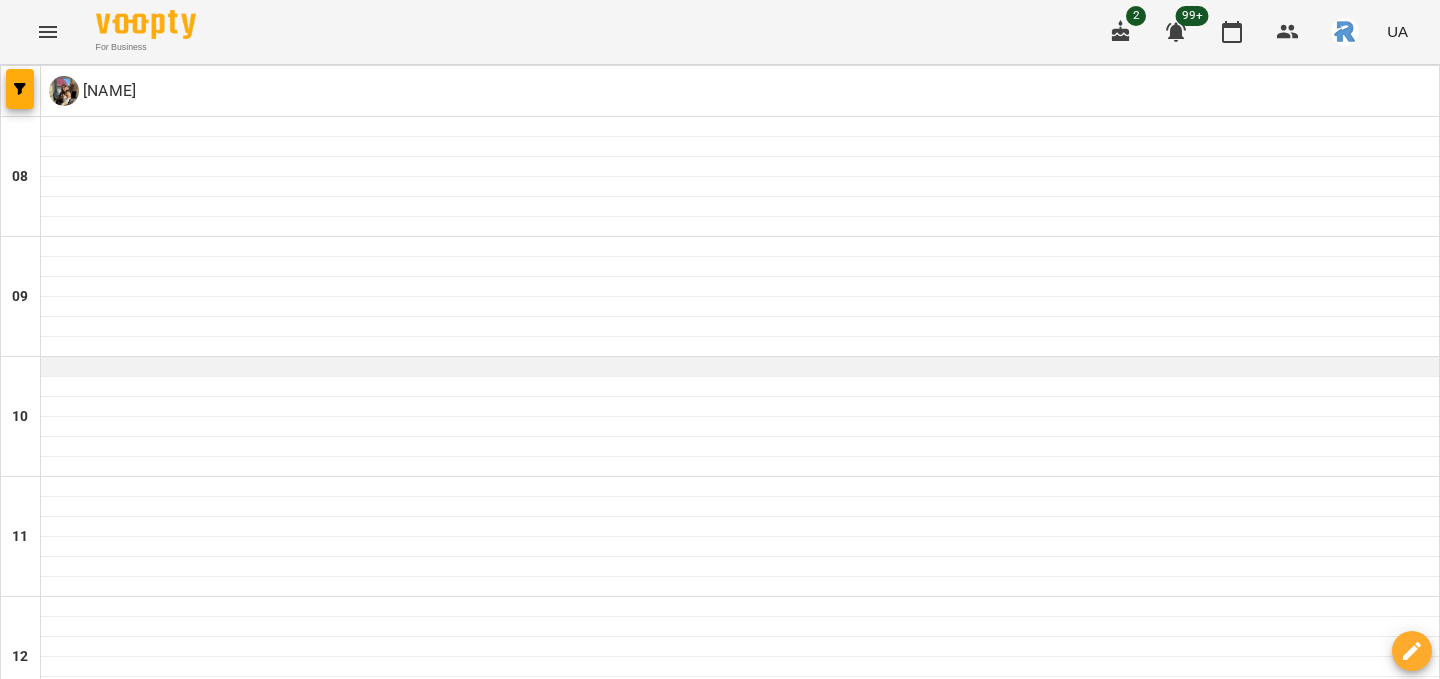 click at bounding box center [740, 367] 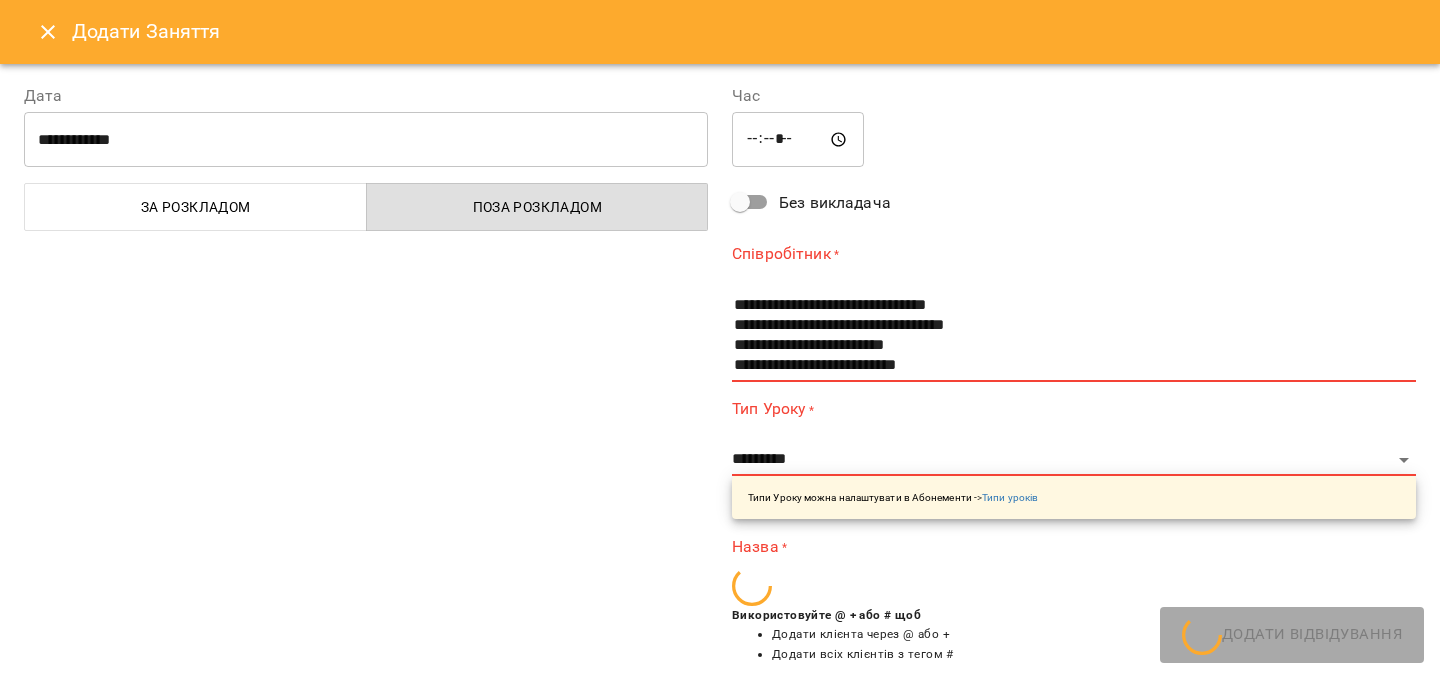 scroll, scrollTop: 106, scrollLeft: 0, axis: vertical 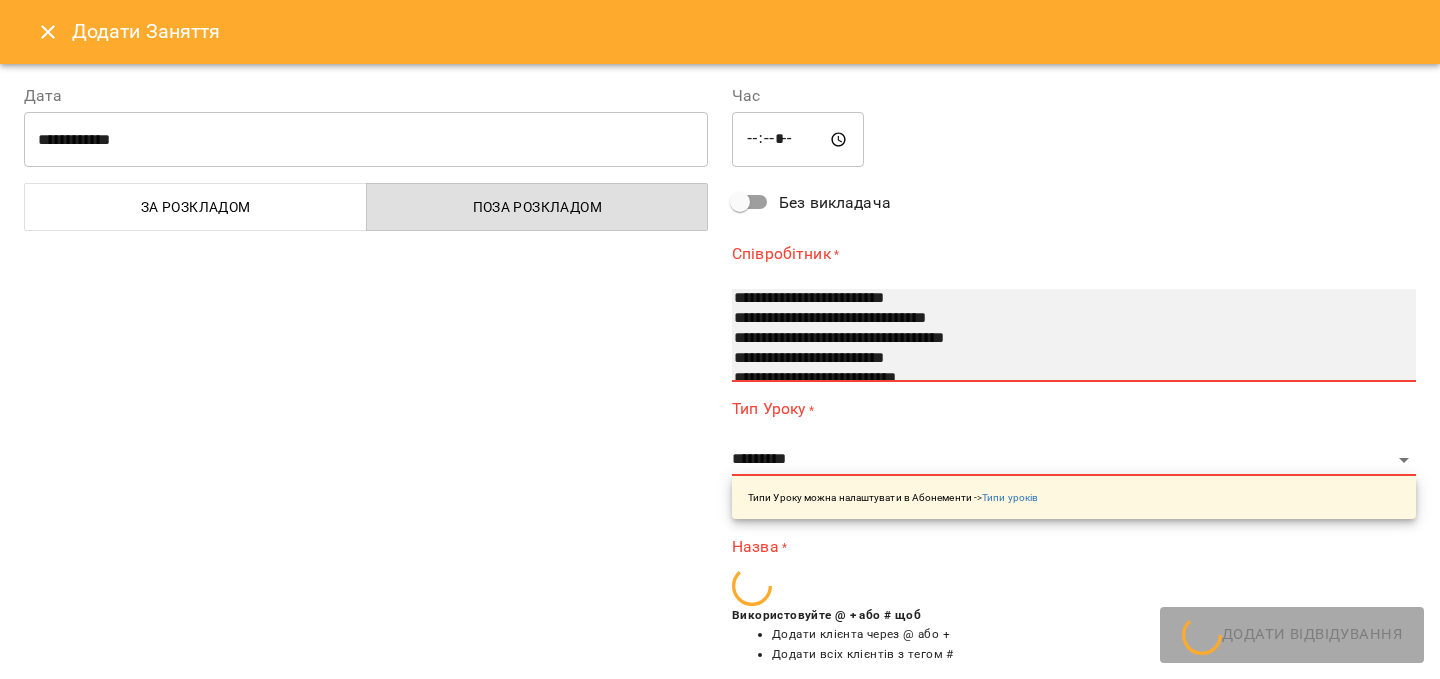 select on "**********" 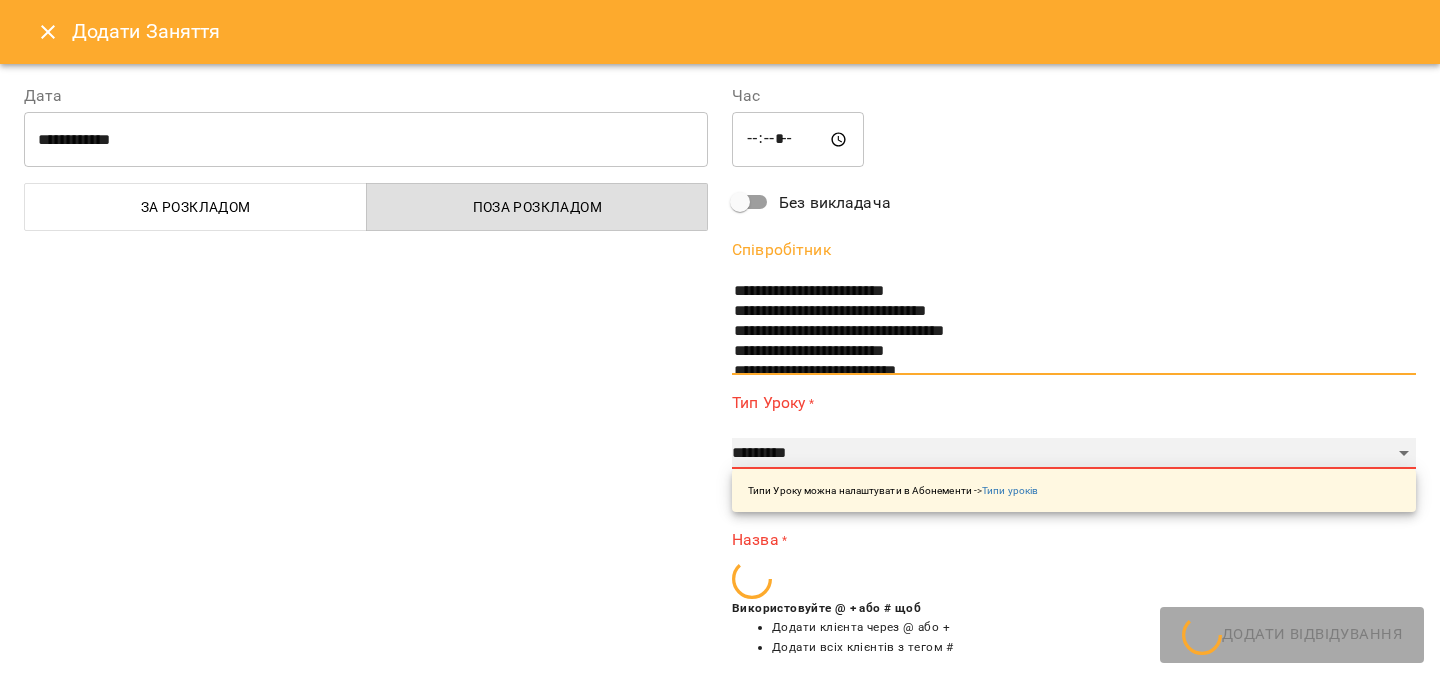click on "**********" at bounding box center (1074, 454) 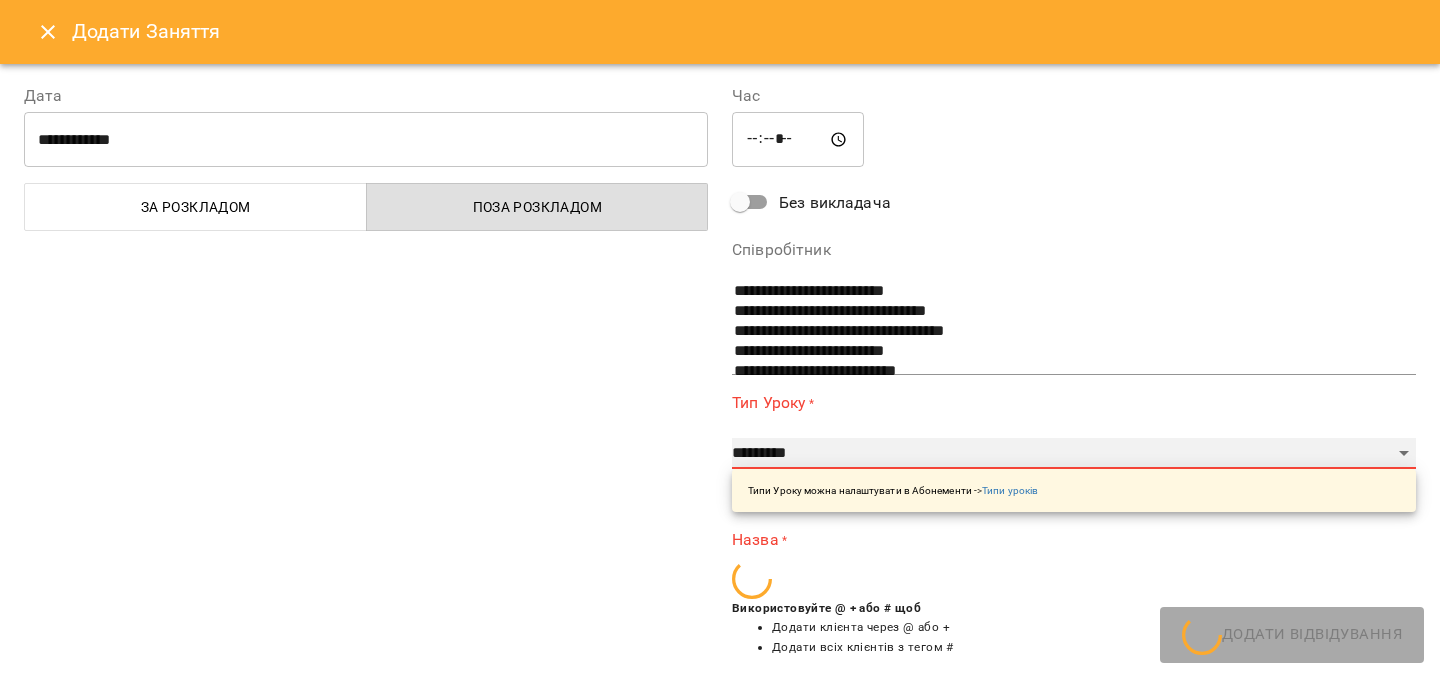 select on "**********" 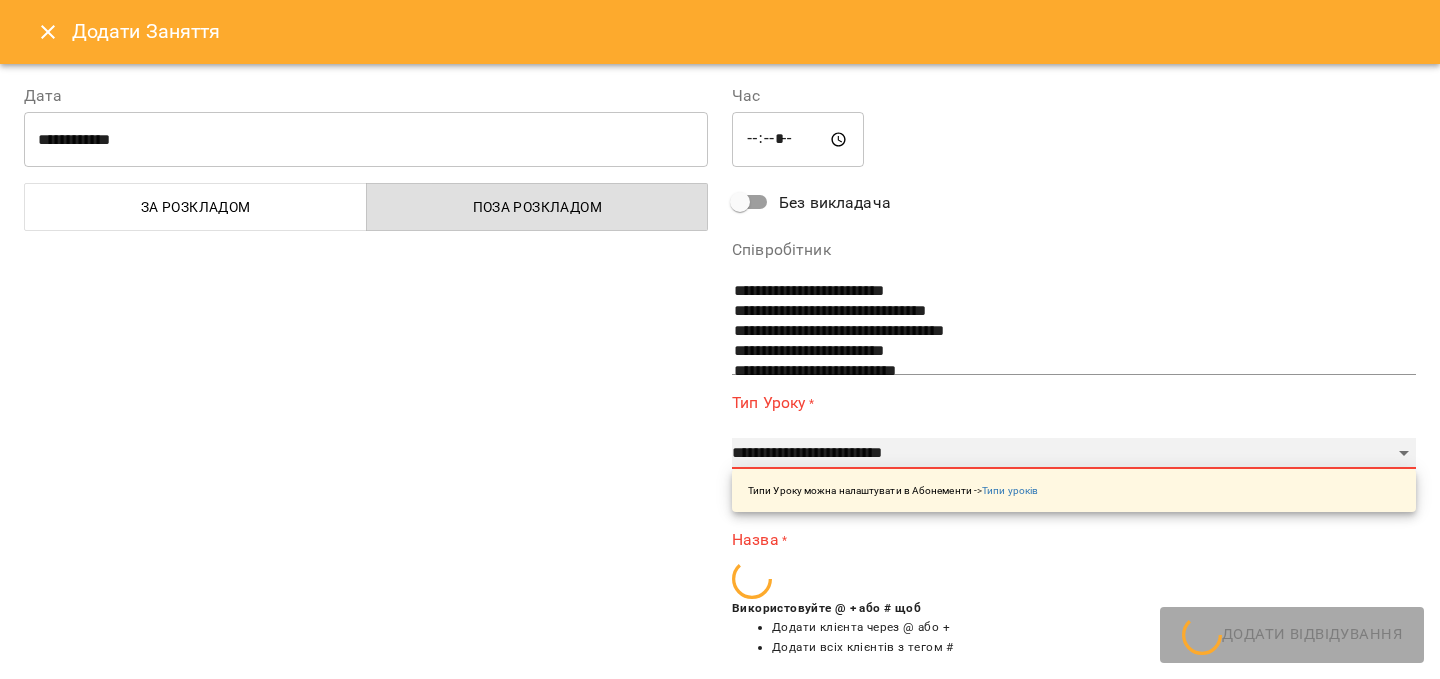 type on "**" 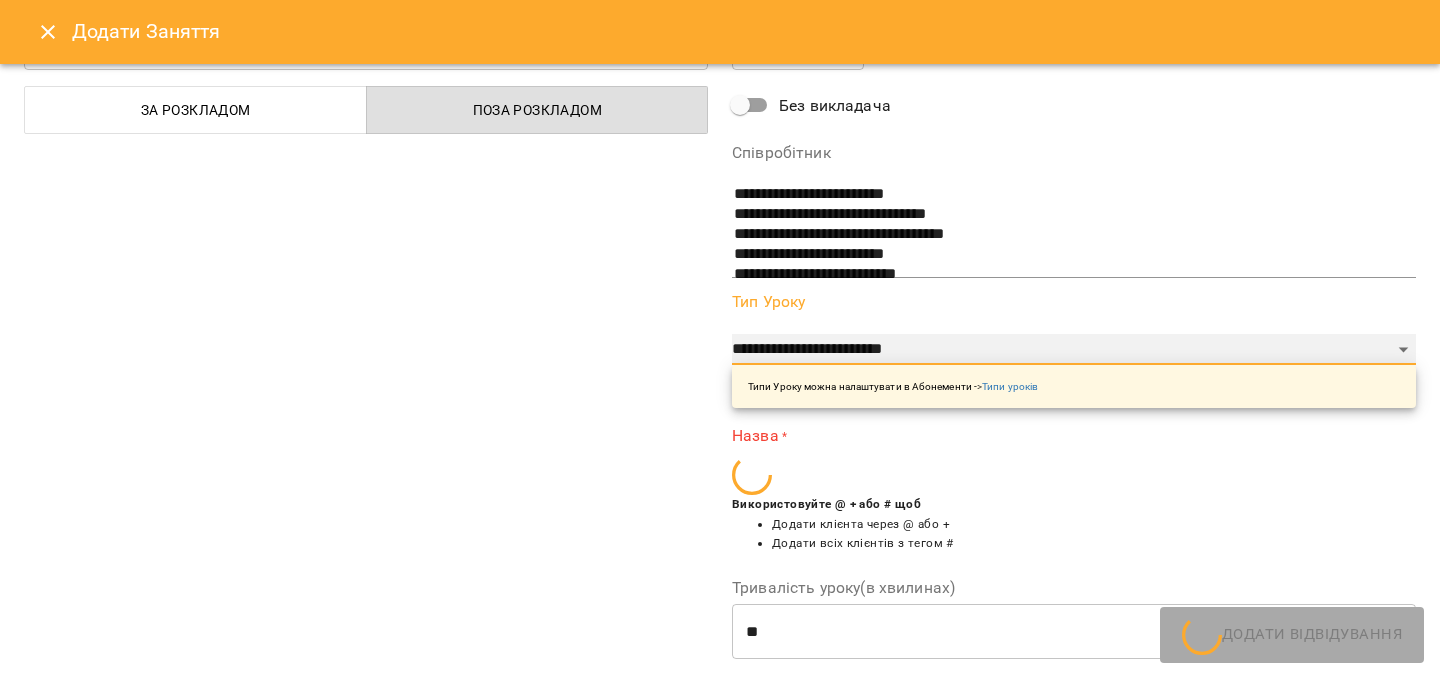 scroll, scrollTop: 0, scrollLeft: 0, axis: both 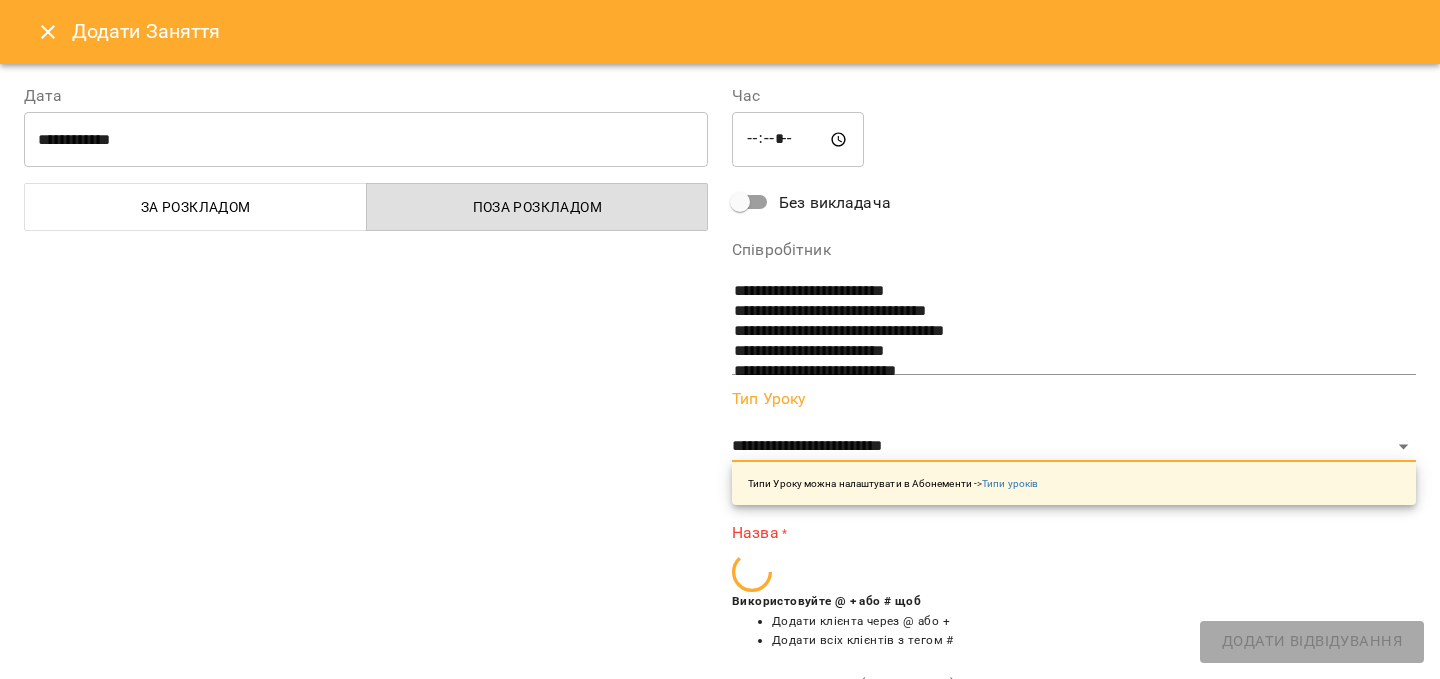 click on "**********" at bounding box center (366, 516) 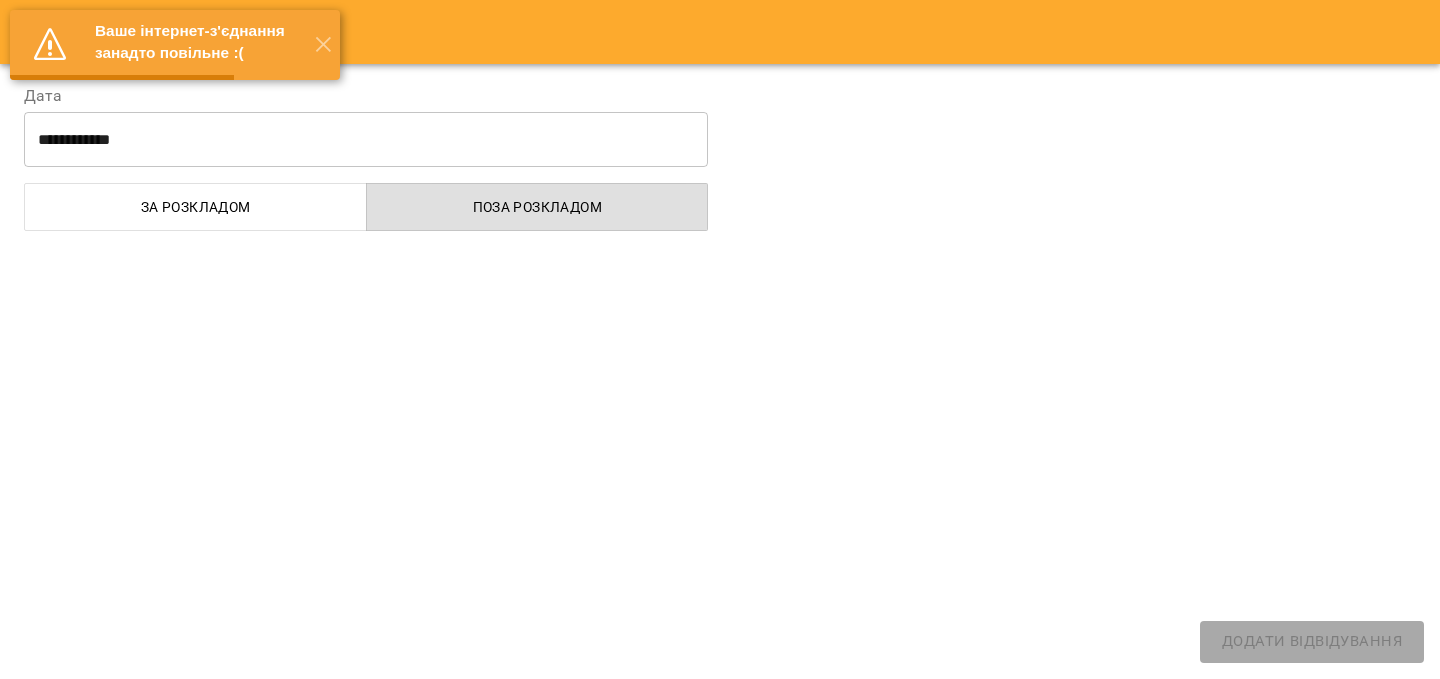 select 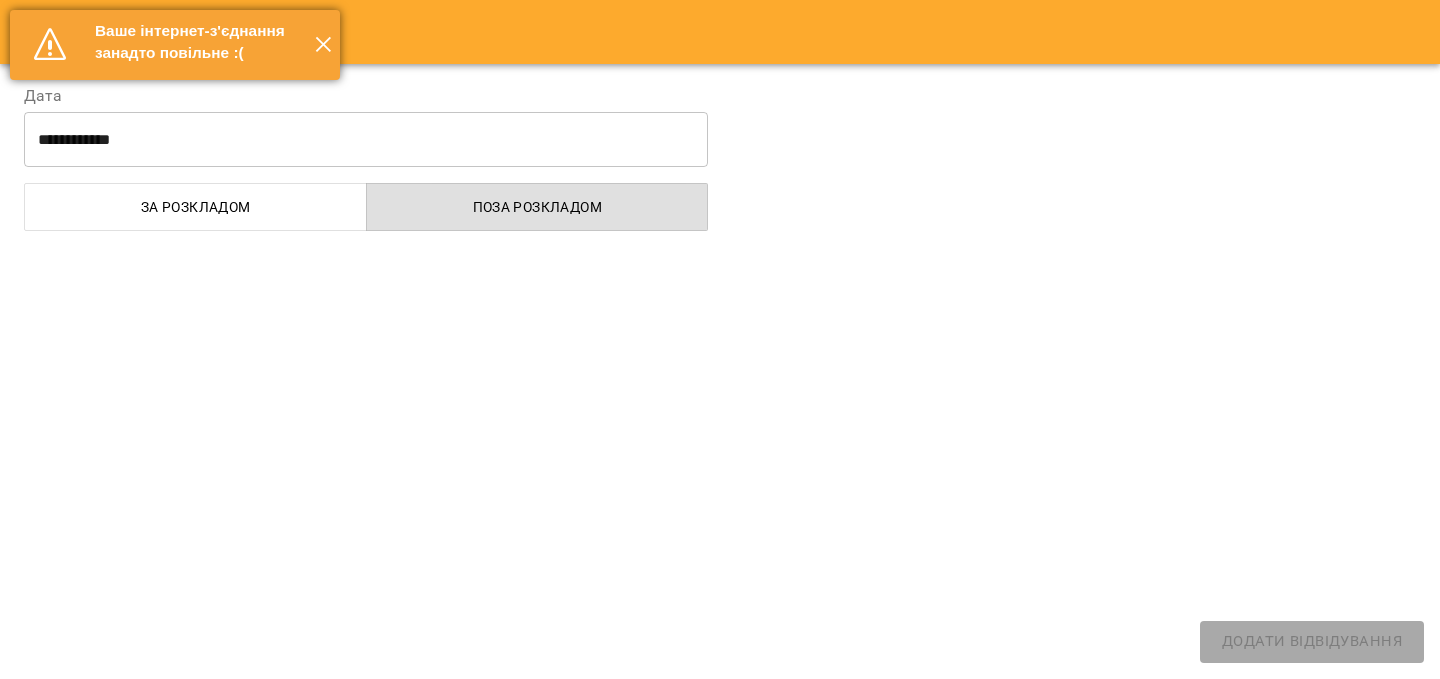 click on "✕" at bounding box center [323, 45] 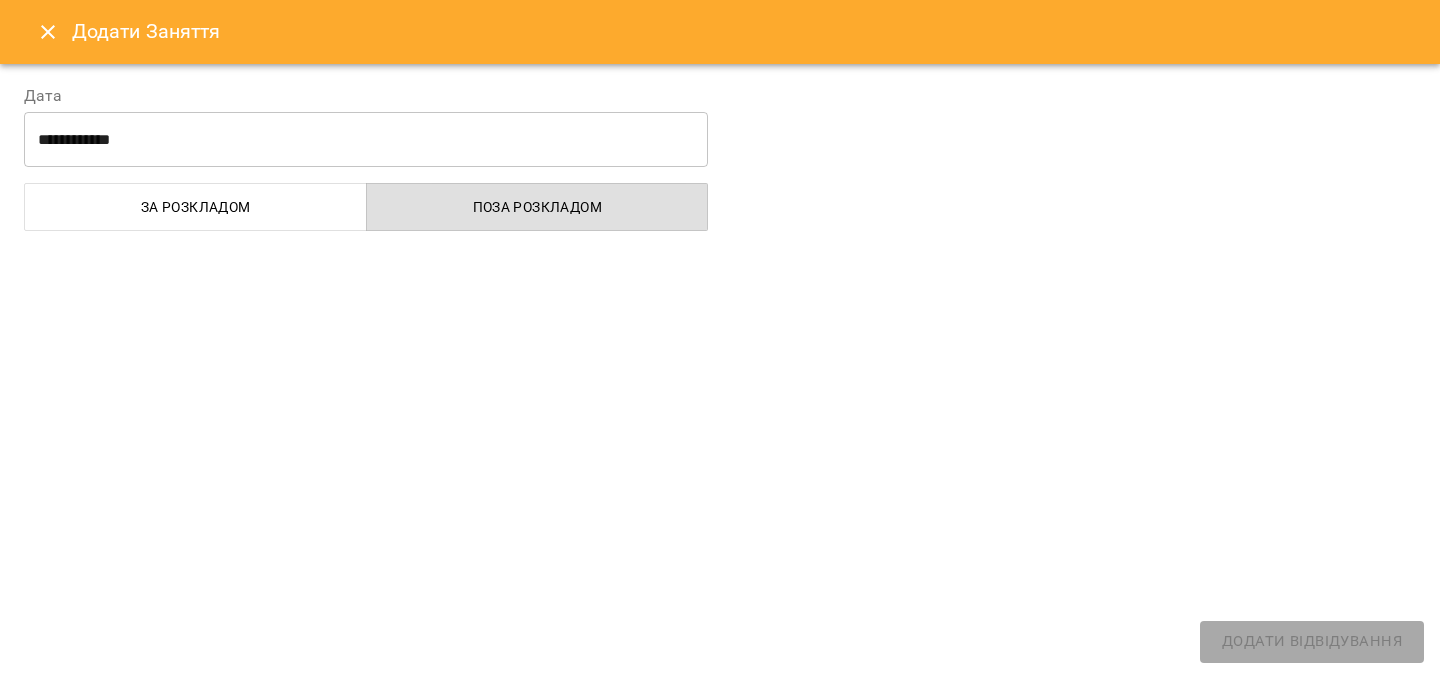 click 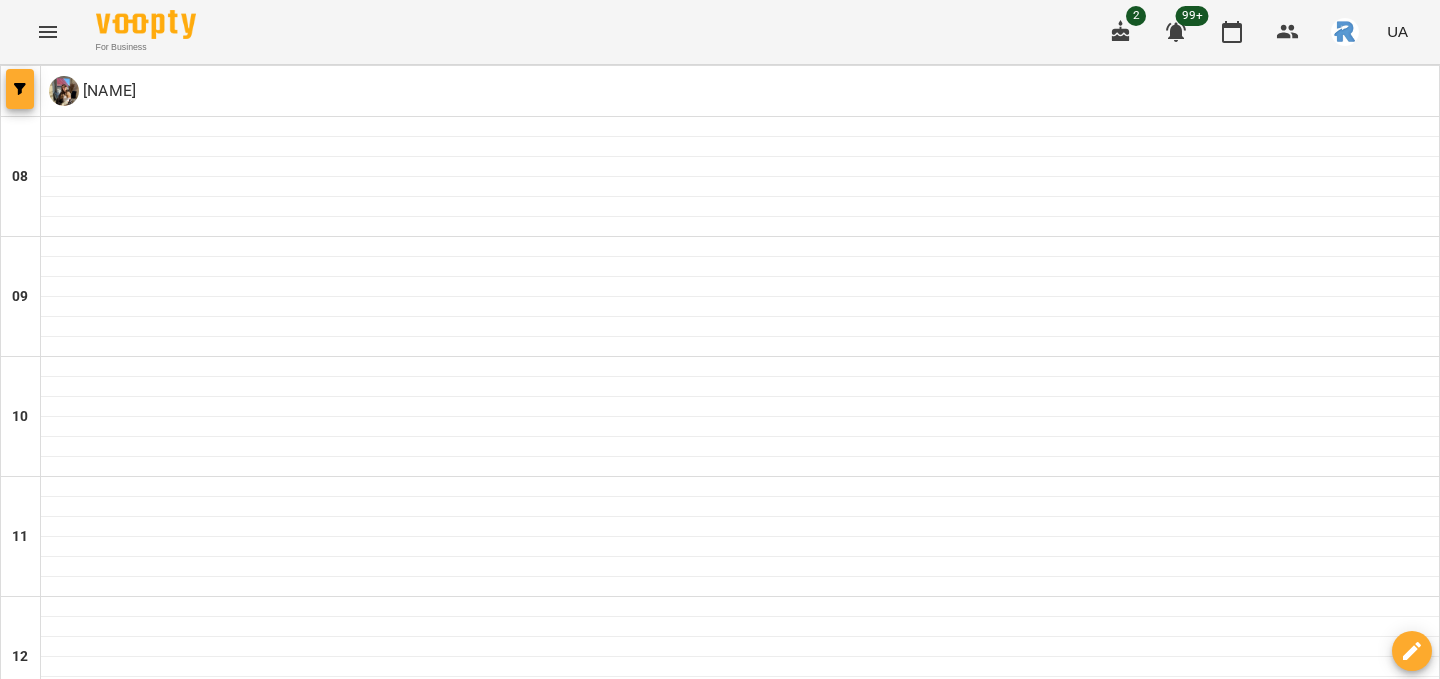 click 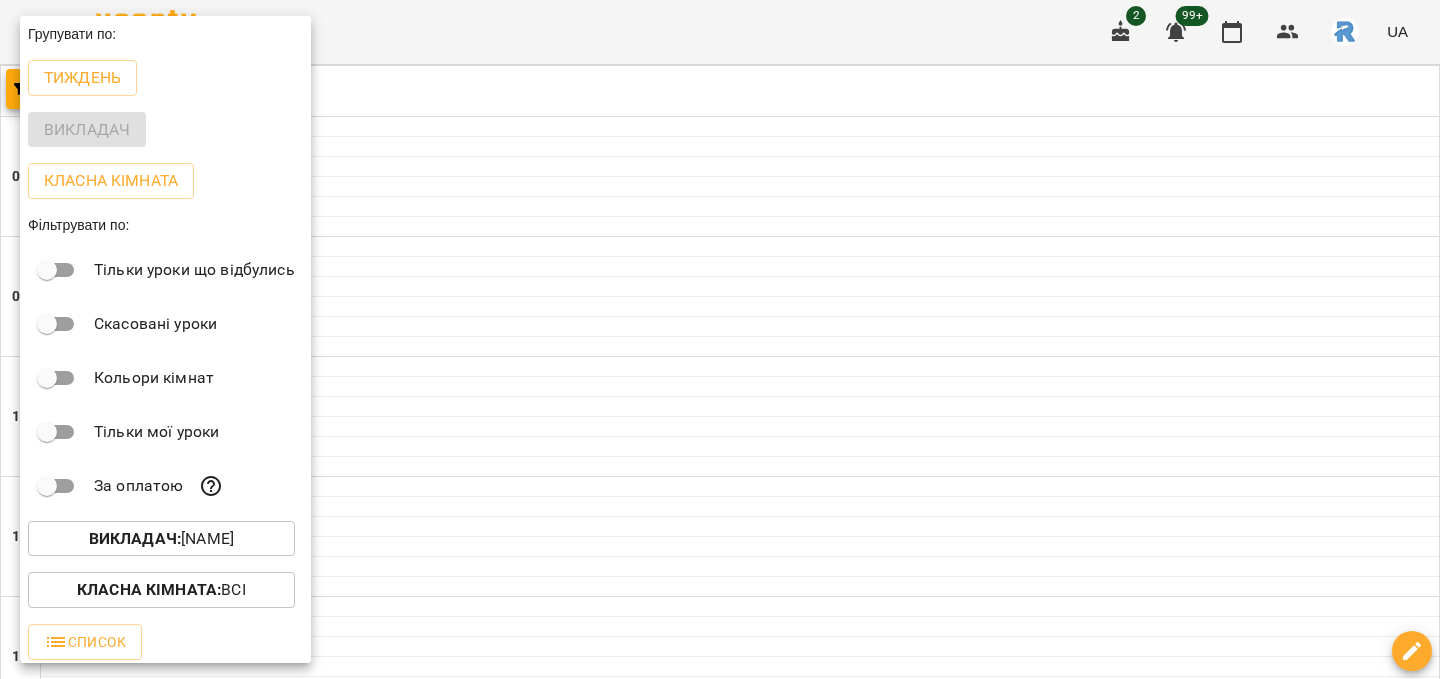 click at bounding box center [720, 339] 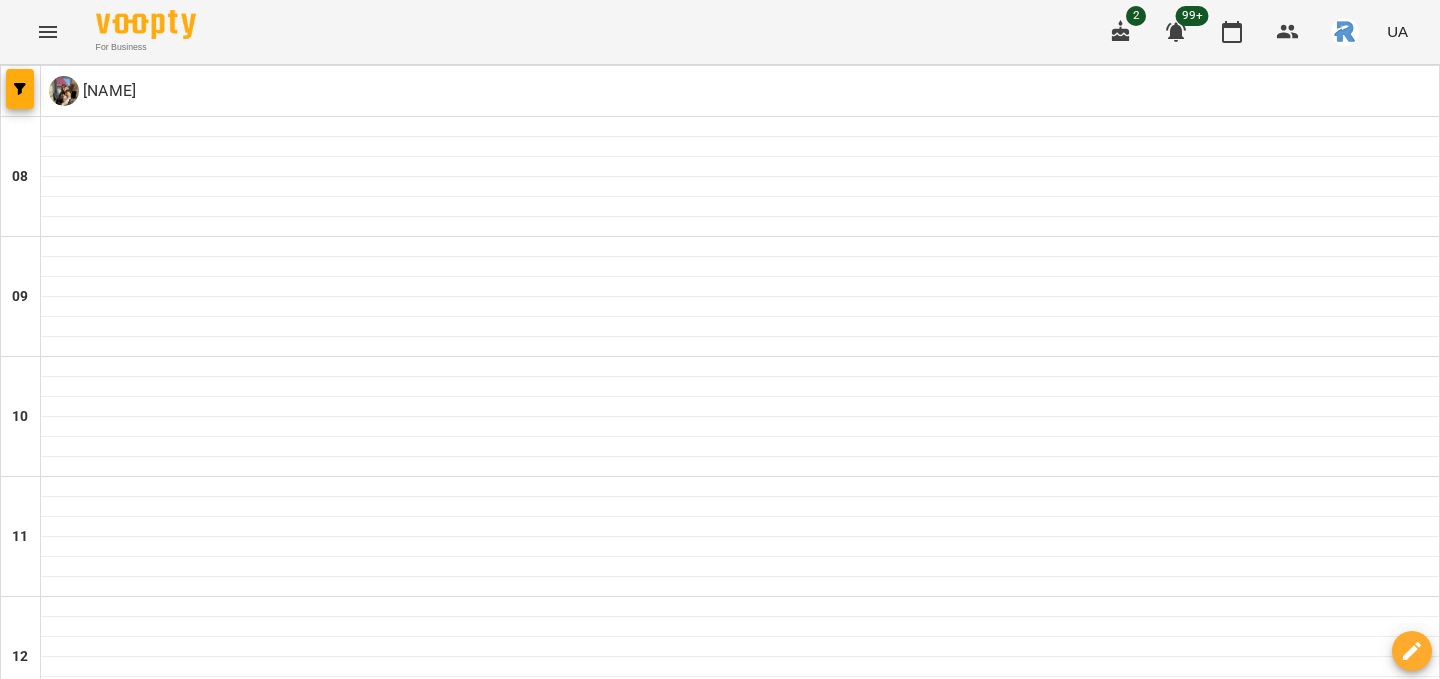 scroll, scrollTop: 0, scrollLeft: 0, axis: both 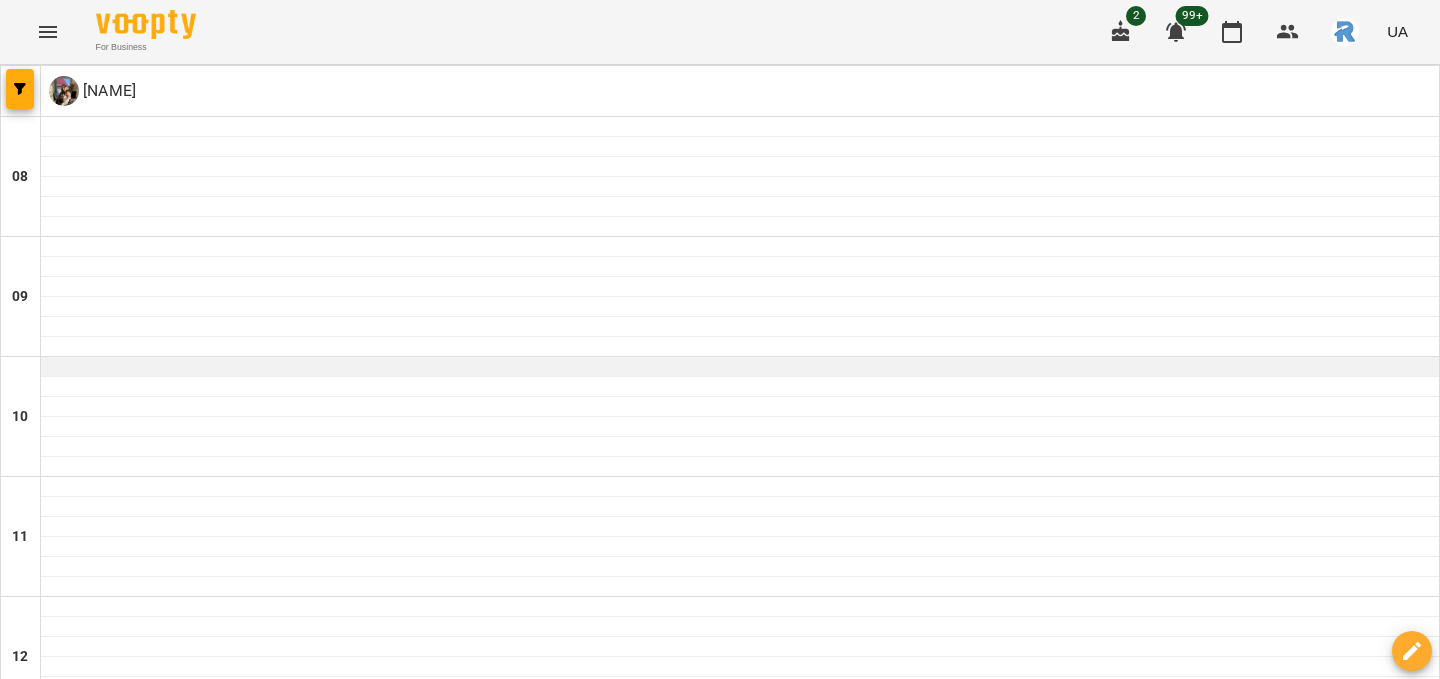 click at bounding box center [740, 367] 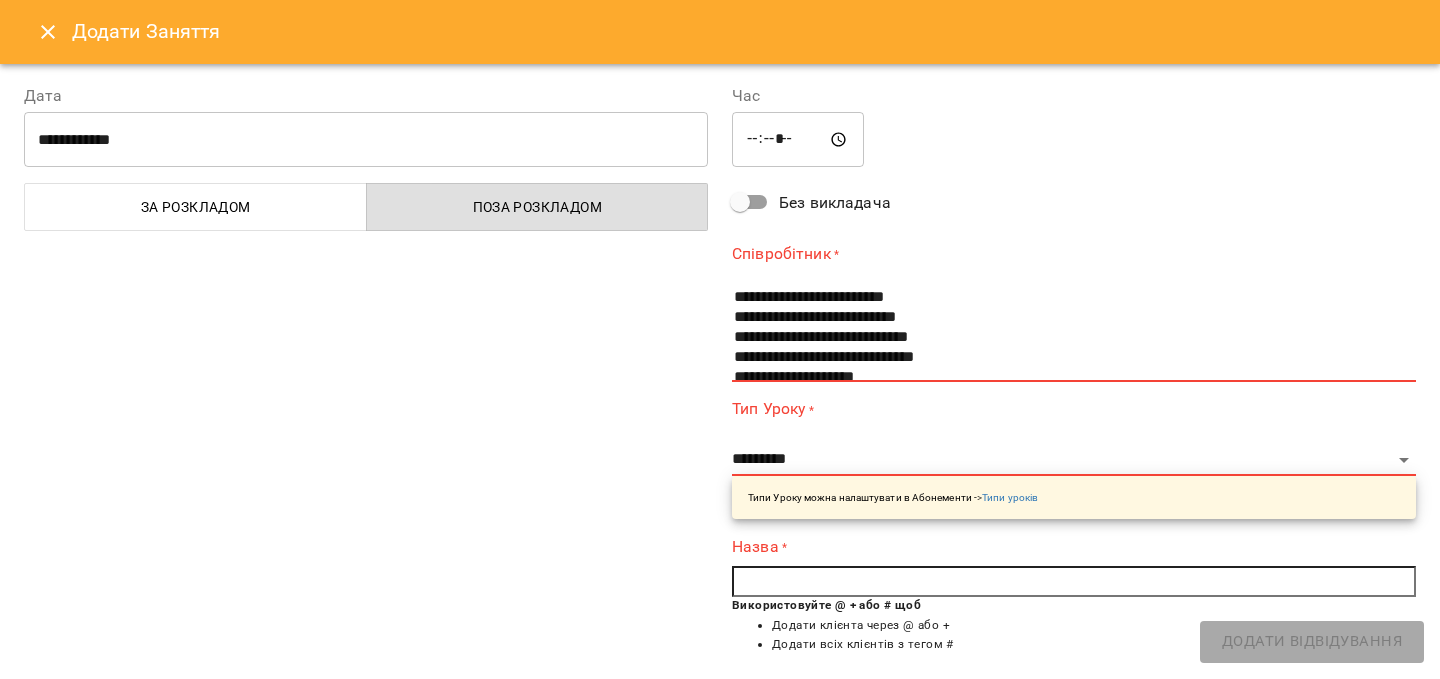 scroll, scrollTop: 140, scrollLeft: 0, axis: vertical 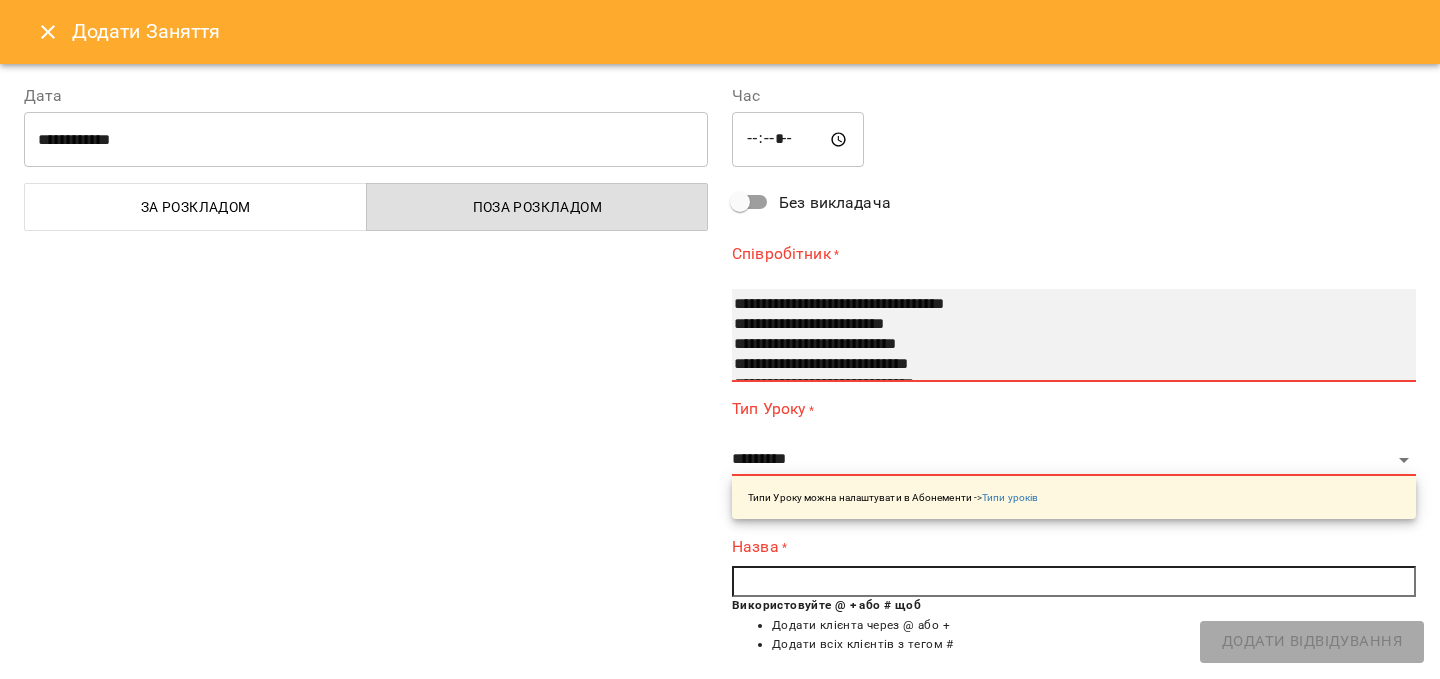 select on "**********" 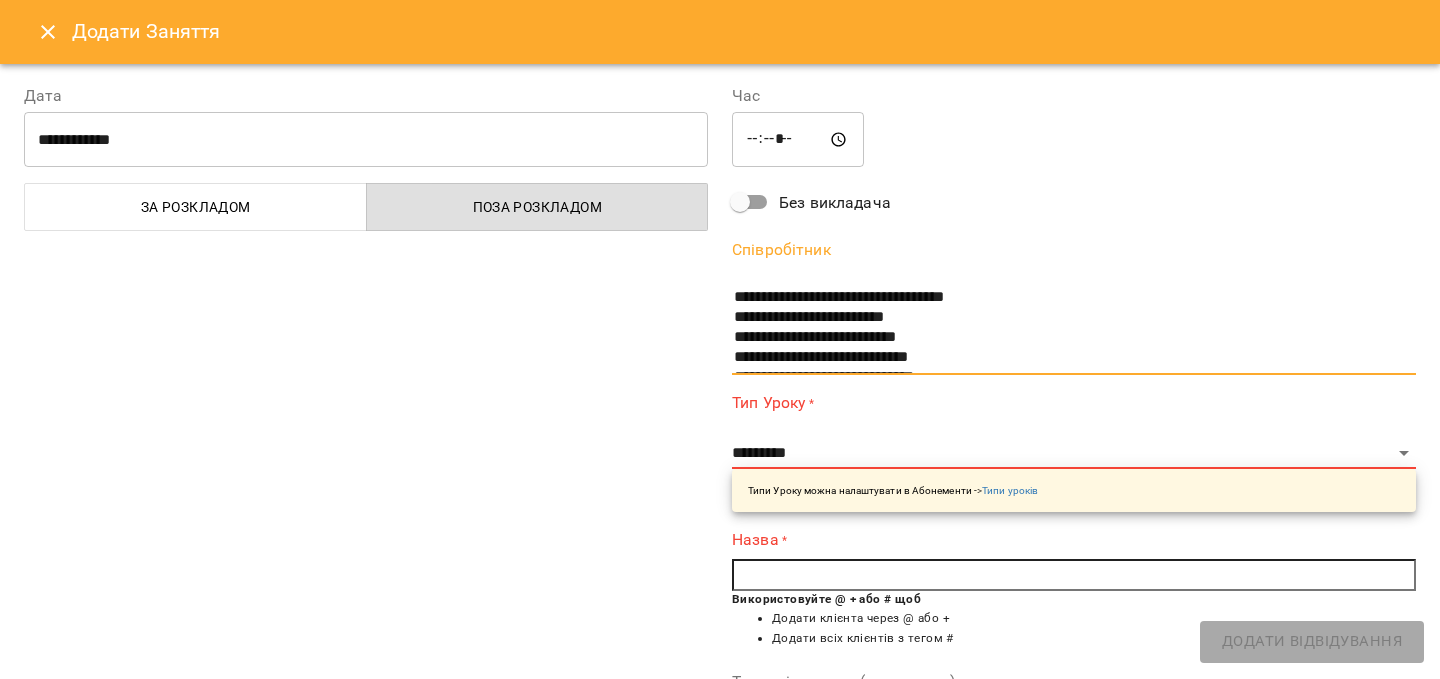 click on "Типи Уроку можна налаштувати в Абонементи ->  Типи уроків" at bounding box center (1074, 490) 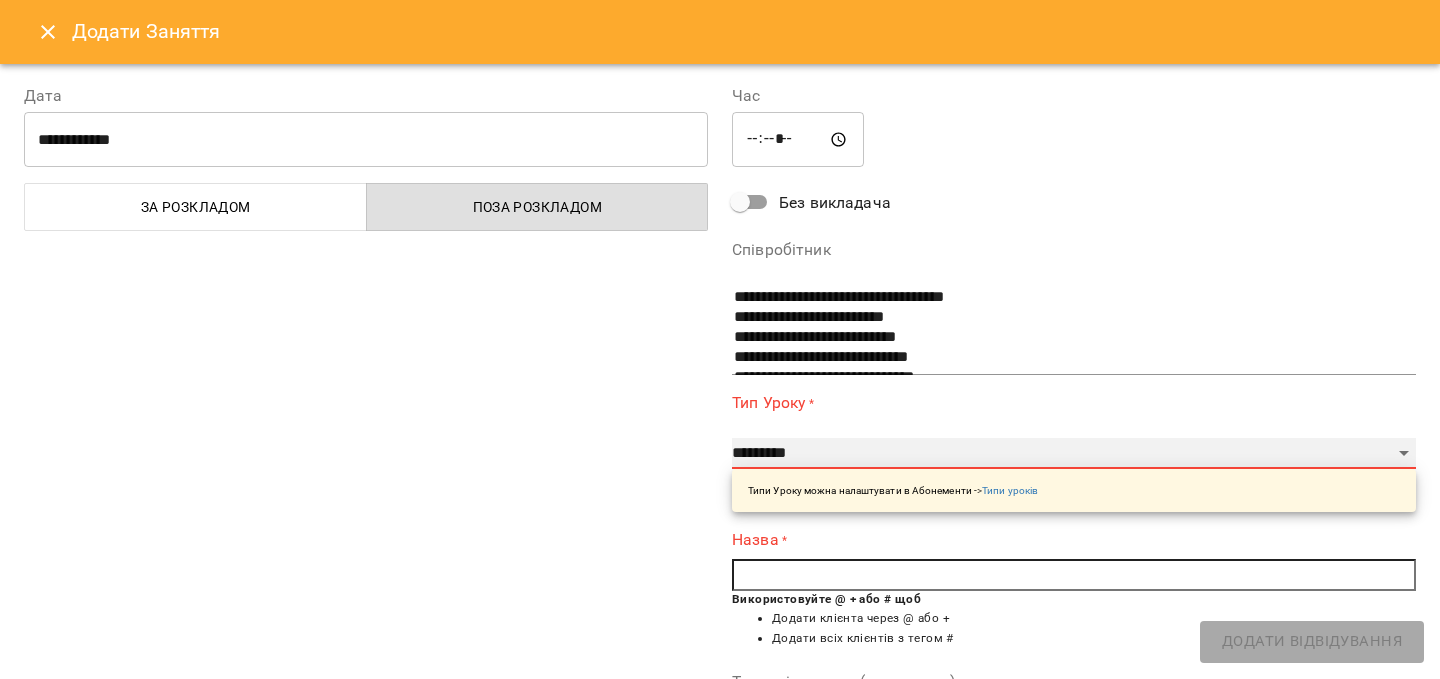 click on "**********" at bounding box center [1074, 454] 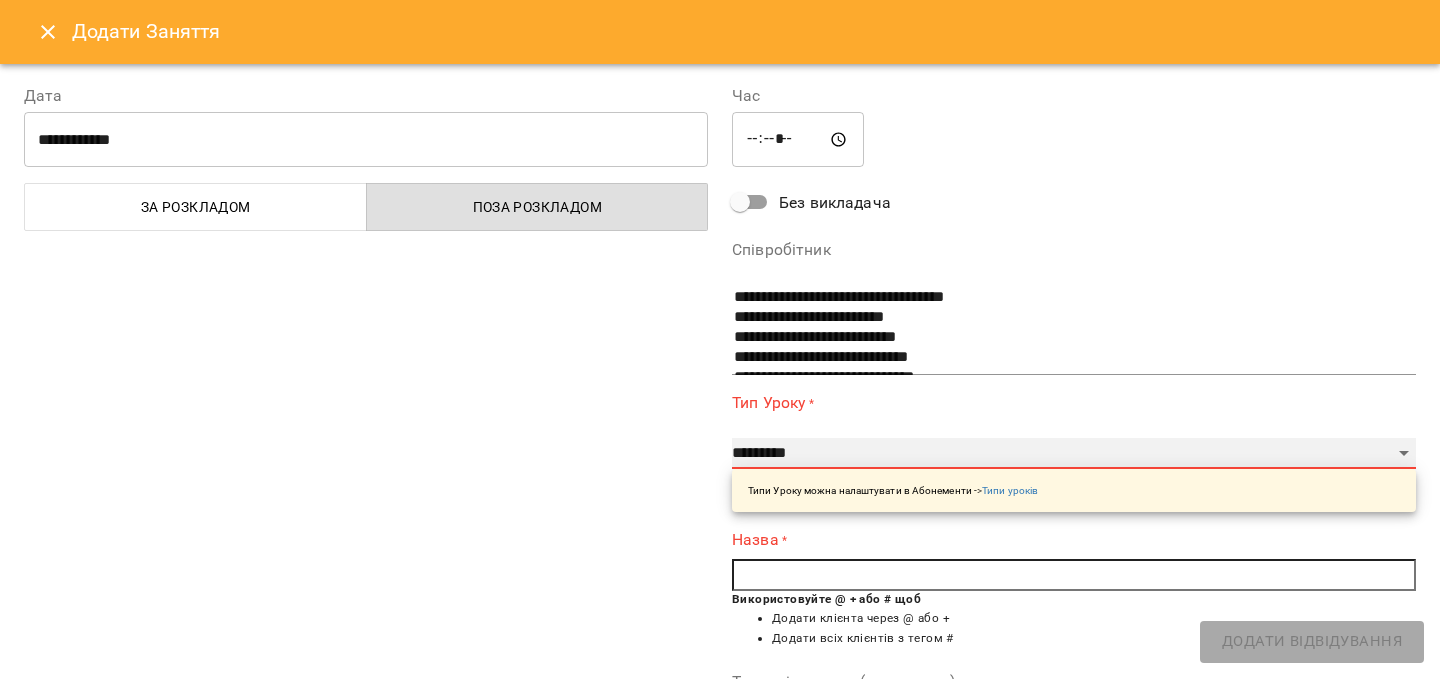 select on "**********" 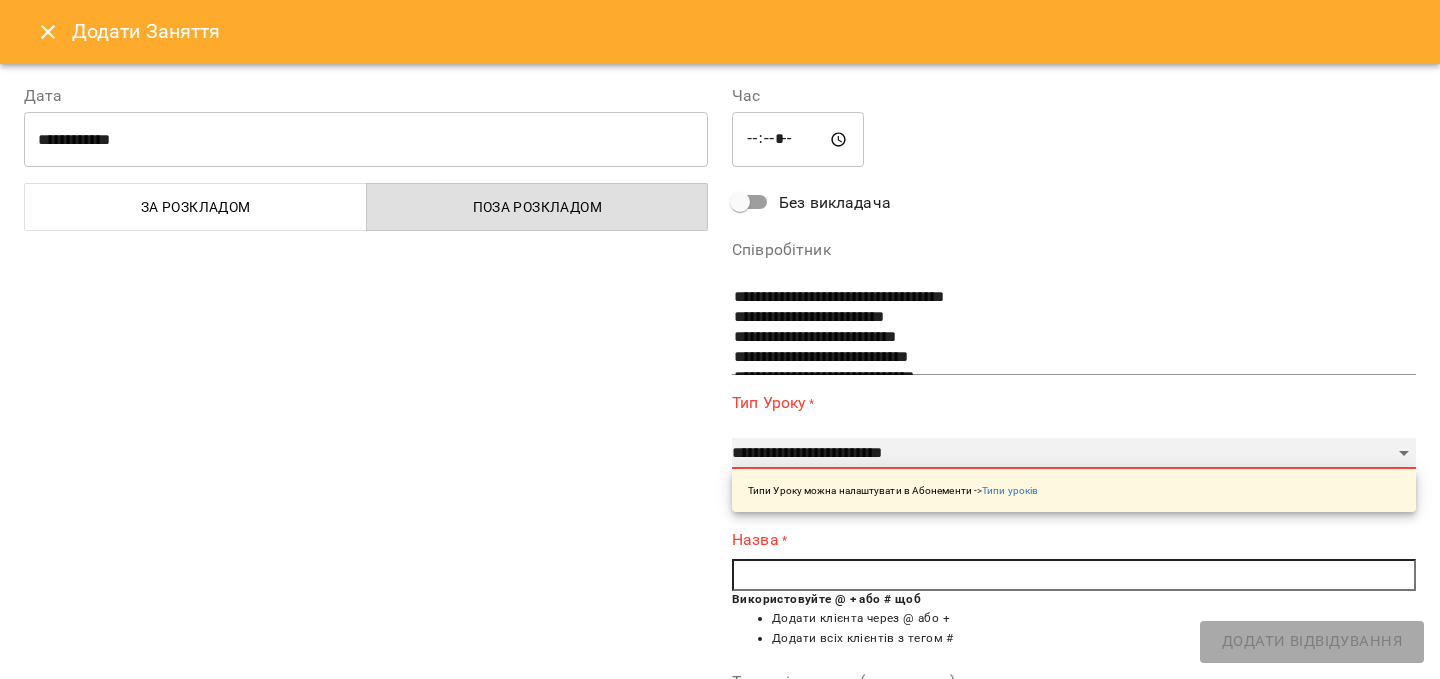 type on "**" 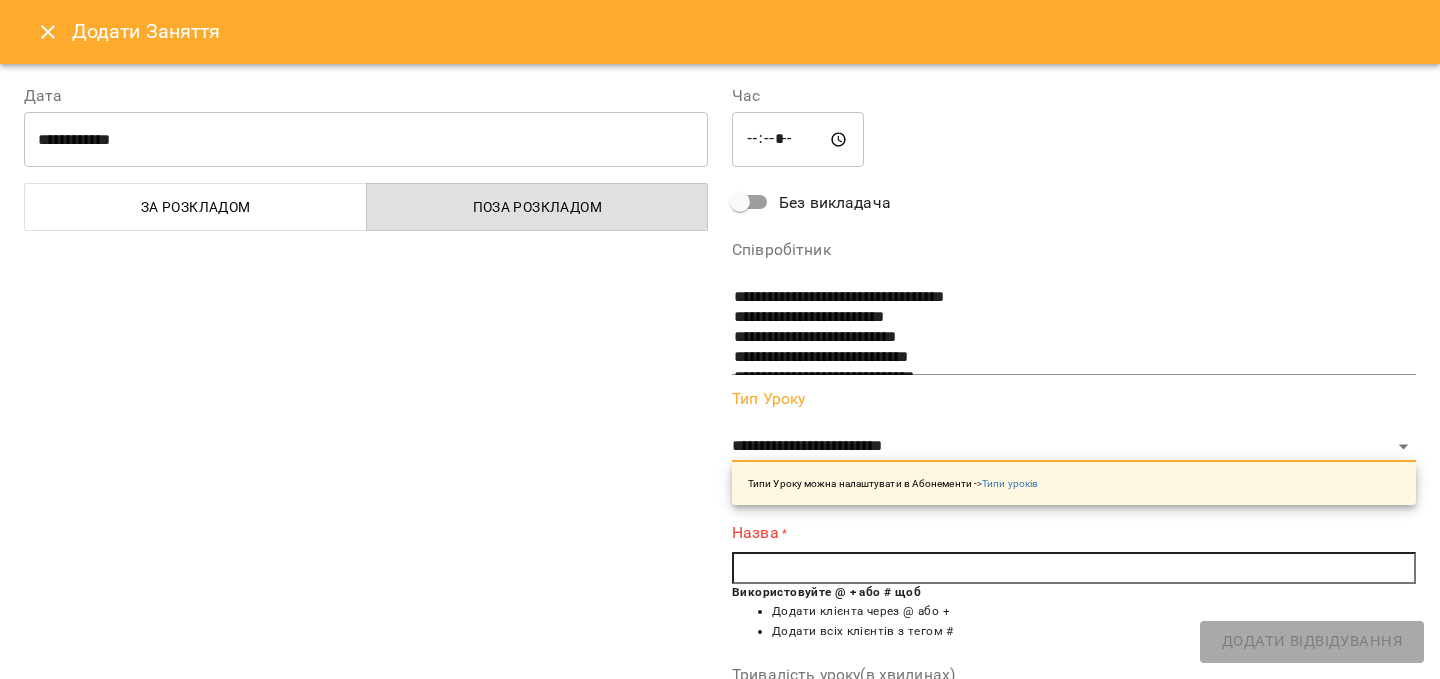 click at bounding box center (1074, 568) 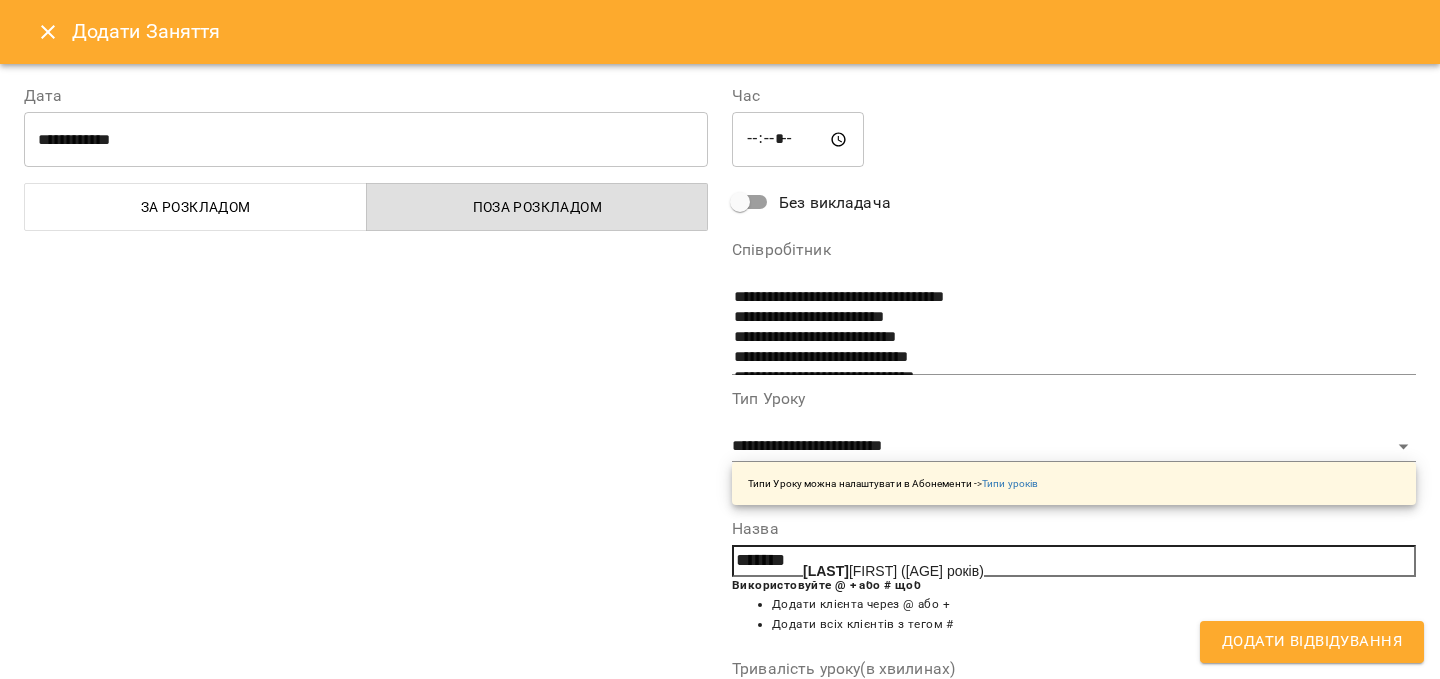 click on "[LAST]  [FIRST] ([AGE] років)" at bounding box center [893, 571] 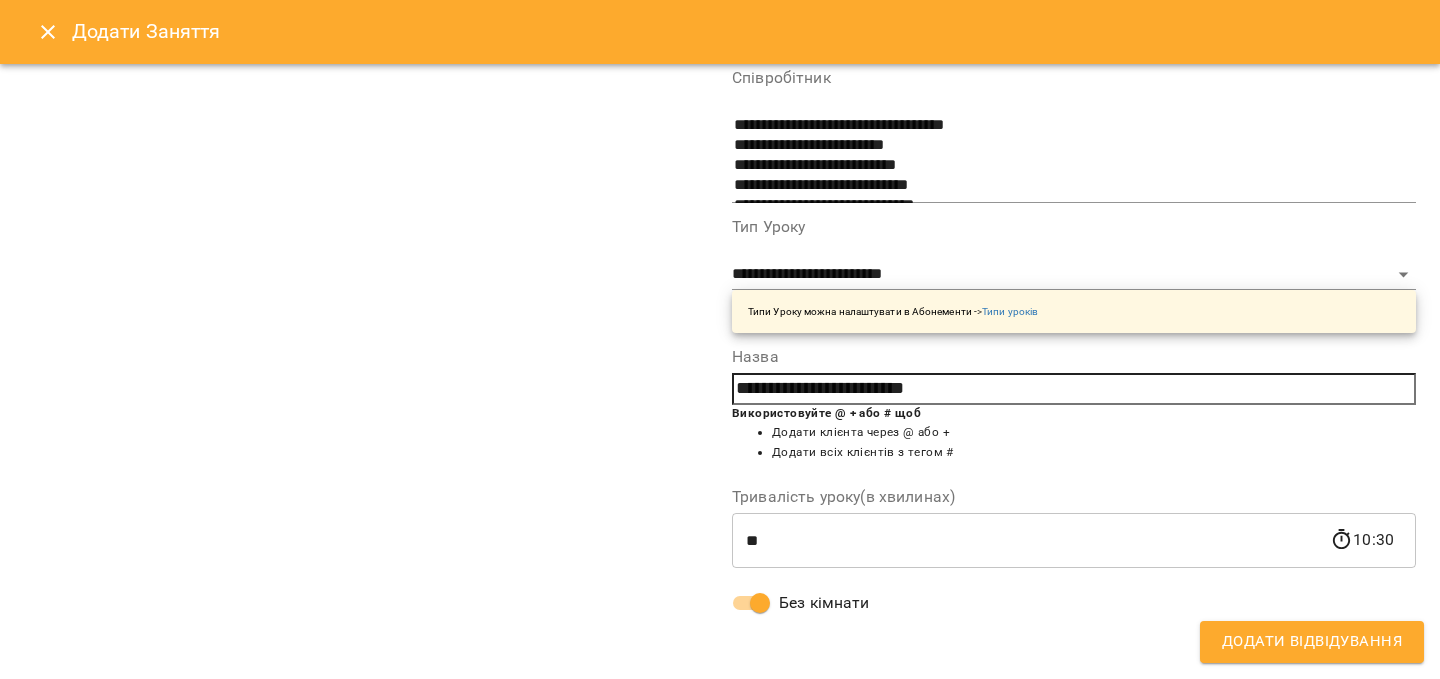 scroll, scrollTop: 0, scrollLeft: 0, axis: both 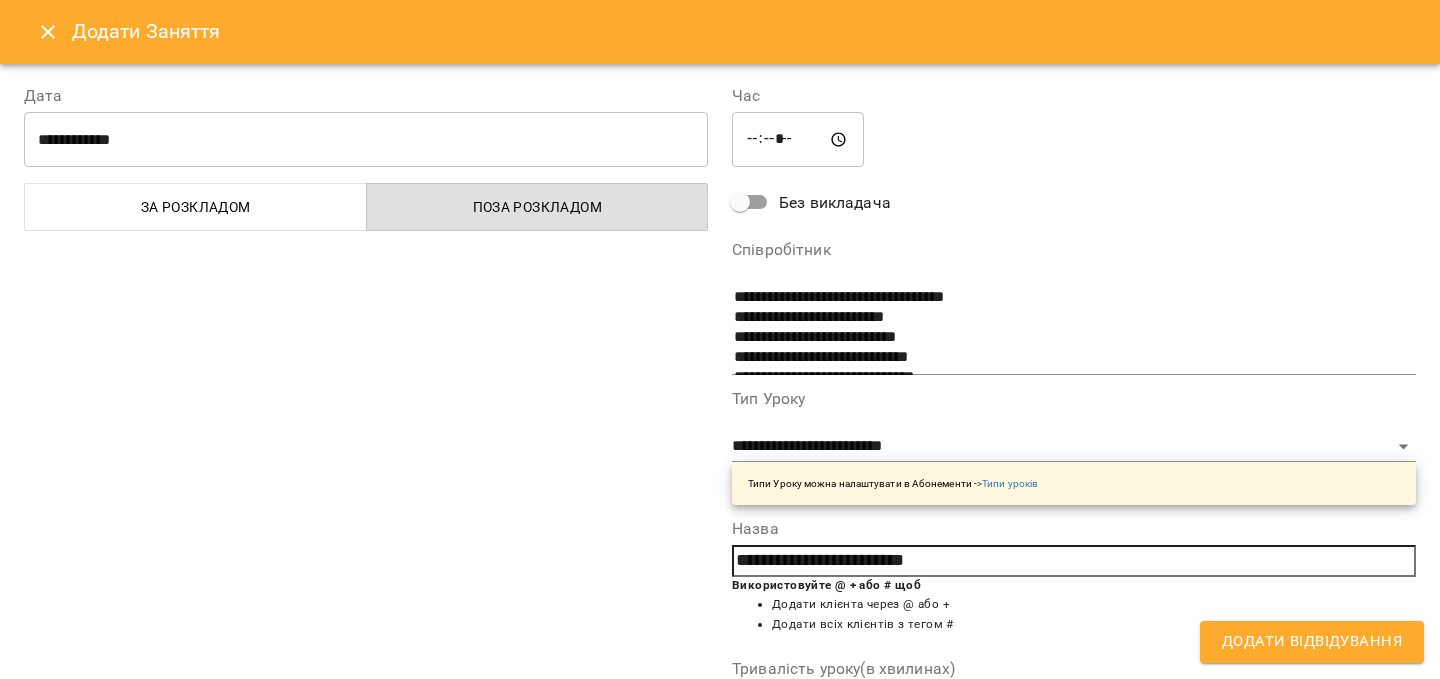click on "Додати Відвідування" at bounding box center (1312, 642) 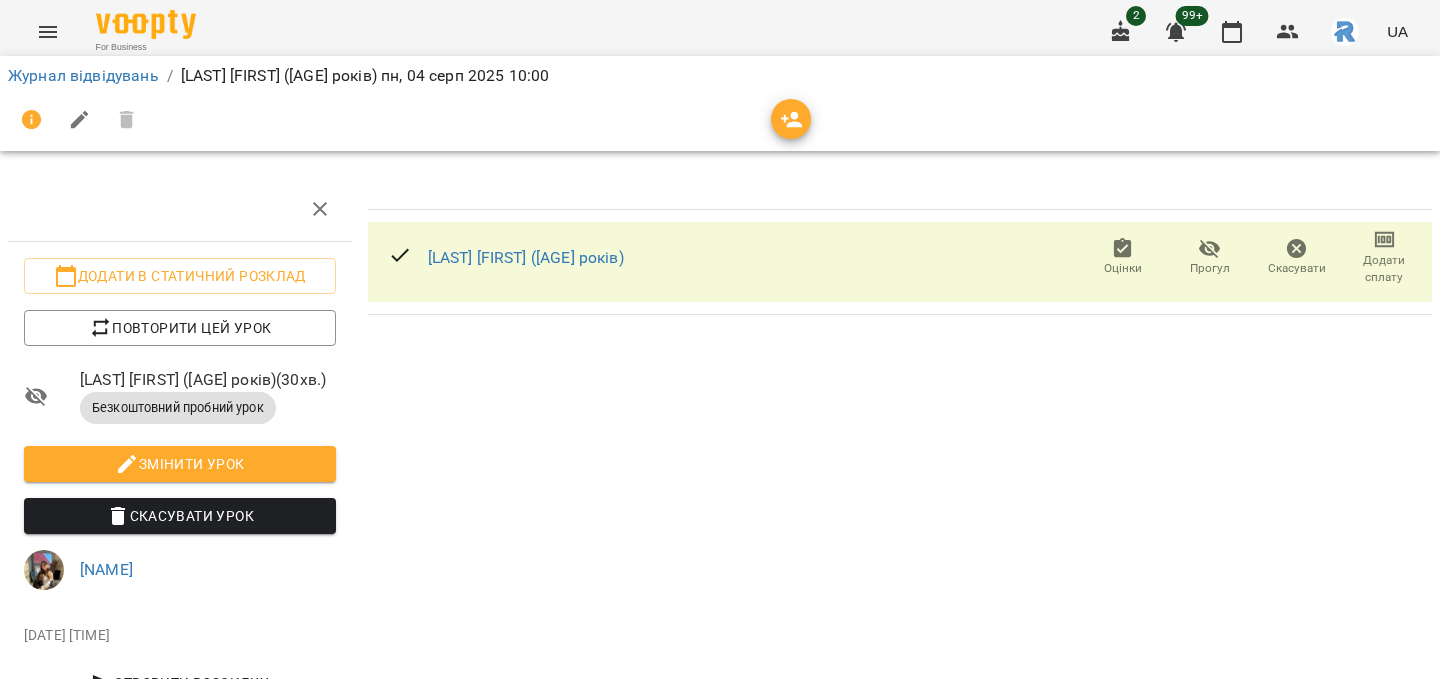 scroll, scrollTop: 70, scrollLeft: 0, axis: vertical 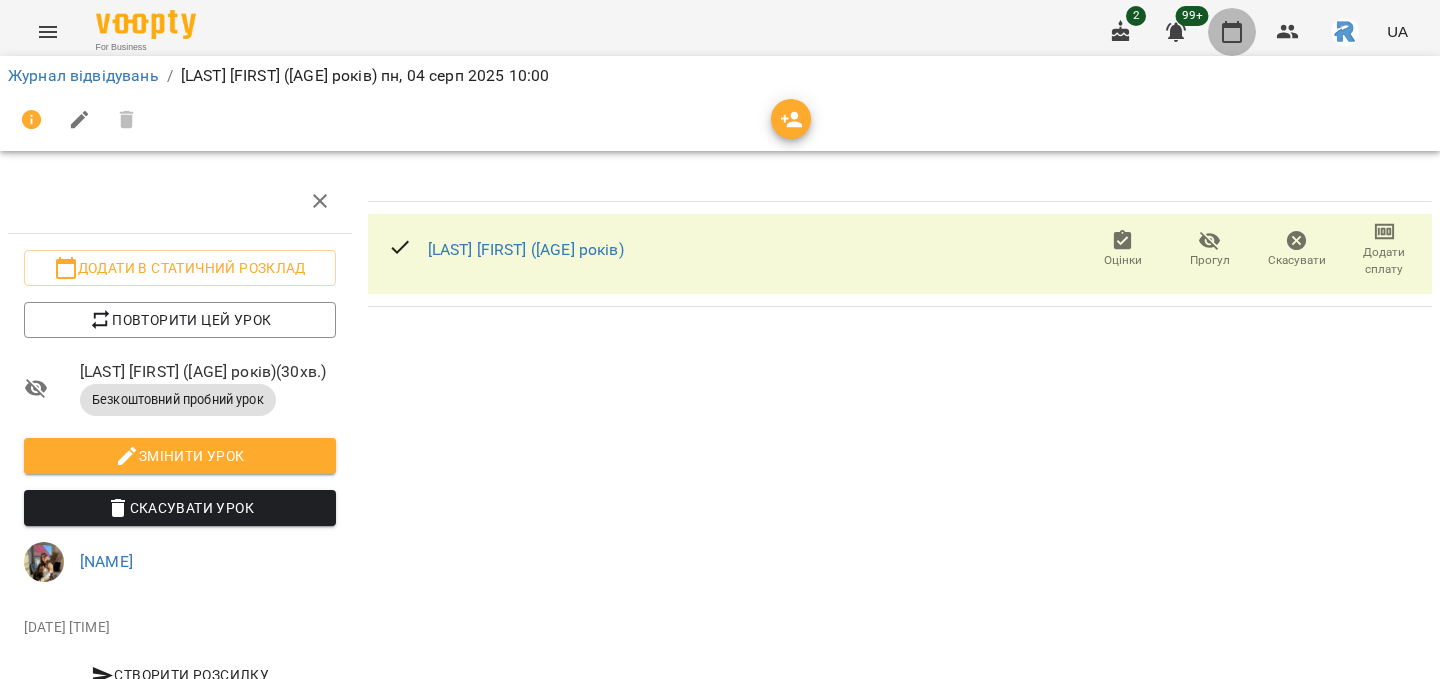 click 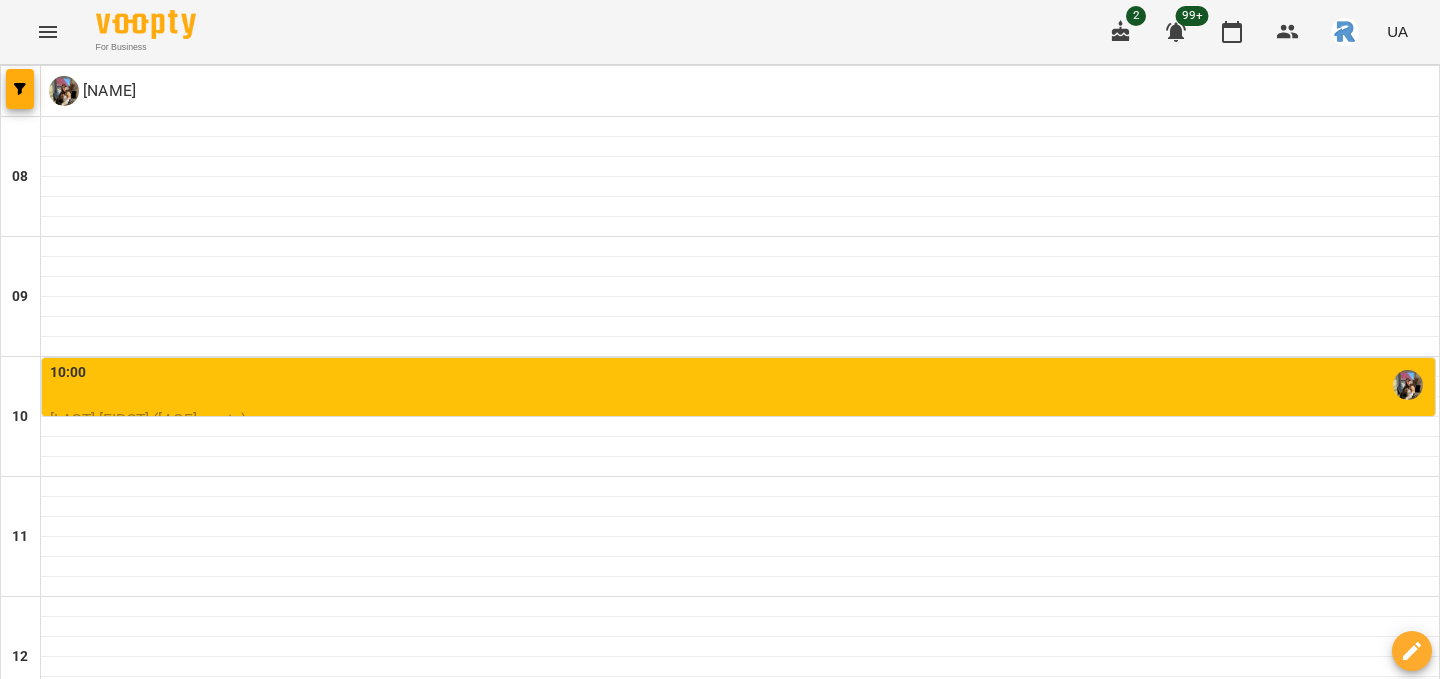 scroll, scrollTop: 260, scrollLeft: 0, axis: vertical 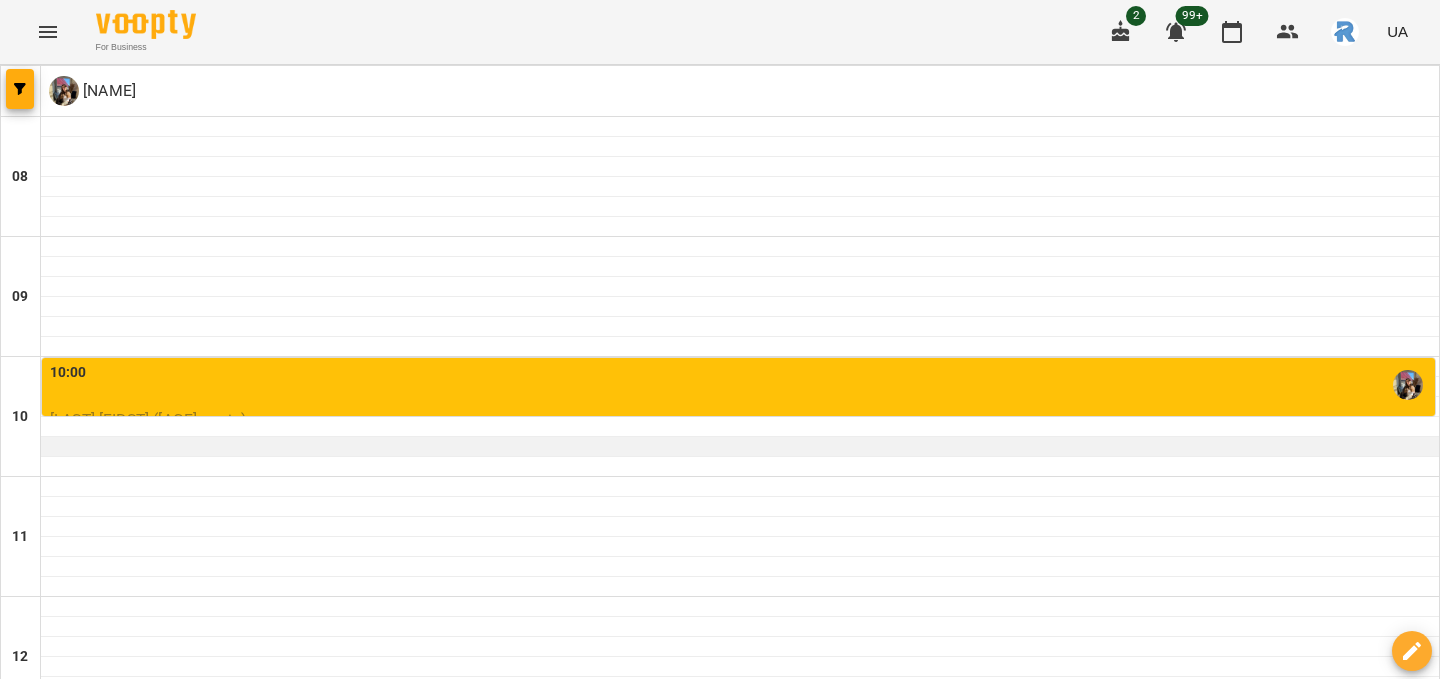click at bounding box center [740, 447] 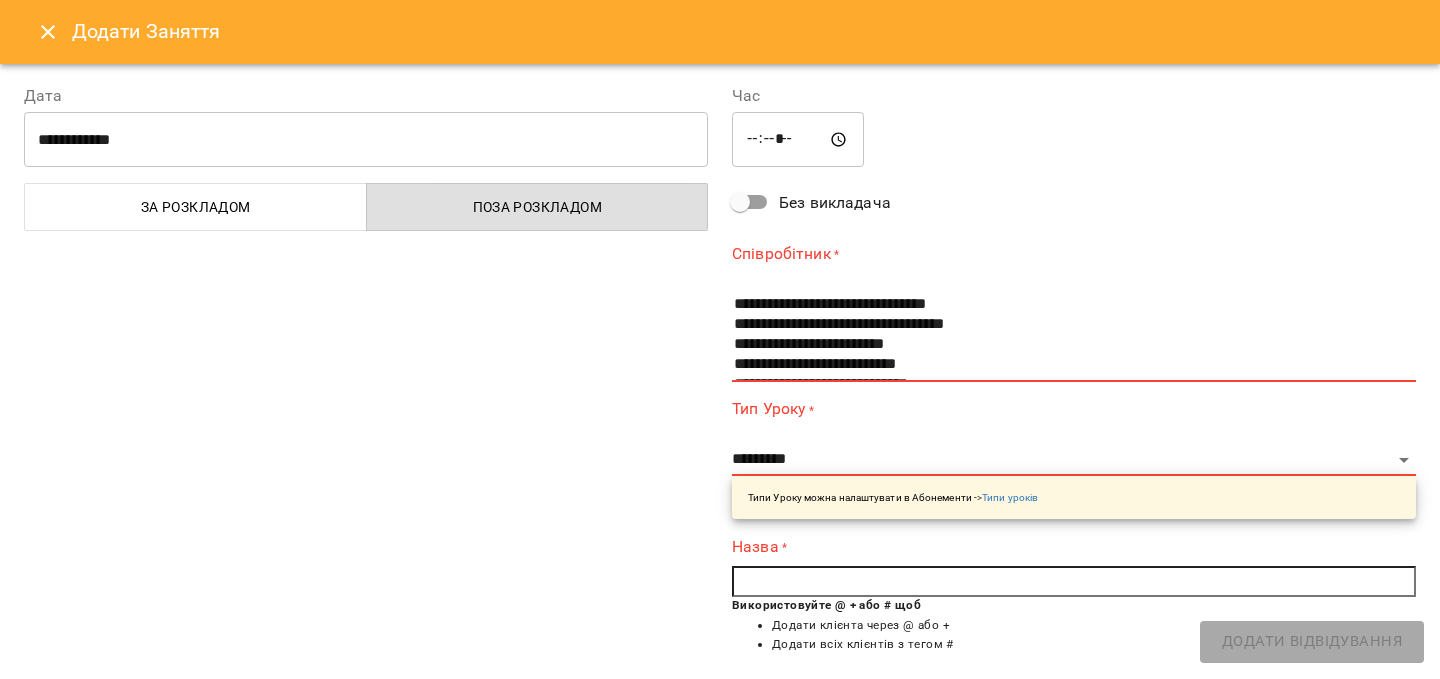 scroll, scrollTop: 111, scrollLeft: 0, axis: vertical 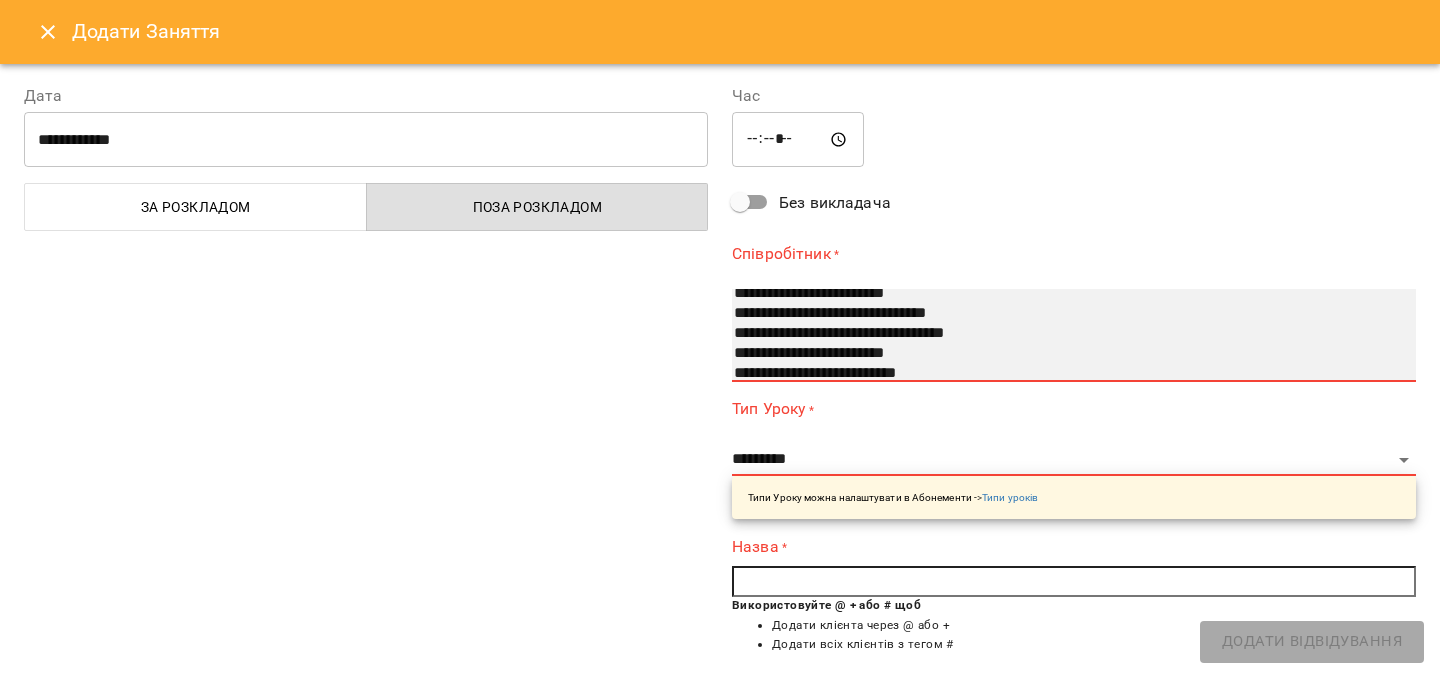 select on "**********" 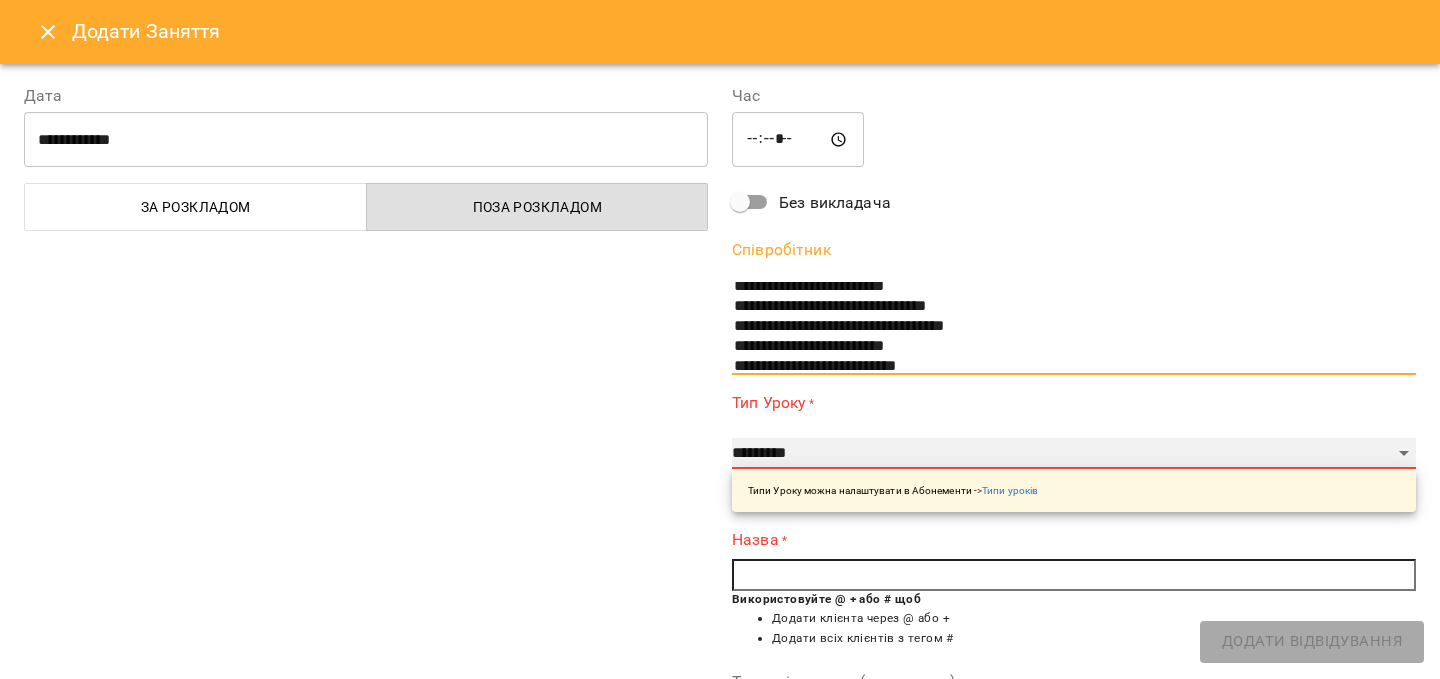 click on "**********" at bounding box center (1074, 454) 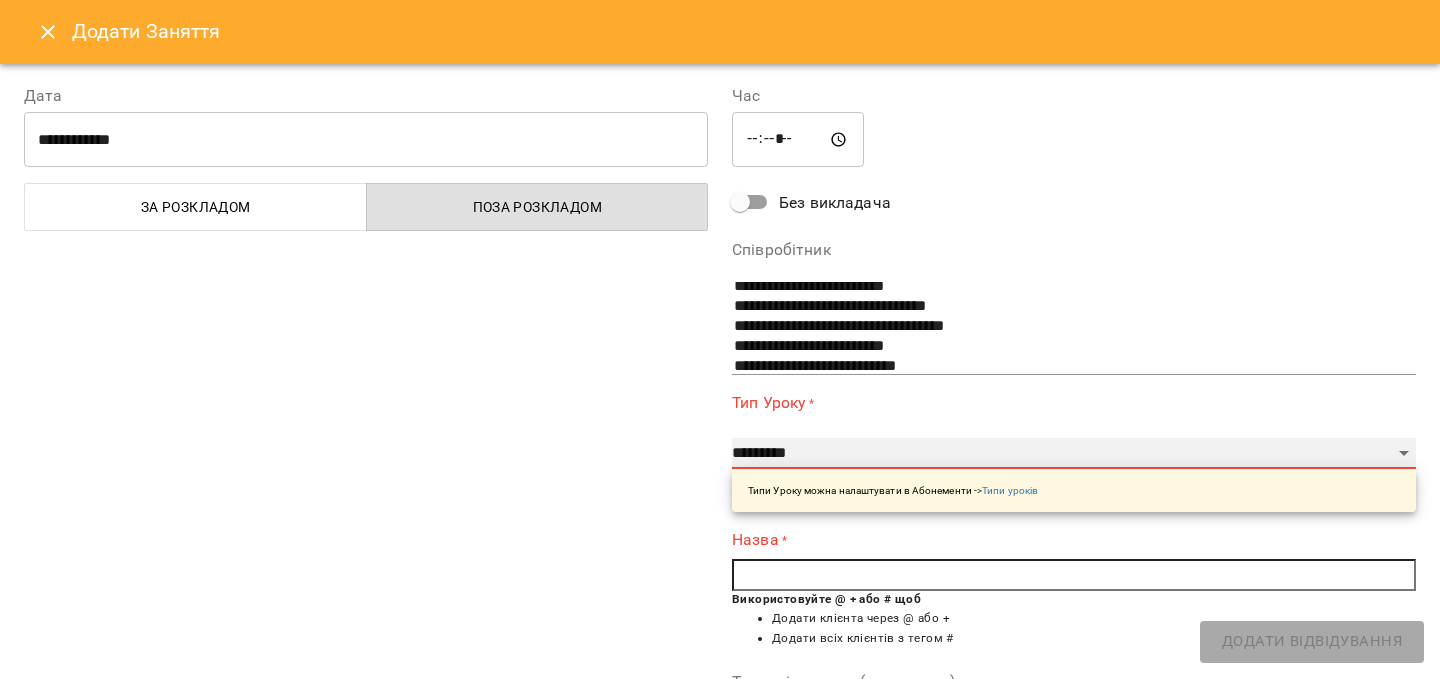 select on "**********" 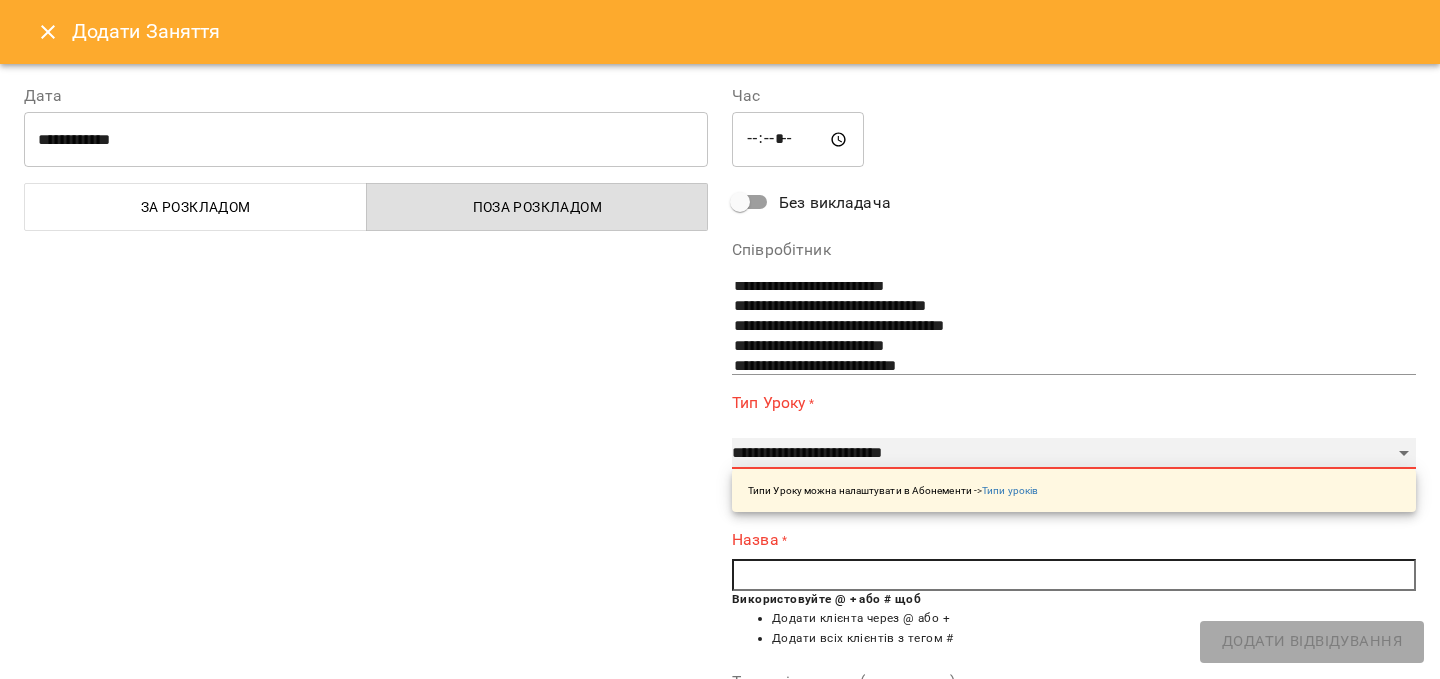 type on "**" 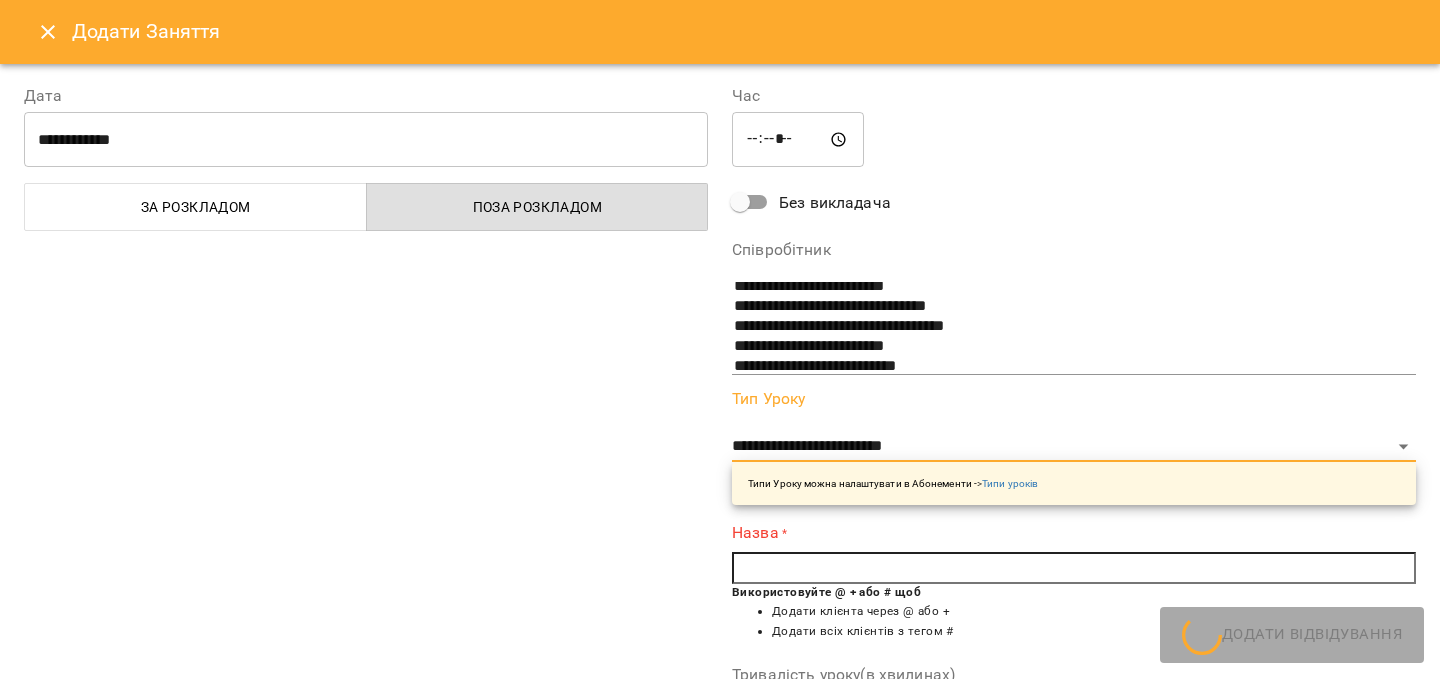 click at bounding box center (1074, 568) 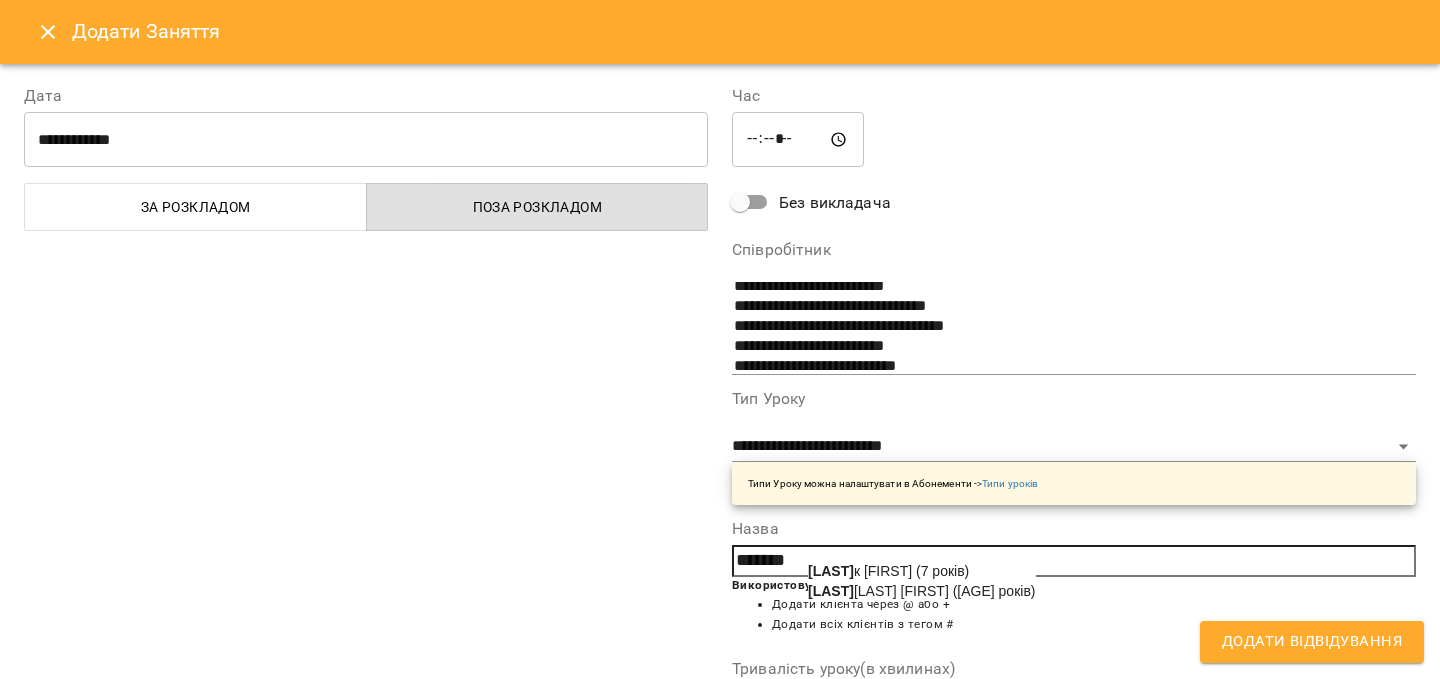 click on "[LAST]" 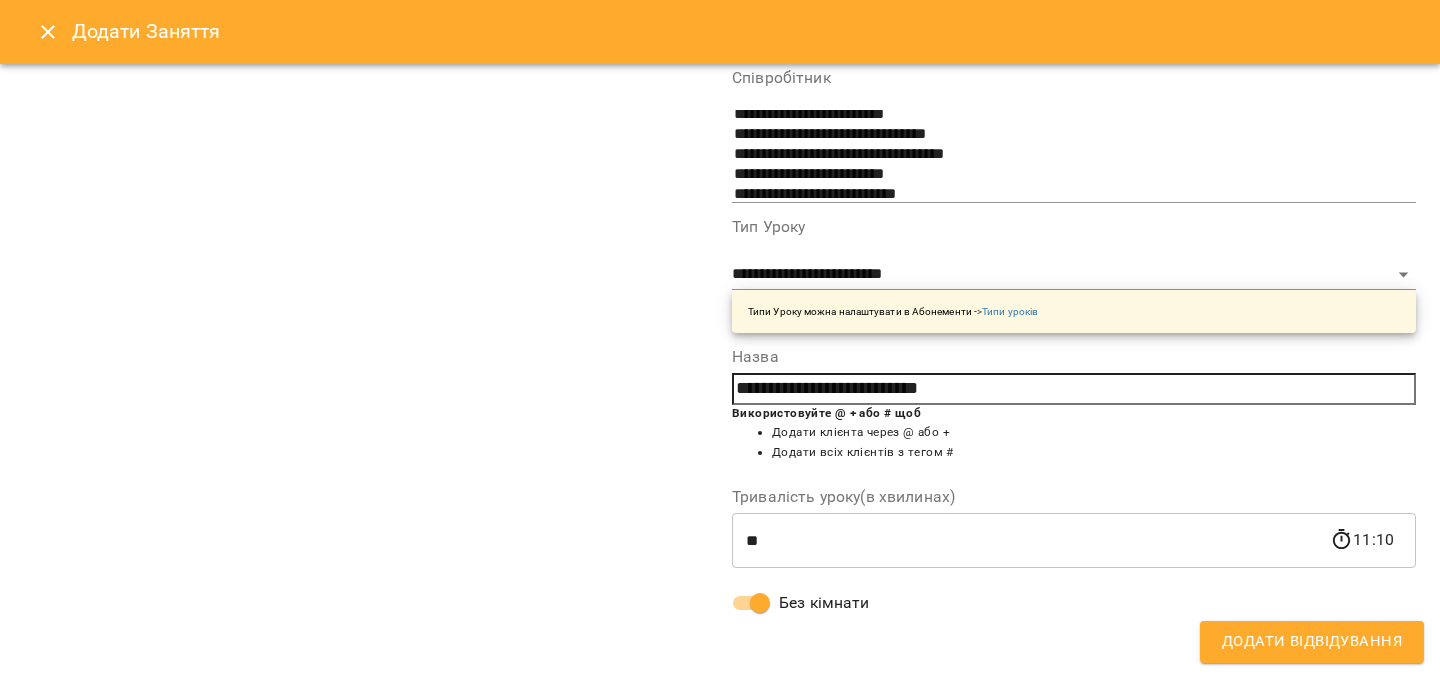 scroll, scrollTop: 0, scrollLeft: 0, axis: both 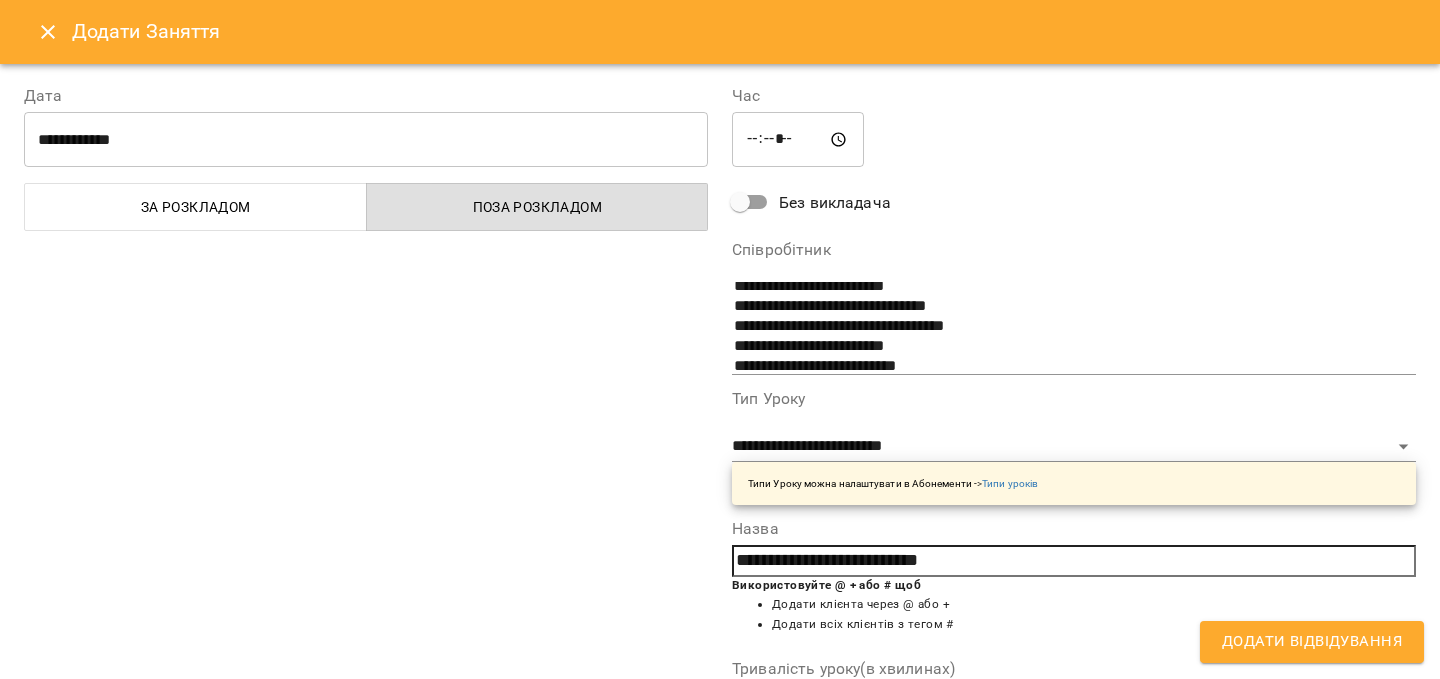 click on "Додати Відвідування" at bounding box center (1312, 642) 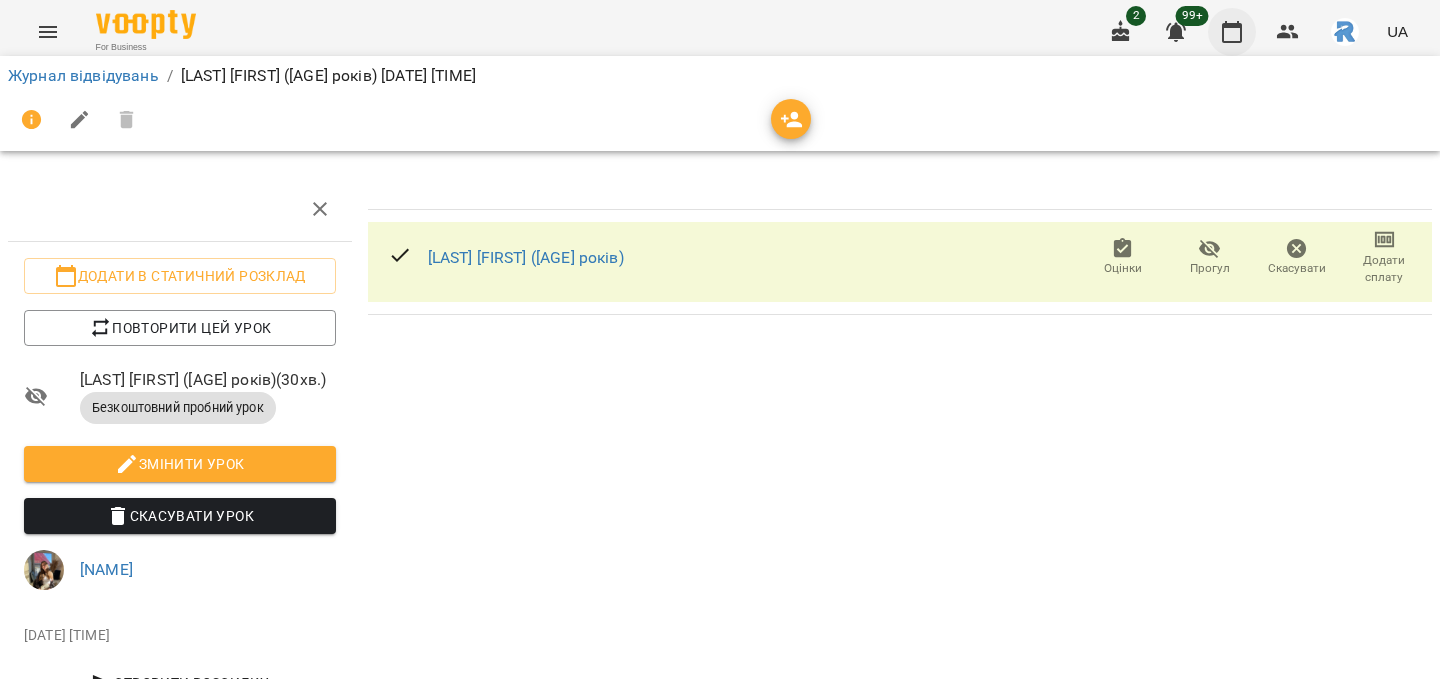 click at bounding box center (1232, 32) 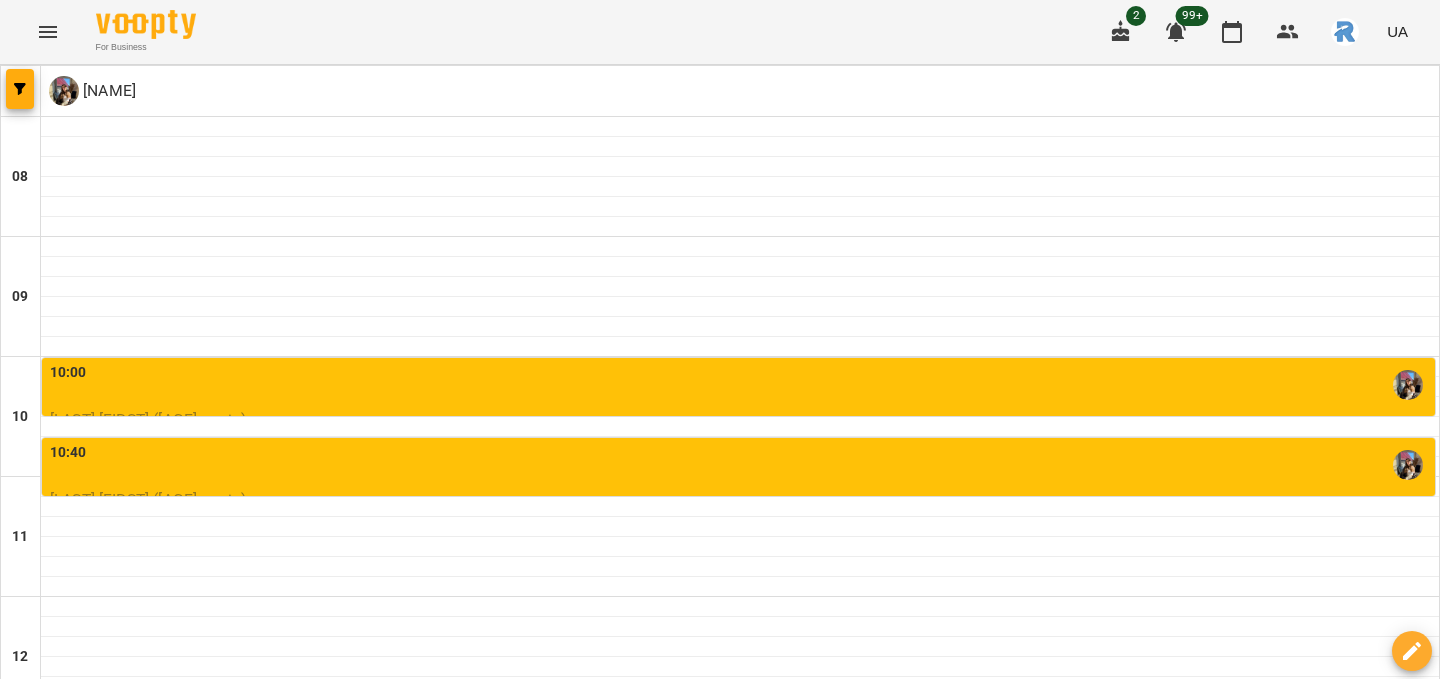 scroll, scrollTop: 144, scrollLeft: 0, axis: vertical 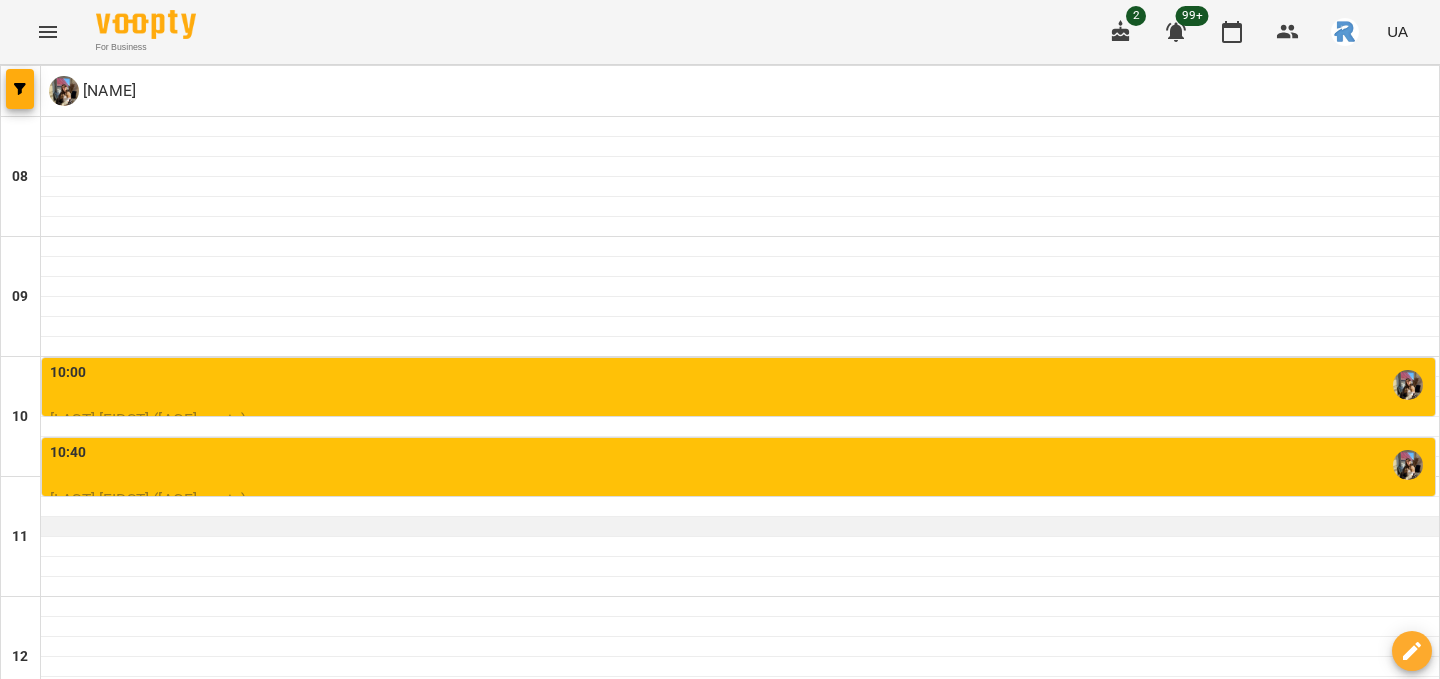 click at bounding box center [740, 527] 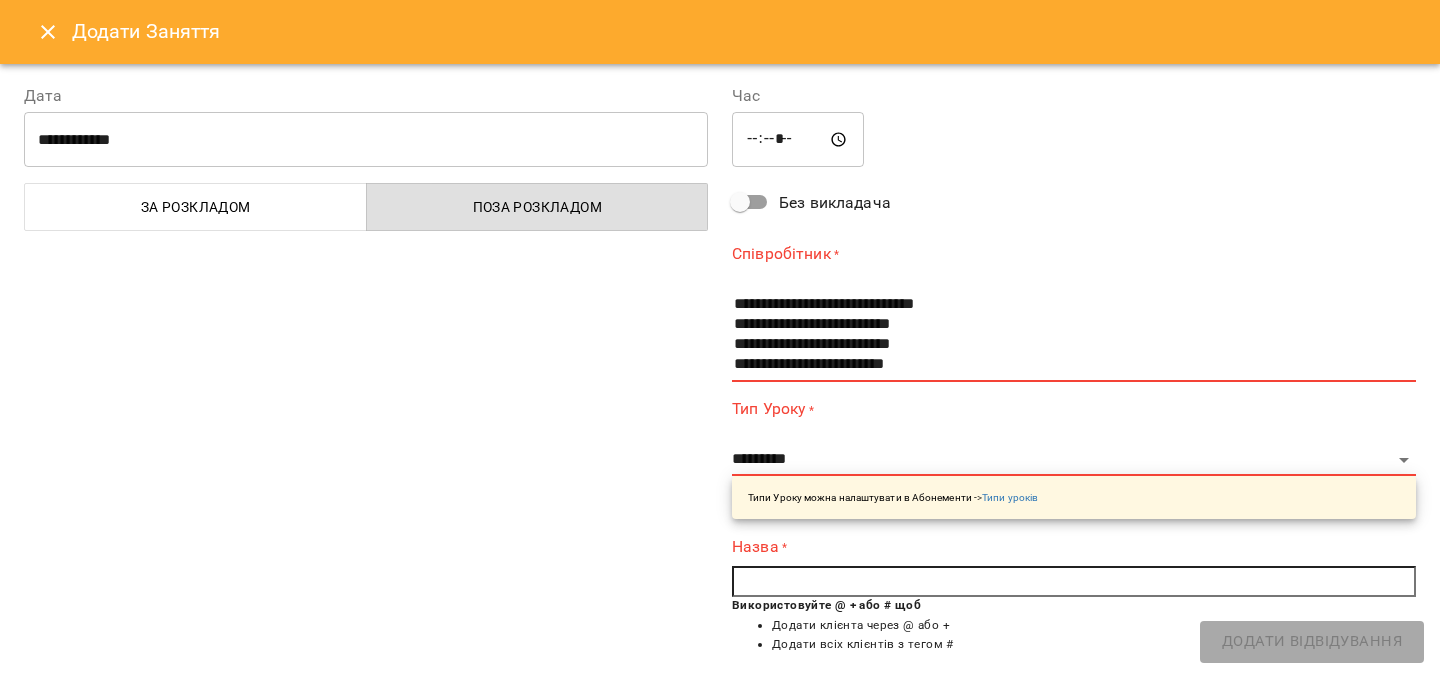 scroll, scrollTop: 0, scrollLeft: 0, axis: both 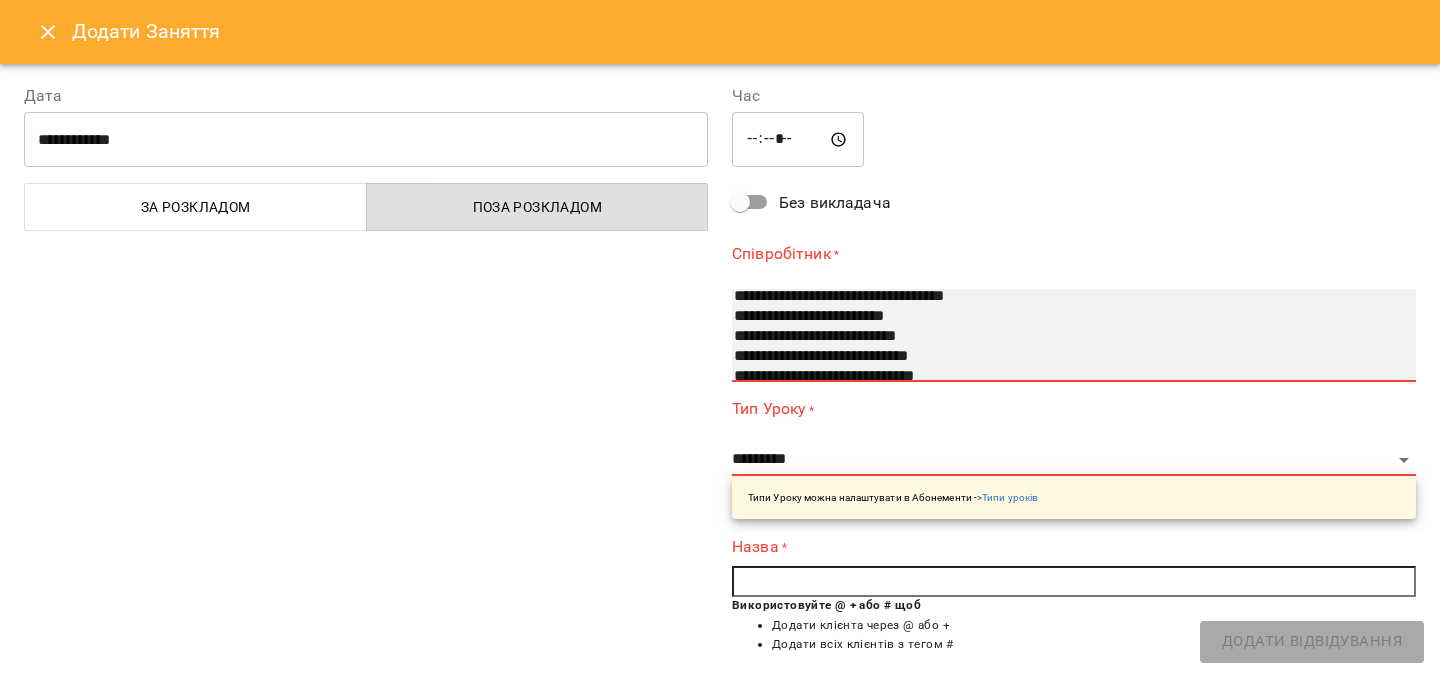 select on "**********" 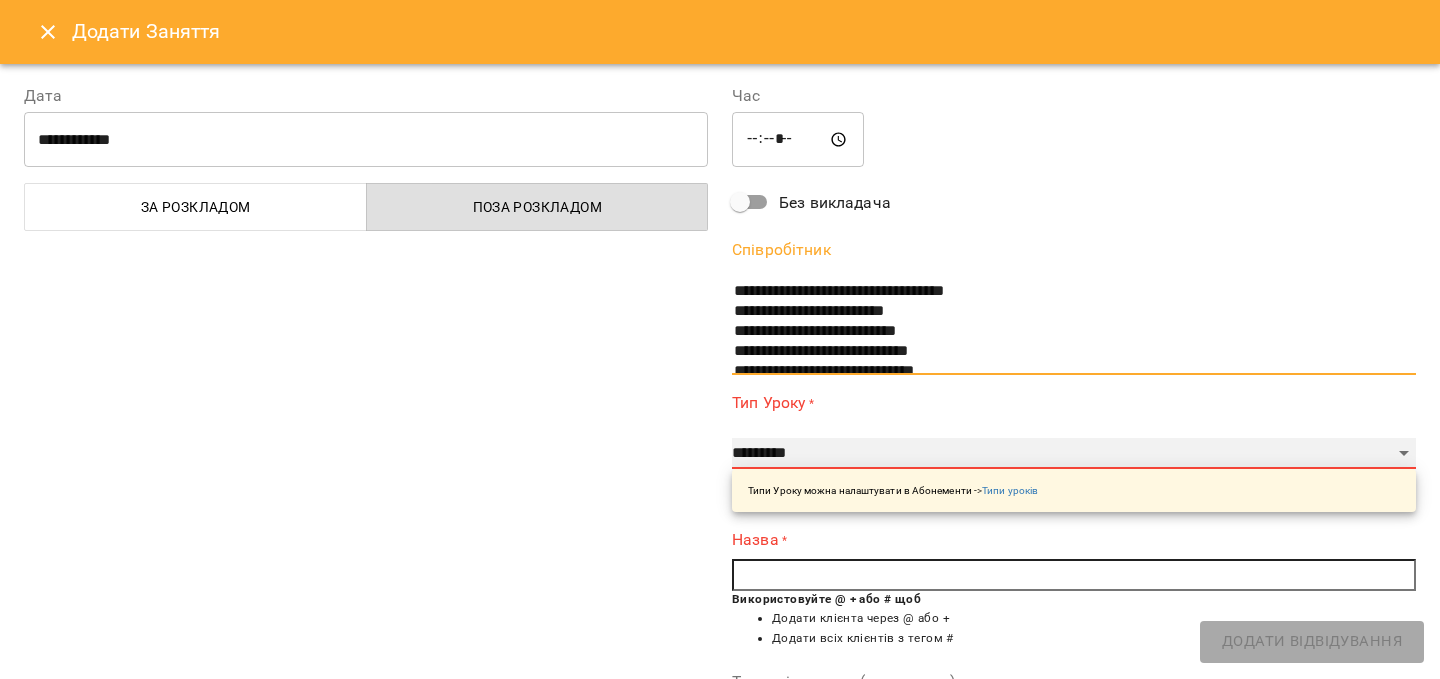 click on "**********" at bounding box center (1074, 454) 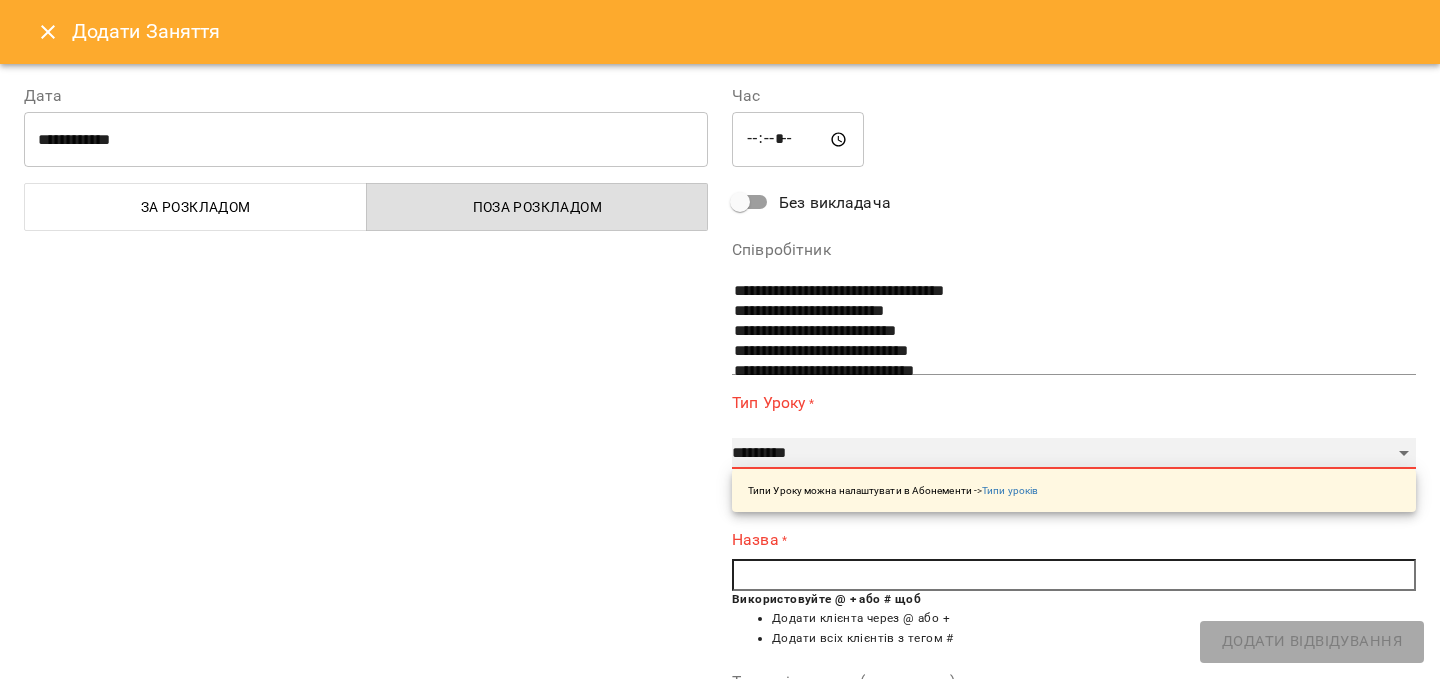 select on "**********" 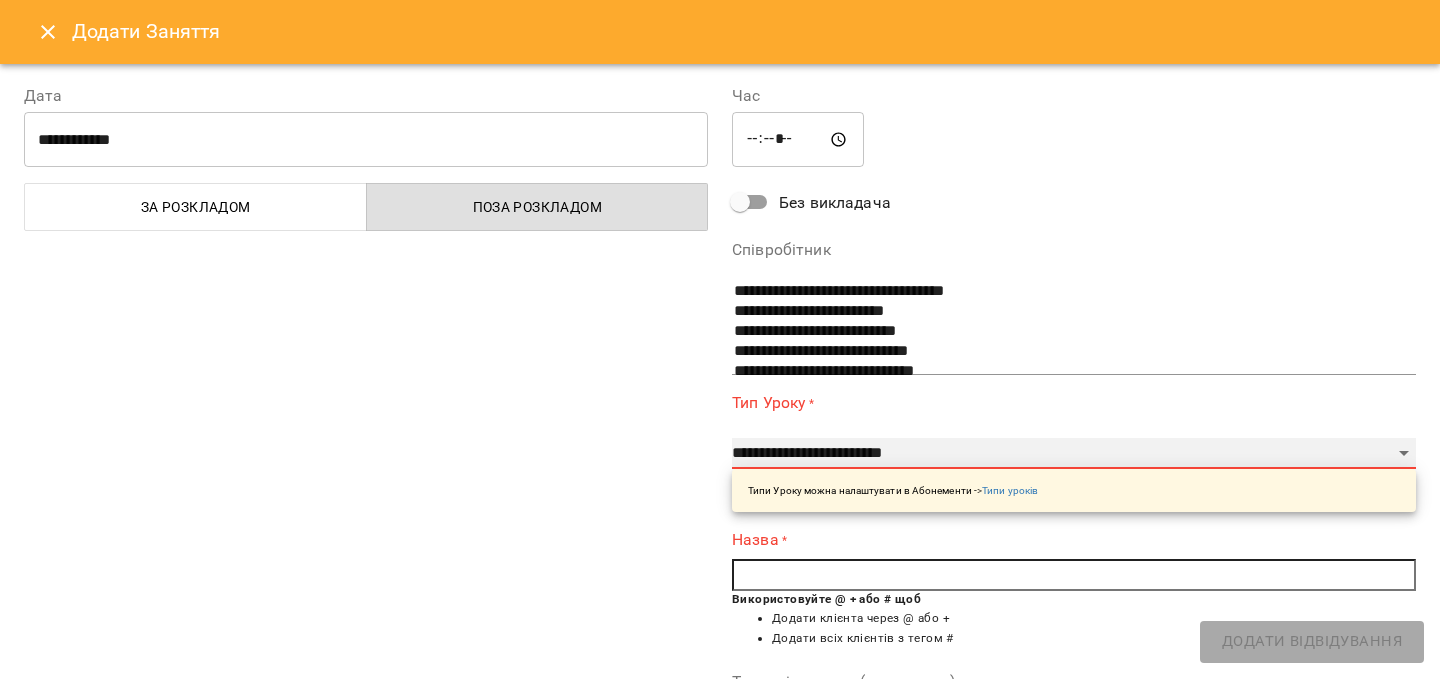 type on "**" 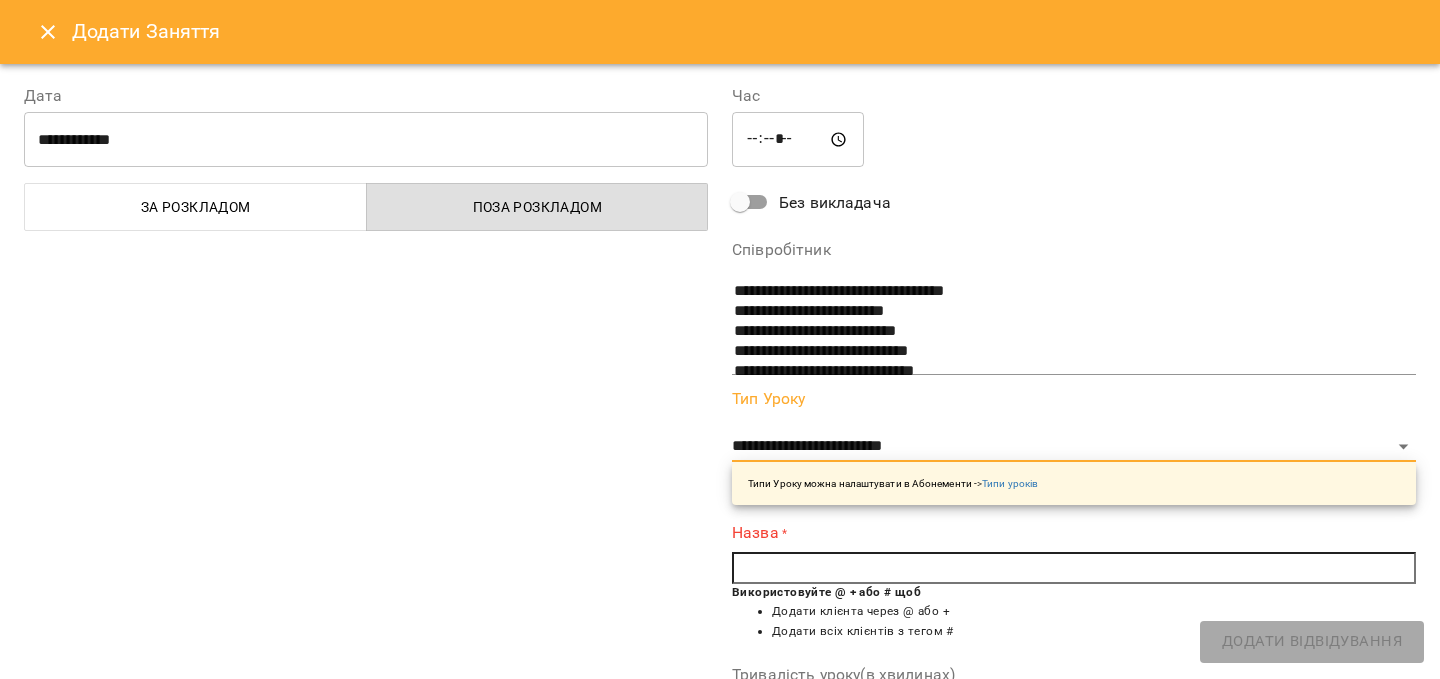 click at bounding box center [1074, 568] 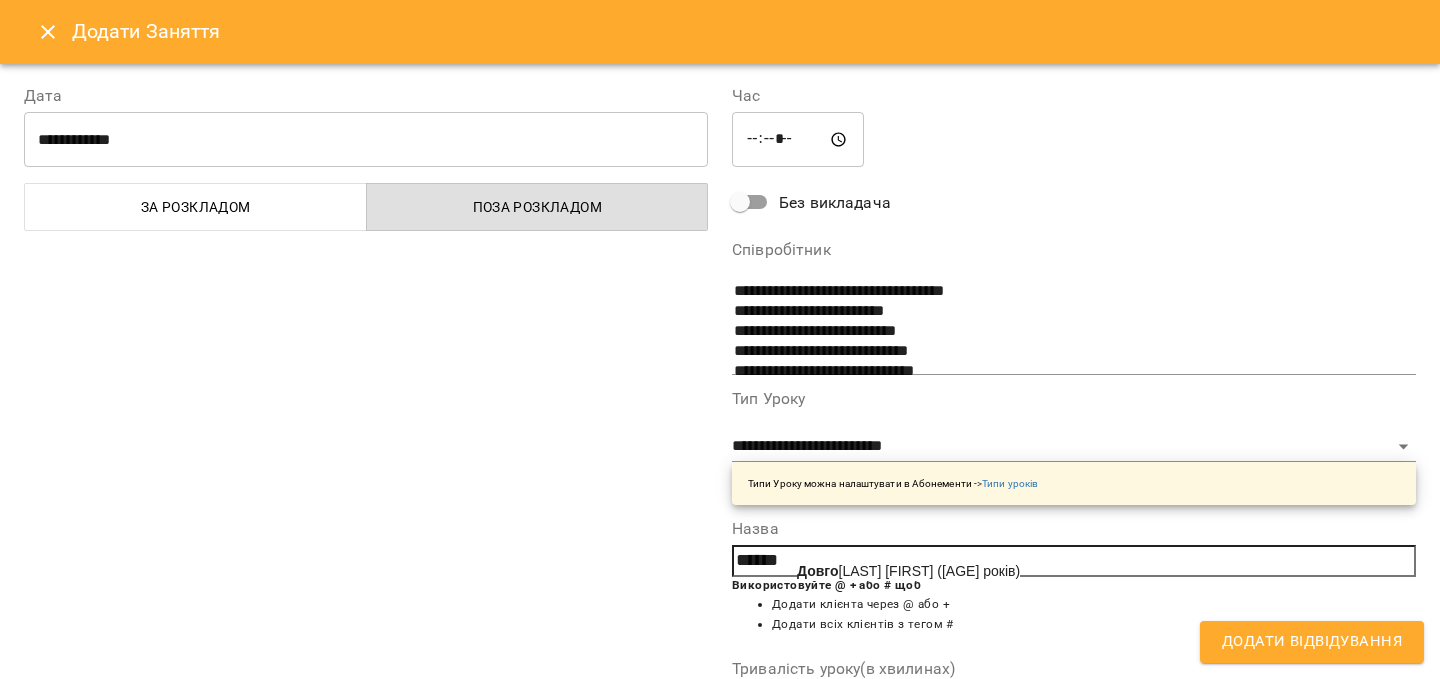 click on "Довго" 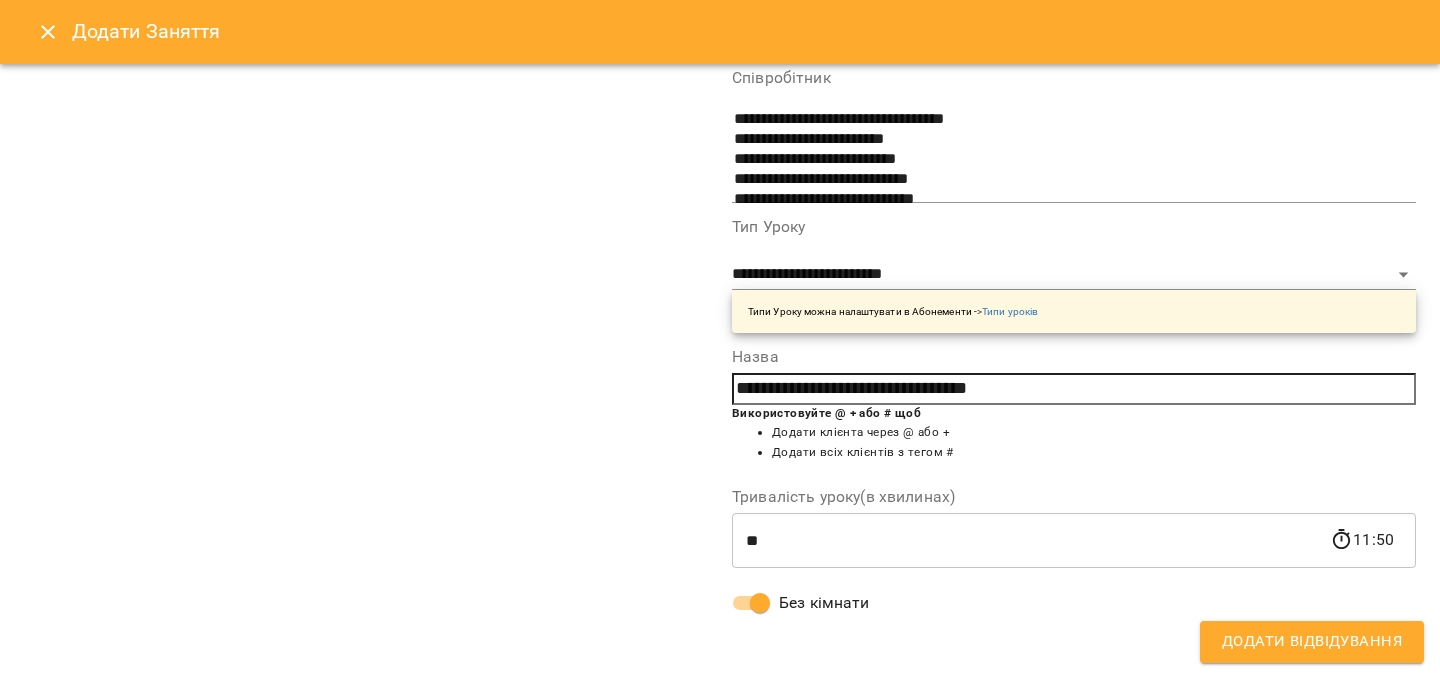 scroll, scrollTop: 0, scrollLeft: 0, axis: both 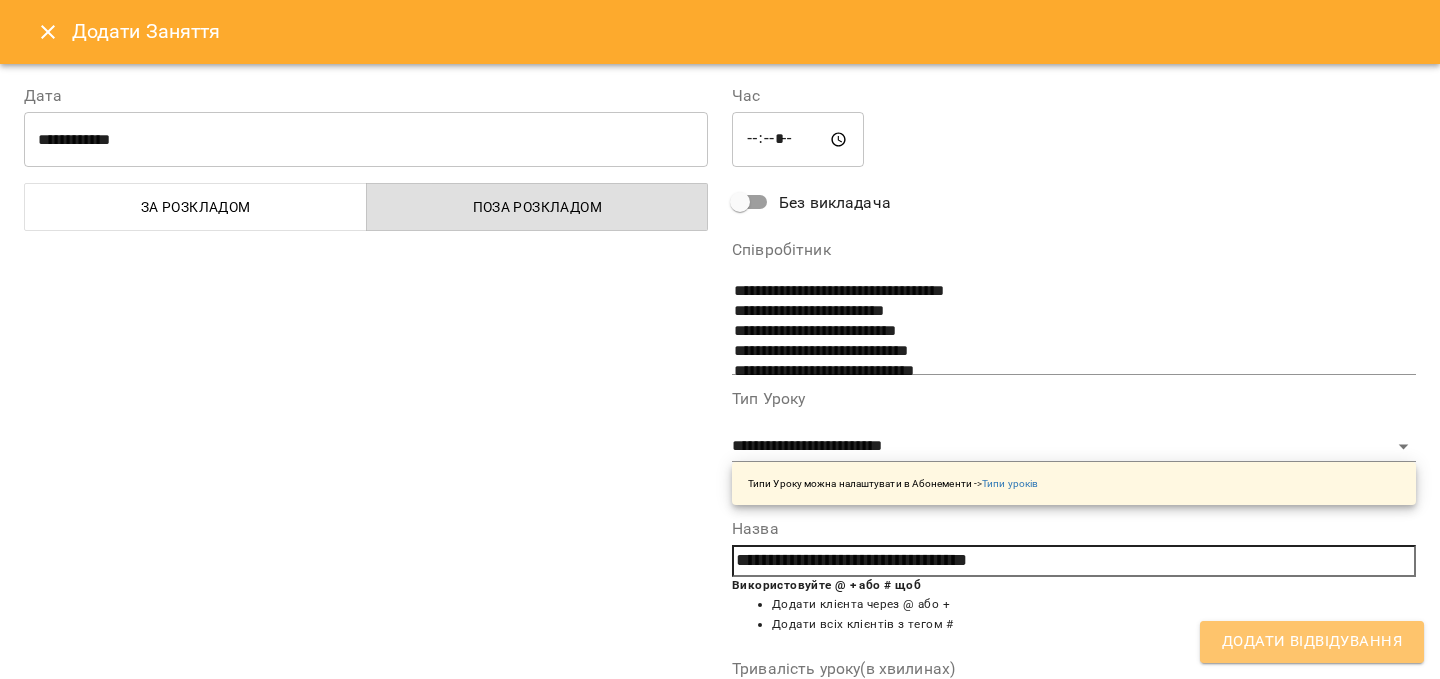 click on "Додати Відвідування" at bounding box center [1312, 642] 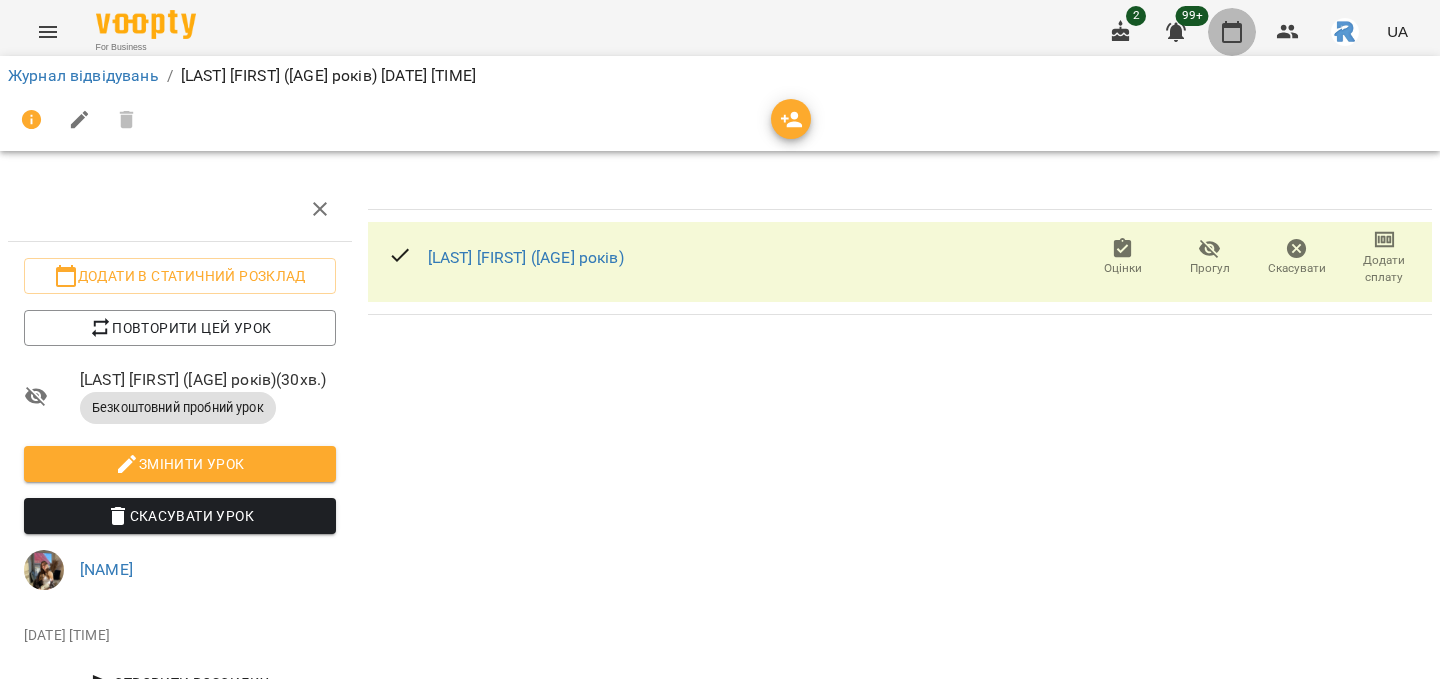 click 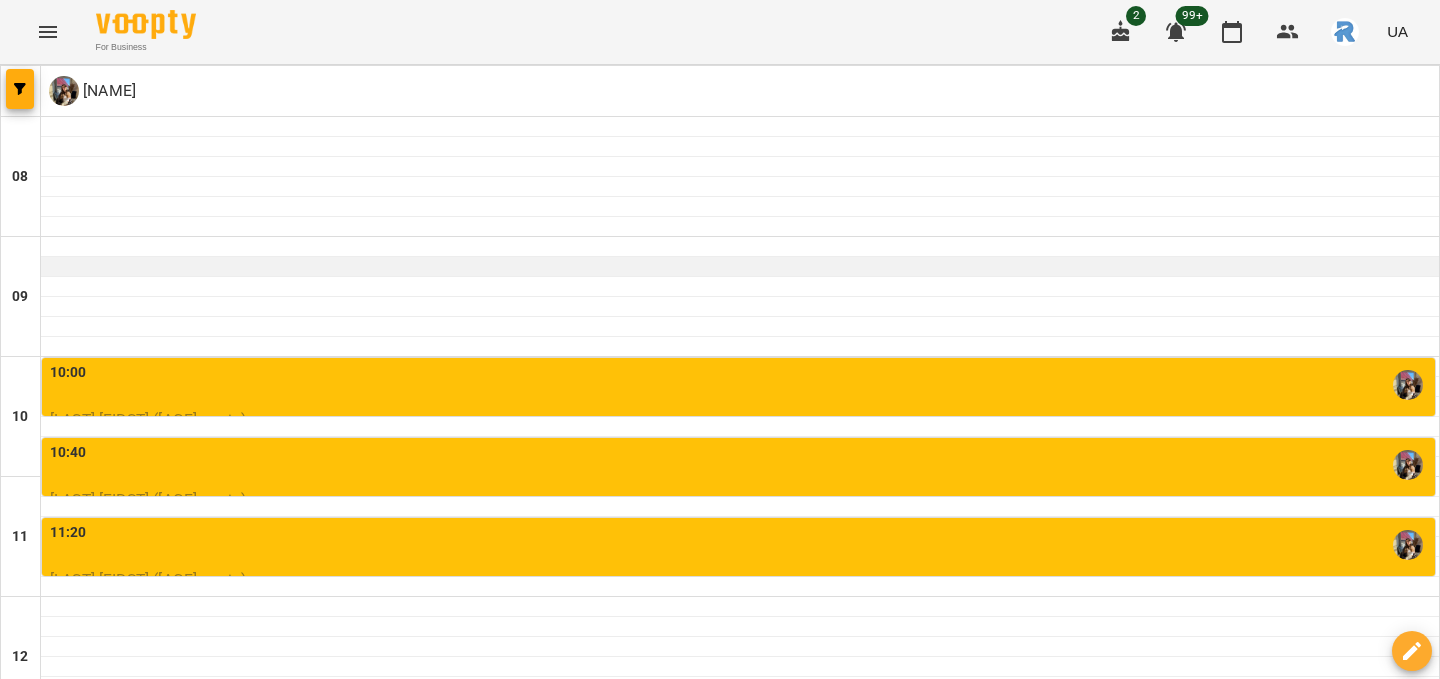 scroll, scrollTop: 248, scrollLeft: 0, axis: vertical 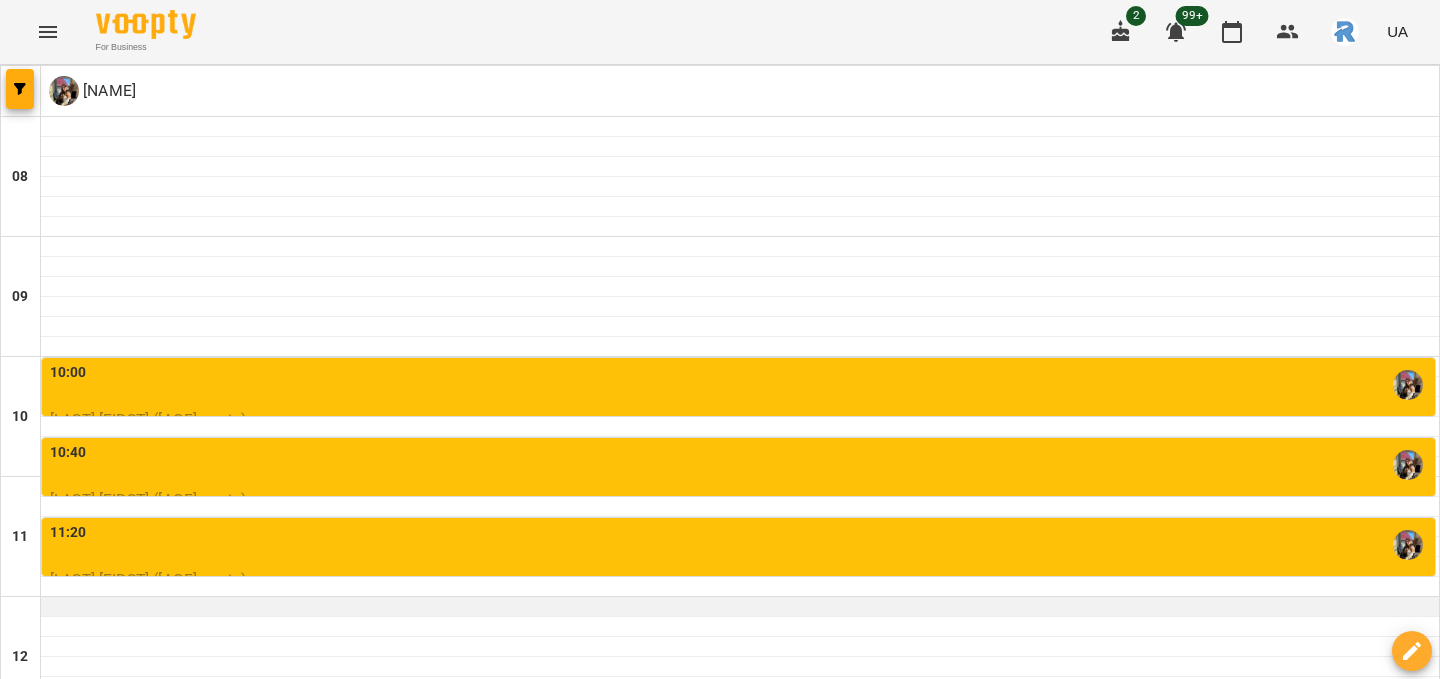 click at bounding box center (740, 607) 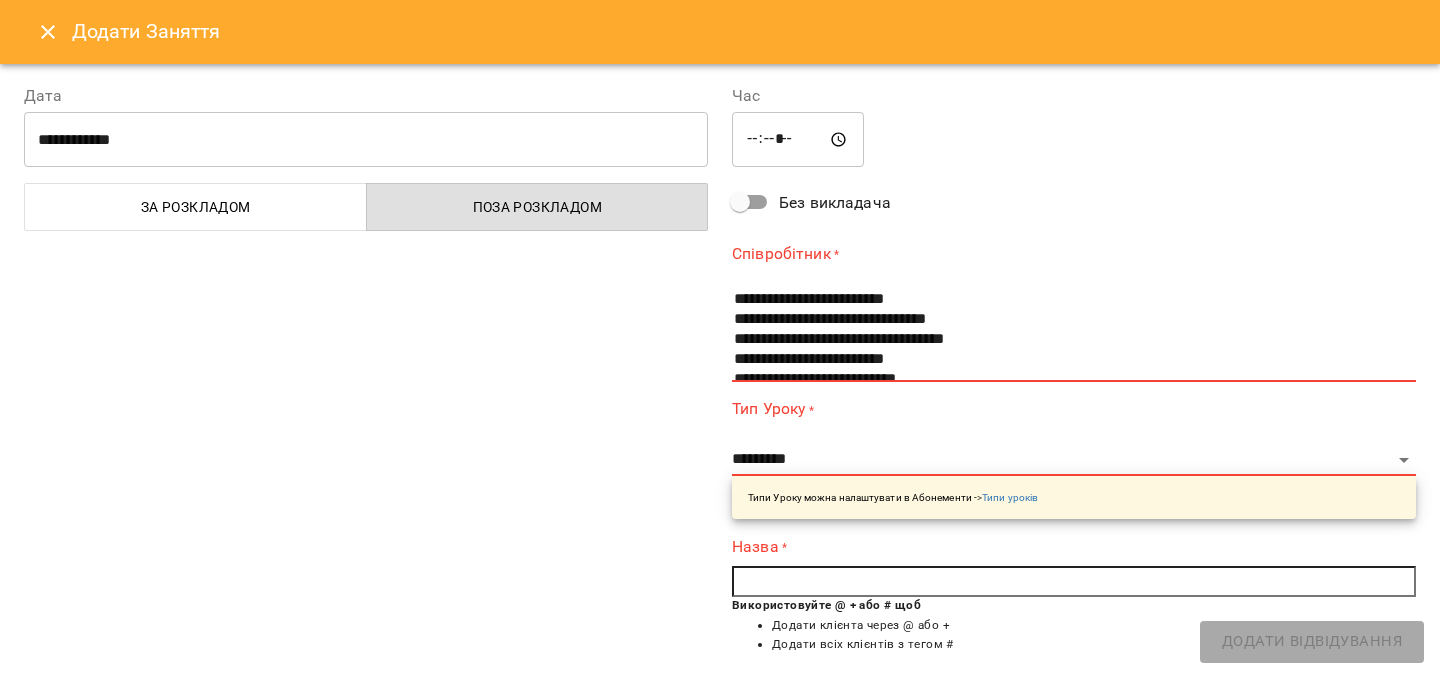 scroll, scrollTop: 104, scrollLeft: 0, axis: vertical 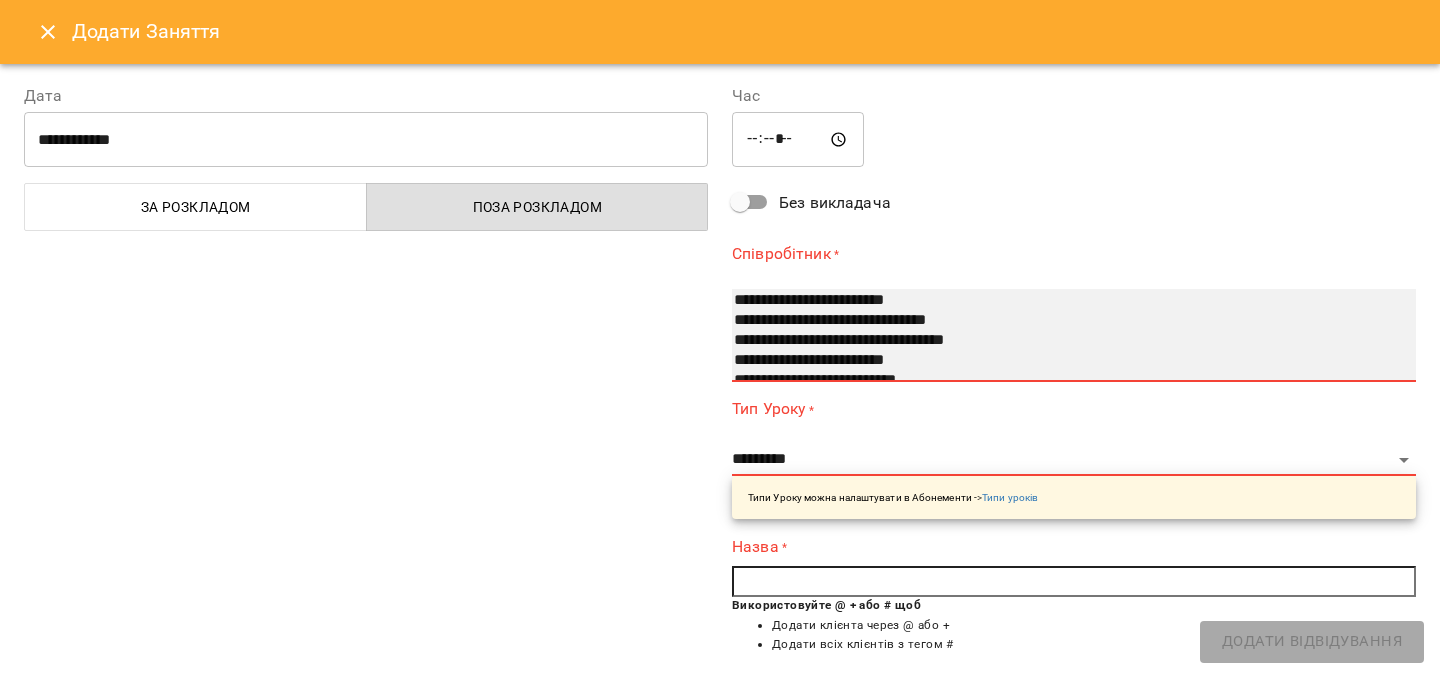 select on "**********" 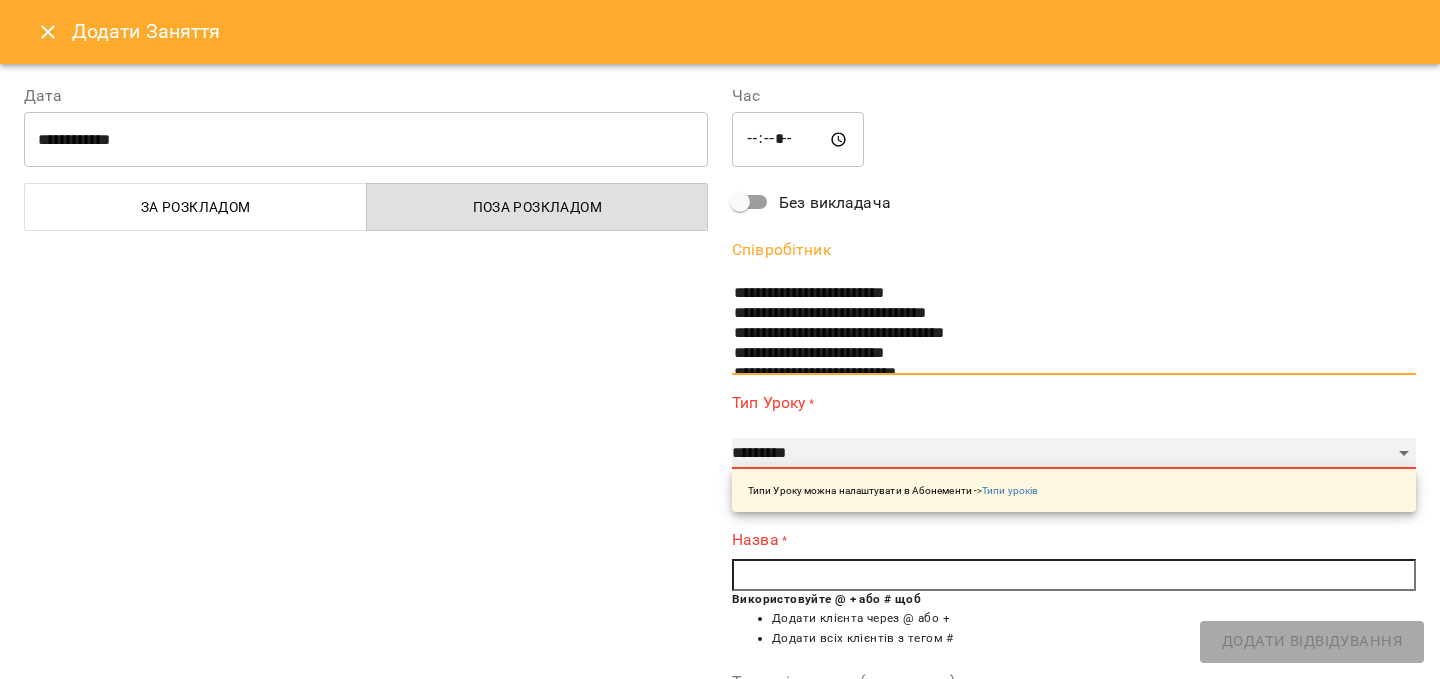 click on "**********" at bounding box center [1074, 454] 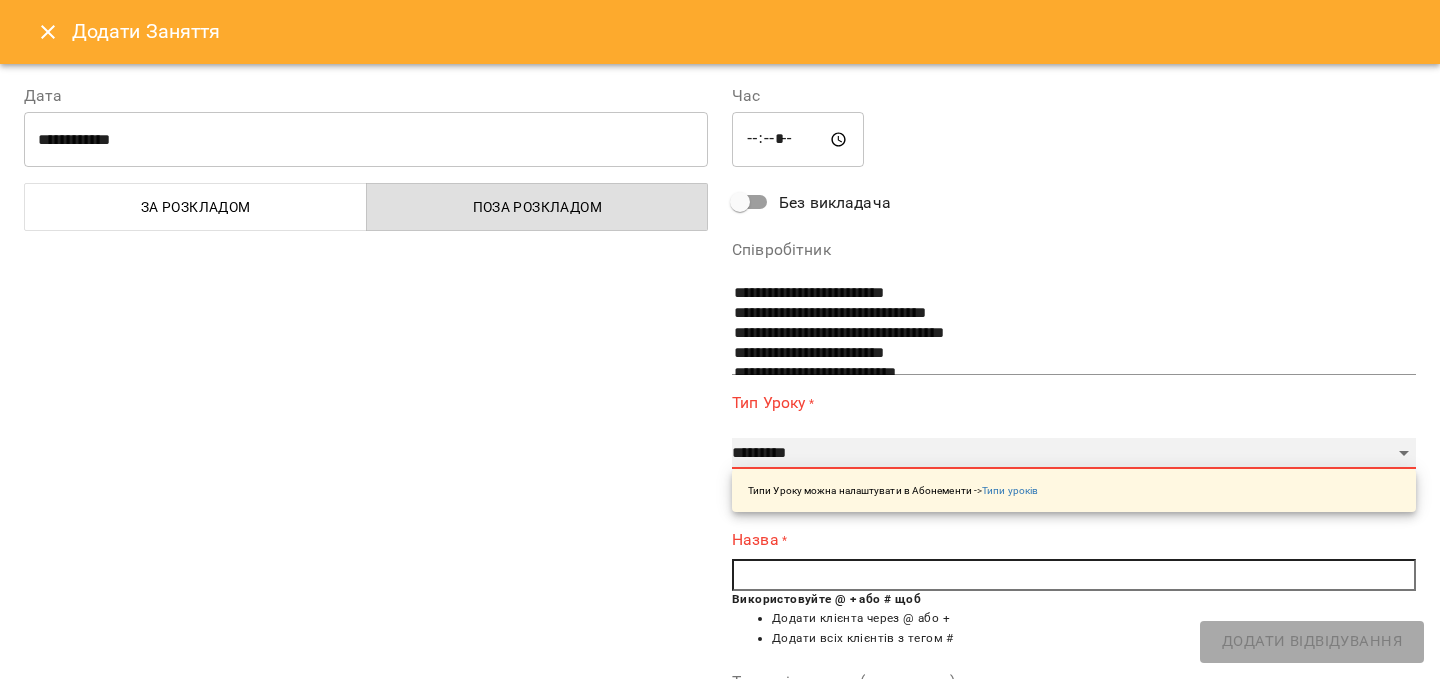 select on "**********" 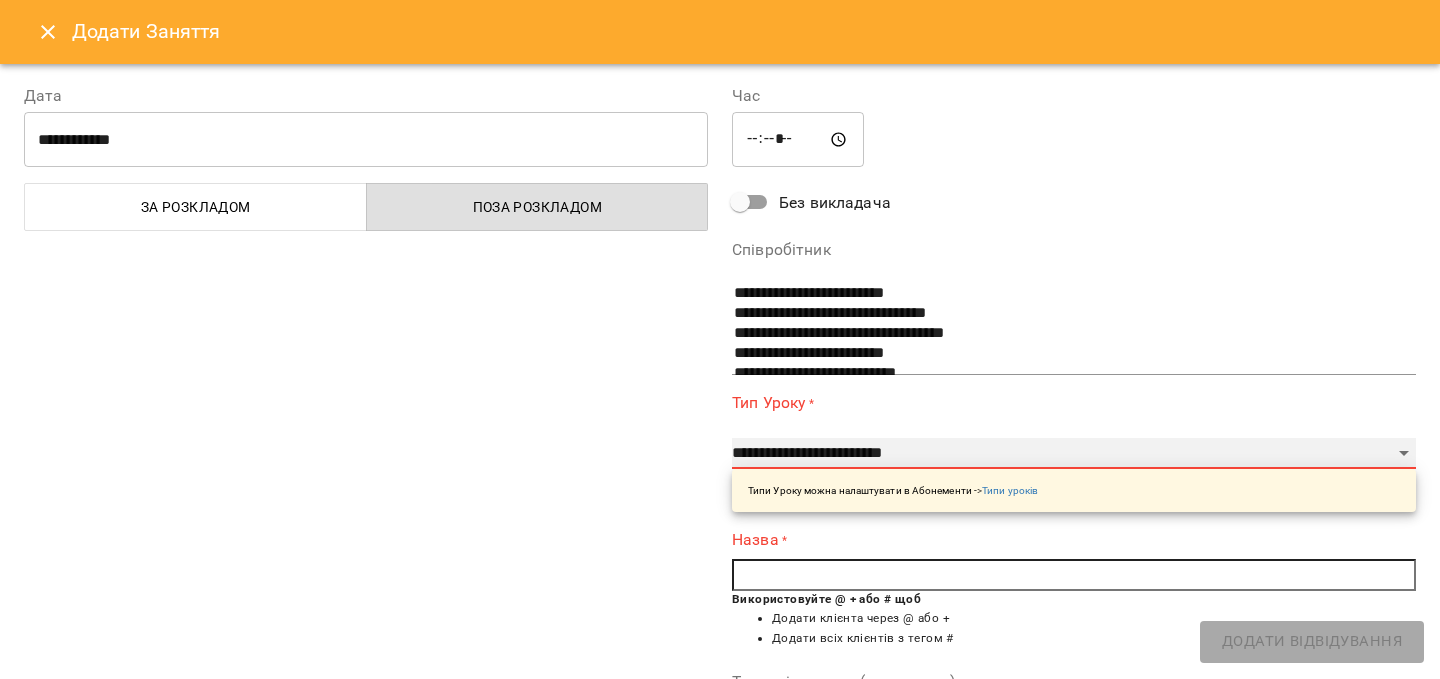type on "**" 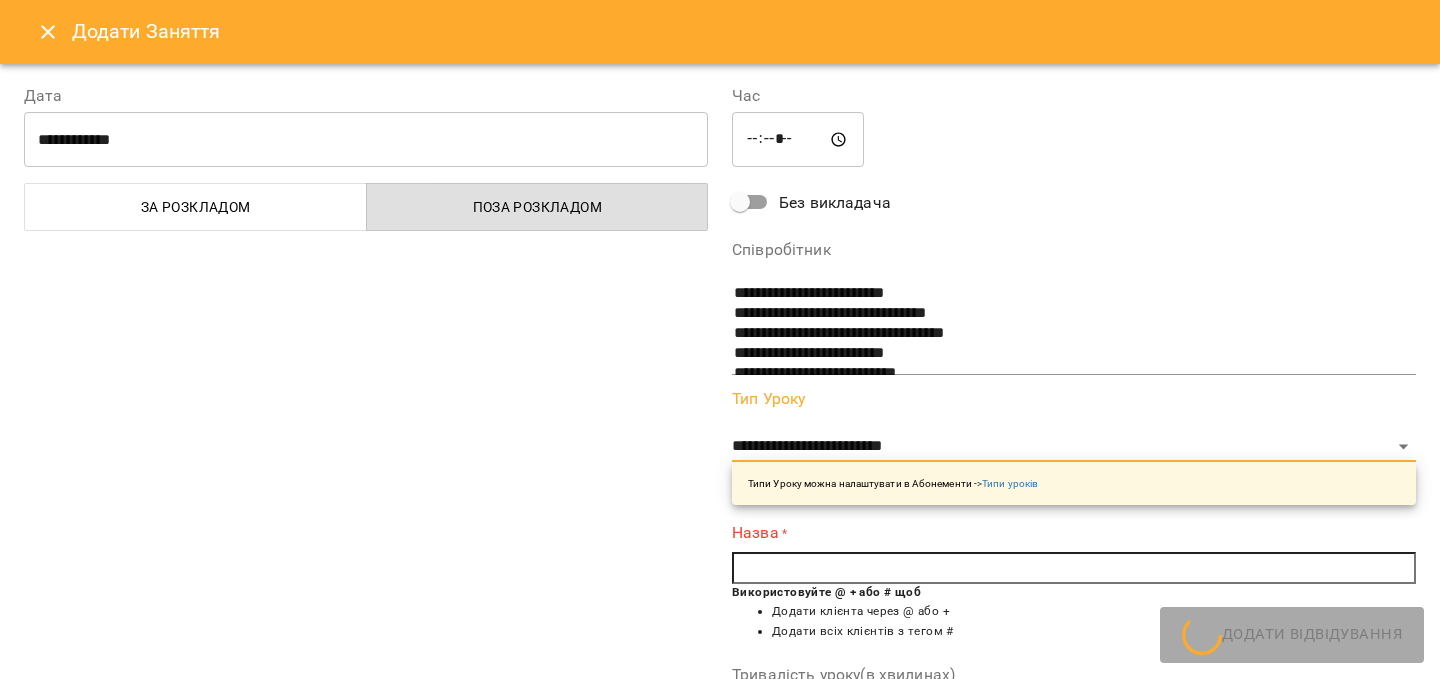 click at bounding box center (1074, 568) 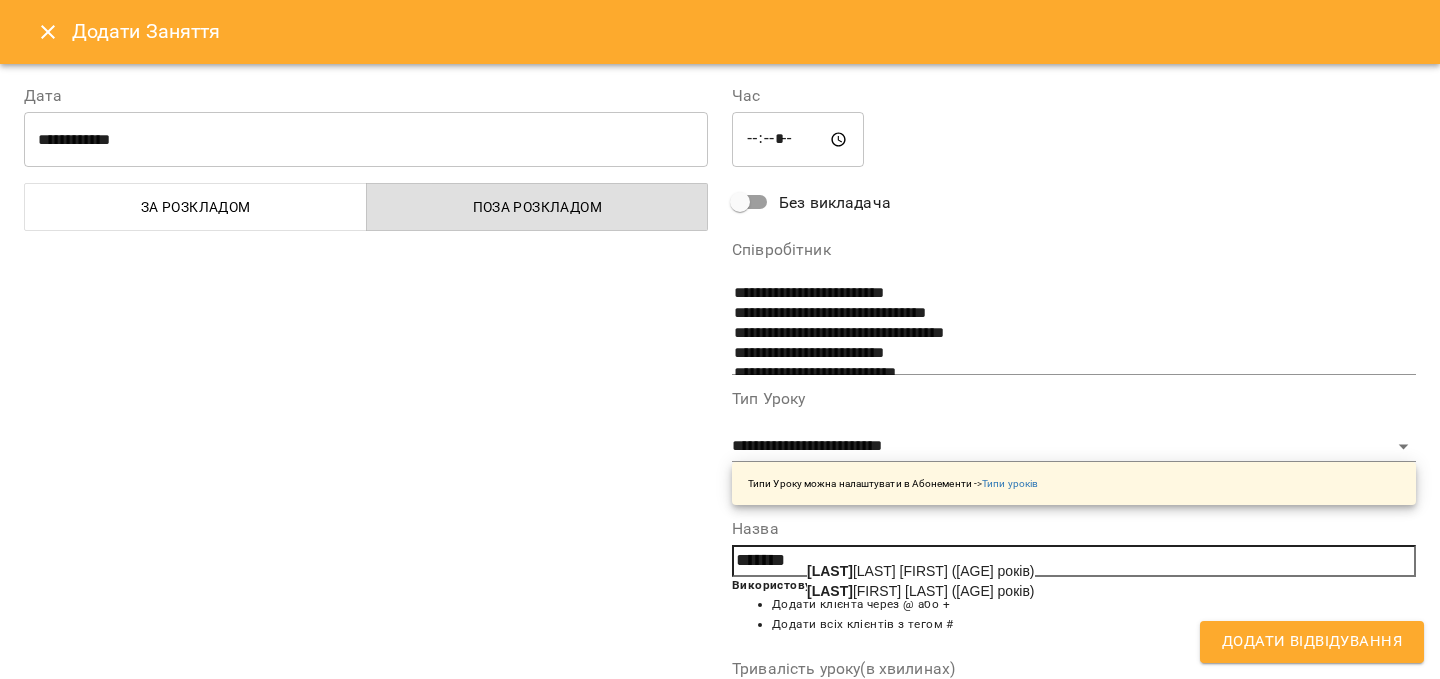 click on "[LAST] [FIRST] ([AGE] років)" at bounding box center (921, 571) 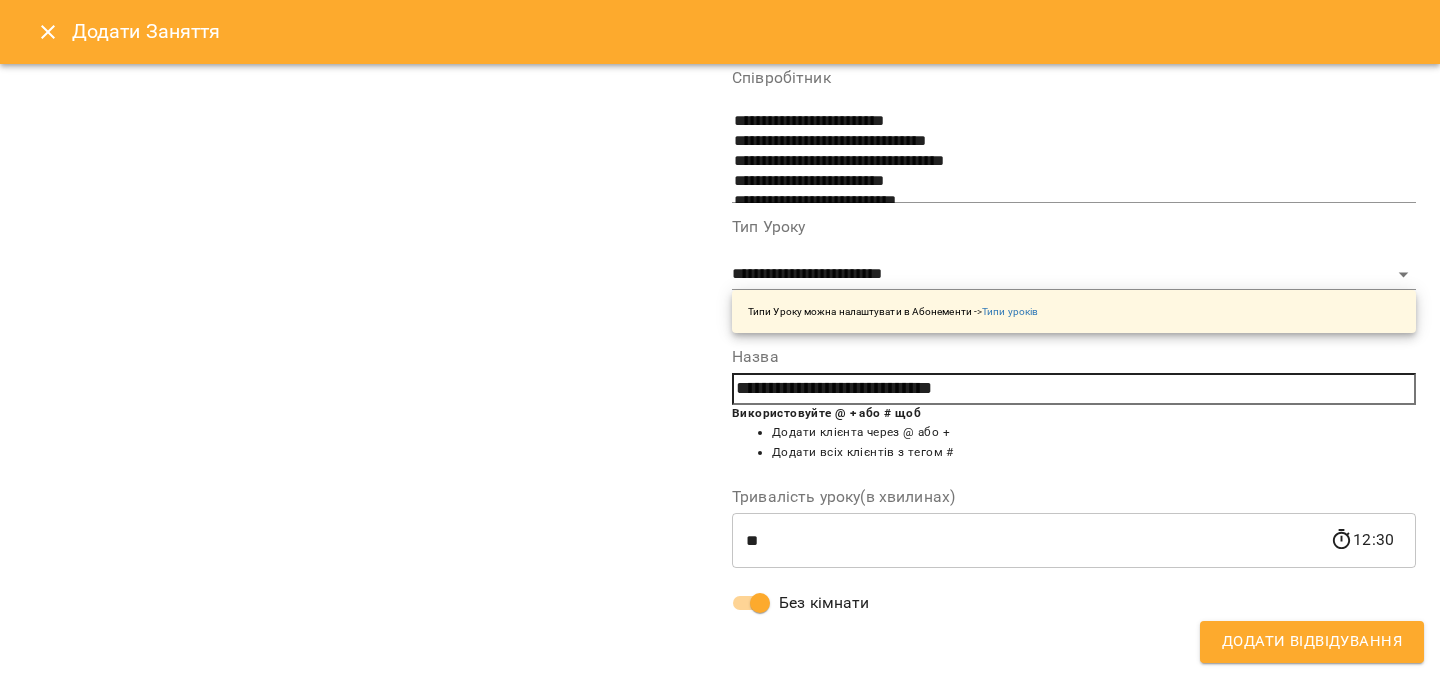 scroll, scrollTop: 172, scrollLeft: 0, axis: vertical 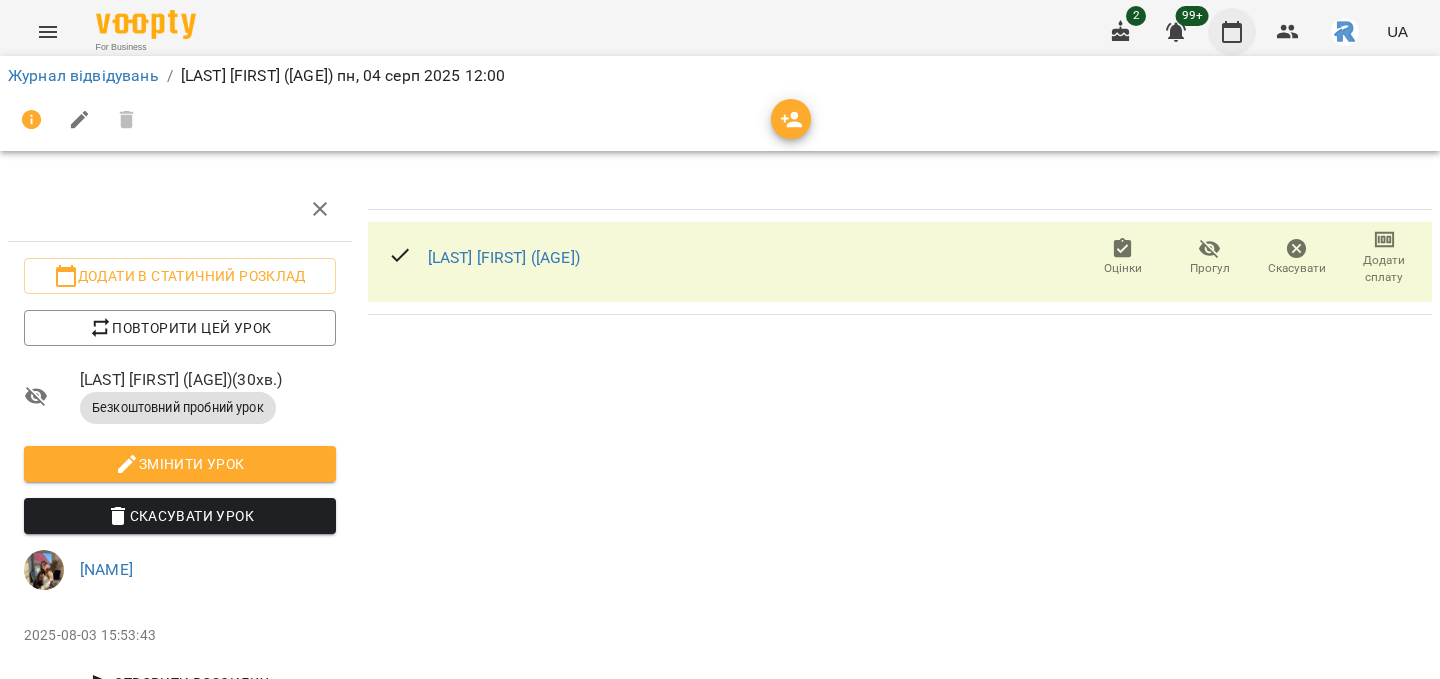 click 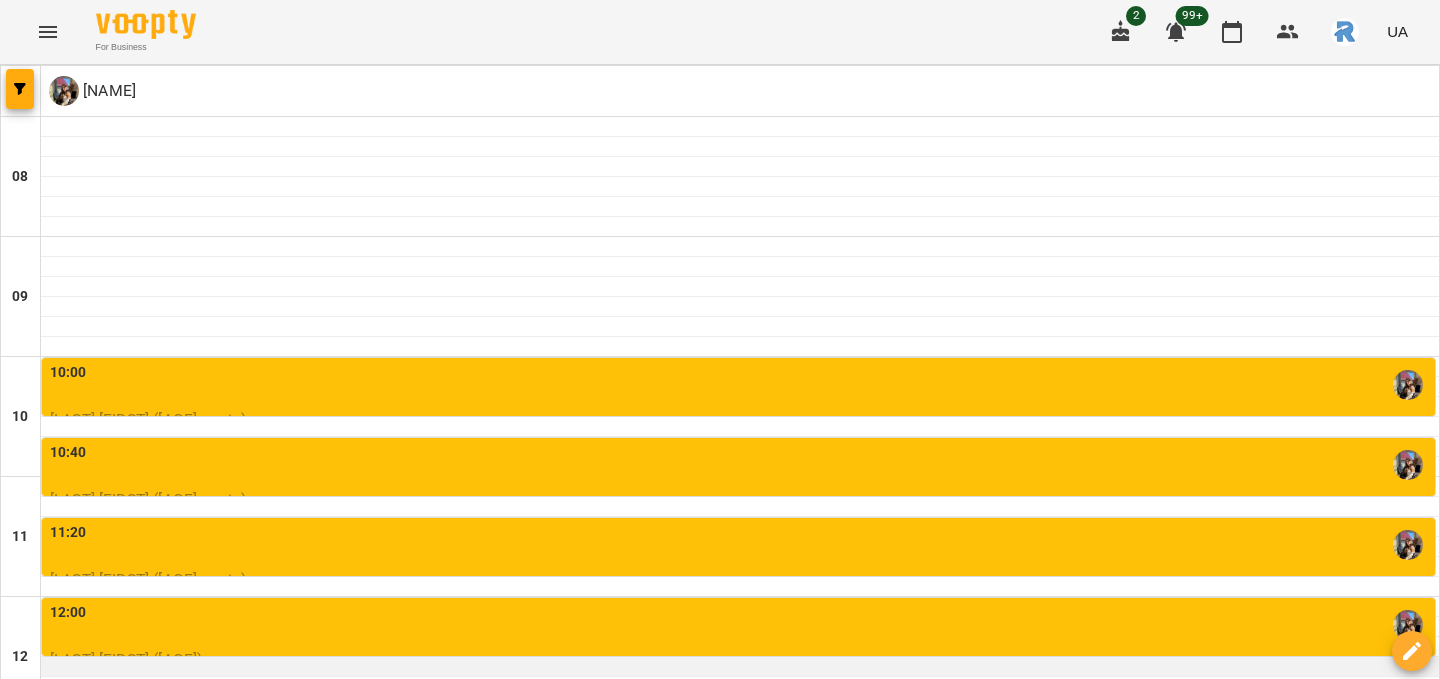 scroll, scrollTop: 286, scrollLeft: 0, axis: vertical 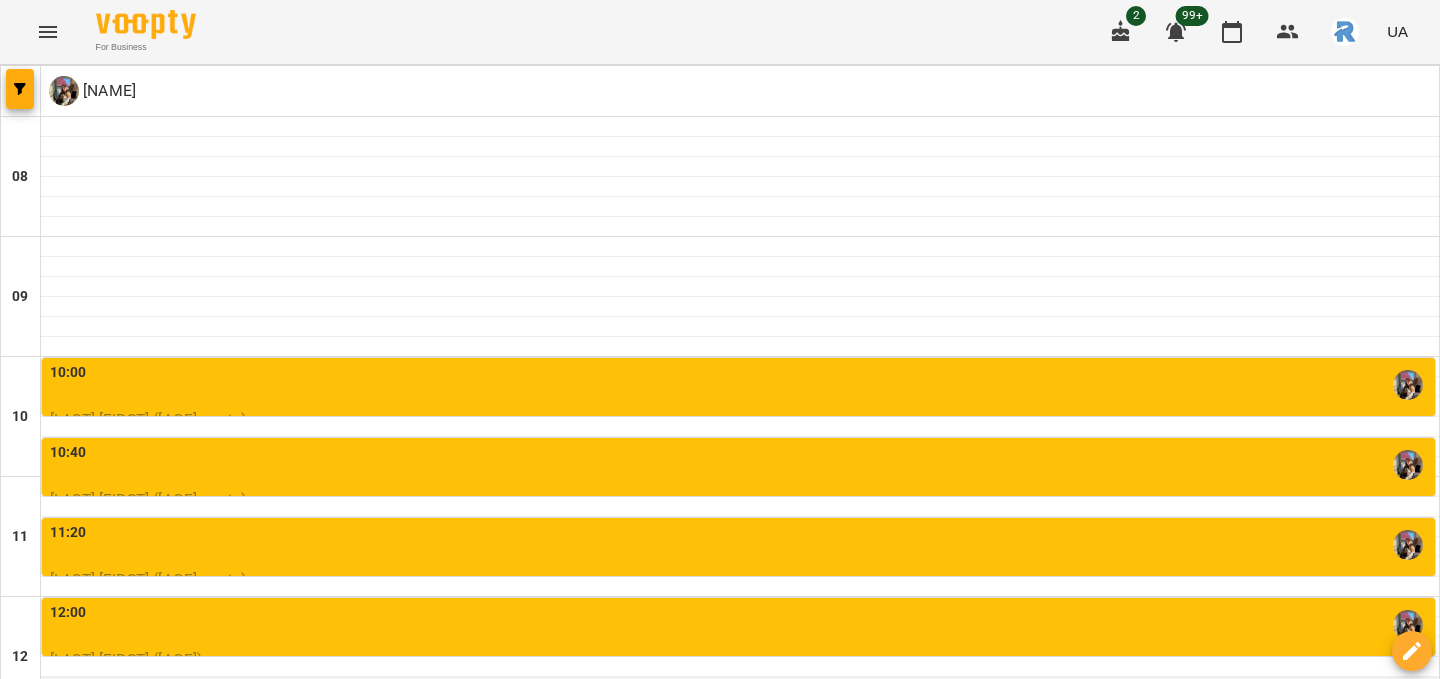 click at bounding box center [740, 687] 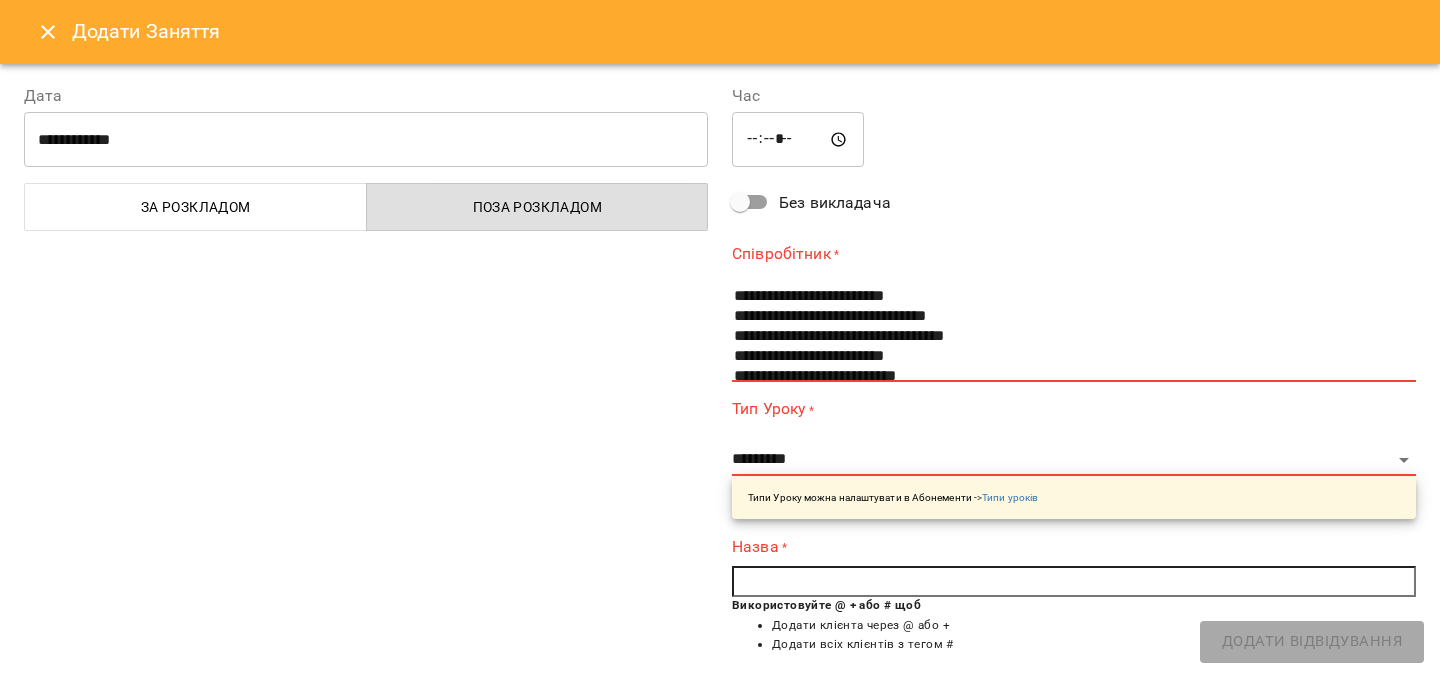 scroll, scrollTop: 102, scrollLeft: 0, axis: vertical 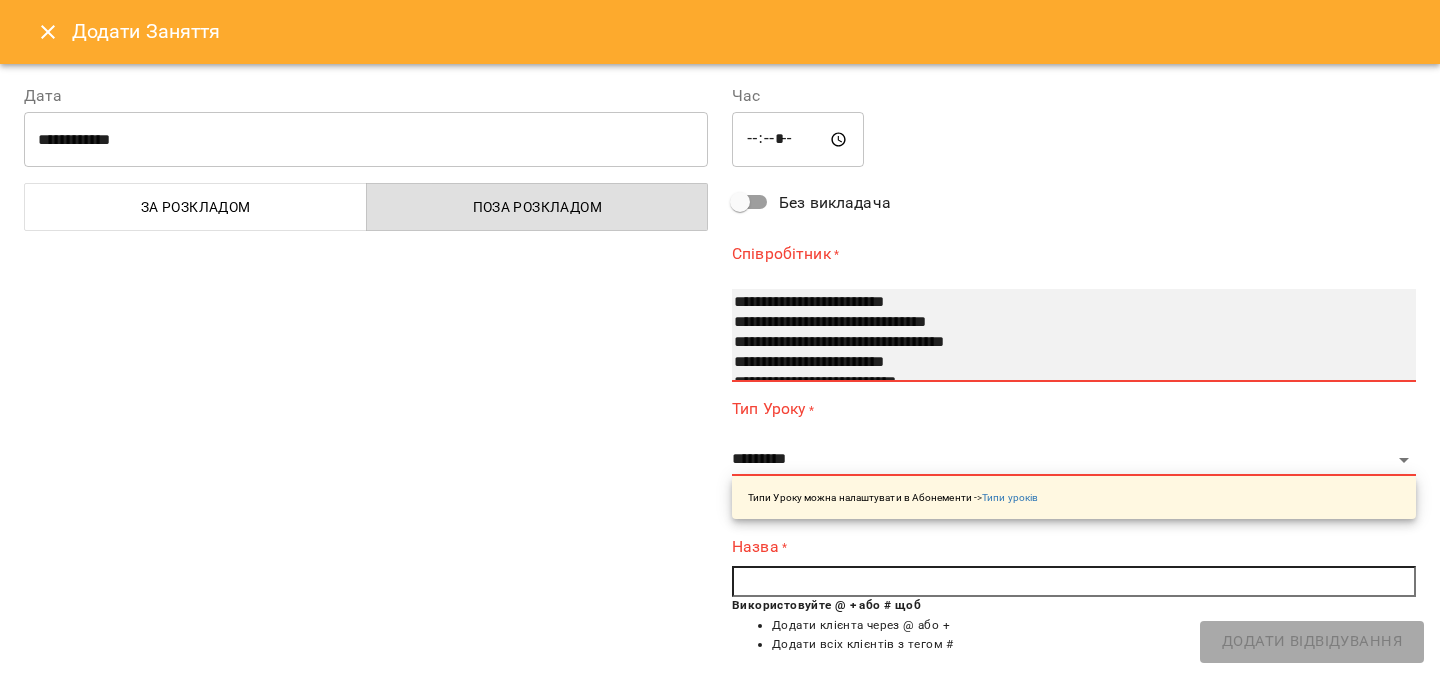 select on "**********" 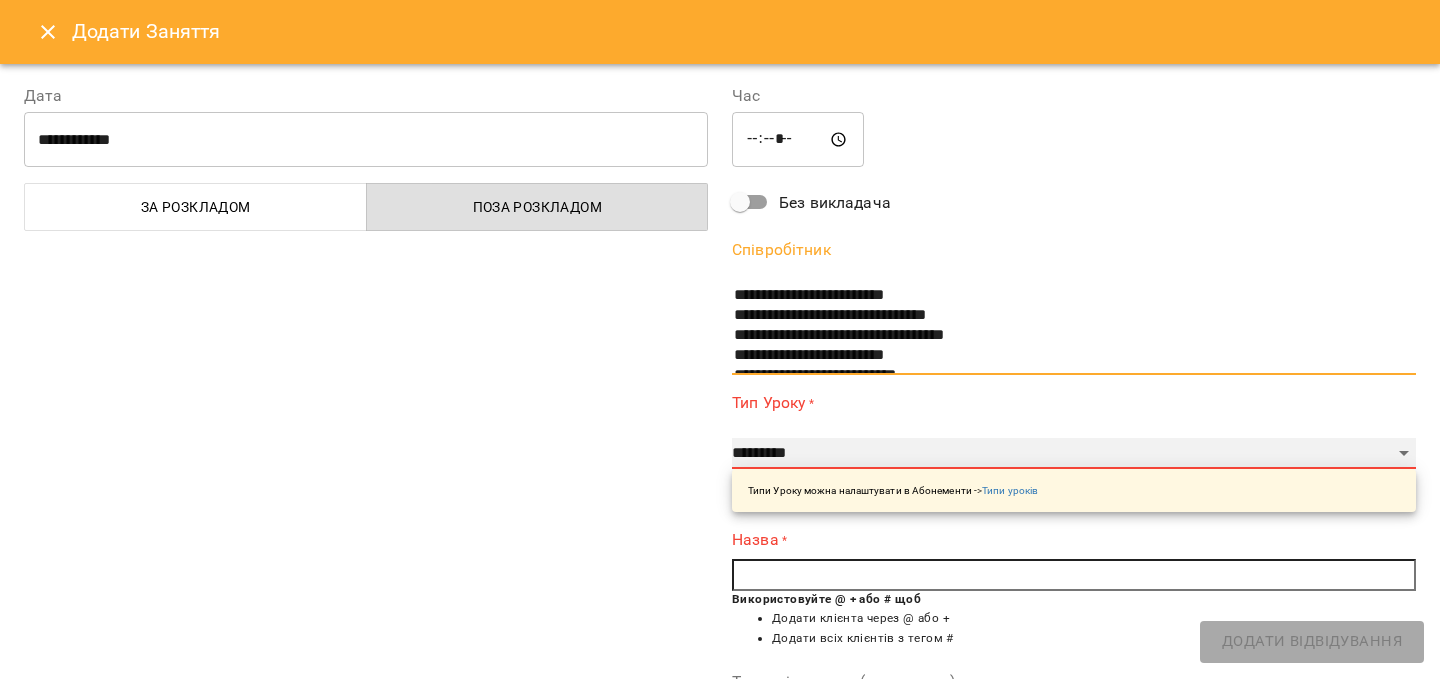 click on "**********" at bounding box center [1074, 454] 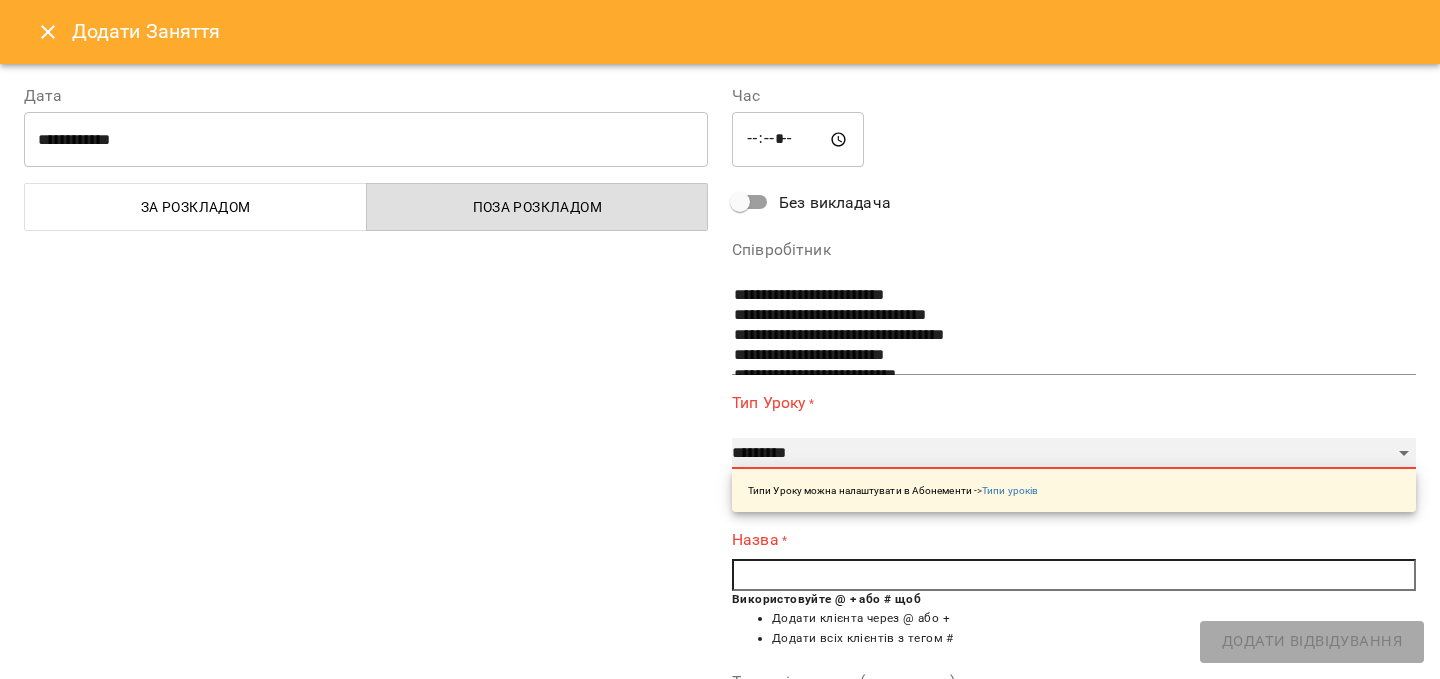 select on "**********" 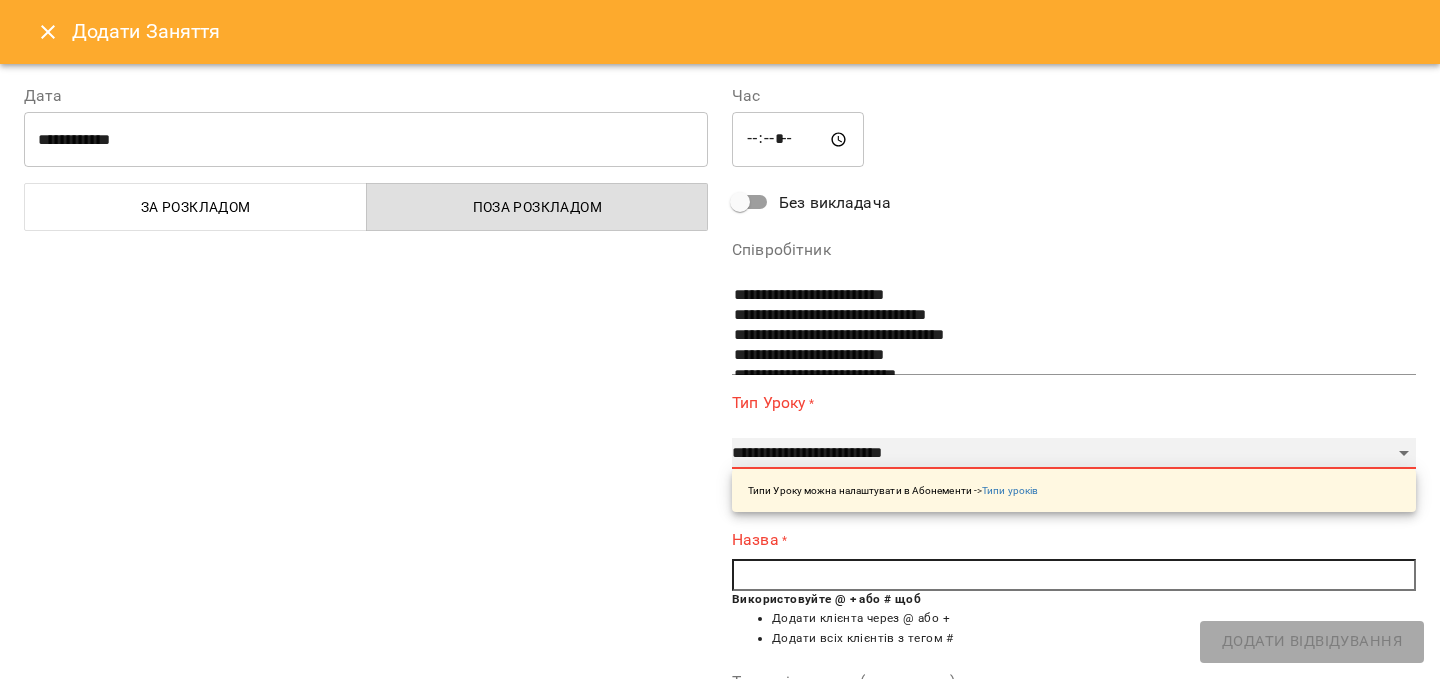 type on "**" 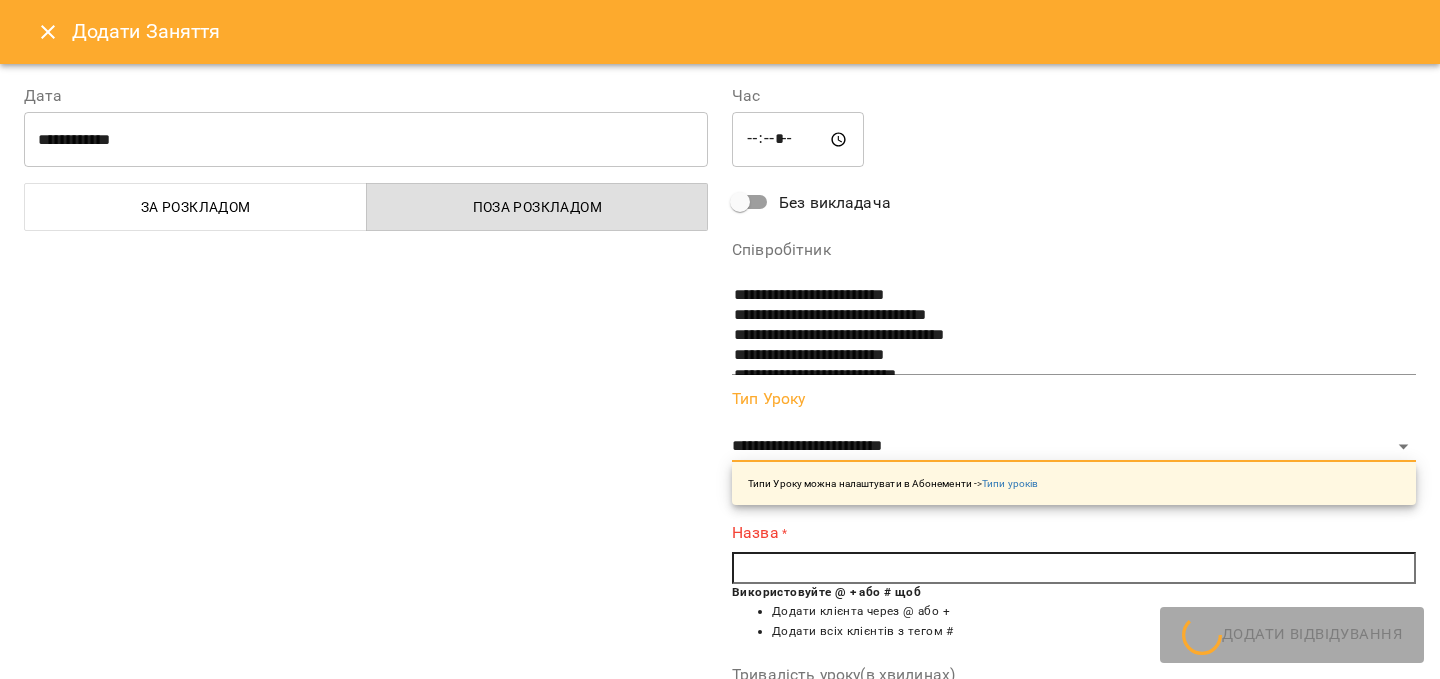 click at bounding box center [1074, 568] 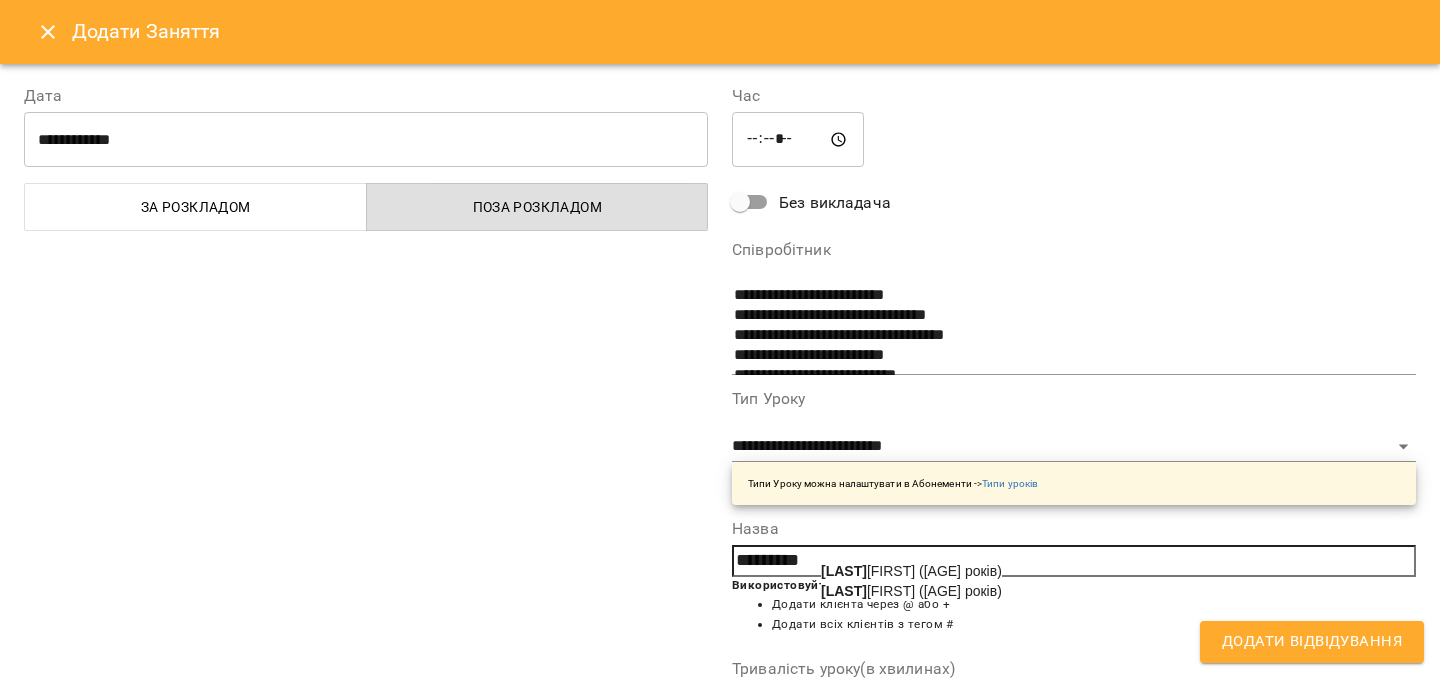 click on "[LAST]" 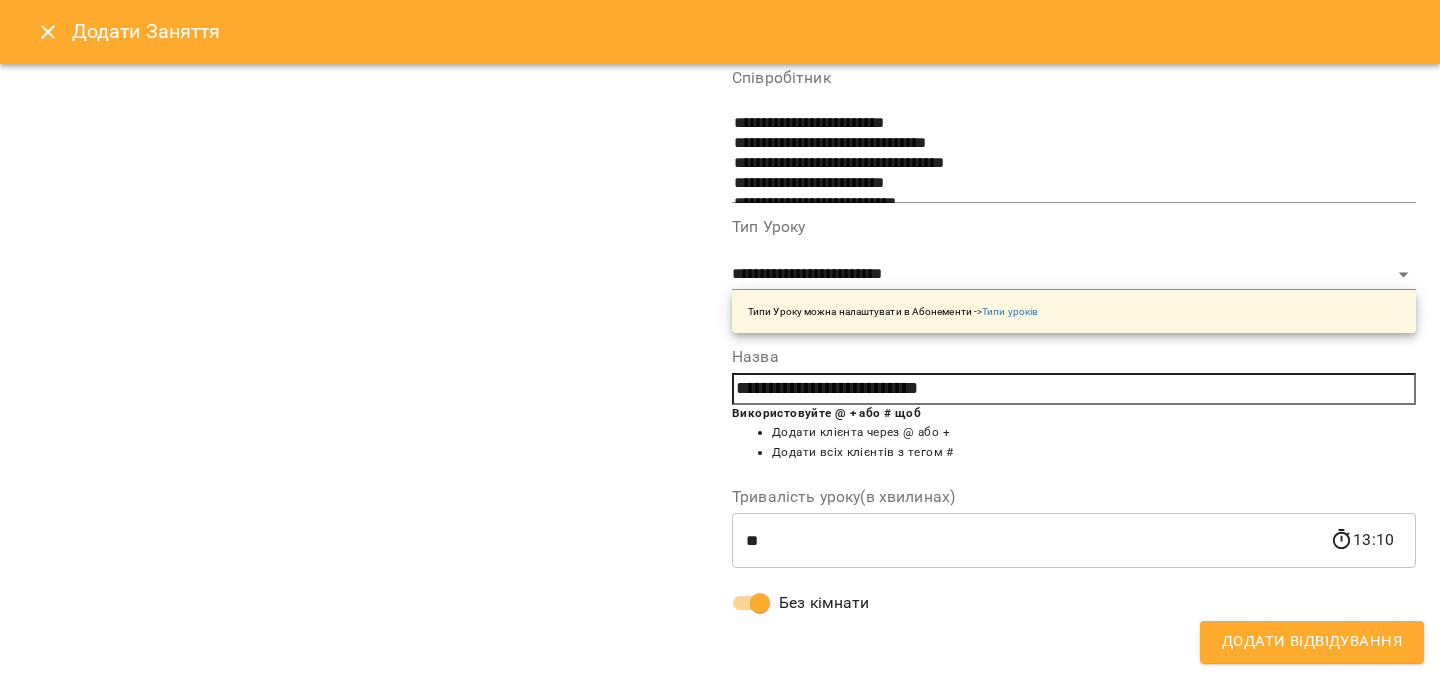 scroll, scrollTop: 0, scrollLeft: 0, axis: both 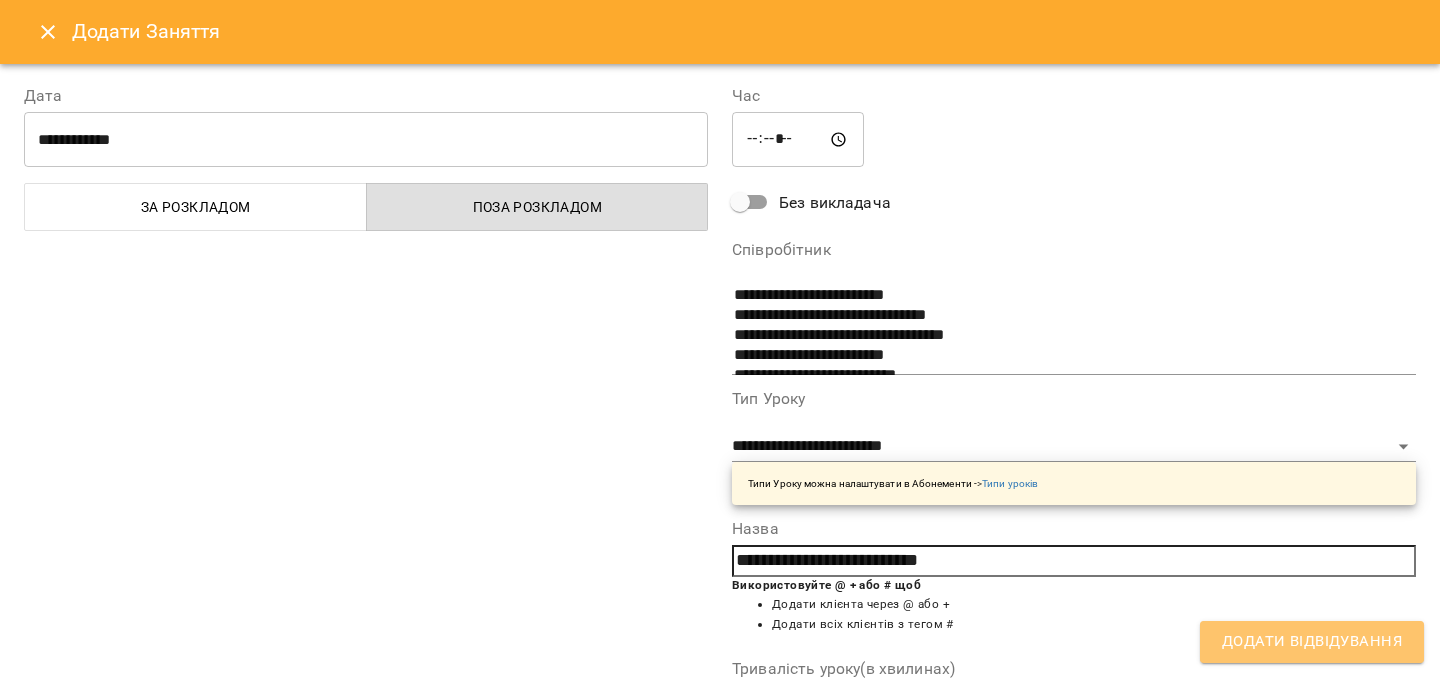 click on "Додати Відвідування" at bounding box center (1312, 642) 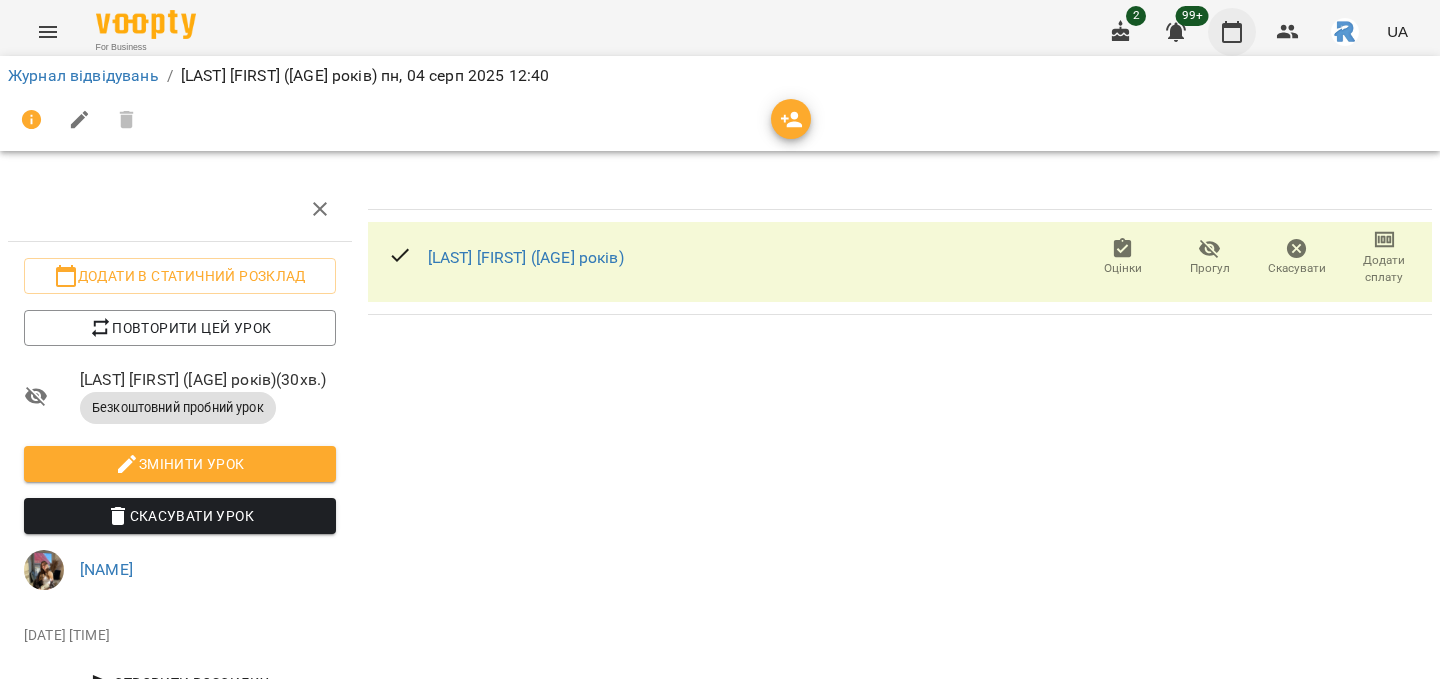 click 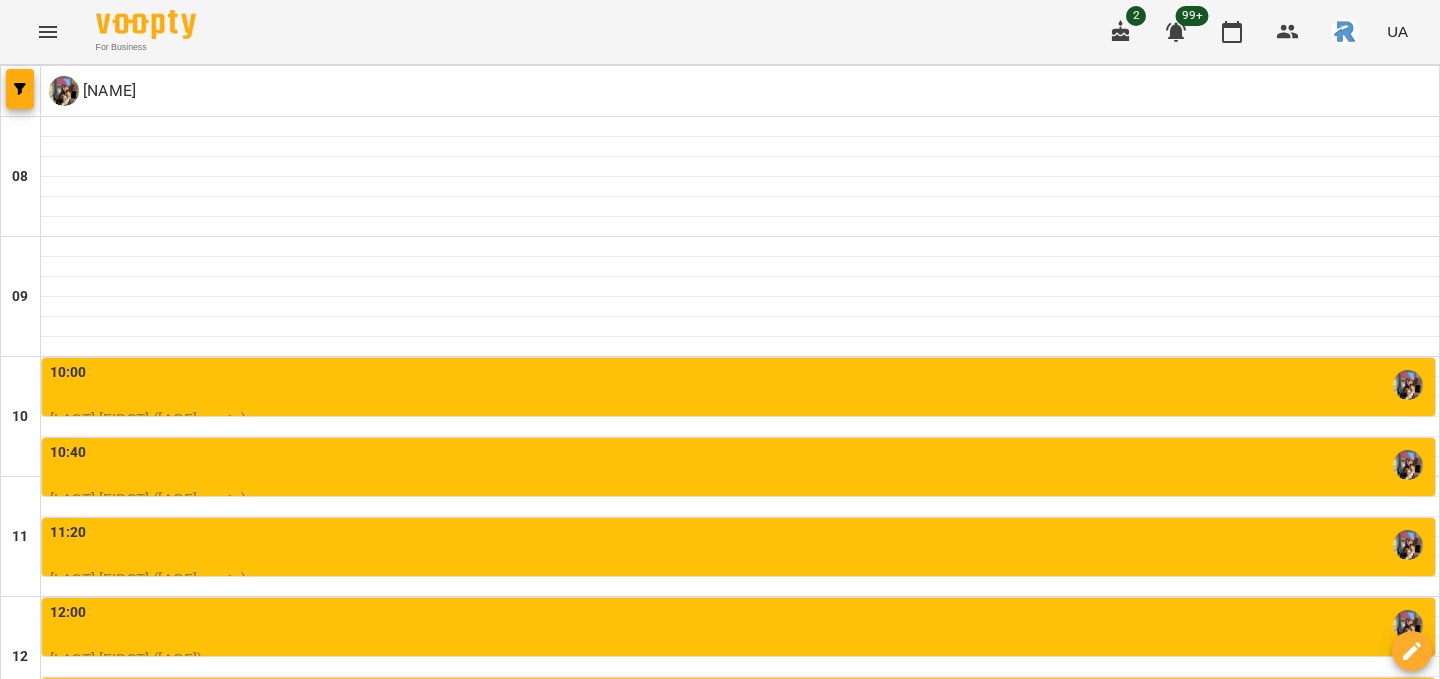 scroll, scrollTop: 67, scrollLeft: 0, axis: vertical 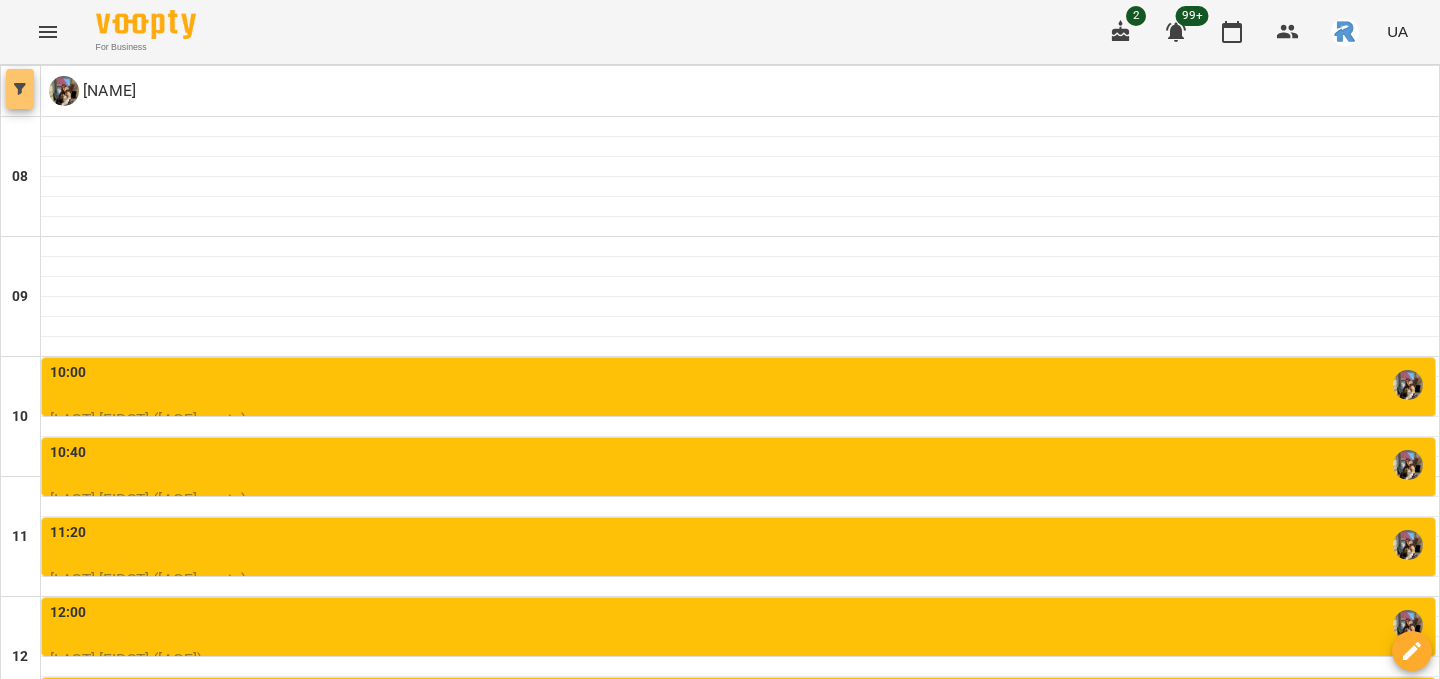 click at bounding box center (20, 89) 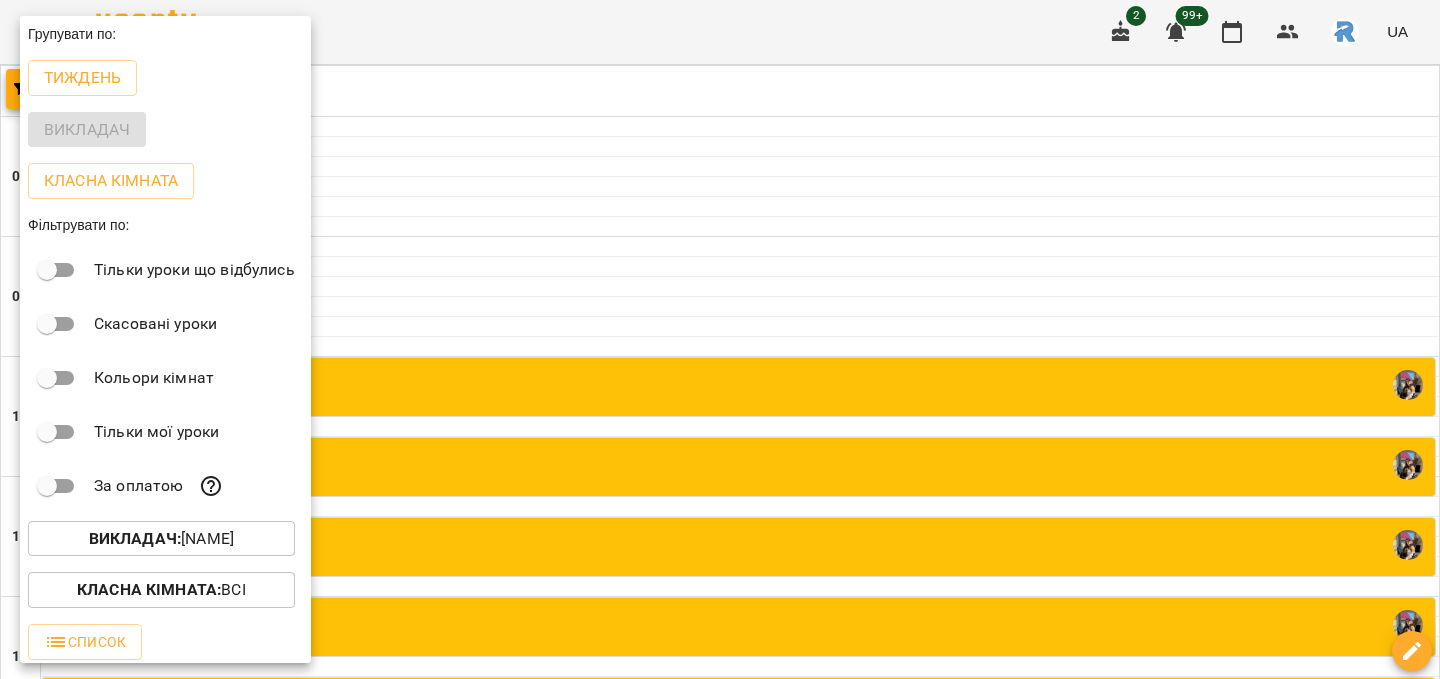 click on "Викладач :  [LAST] [FIRST] [PATRONYMIC]" at bounding box center [161, 539] 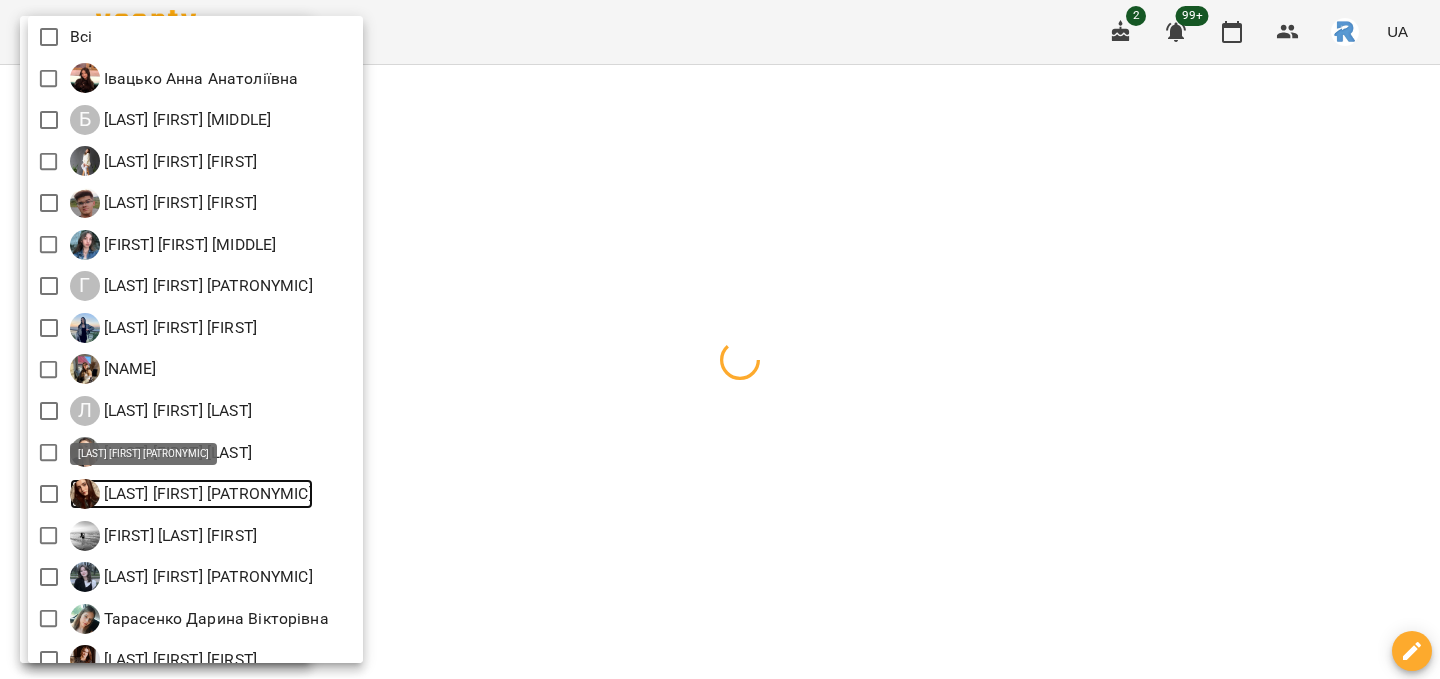 click on "[LAST] [FIRST] [PATRONYMIC]" at bounding box center (206, 494) 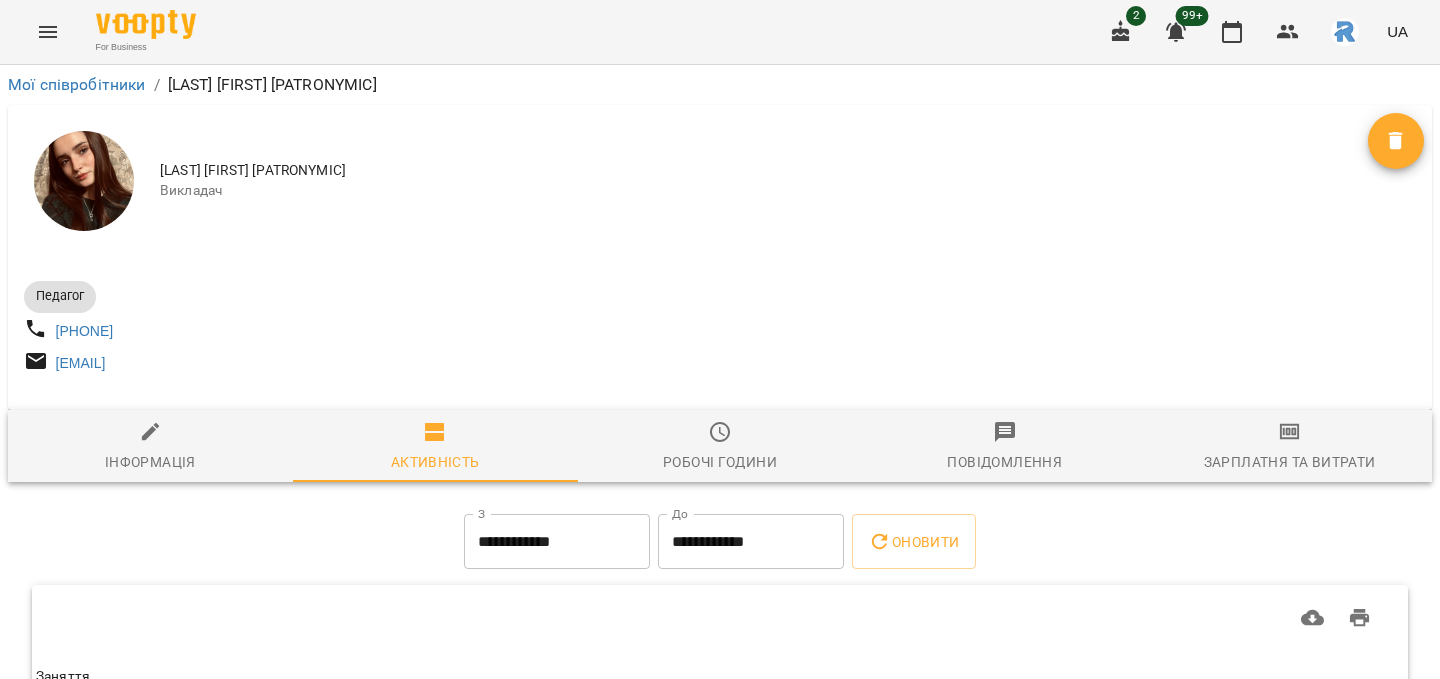 click on "Робочі години" at bounding box center (720, 462) 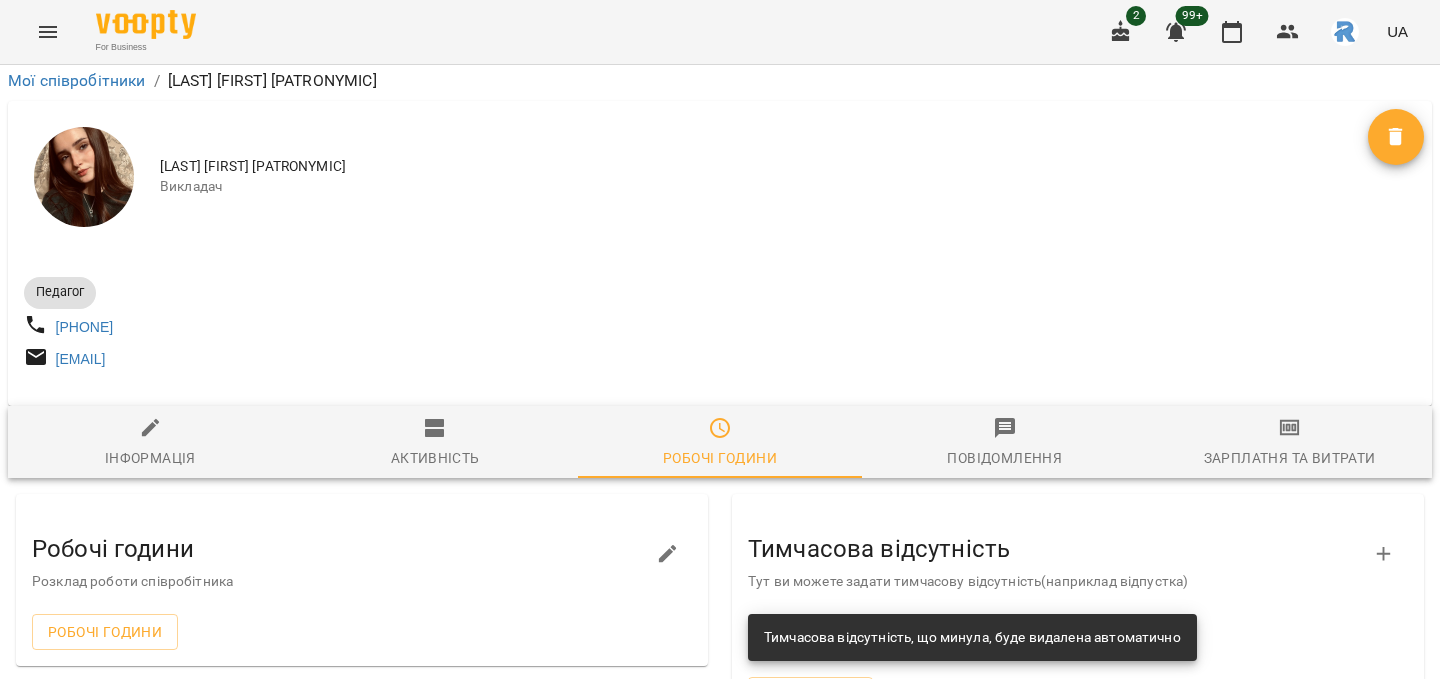 scroll, scrollTop: 307, scrollLeft: 0, axis: vertical 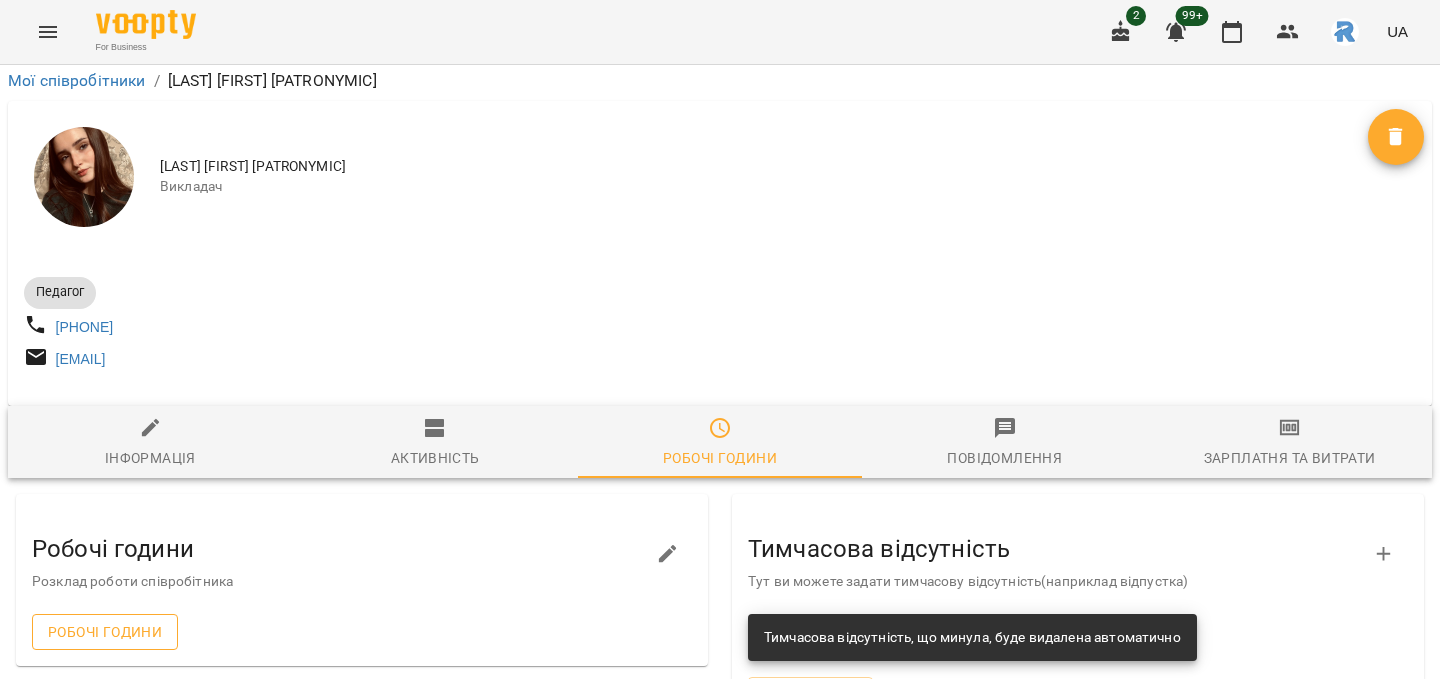 click on "Робочі години" at bounding box center [105, 632] 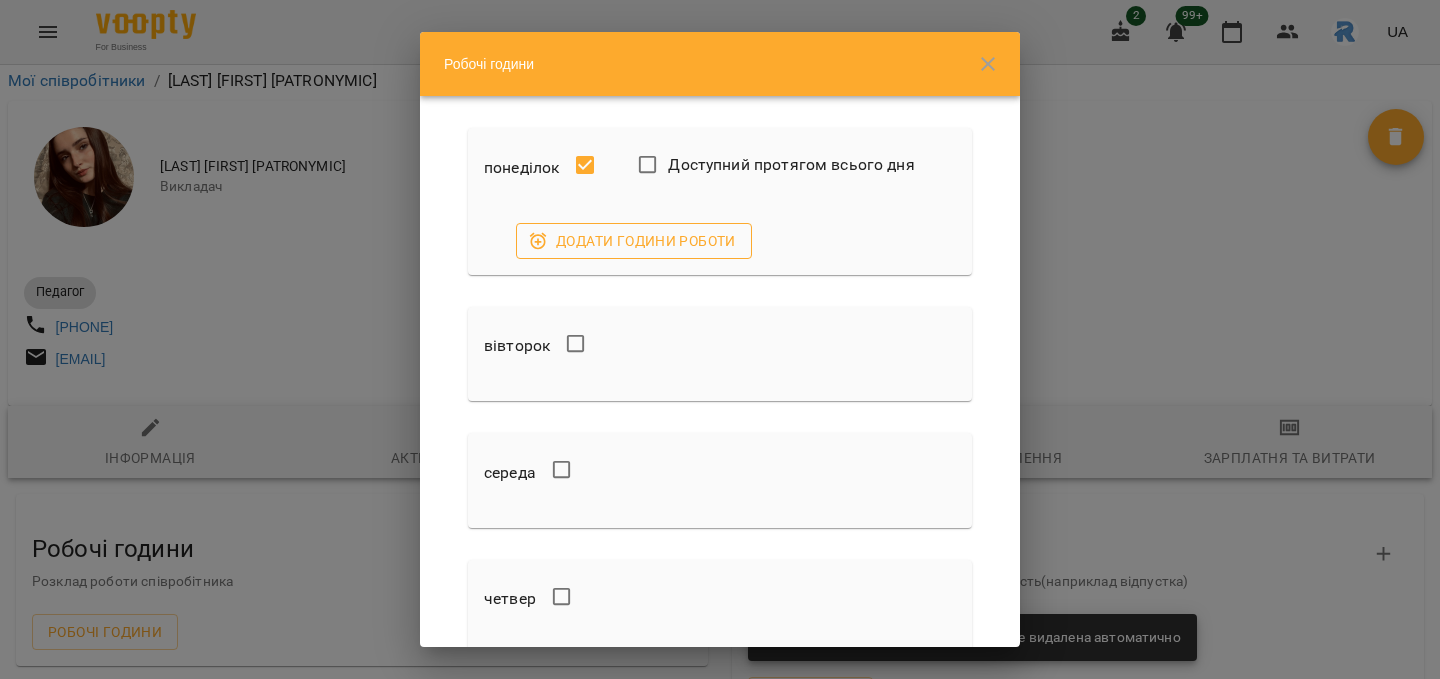 click on "Додати години роботи" at bounding box center [634, 241] 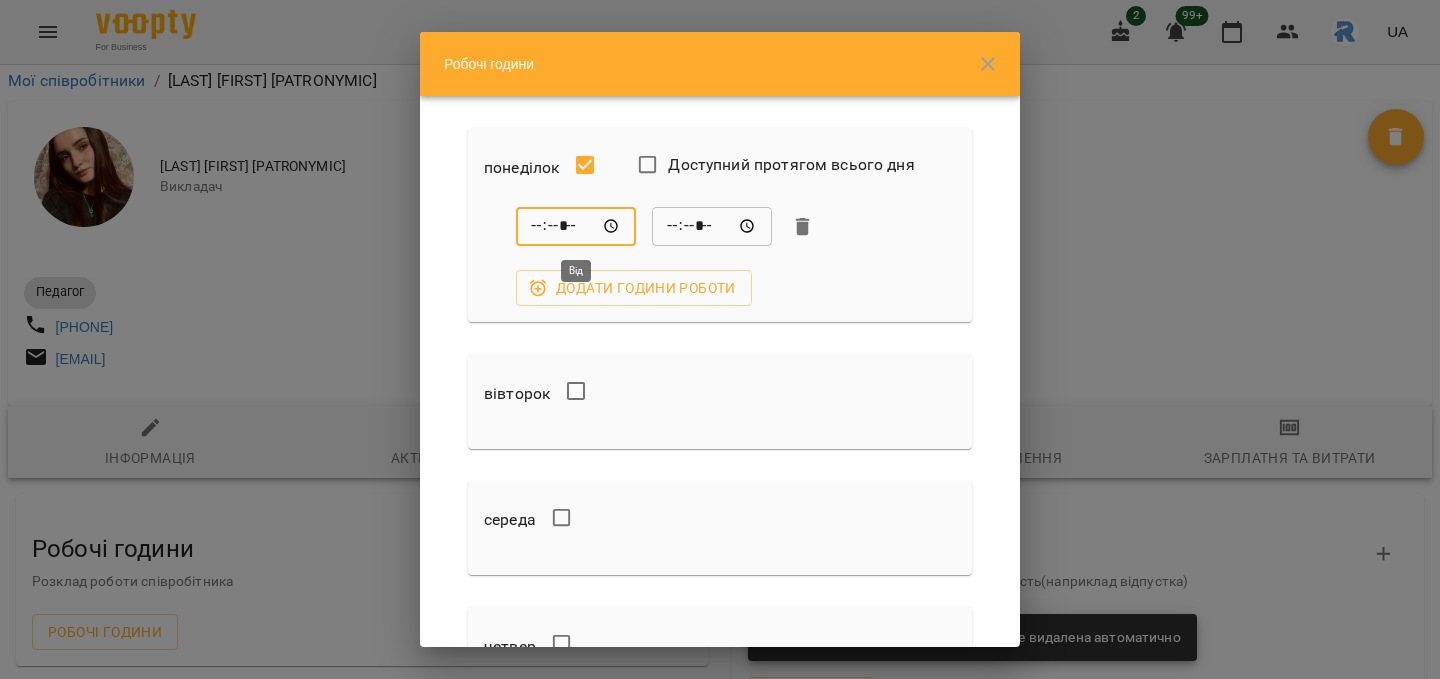 click on "*****" at bounding box center (576, 227) 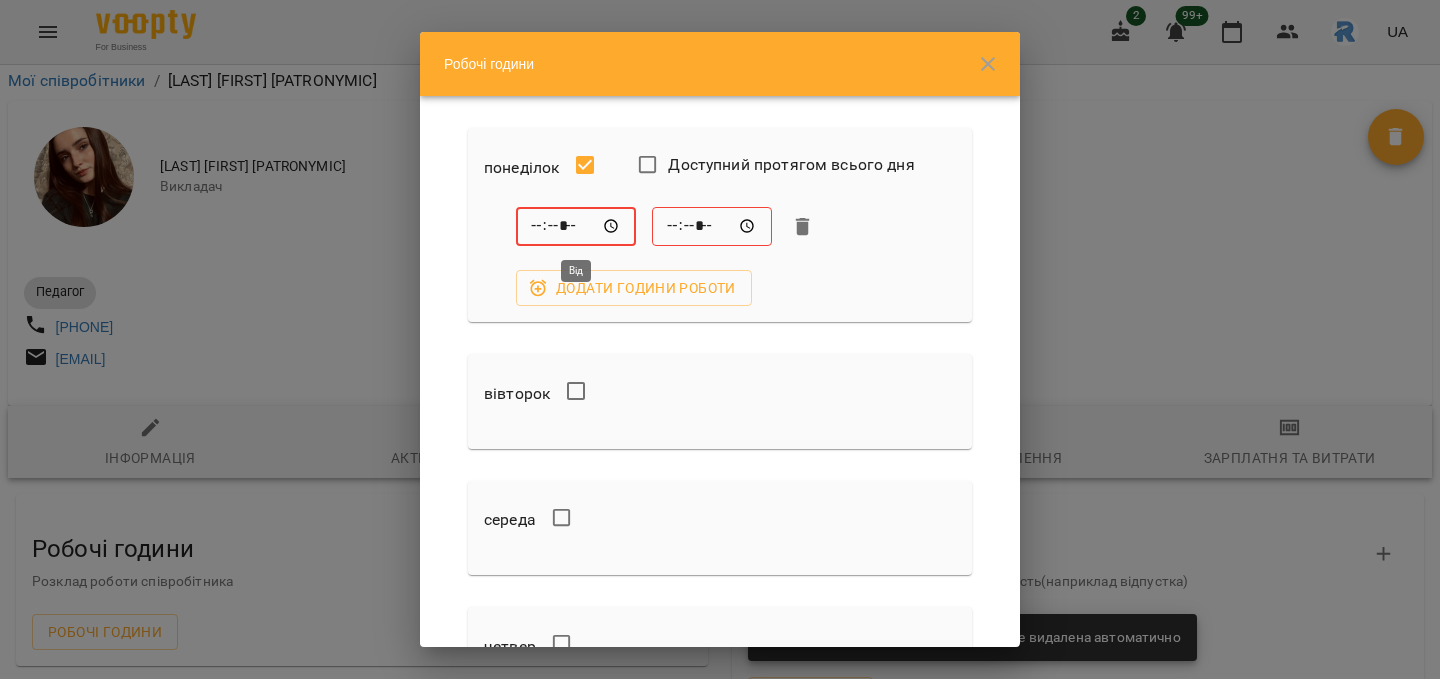 type on "*****" 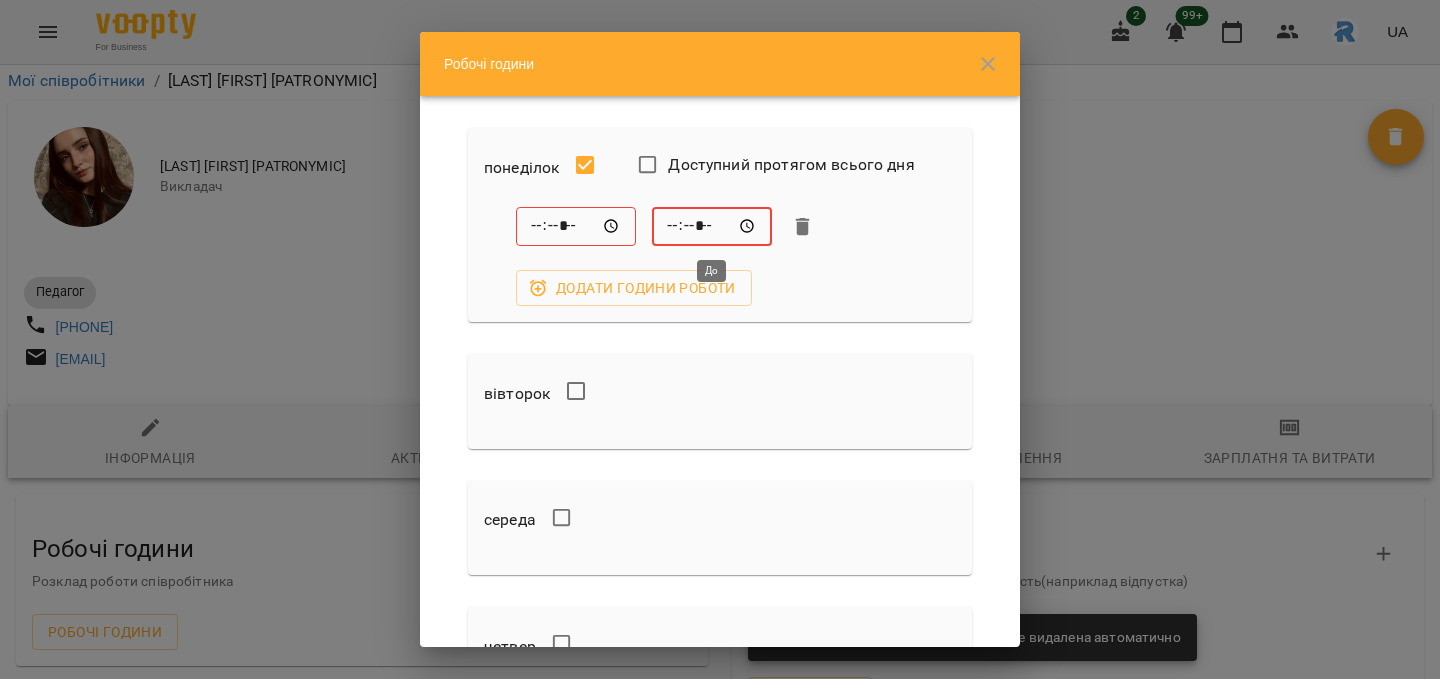 click on "*****" at bounding box center (712, 227) 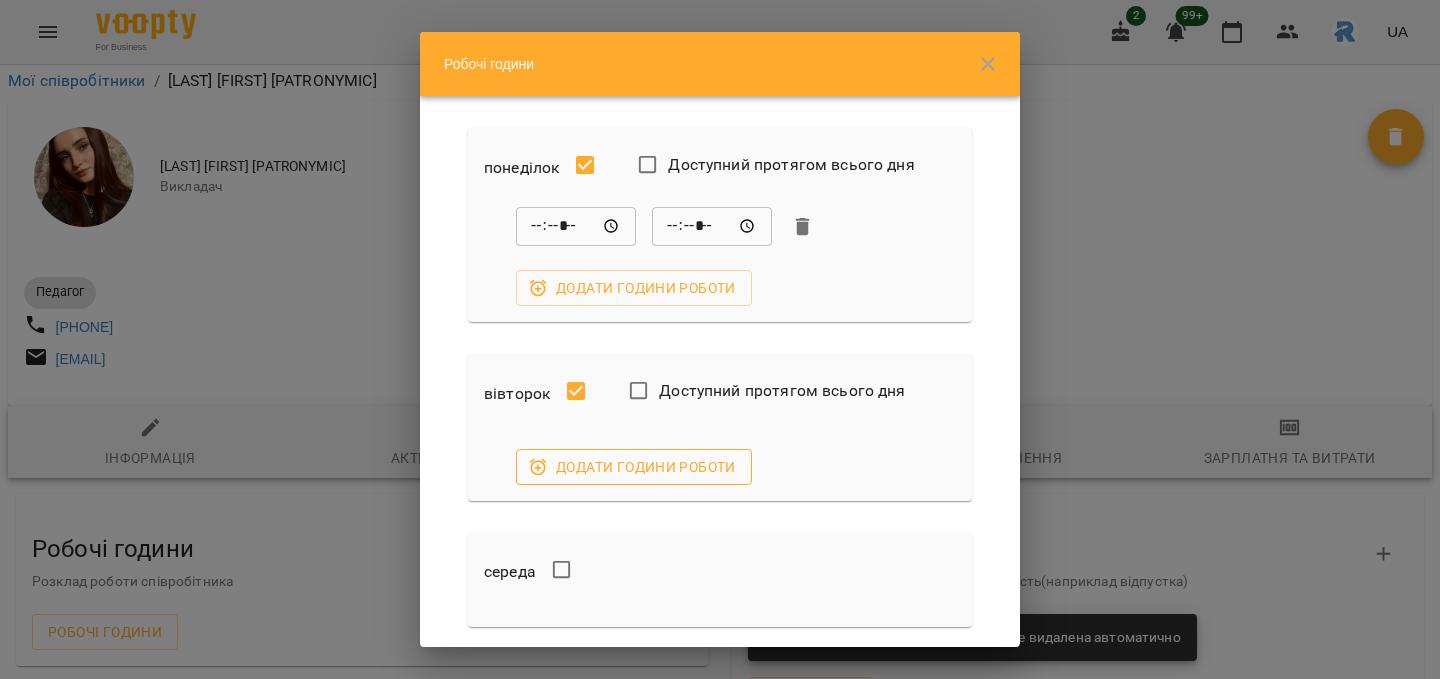 click on "Додати години роботи" at bounding box center (634, 467) 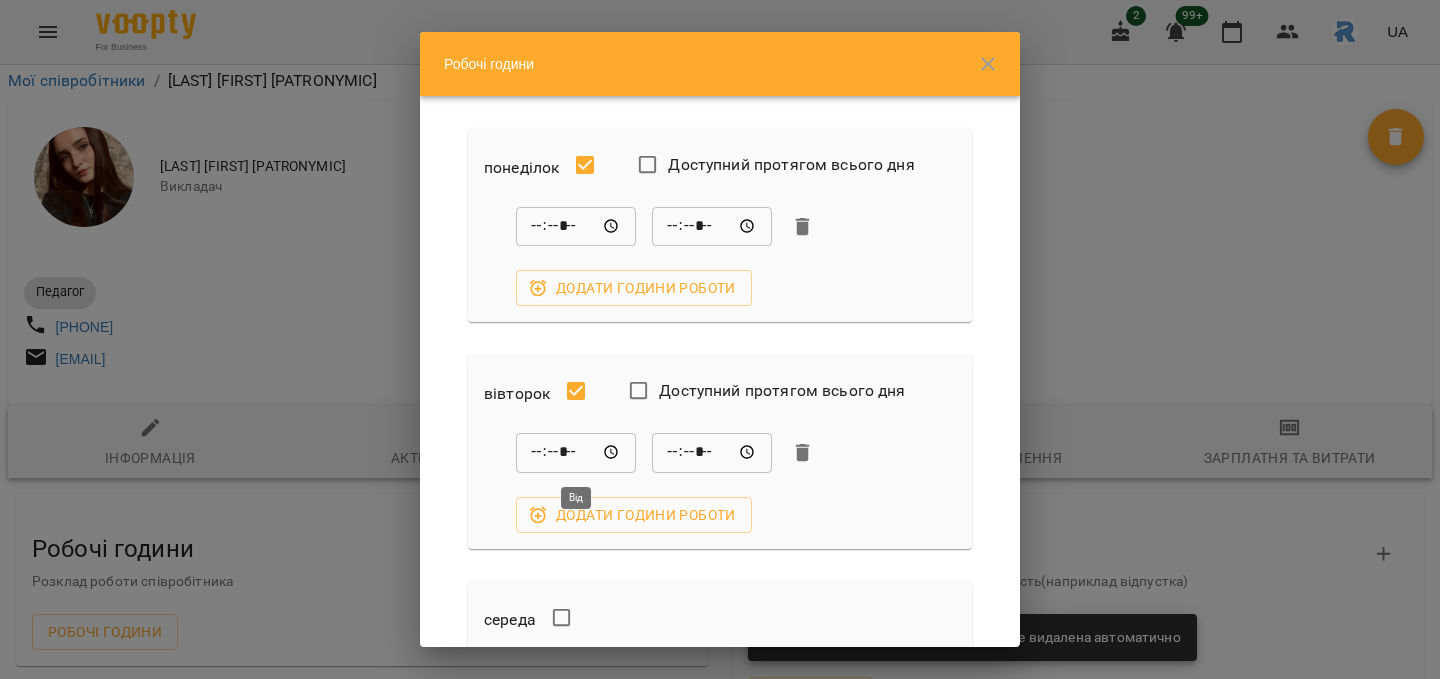 click on "*****" at bounding box center [576, 453] 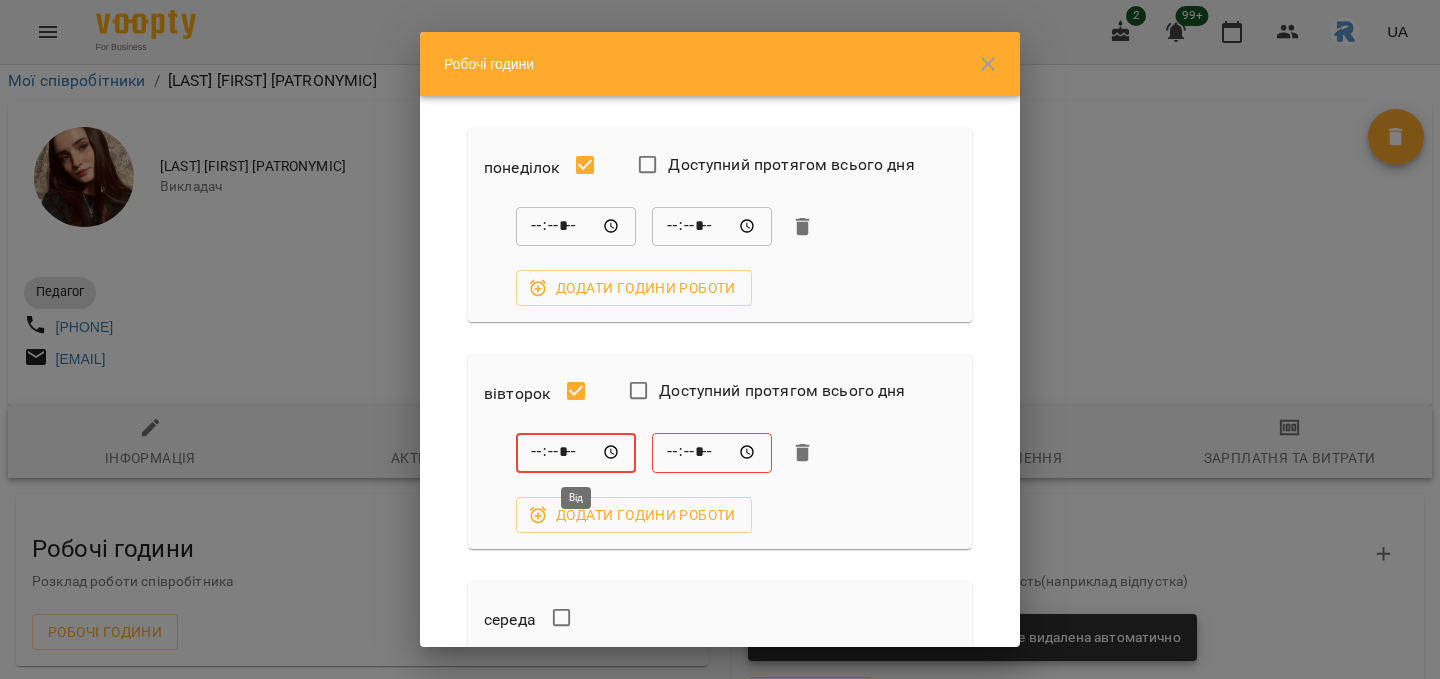 type on "*****" 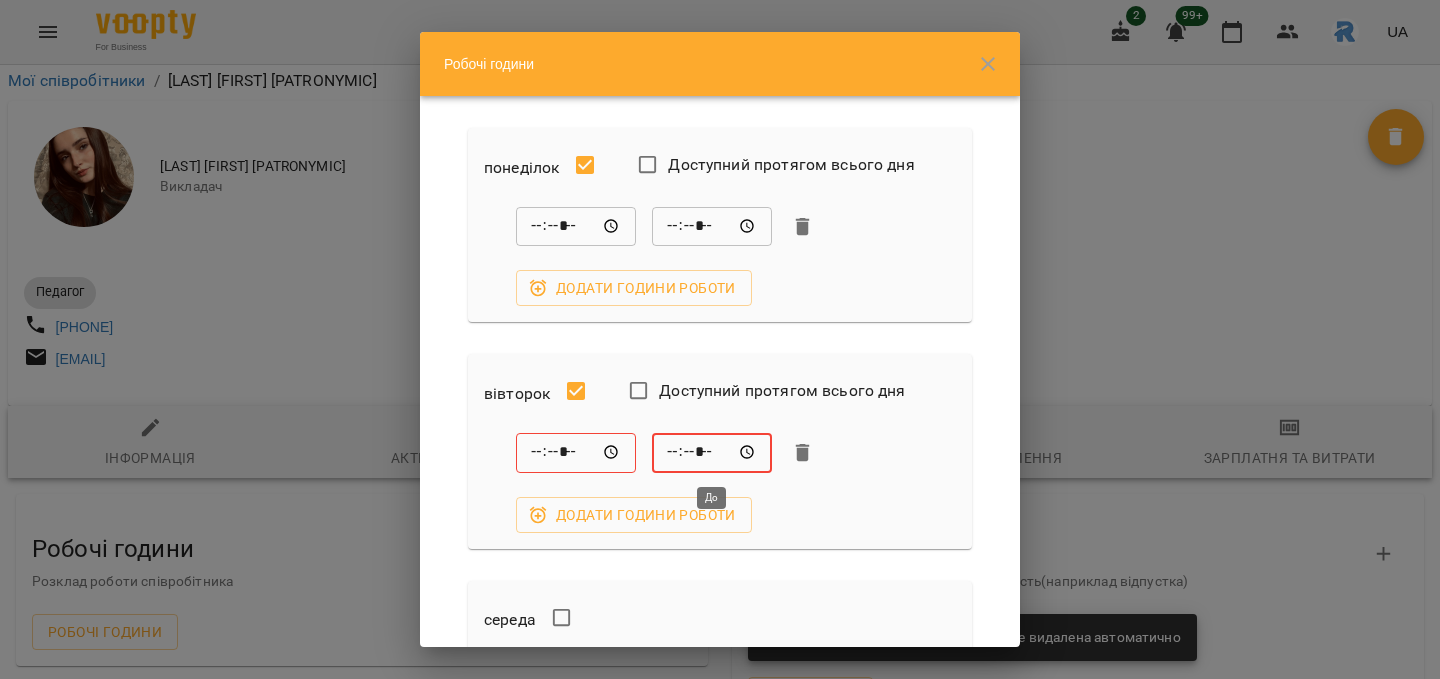 click on "*****" at bounding box center (712, 453) 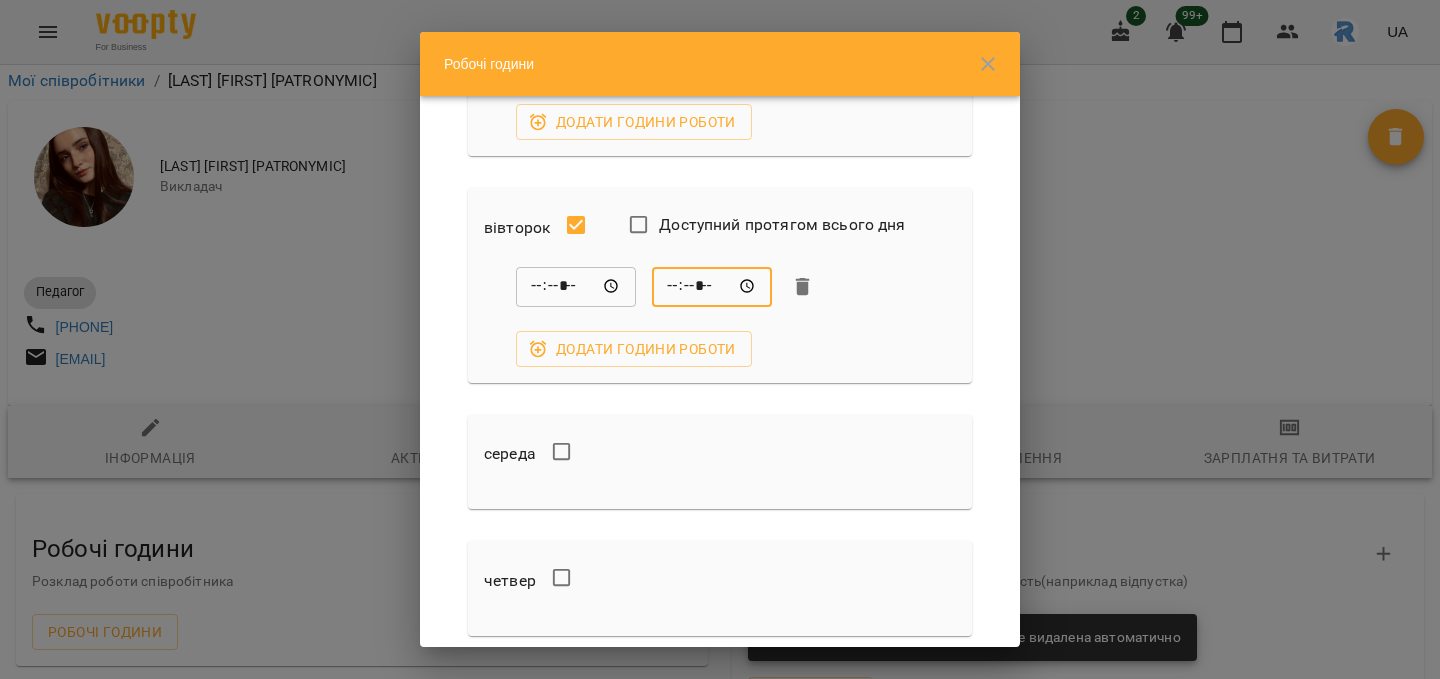 scroll, scrollTop: 164, scrollLeft: 0, axis: vertical 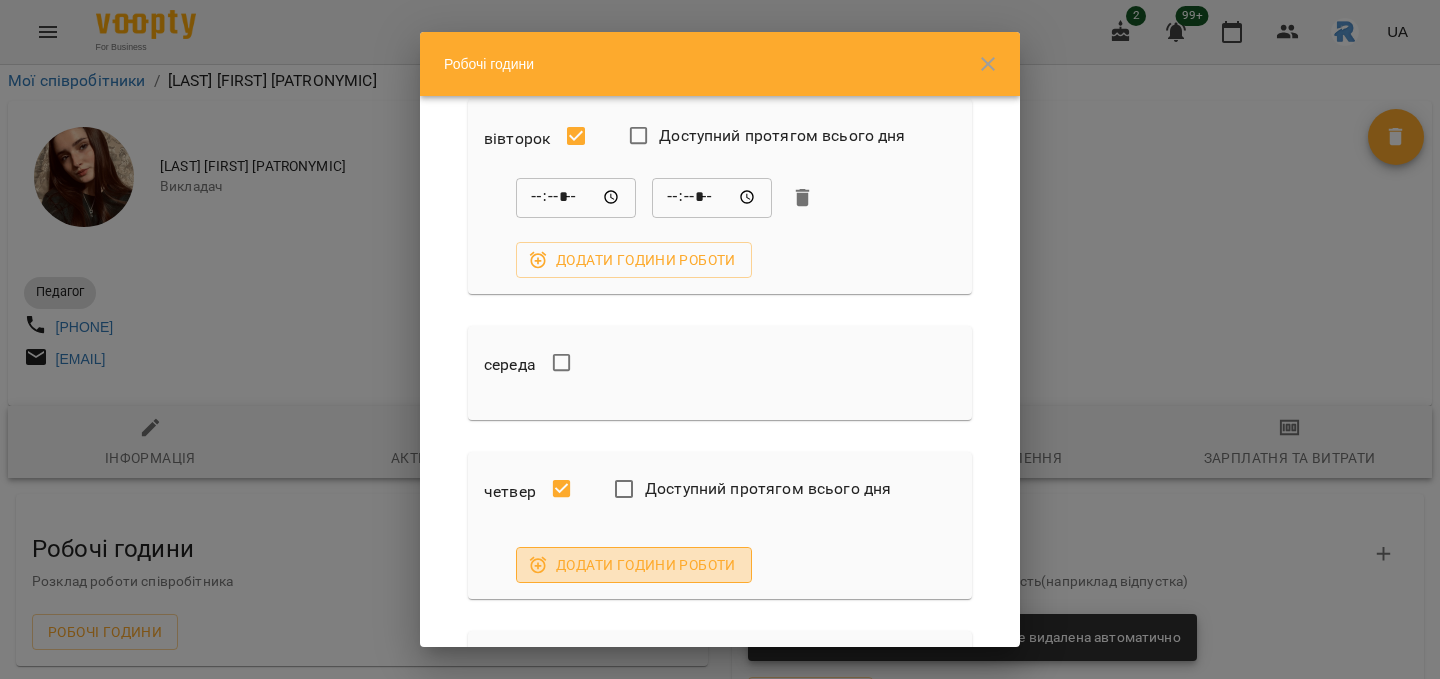 click on "Додати години роботи" at bounding box center [634, 565] 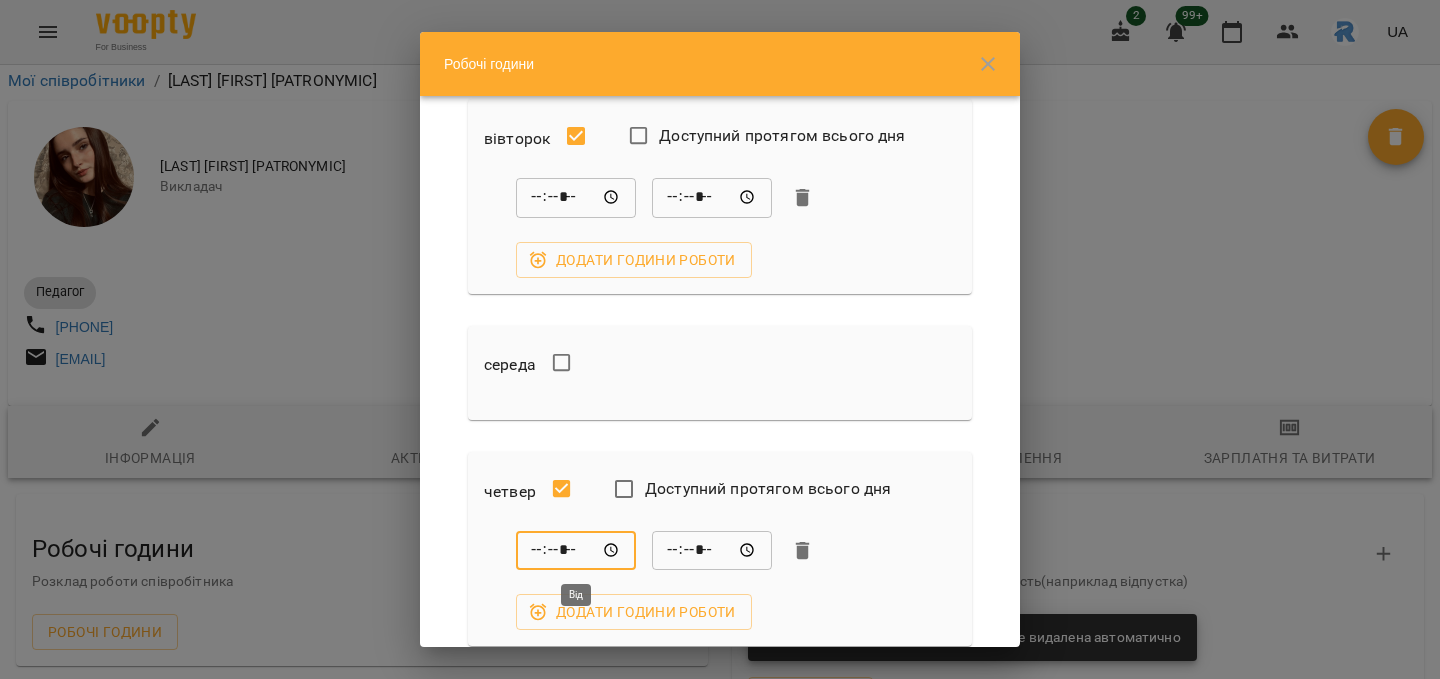 click on "*****" at bounding box center (576, 551) 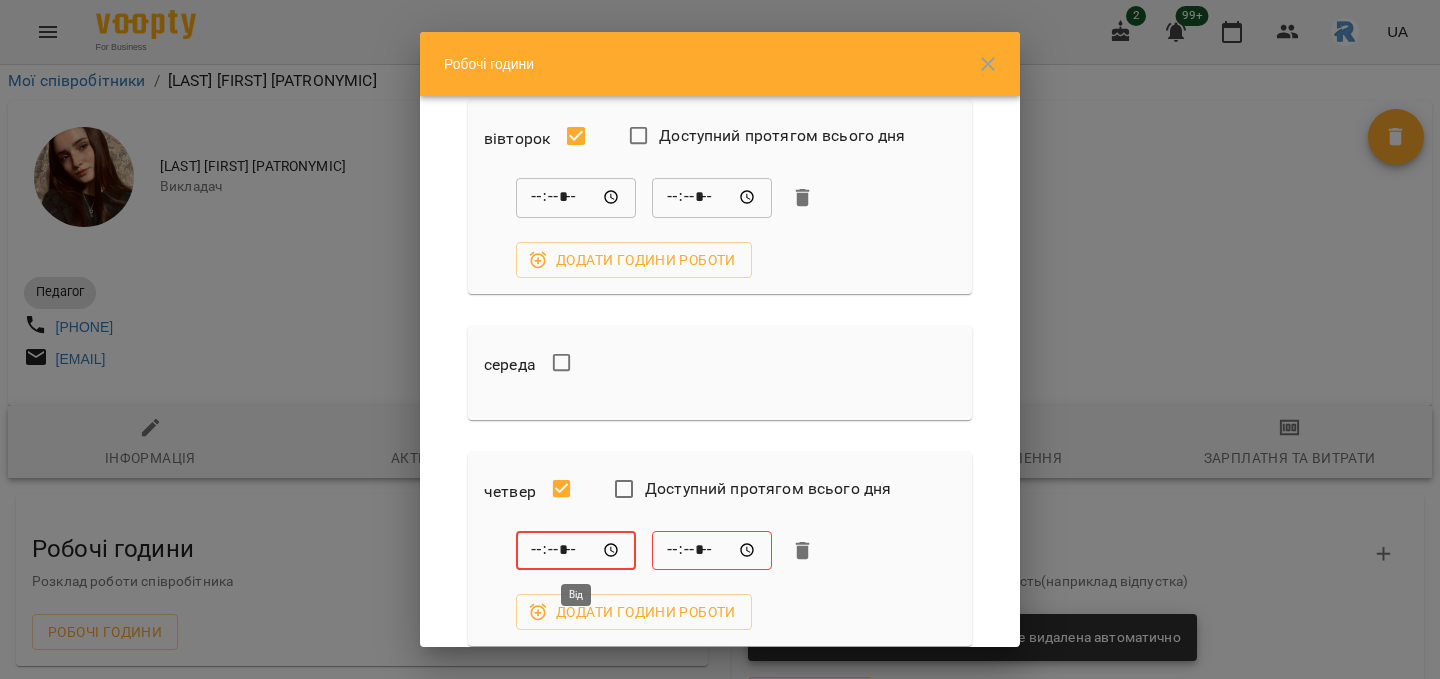 type on "*****" 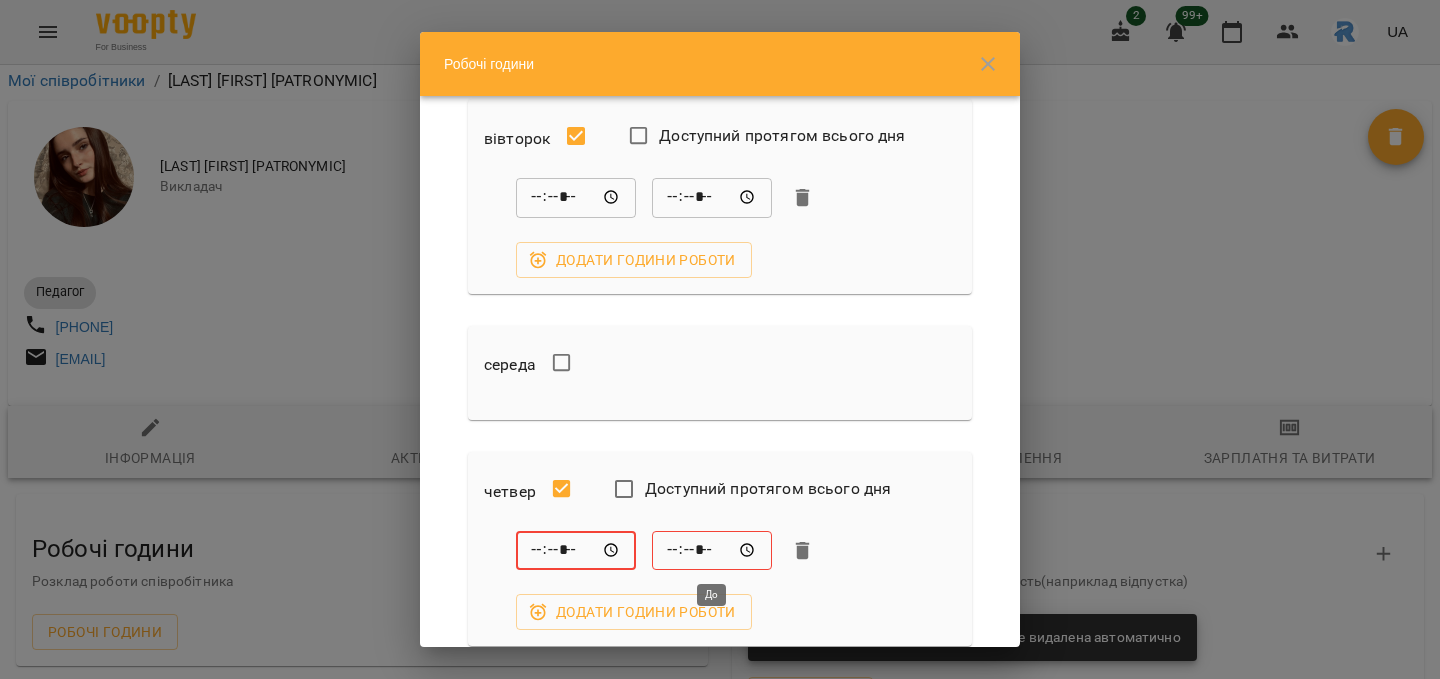 click on "*****" at bounding box center (712, 551) 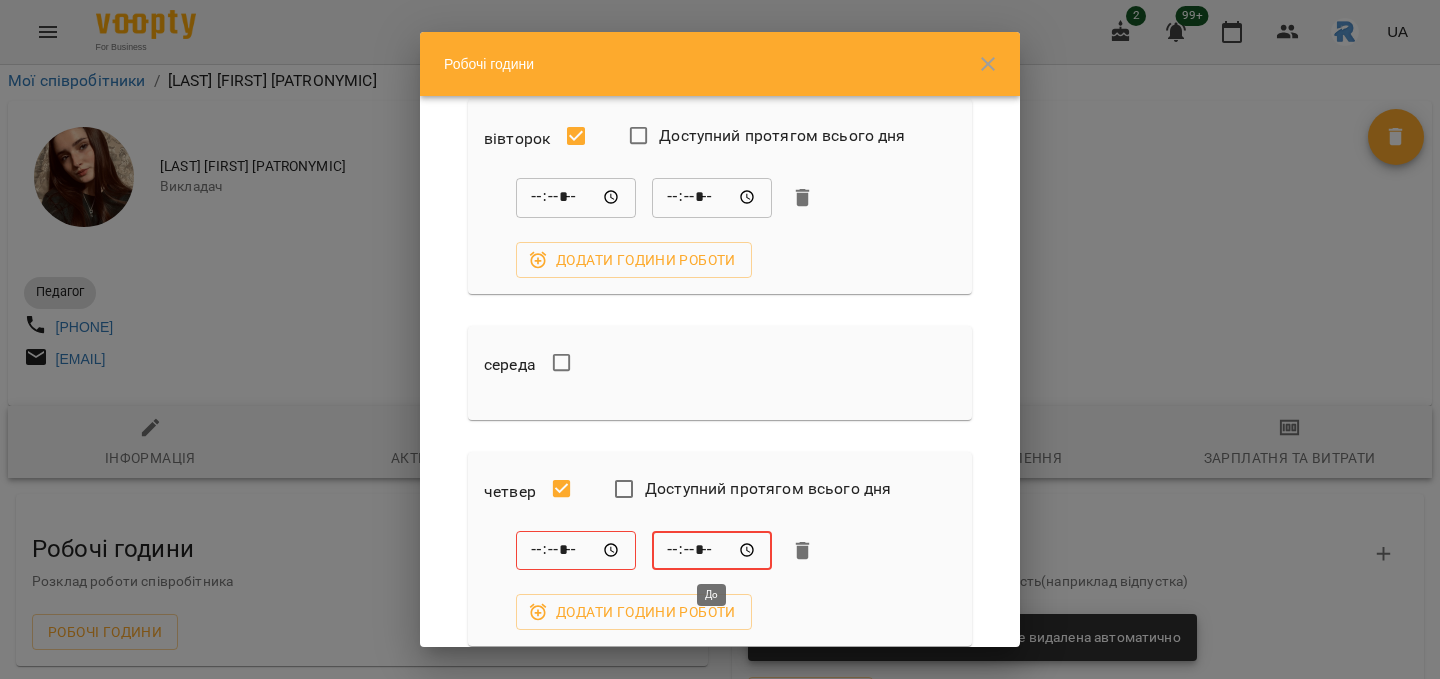 type on "*****" 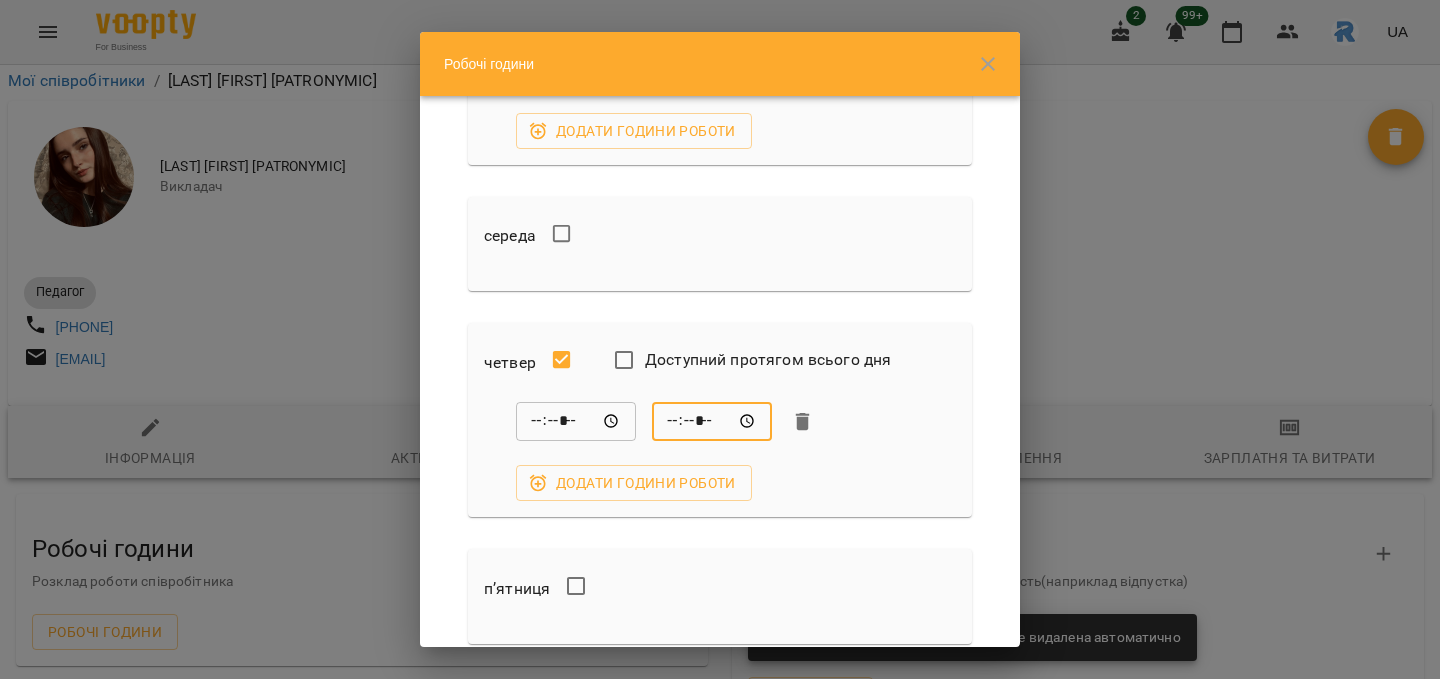scroll, scrollTop: 400, scrollLeft: 0, axis: vertical 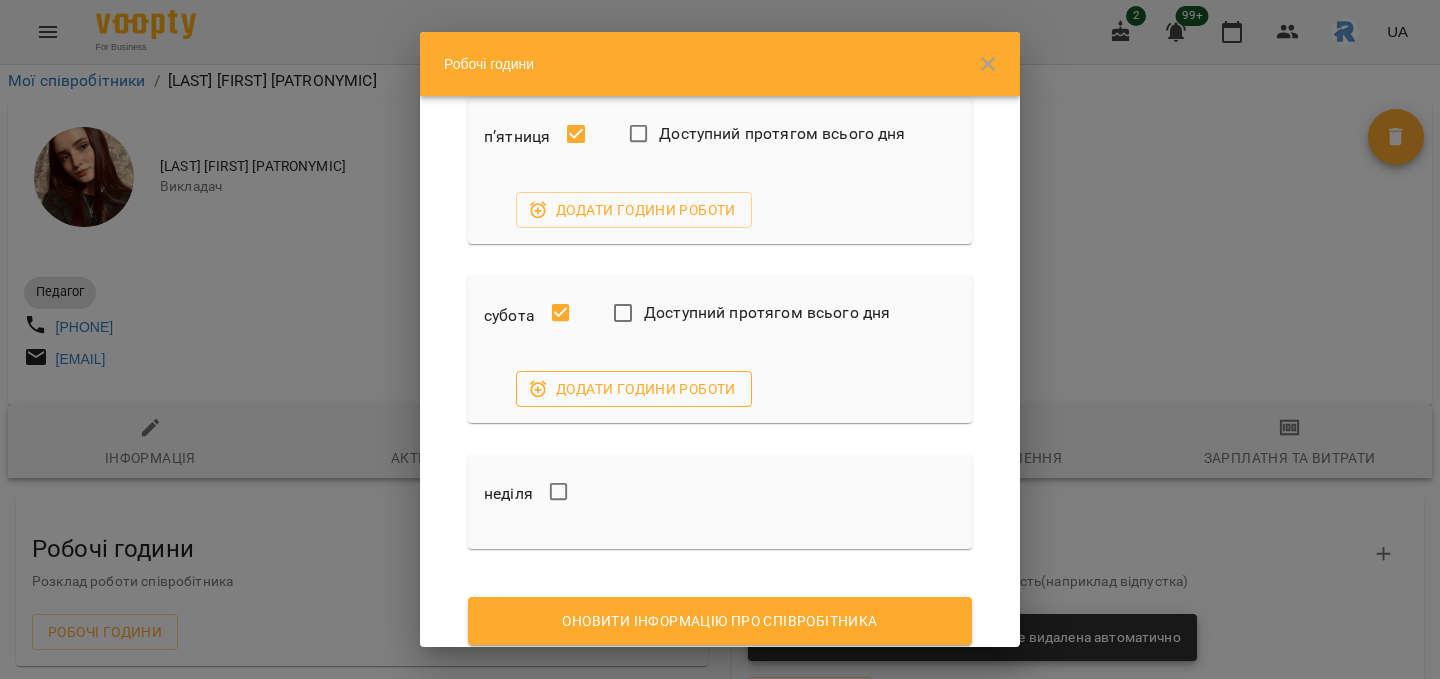 click on "Додати години роботи" at bounding box center [634, 389] 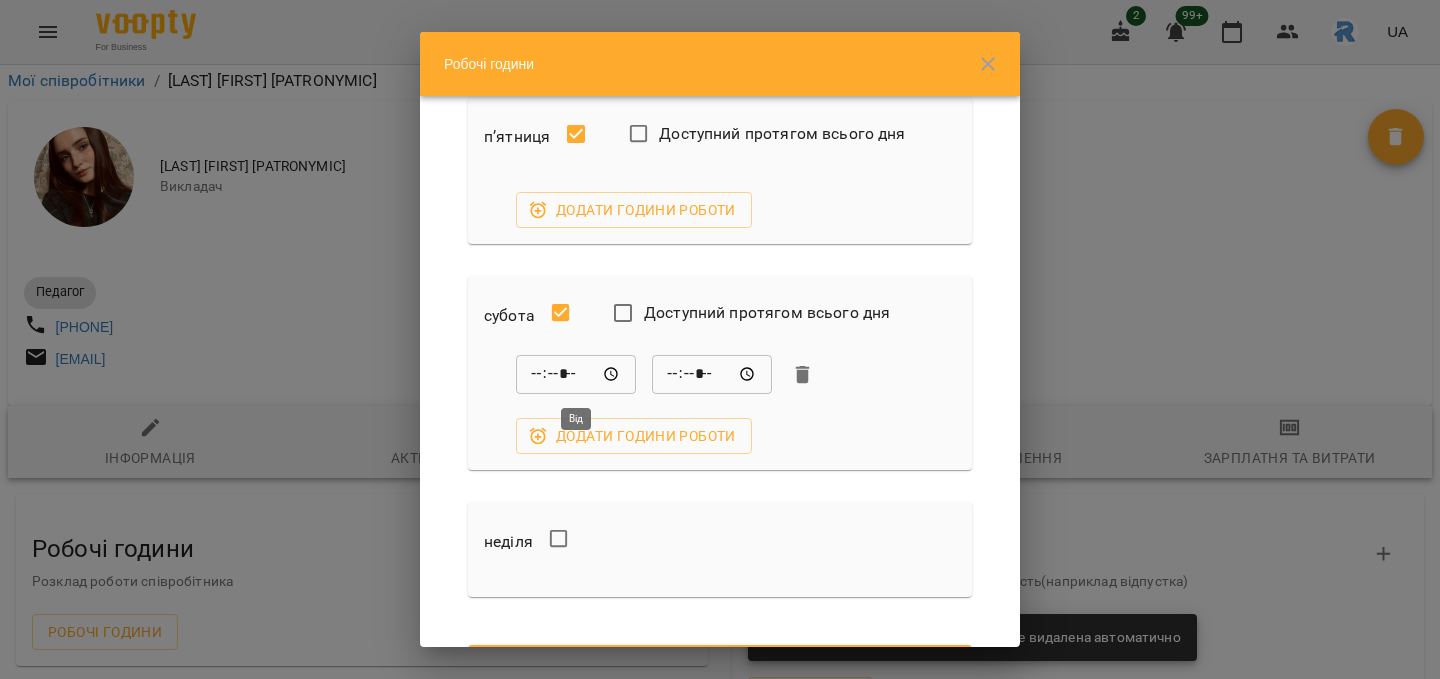 click on "*****" at bounding box center [576, 375] 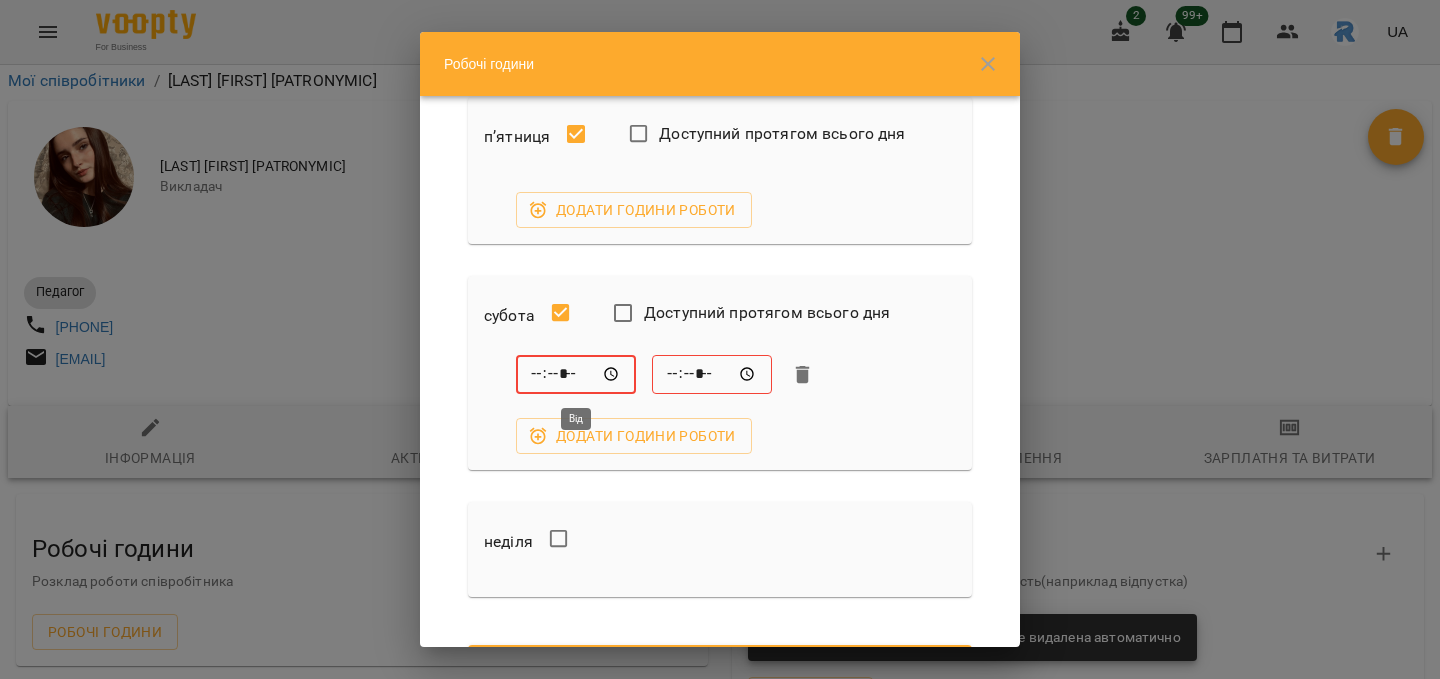 type on "*****" 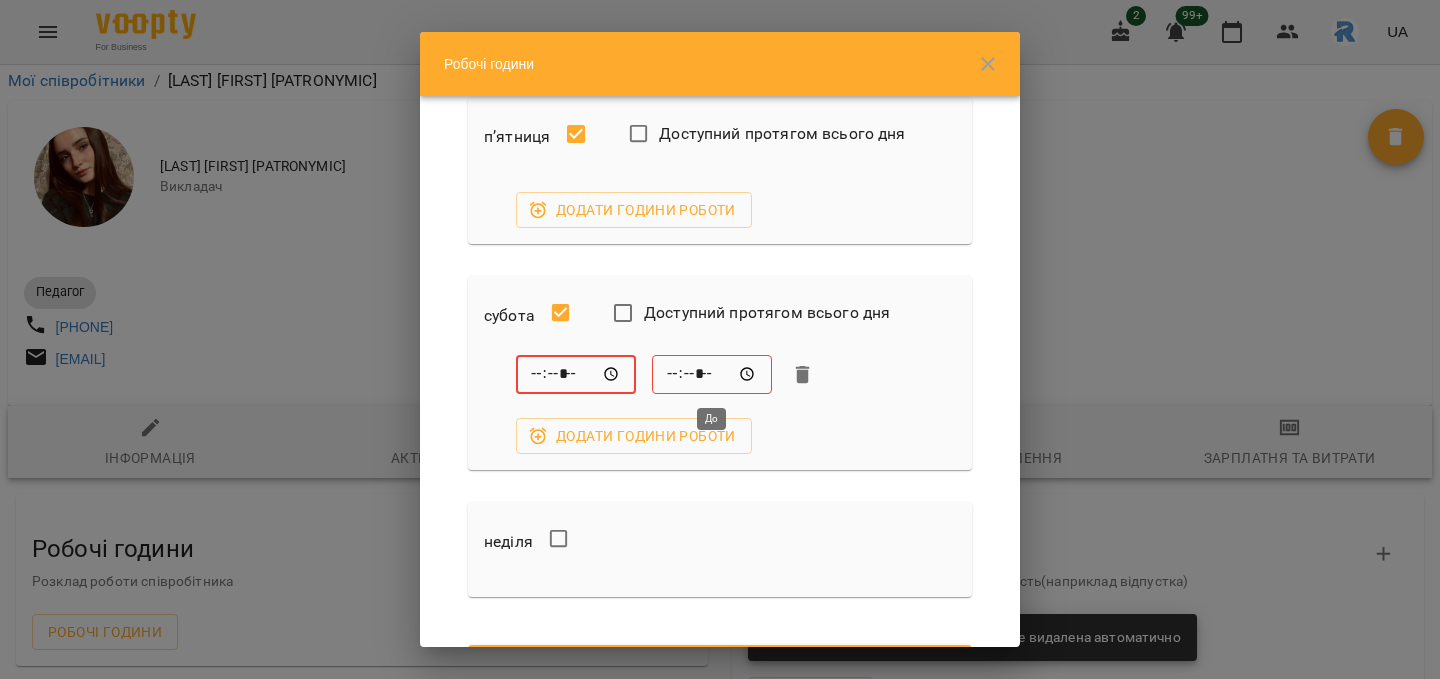 click on "*****" at bounding box center (712, 375) 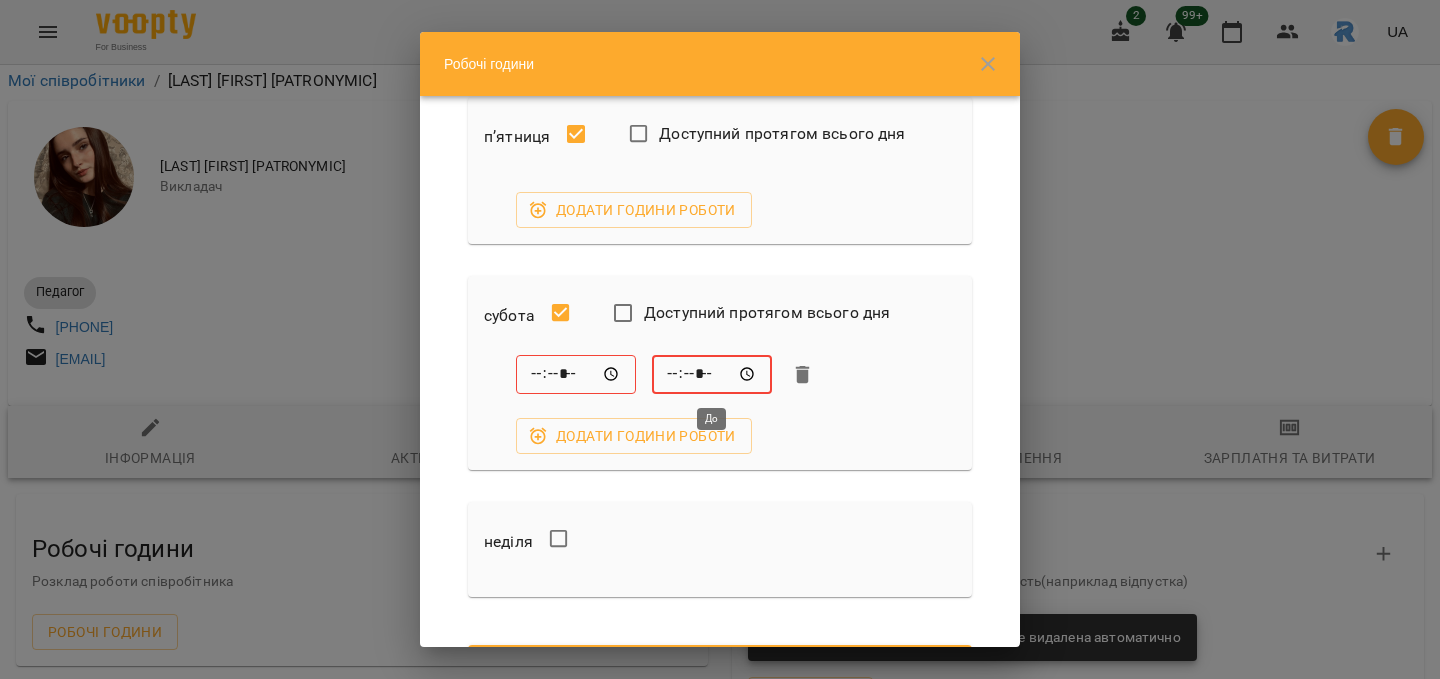 type on "*****" 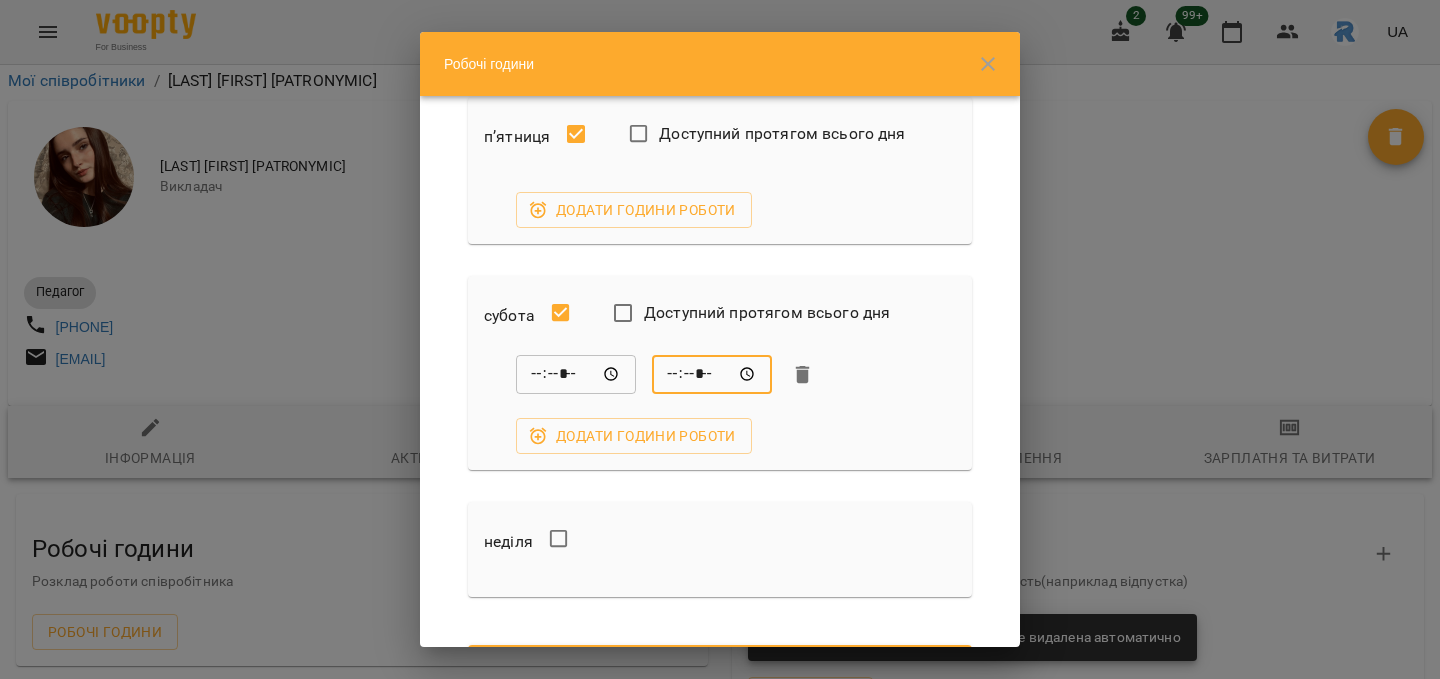 scroll, scrollTop: 946, scrollLeft: 0, axis: vertical 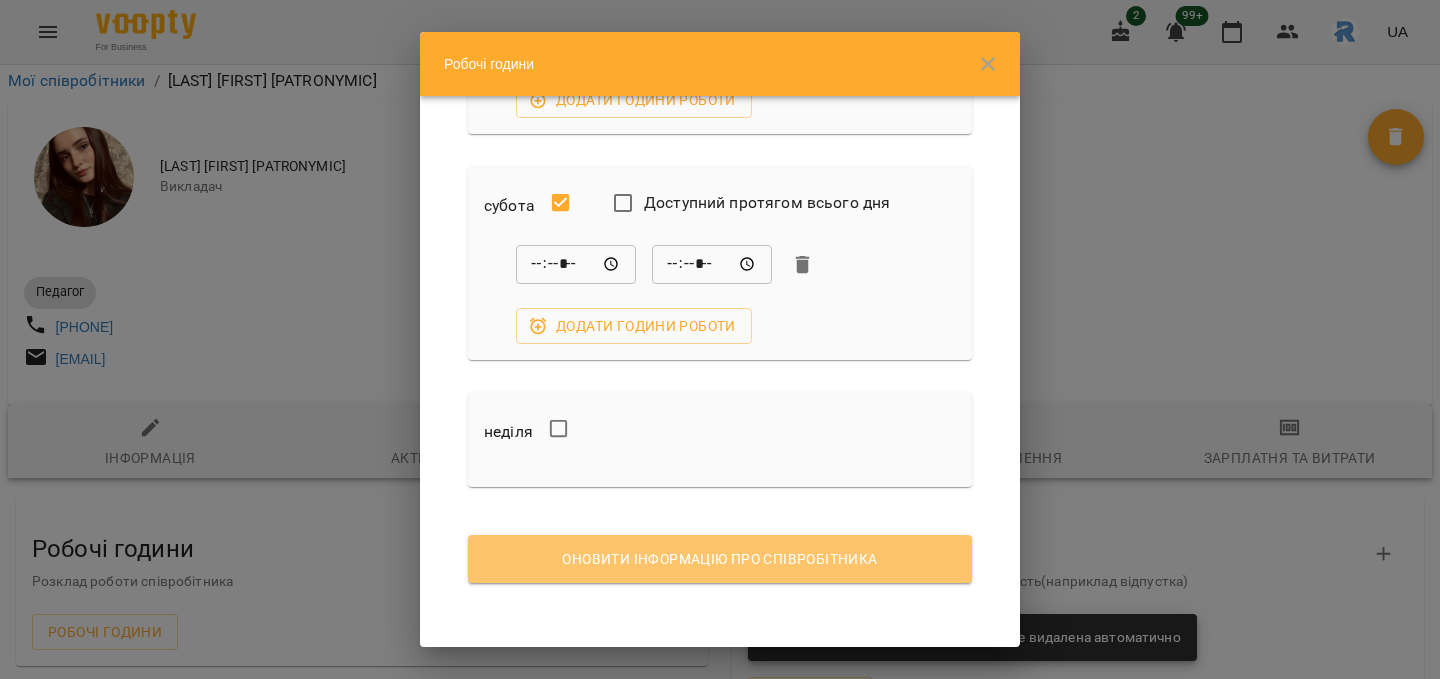 click on "Оновити інформацію про співробітника" at bounding box center (720, 559) 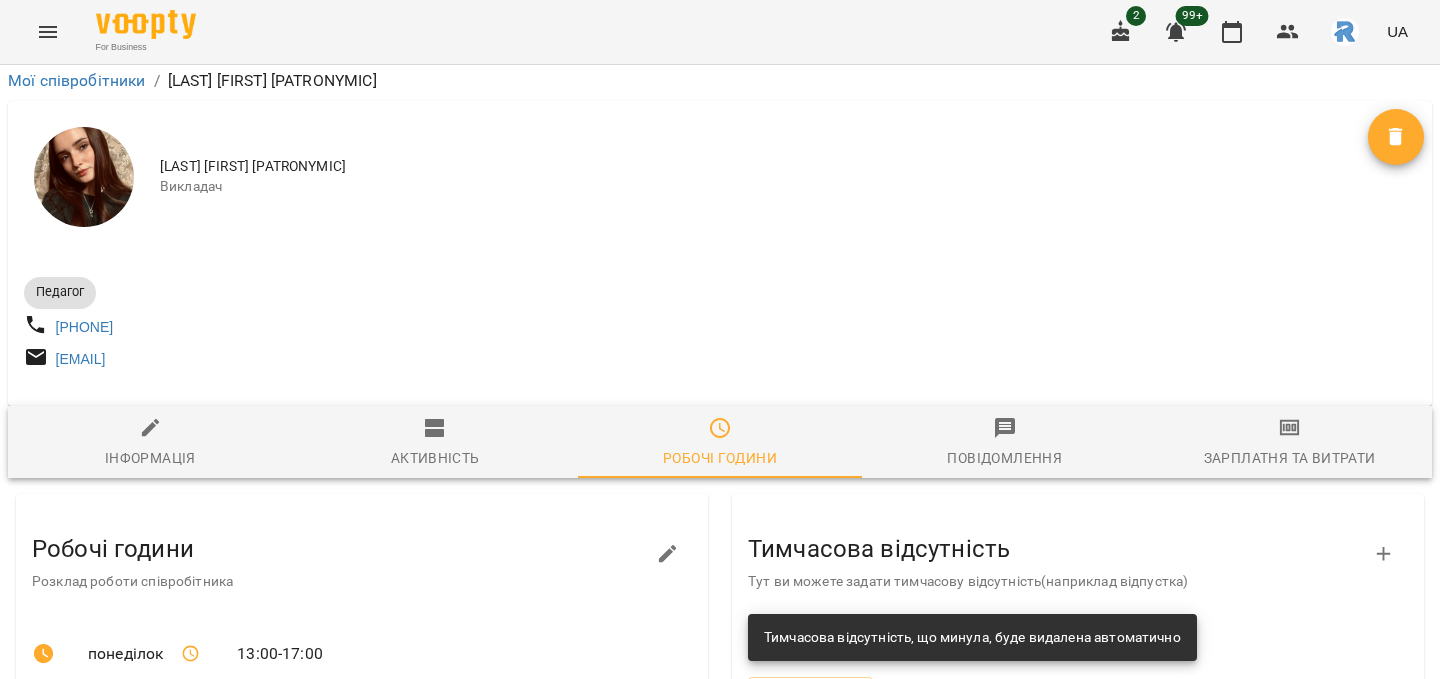 scroll, scrollTop: 0, scrollLeft: 0, axis: both 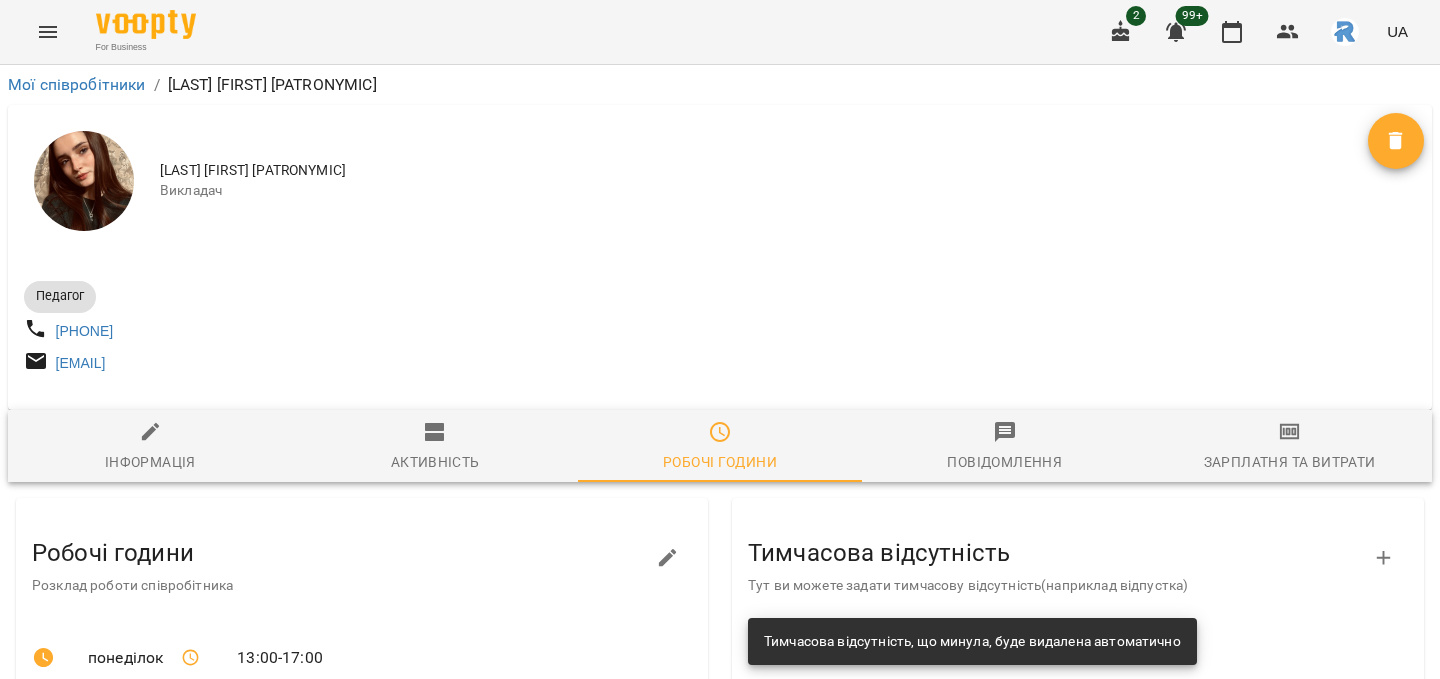 drag, startPoint x: 163, startPoint y: 169, endPoint x: 366, endPoint y: 162, distance: 203.12065 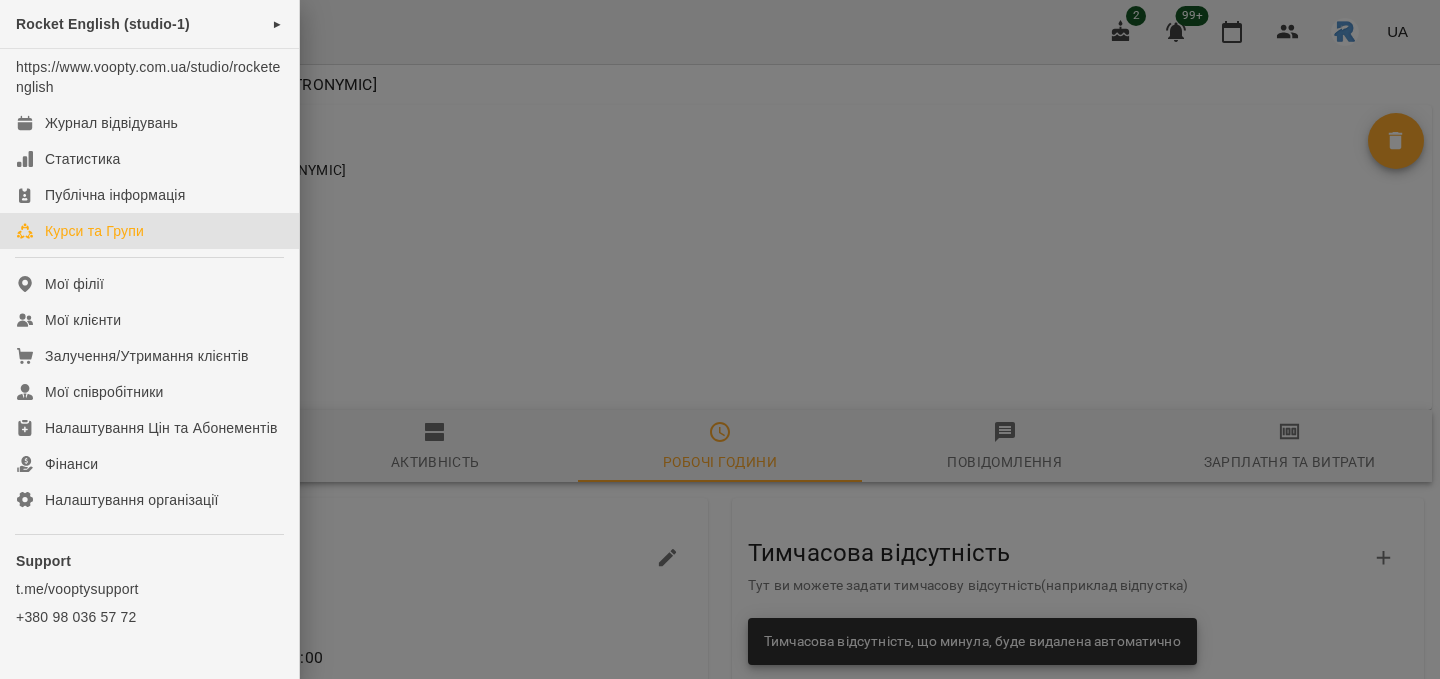 click on "Курси та Групи" at bounding box center (94, 231) 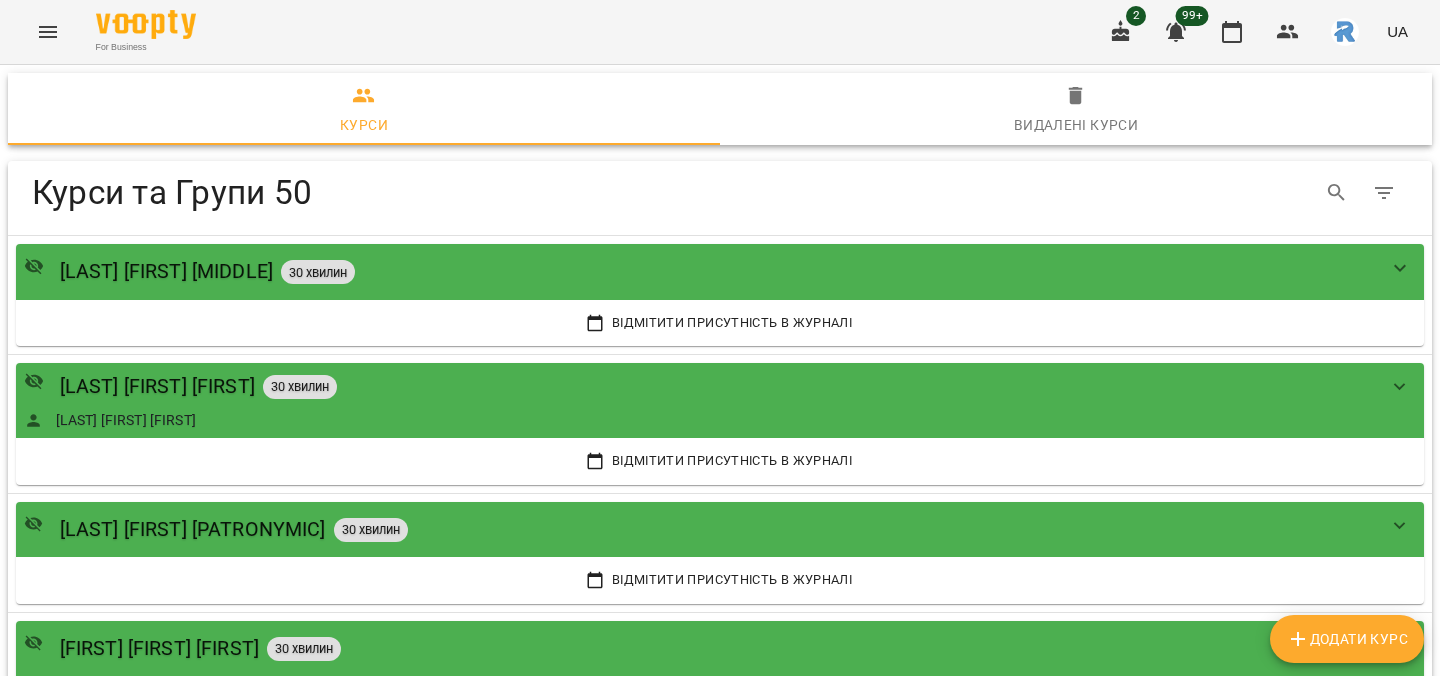 click on "Додати Курс" at bounding box center [1347, 639] 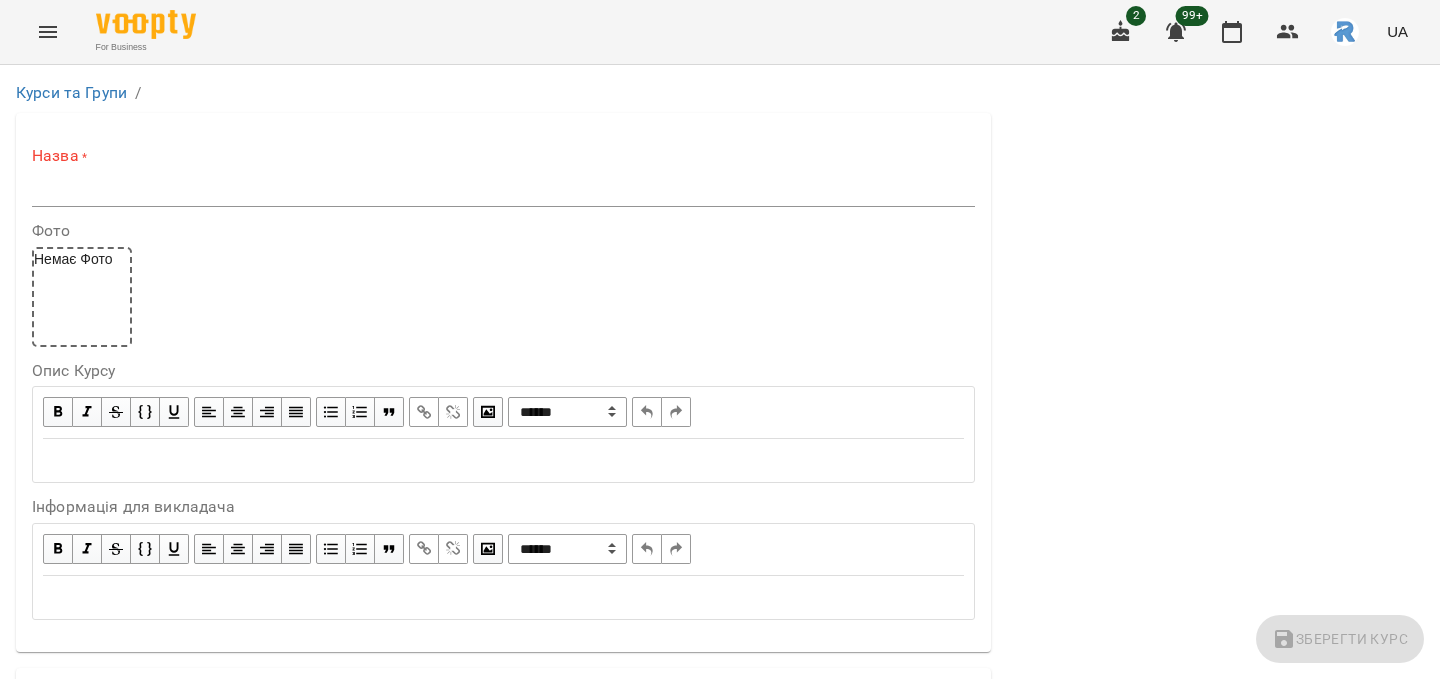 click at bounding box center [503, 191] 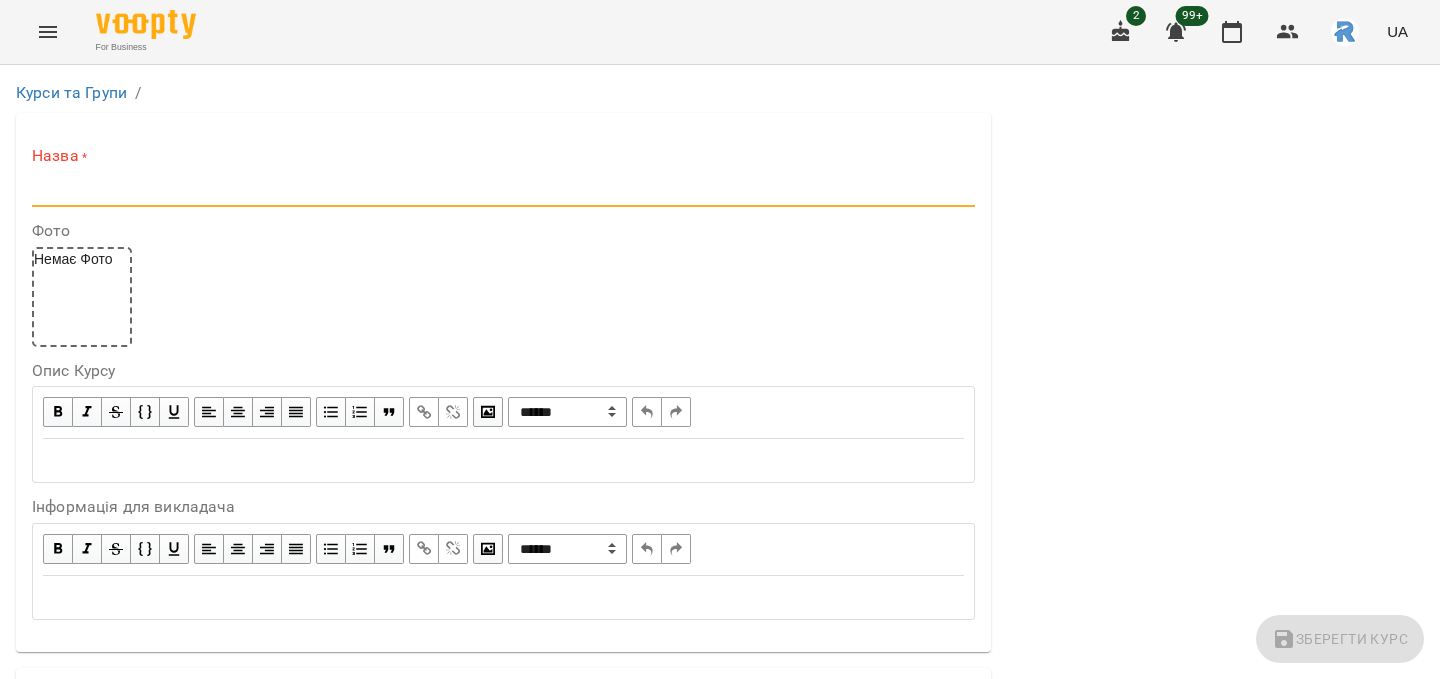 paste on "**********" 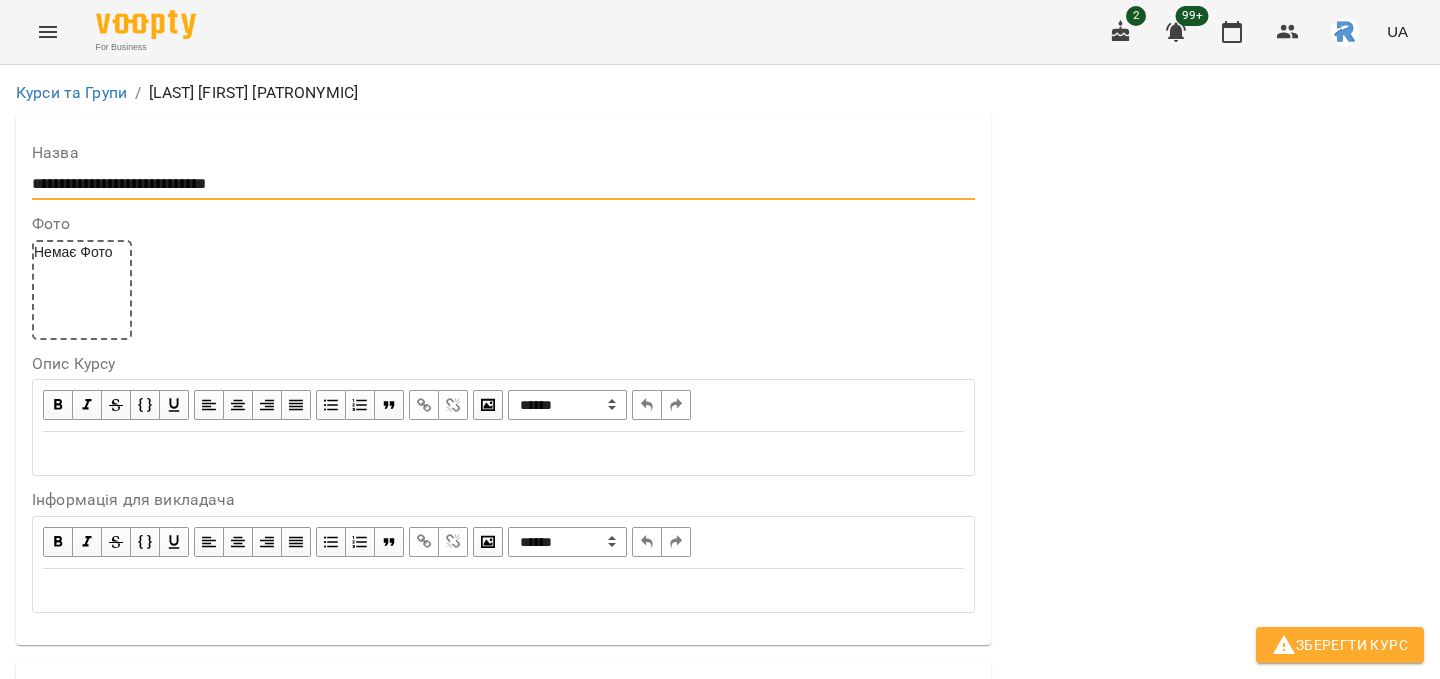 scroll, scrollTop: 453, scrollLeft: 0, axis: vertical 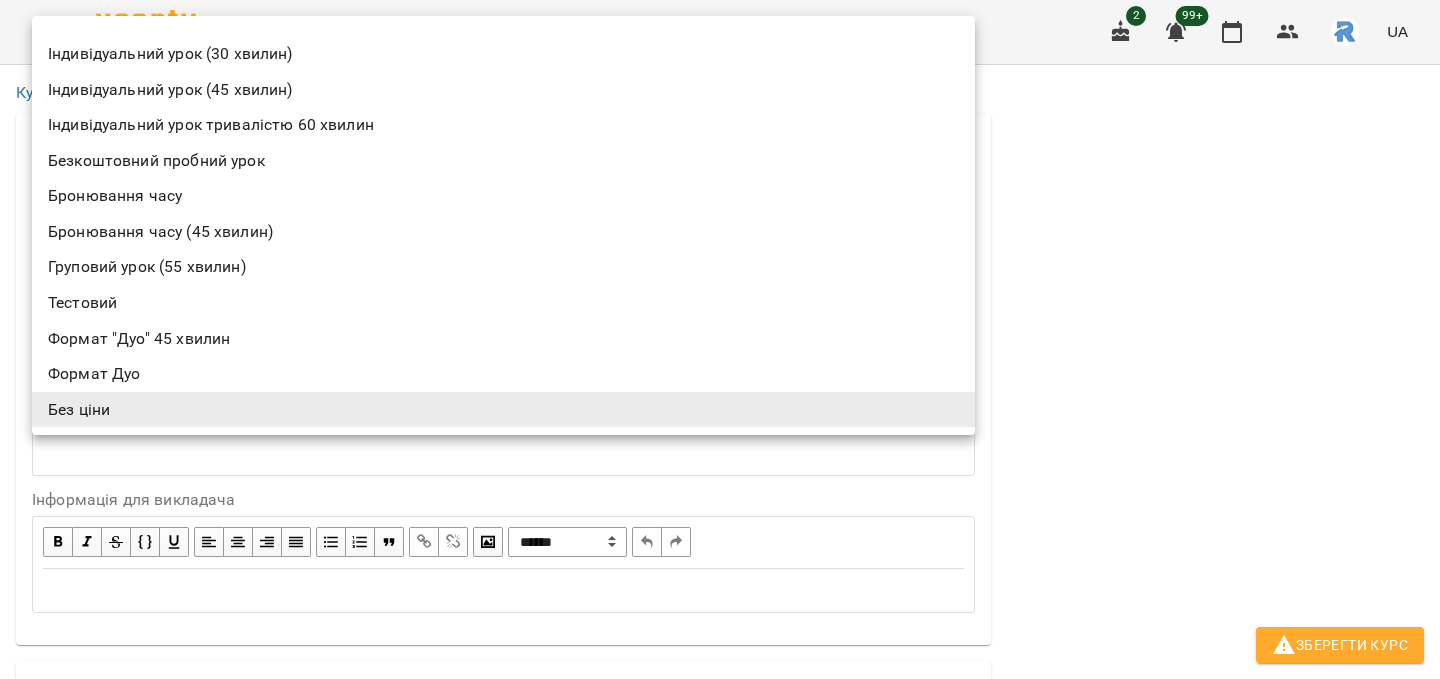 click on "Індивідуальний урок (30 хвилин)" at bounding box center [503, 54] 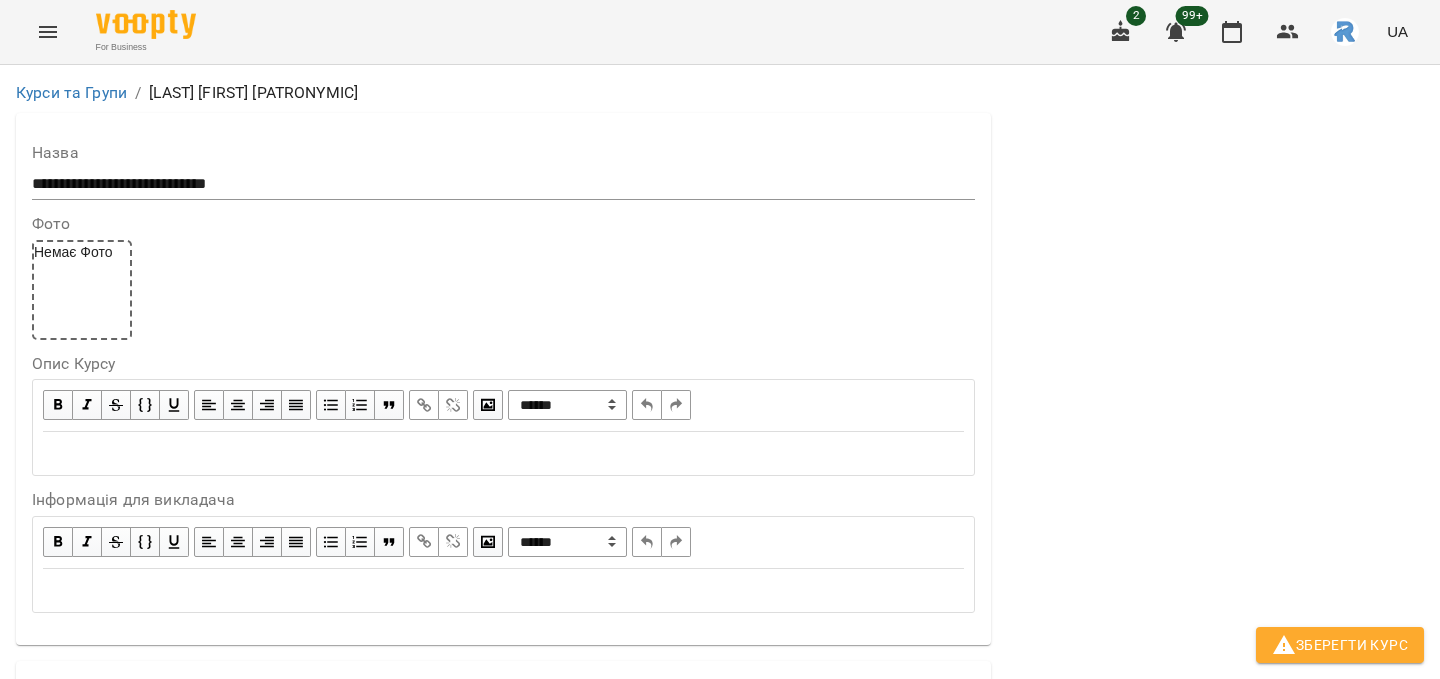 click on "**********" at bounding box center (720, 1156) 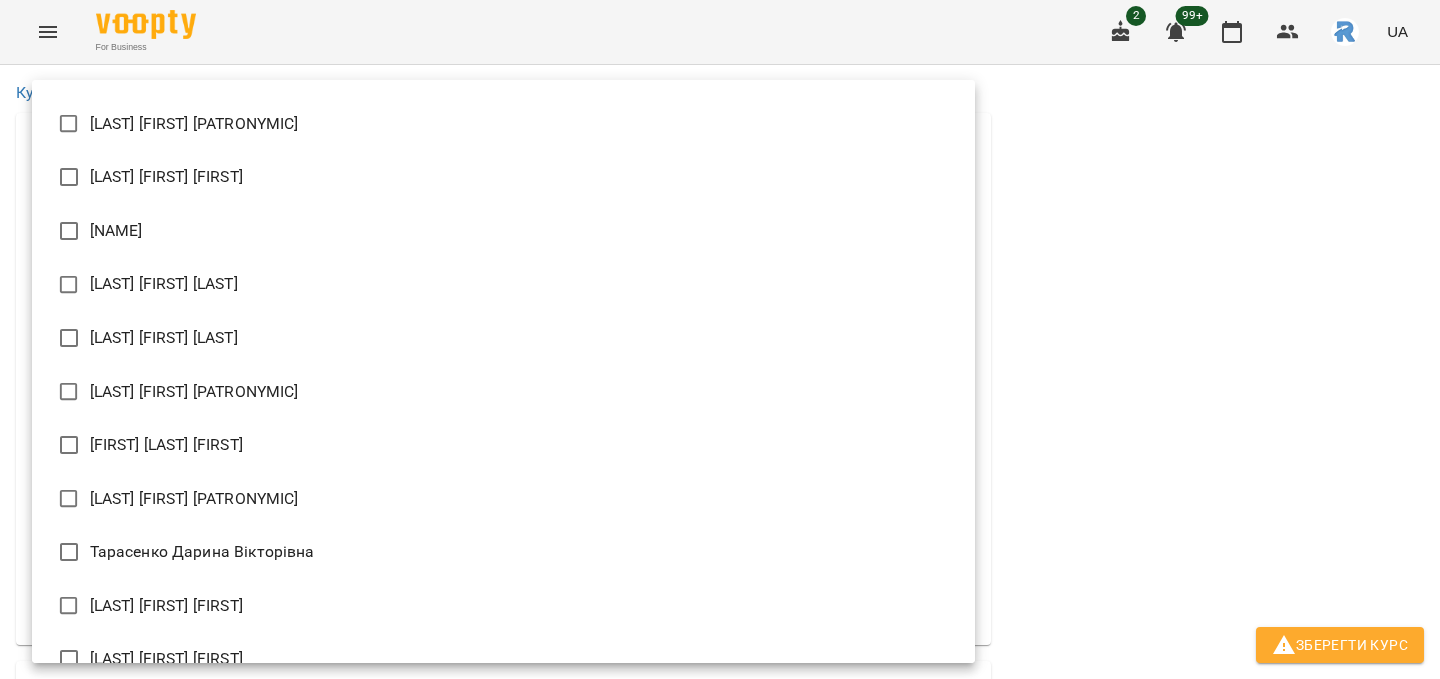 scroll, scrollTop: 249, scrollLeft: 0, axis: vertical 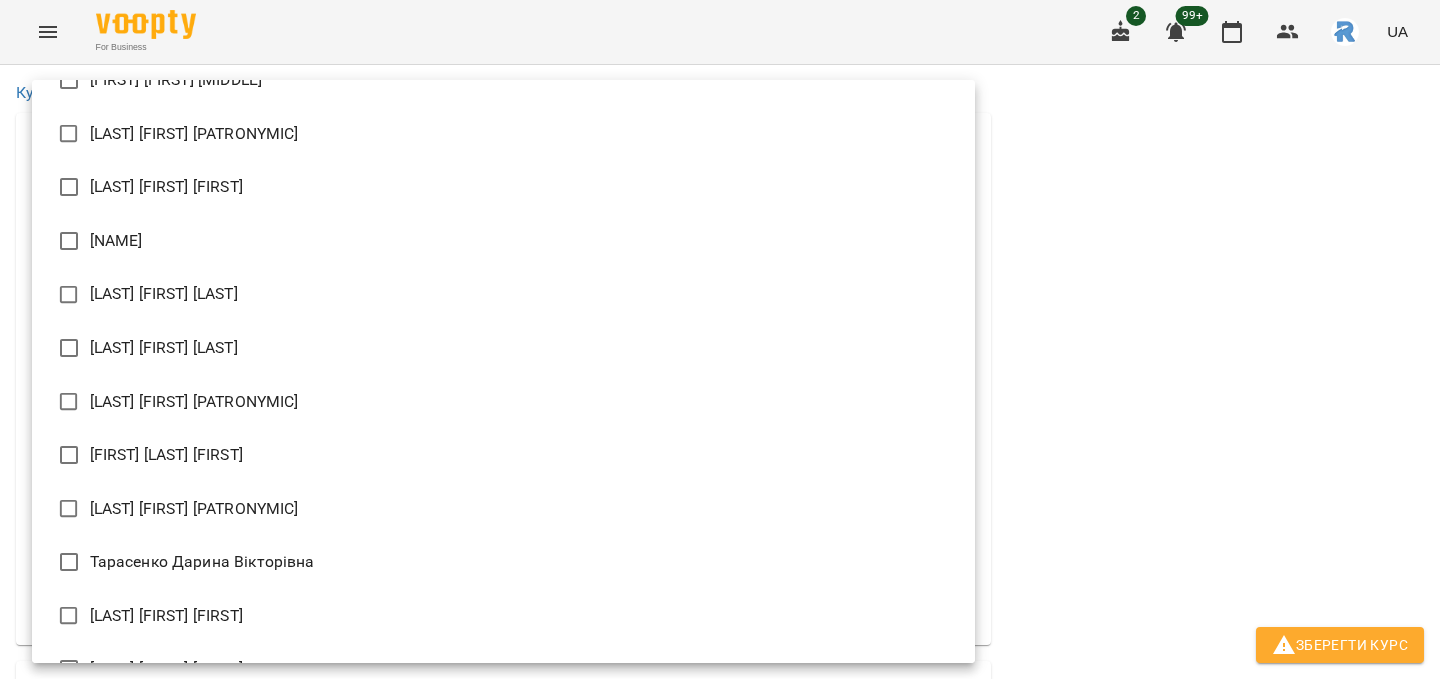 type on "**********" 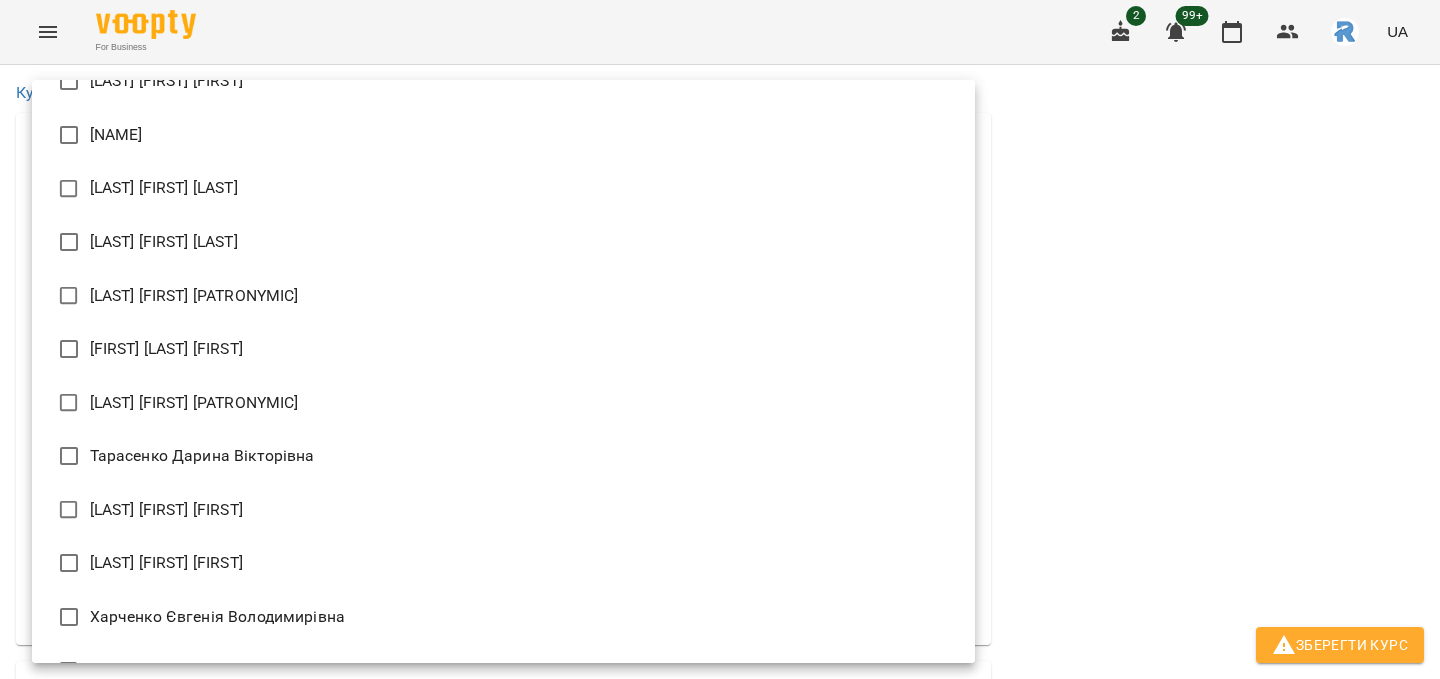 scroll, scrollTop: 345, scrollLeft: 0, axis: vertical 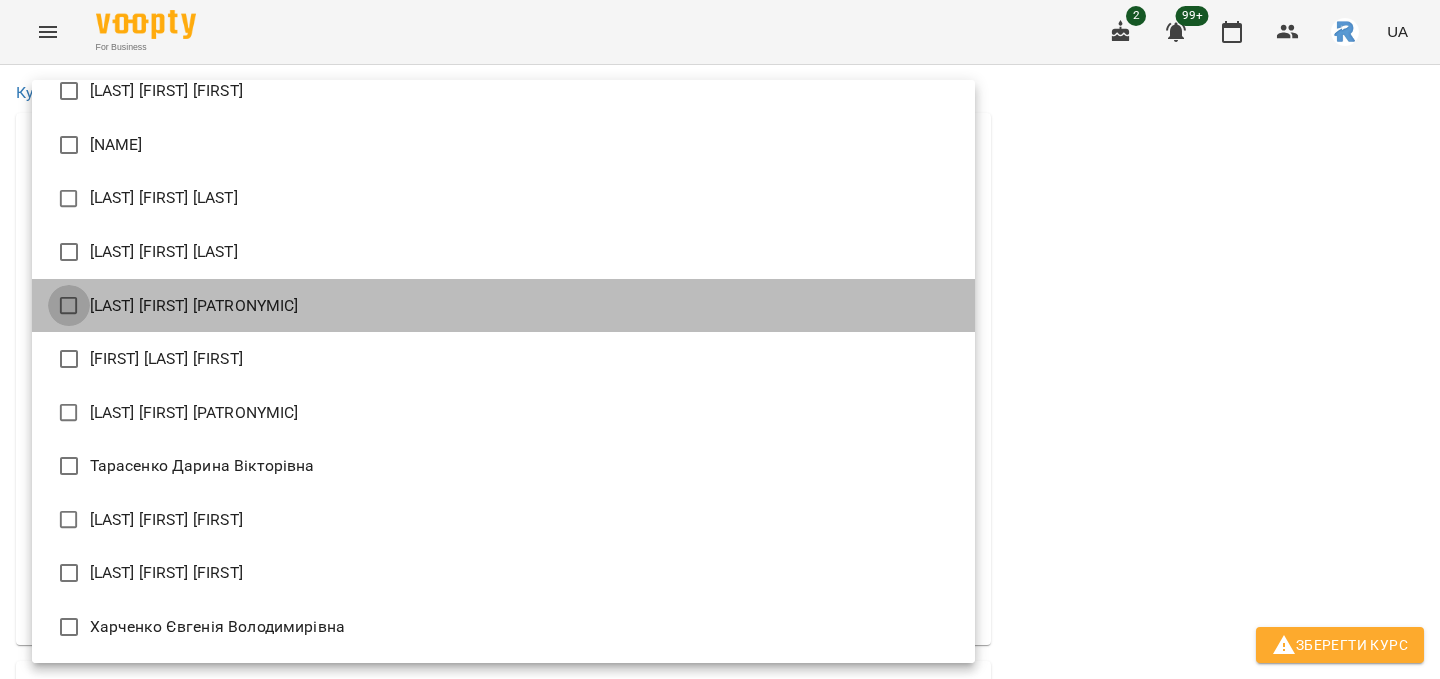 type on "**********" 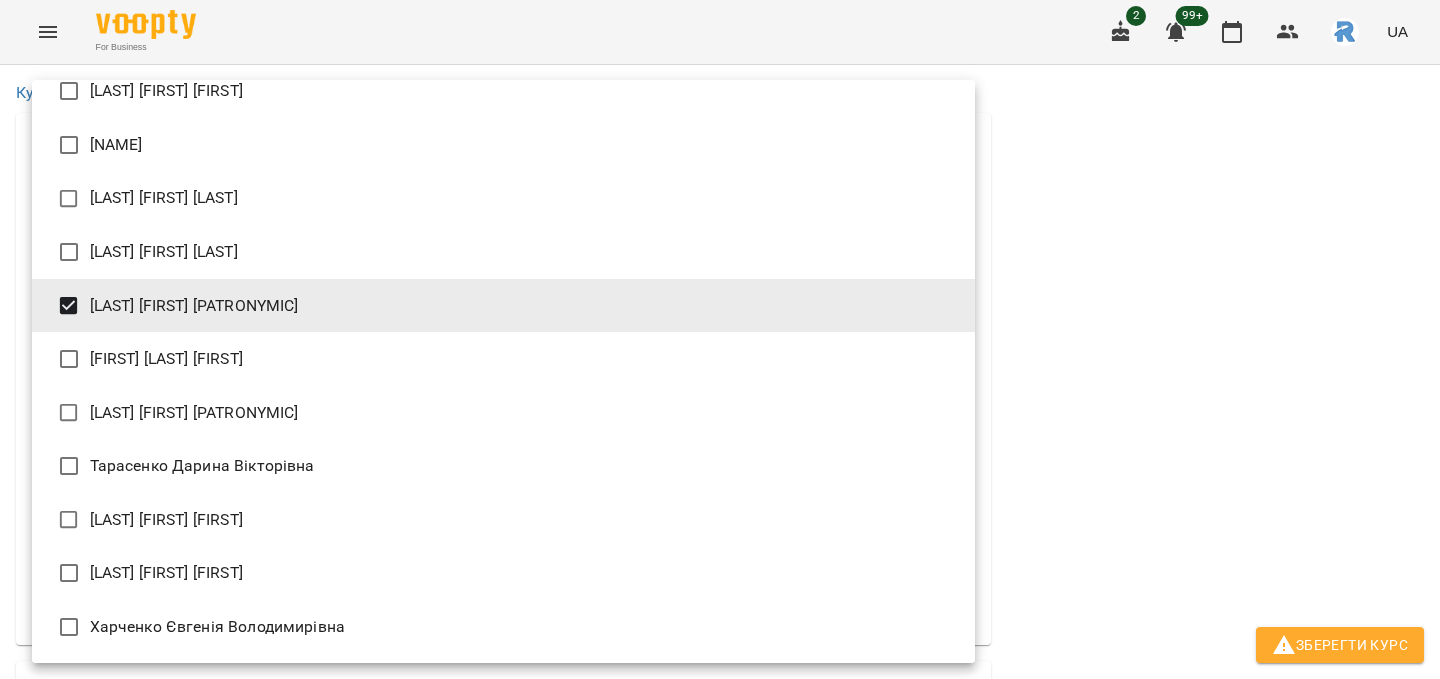 click at bounding box center [720, 339] 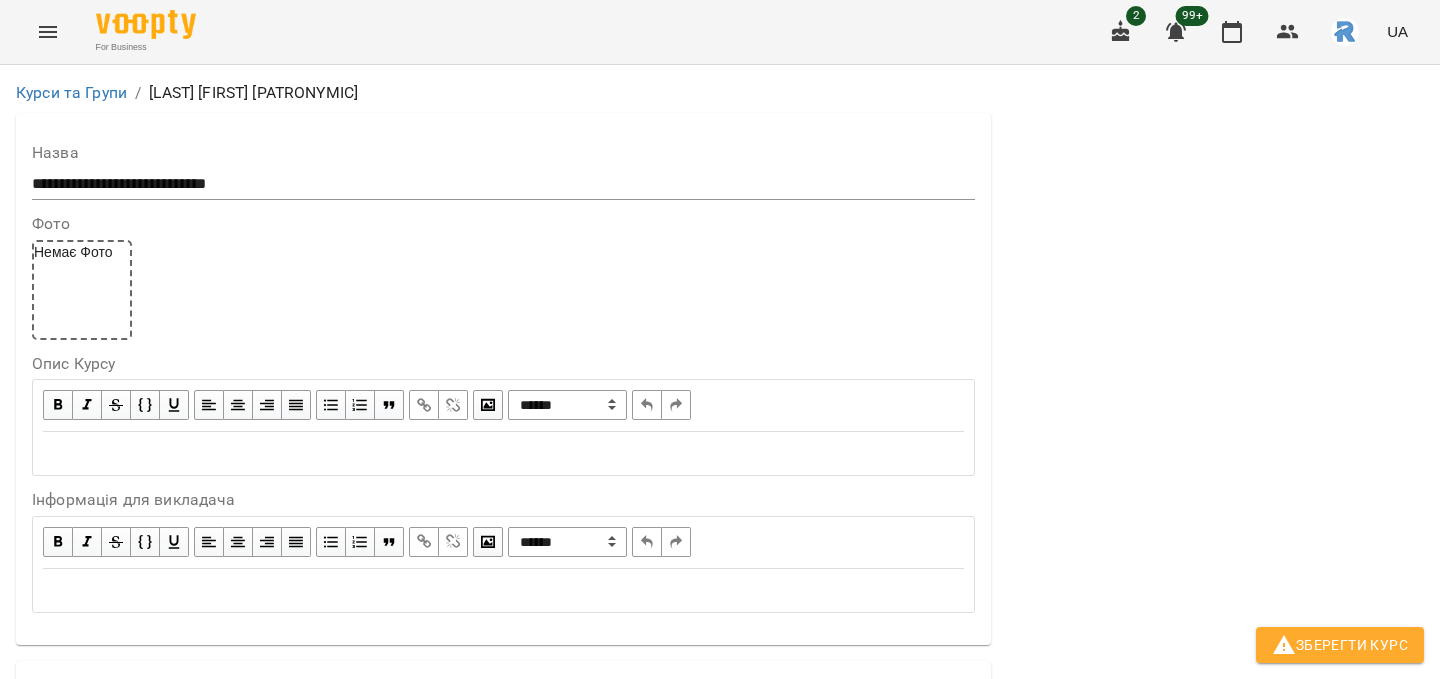 scroll, scrollTop: 966, scrollLeft: 0, axis: vertical 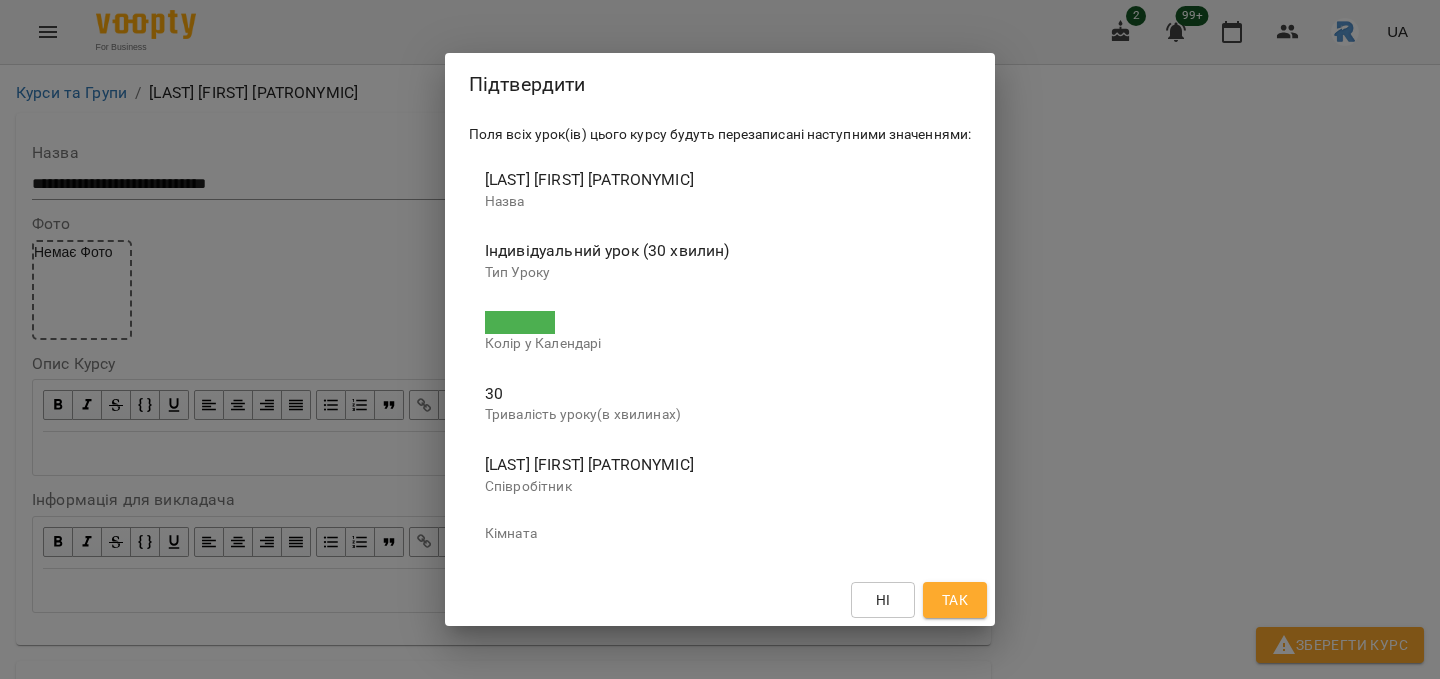 click on "Так" at bounding box center (955, 600) 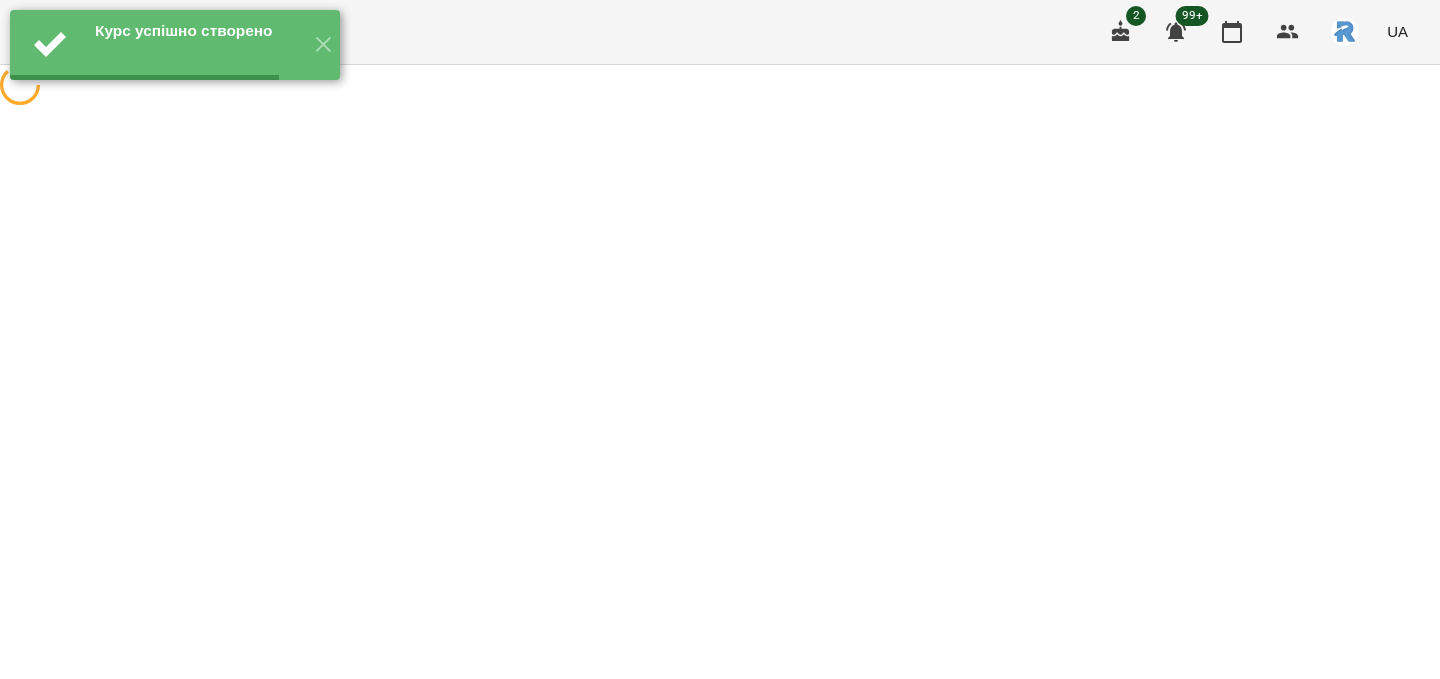 scroll, scrollTop: 0, scrollLeft: 0, axis: both 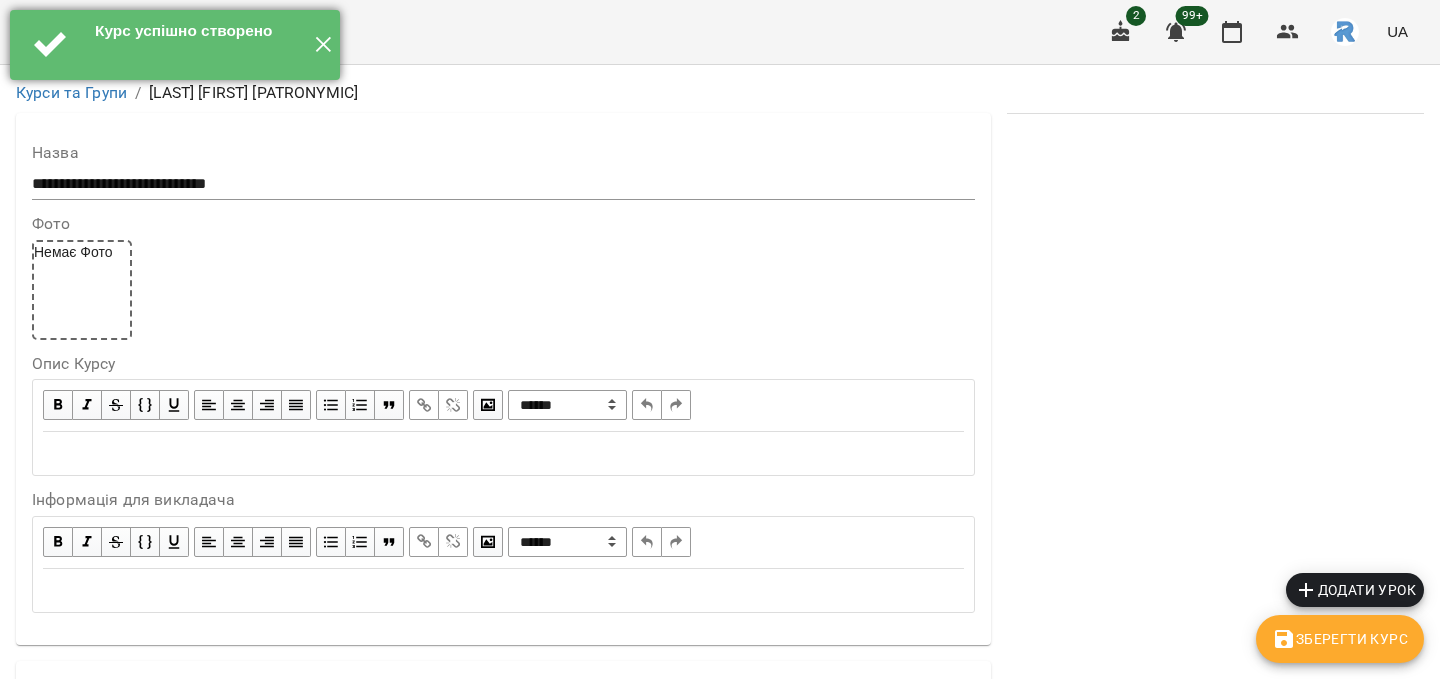 click on "✕" at bounding box center [323, 45] 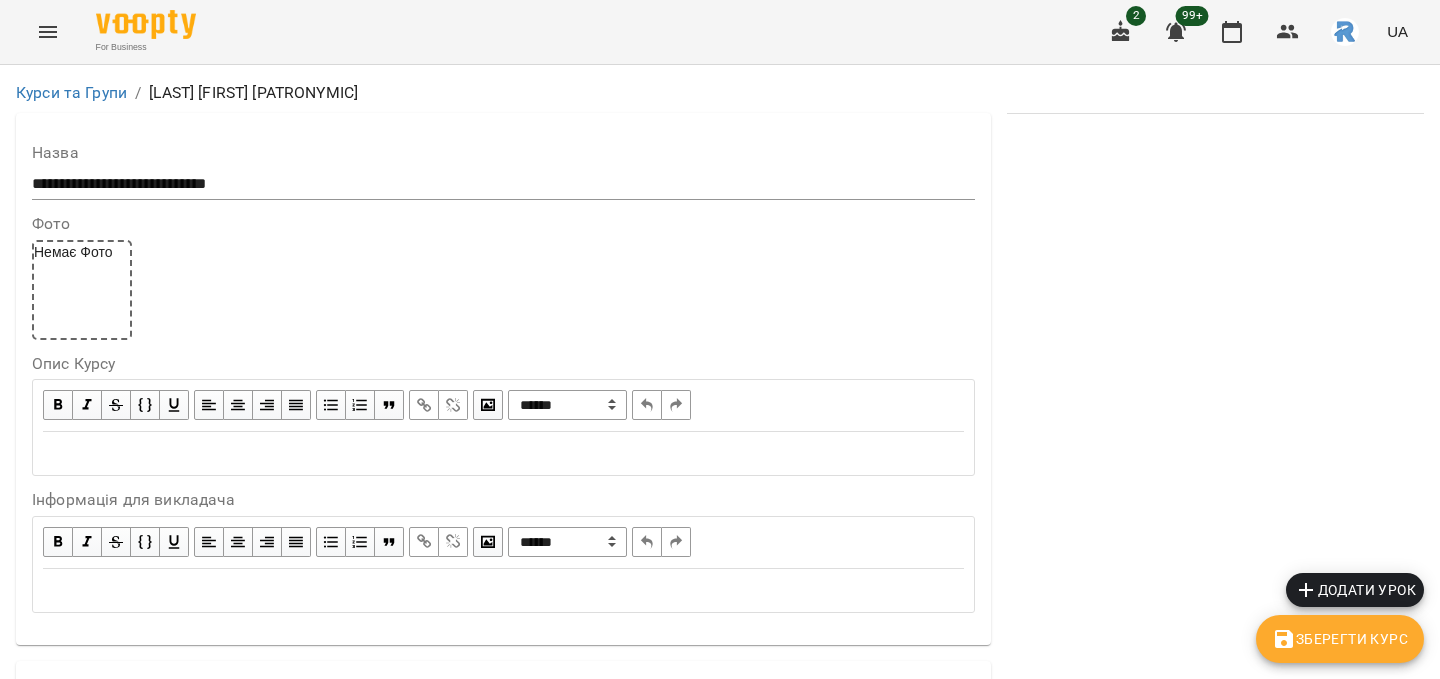 click 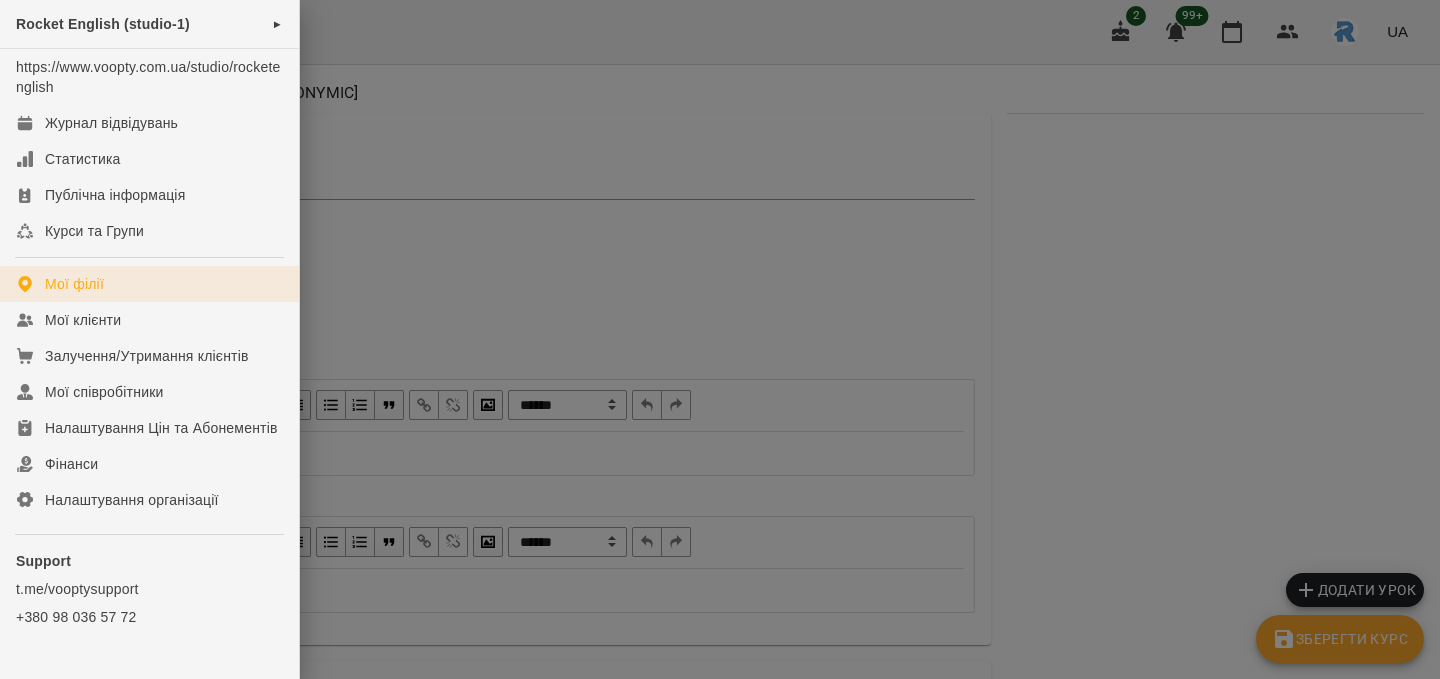 click on "Мої філії" at bounding box center [149, 284] 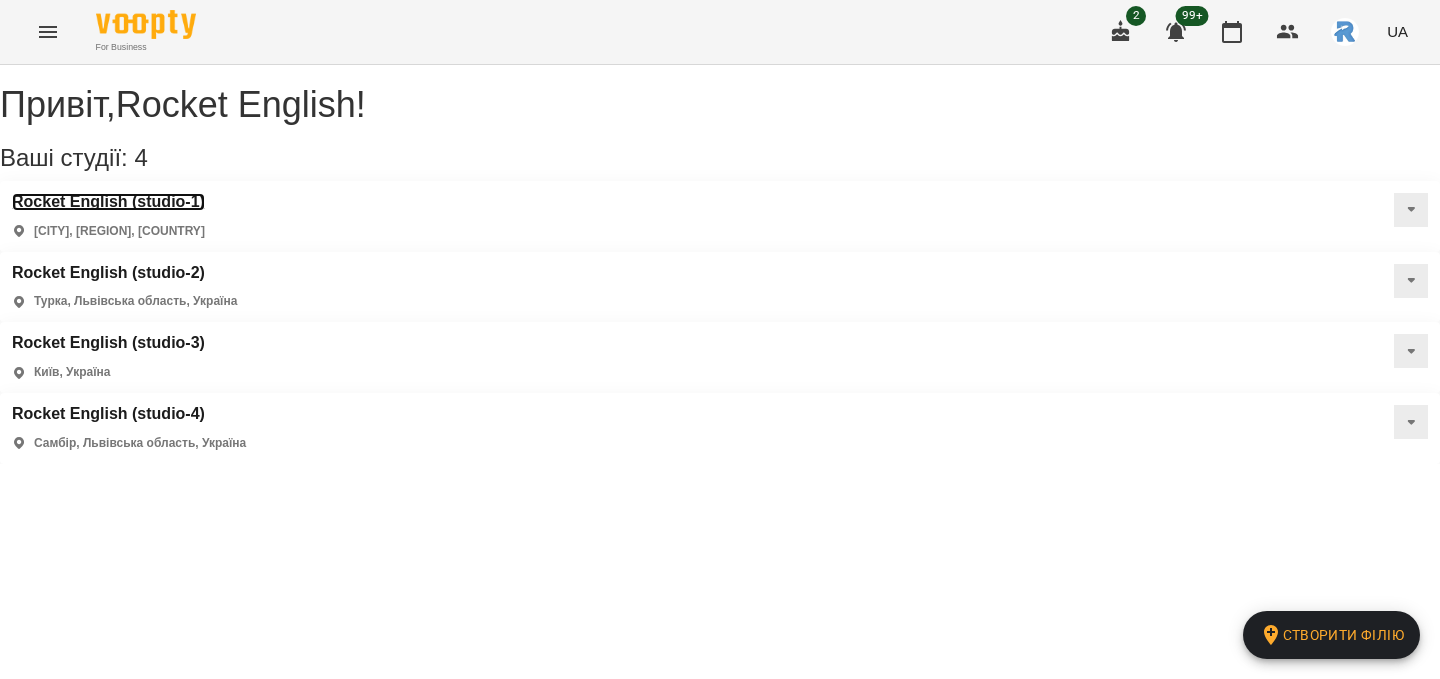 click on "Rocket English (studio-1)" at bounding box center (108, 202) 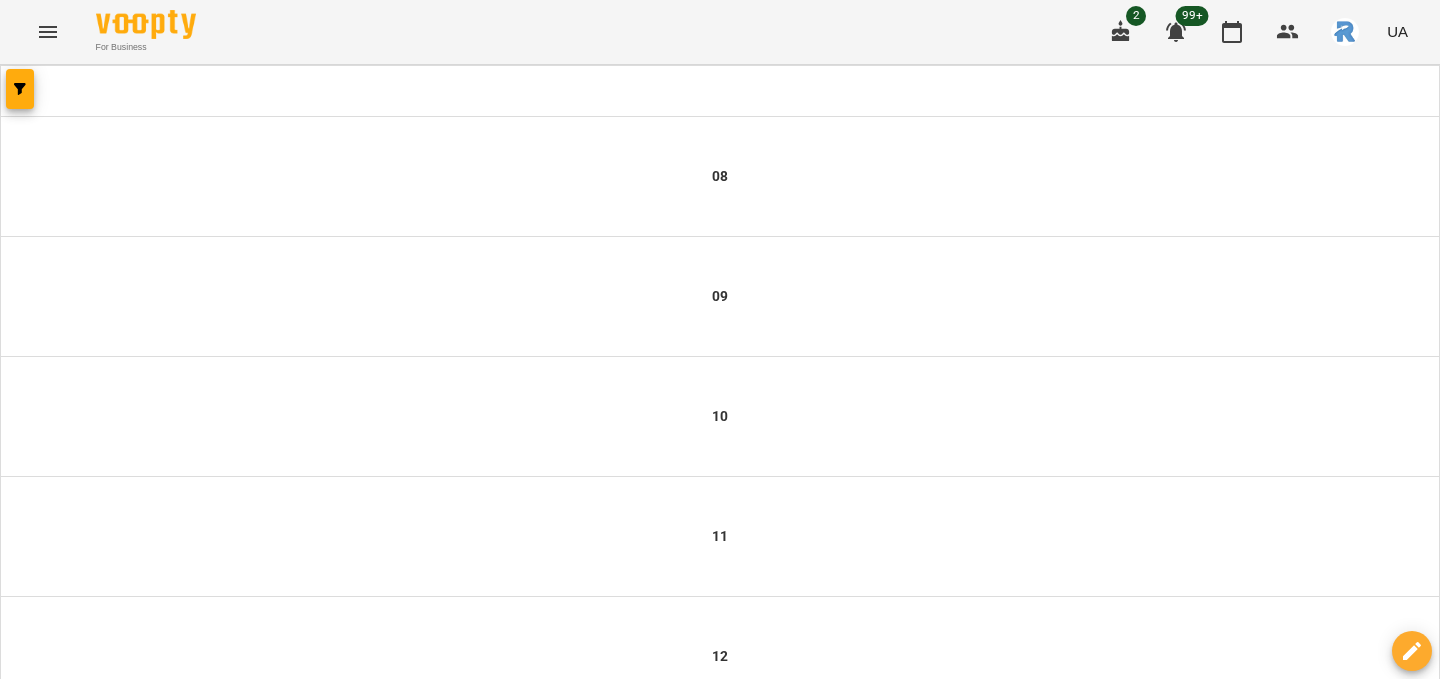 click on "For Business 2 99+ UA" at bounding box center [720, 32] 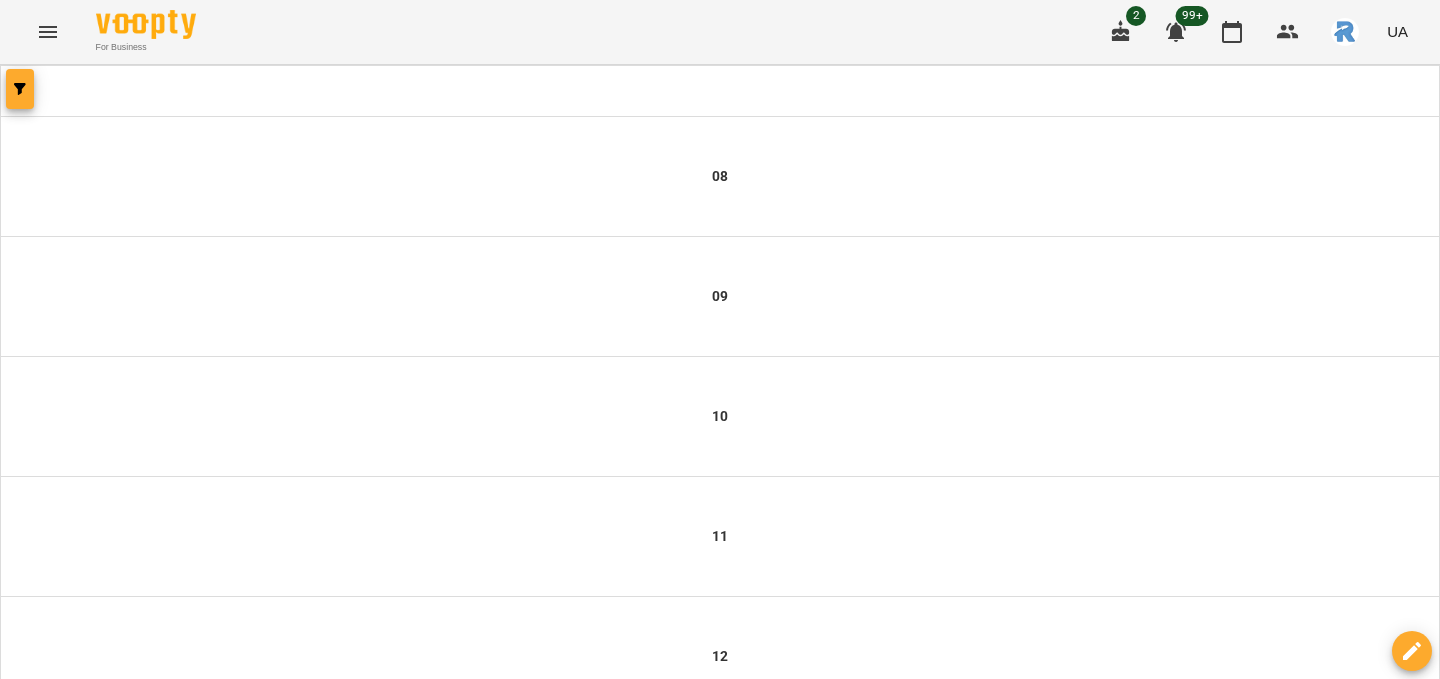click at bounding box center [20, 89] 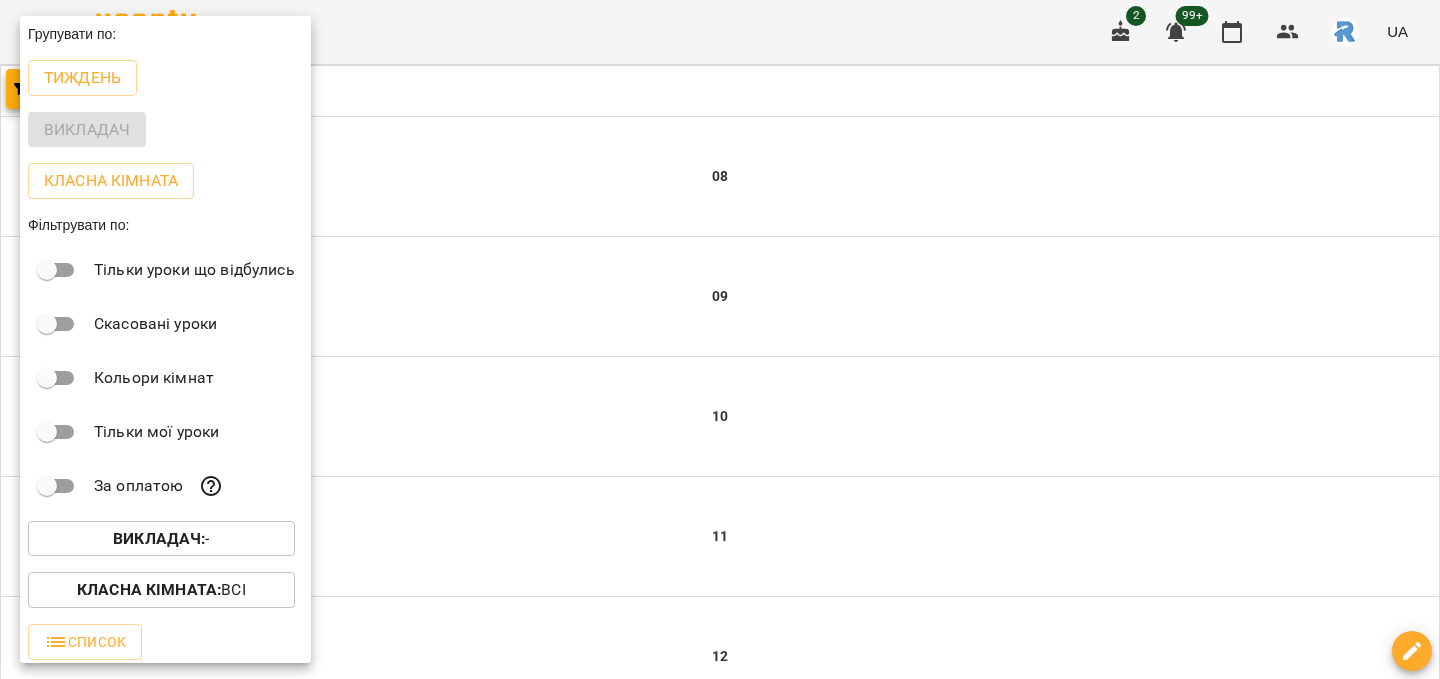 click on "Викладач :  -" at bounding box center (161, 539) 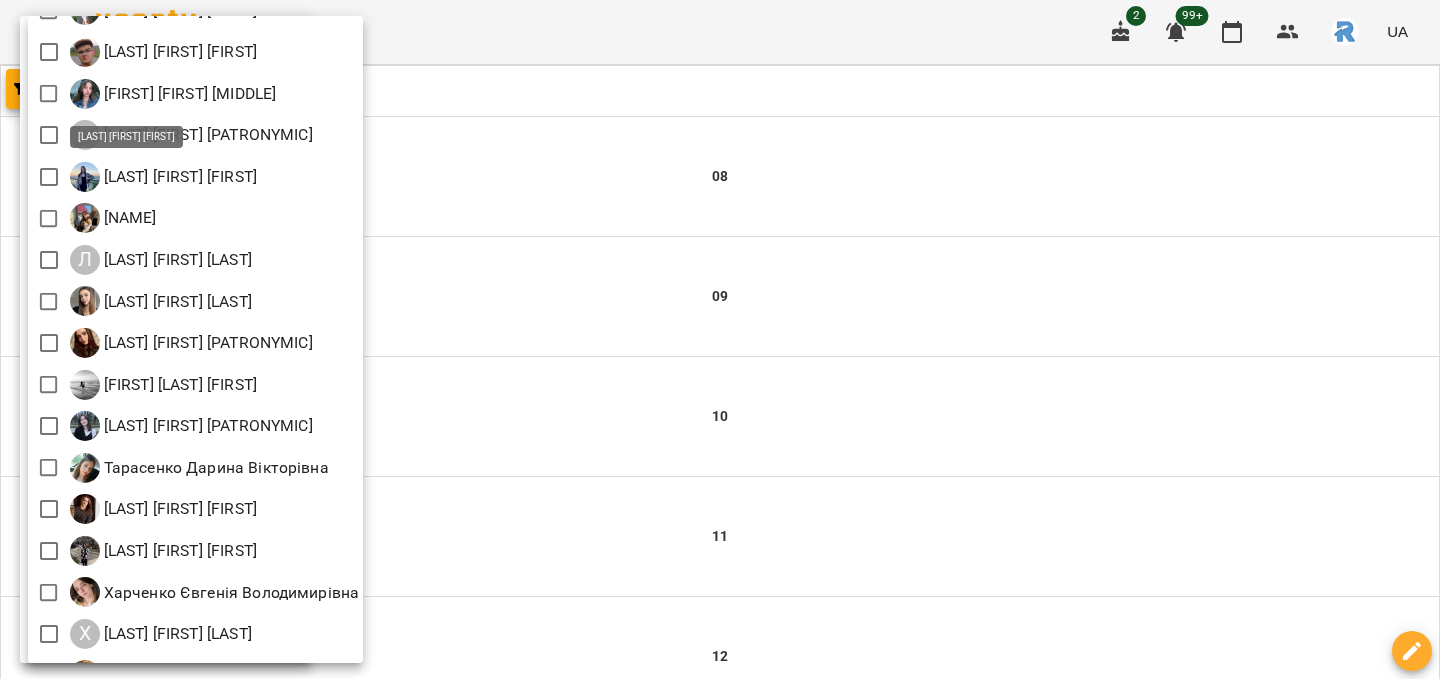 scroll, scrollTop: 158, scrollLeft: 0, axis: vertical 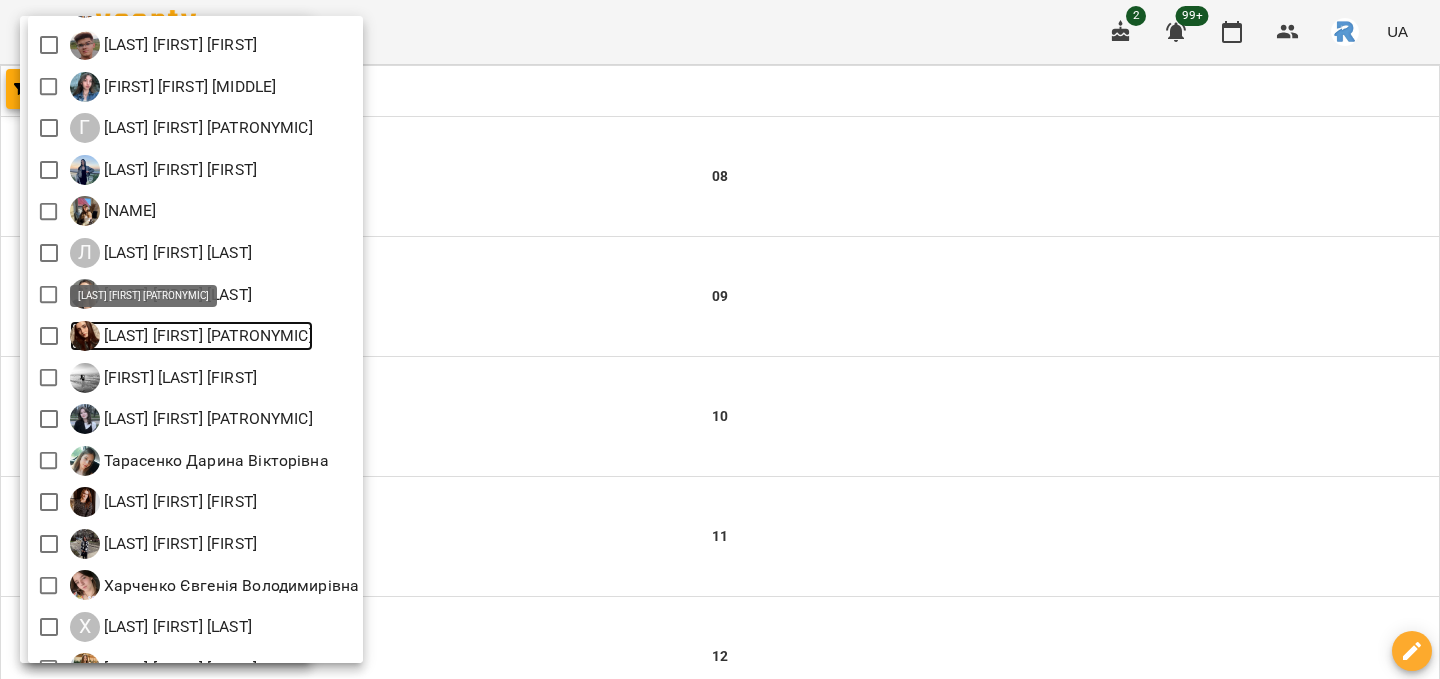 click on "[LAST] [FIRST] [PATRONYMIC]" at bounding box center [206, 336] 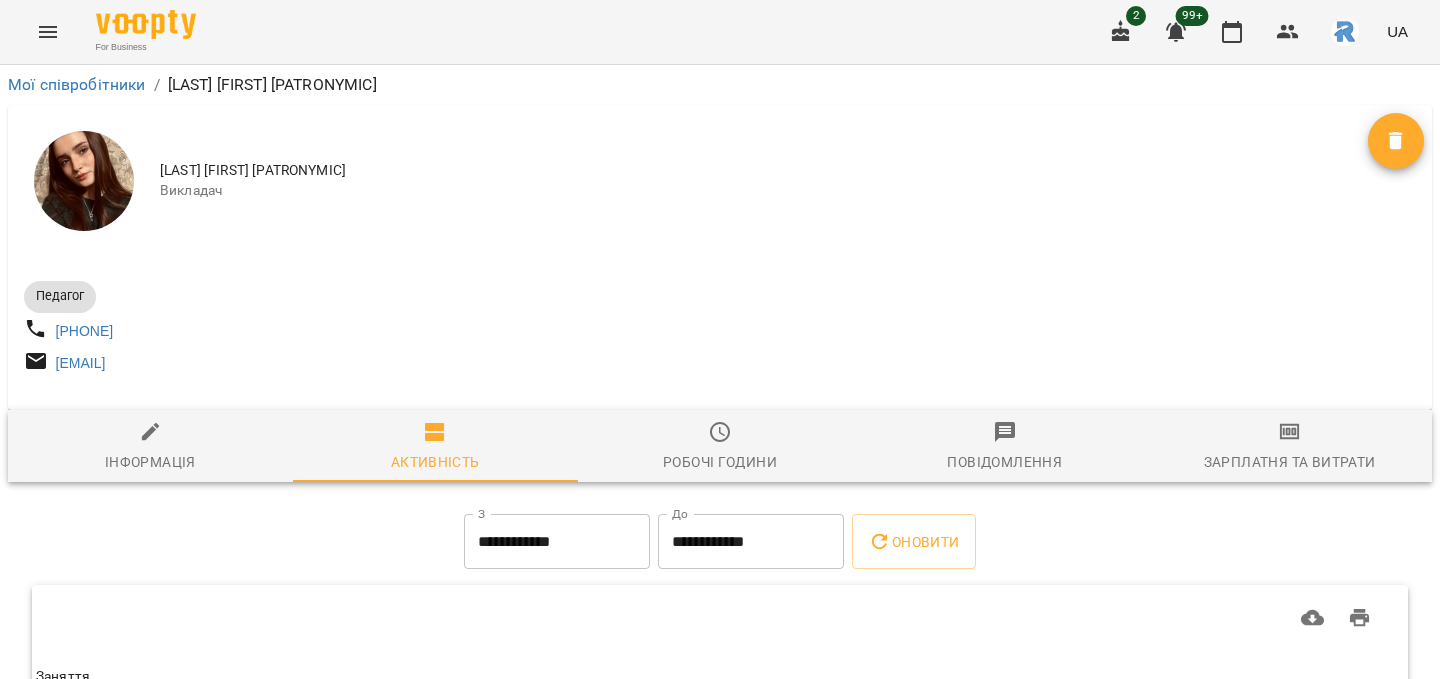 drag, startPoint x: 160, startPoint y: 166, endPoint x: 482, endPoint y: 165, distance: 322.00156 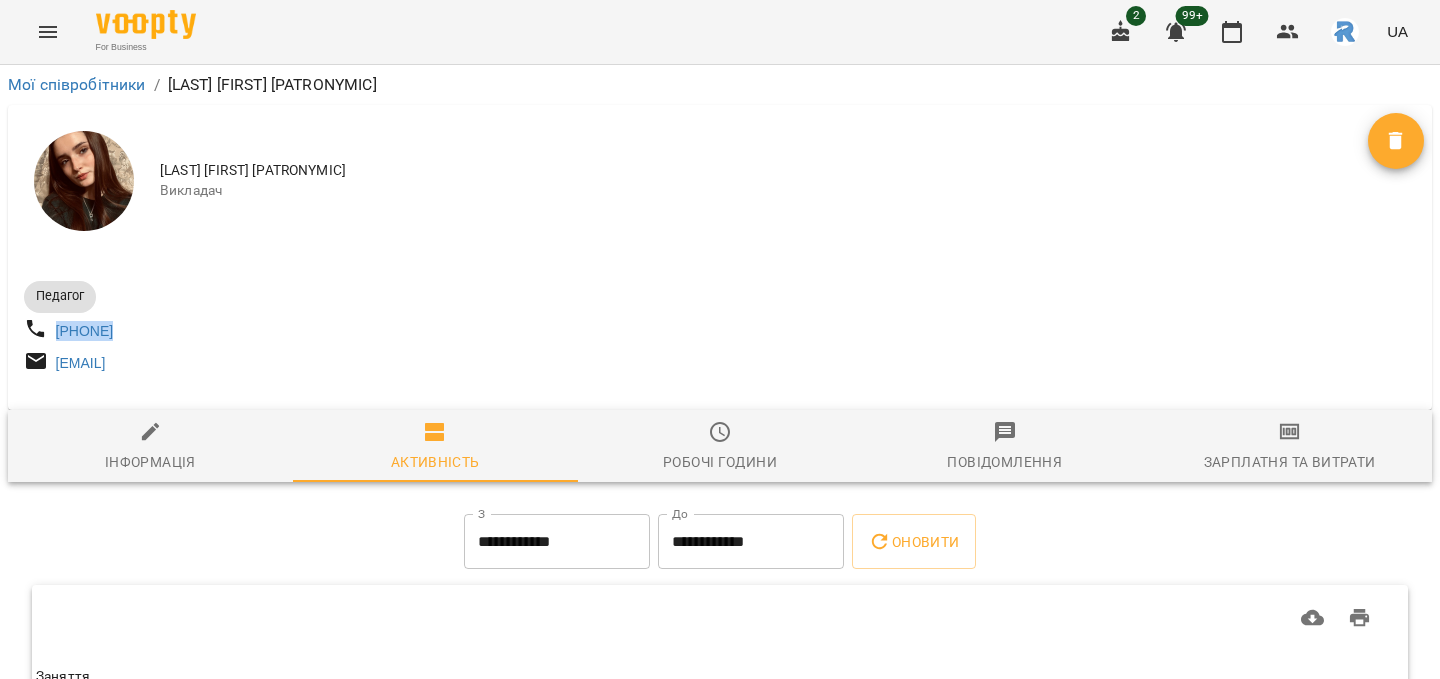 drag, startPoint x: 53, startPoint y: 334, endPoint x: 252, endPoint y: 334, distance: 199 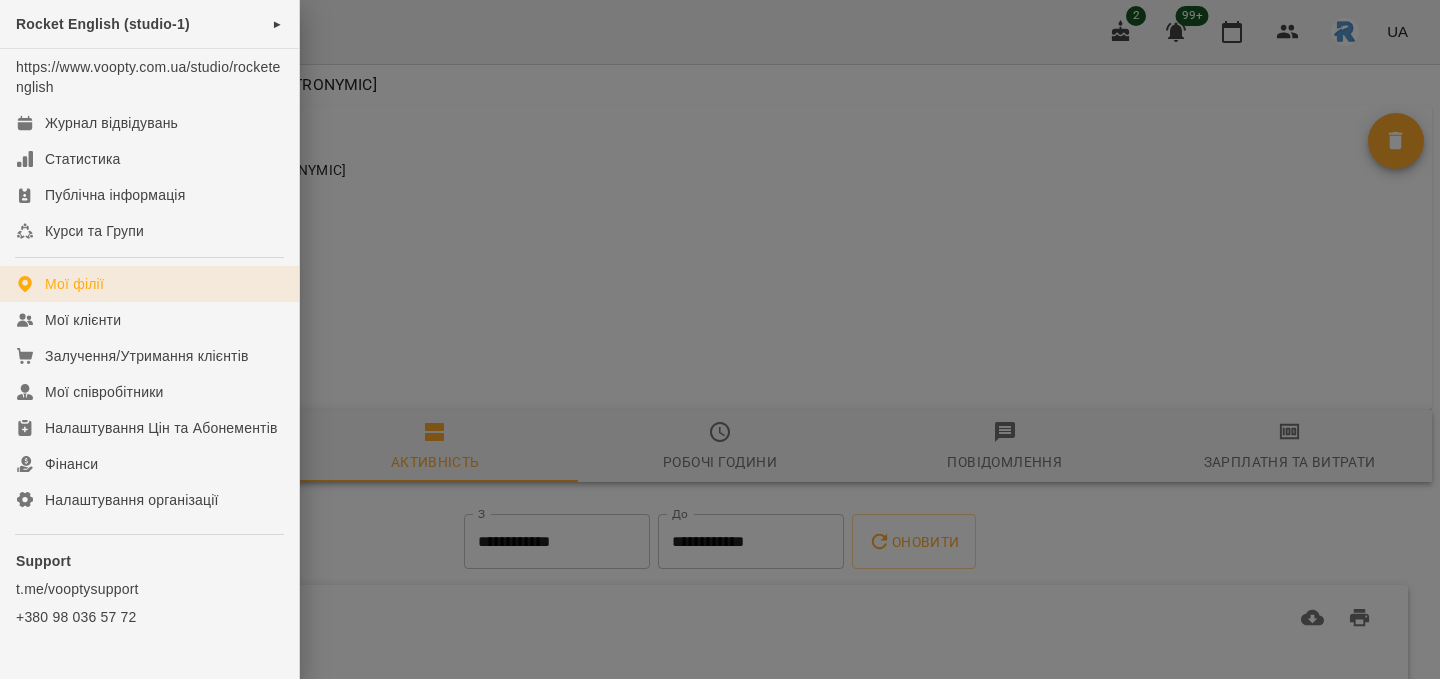 click on "Мої філії" at bounding box center (74, 284) 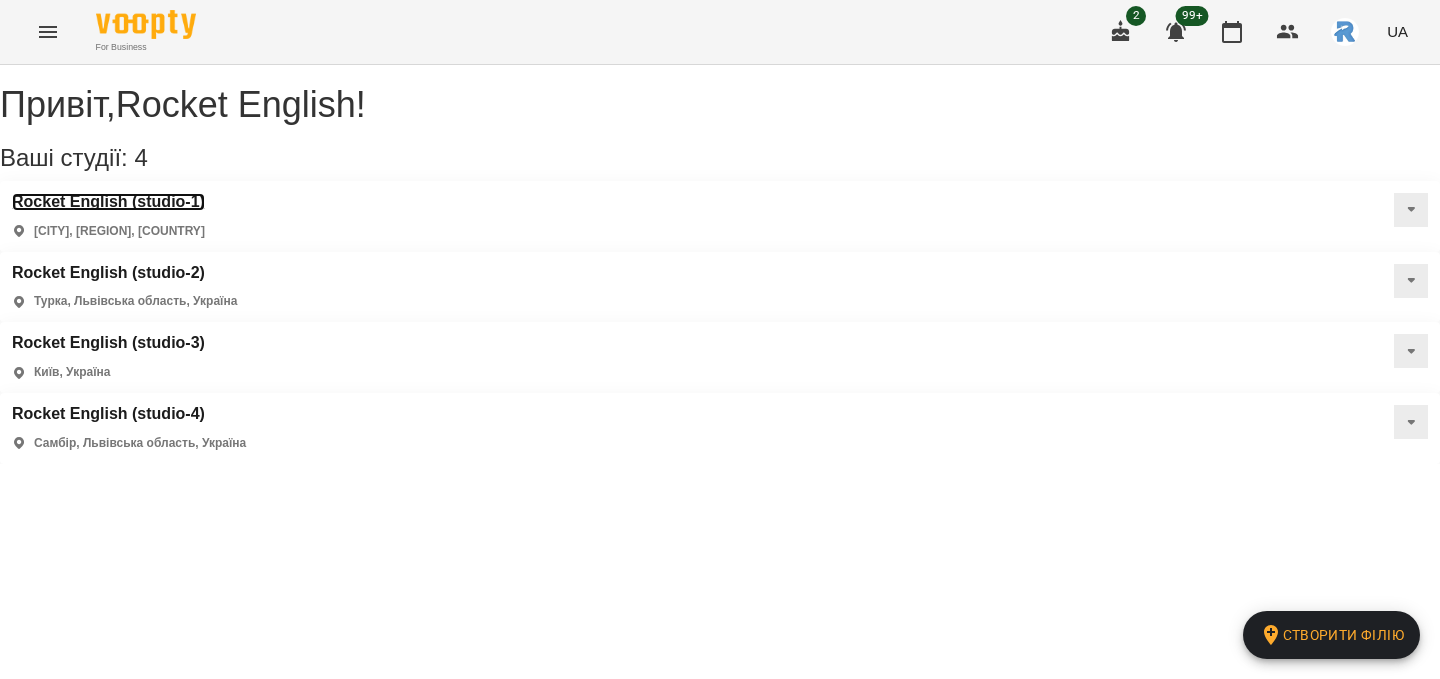 click on "Rocket English (studio-1)" at bounding box center [108, 202] 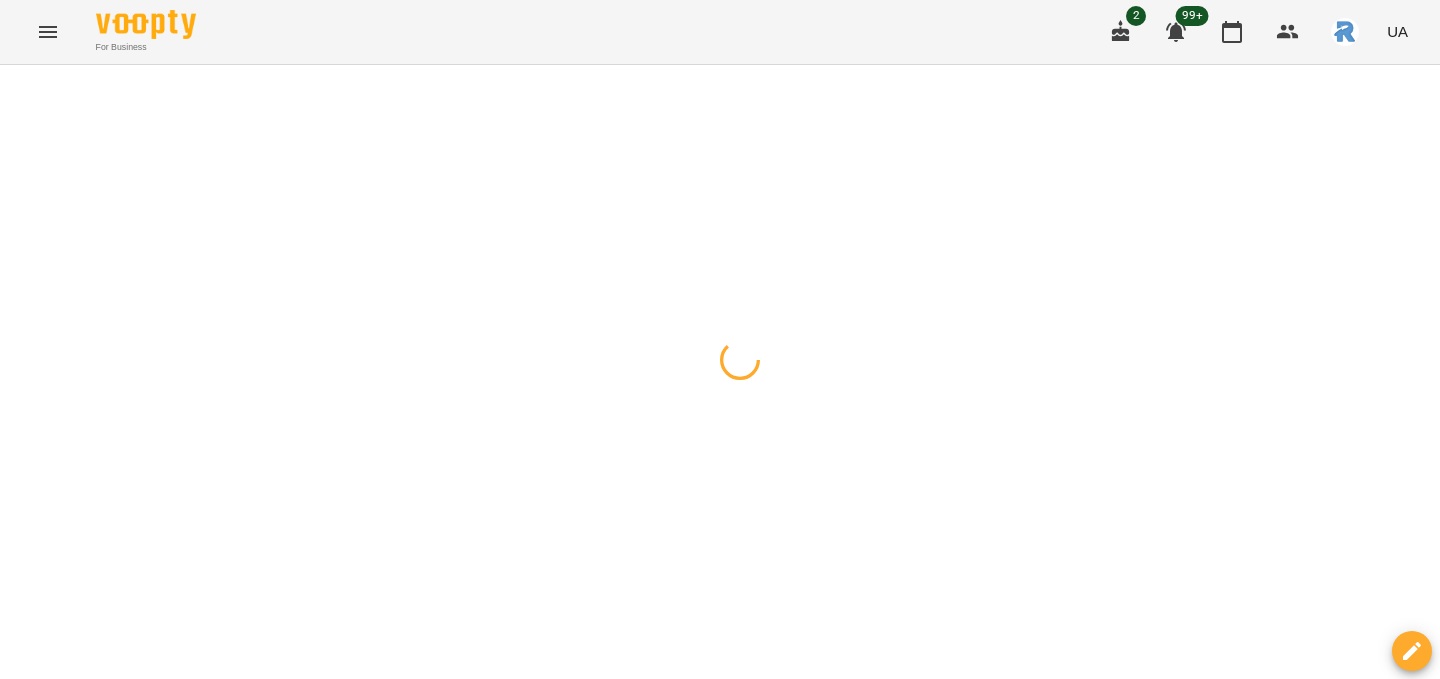 click at bounding box center (20, 89) 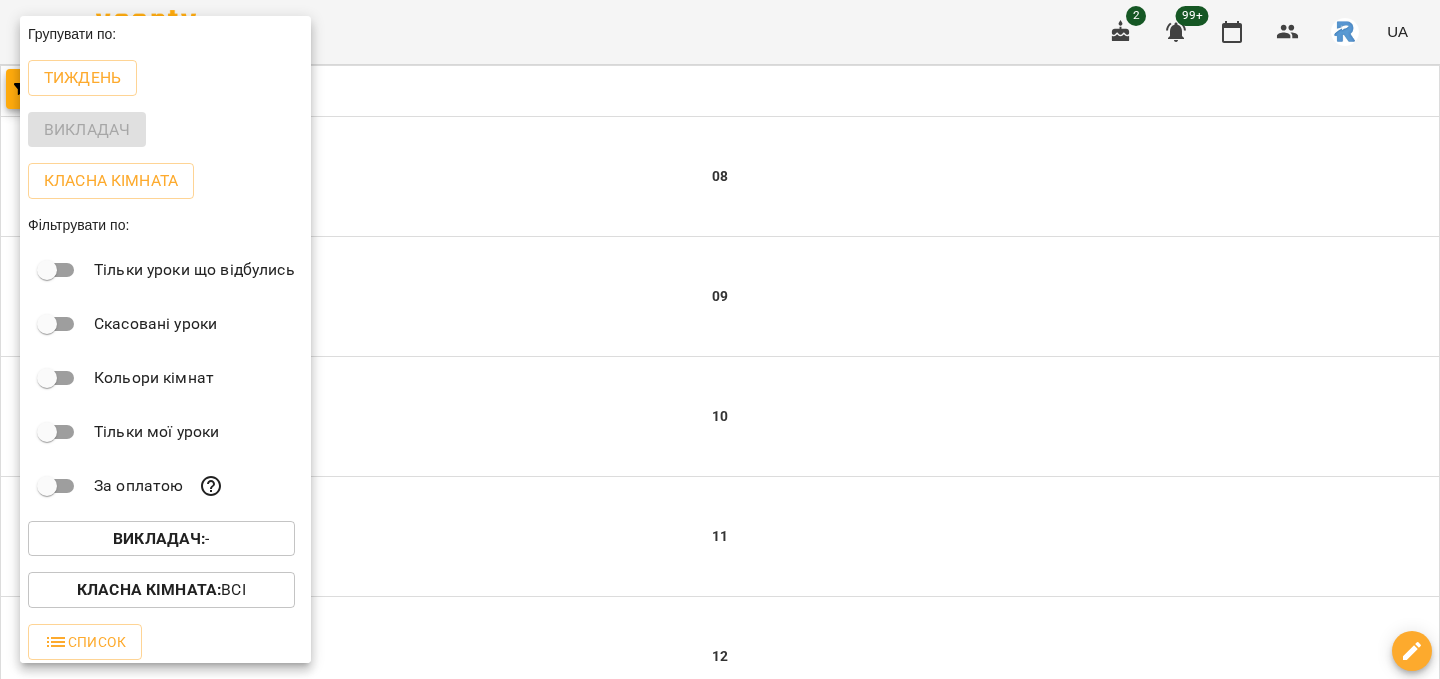 click on "Викладач :" at bounding box center (159, 538) 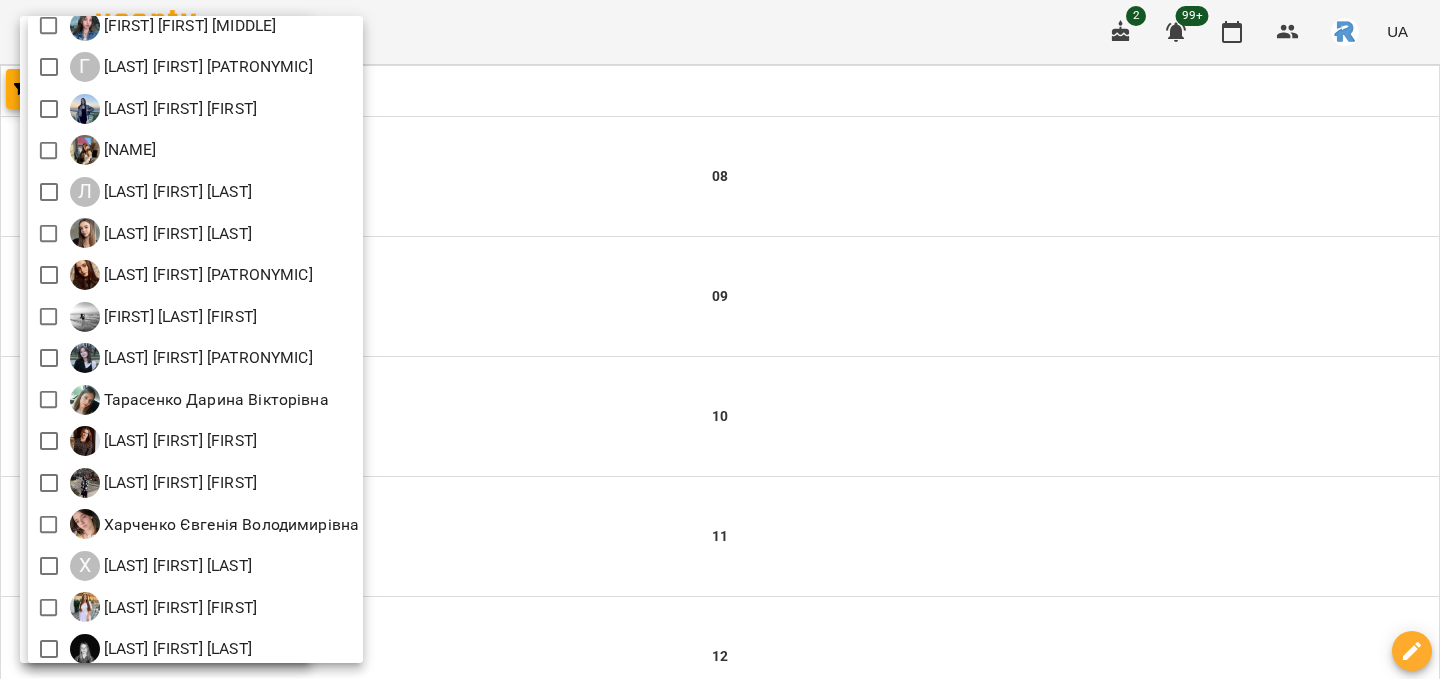 scroll, scrollTop: 230, scrollLeft: 0, axis: vertical 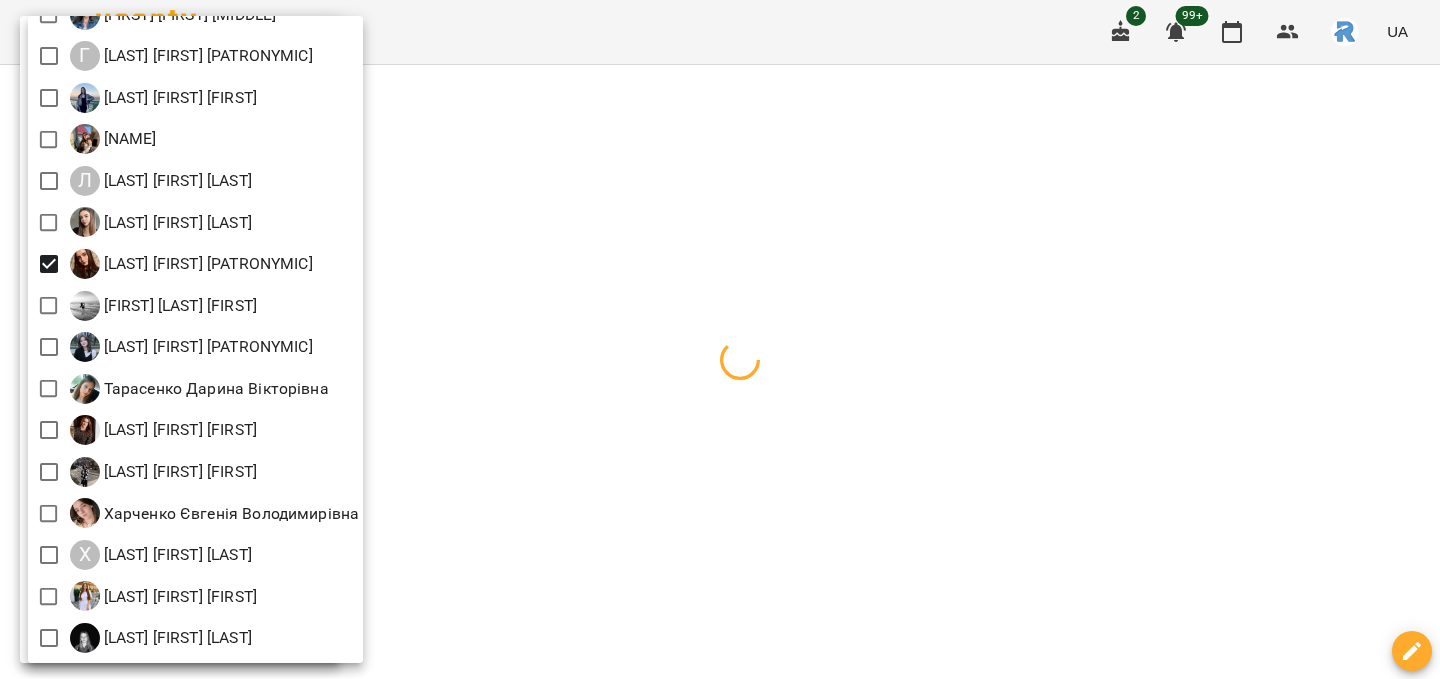 click at bounding box center (720, 339) 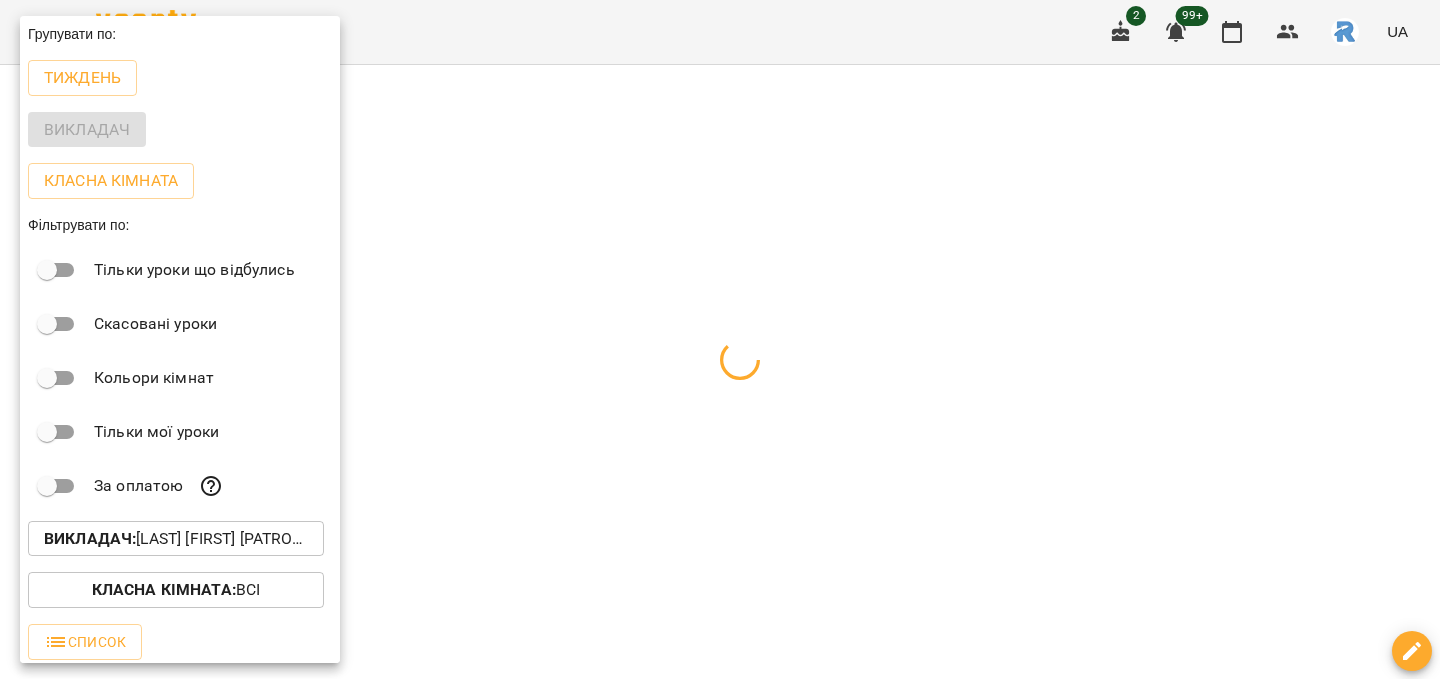 click at bounding box center [720, 339] 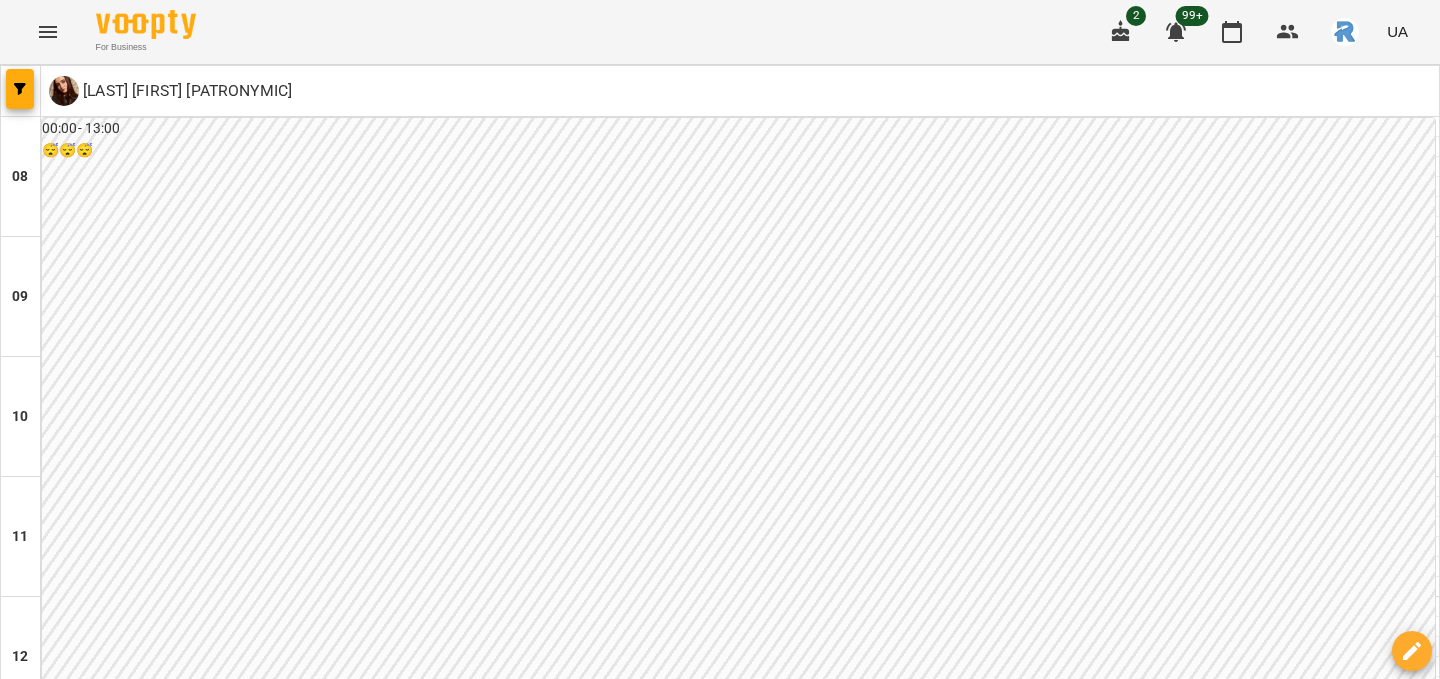 scroll, scrollTop: 554, scrollLeft: 0, axis: vertical 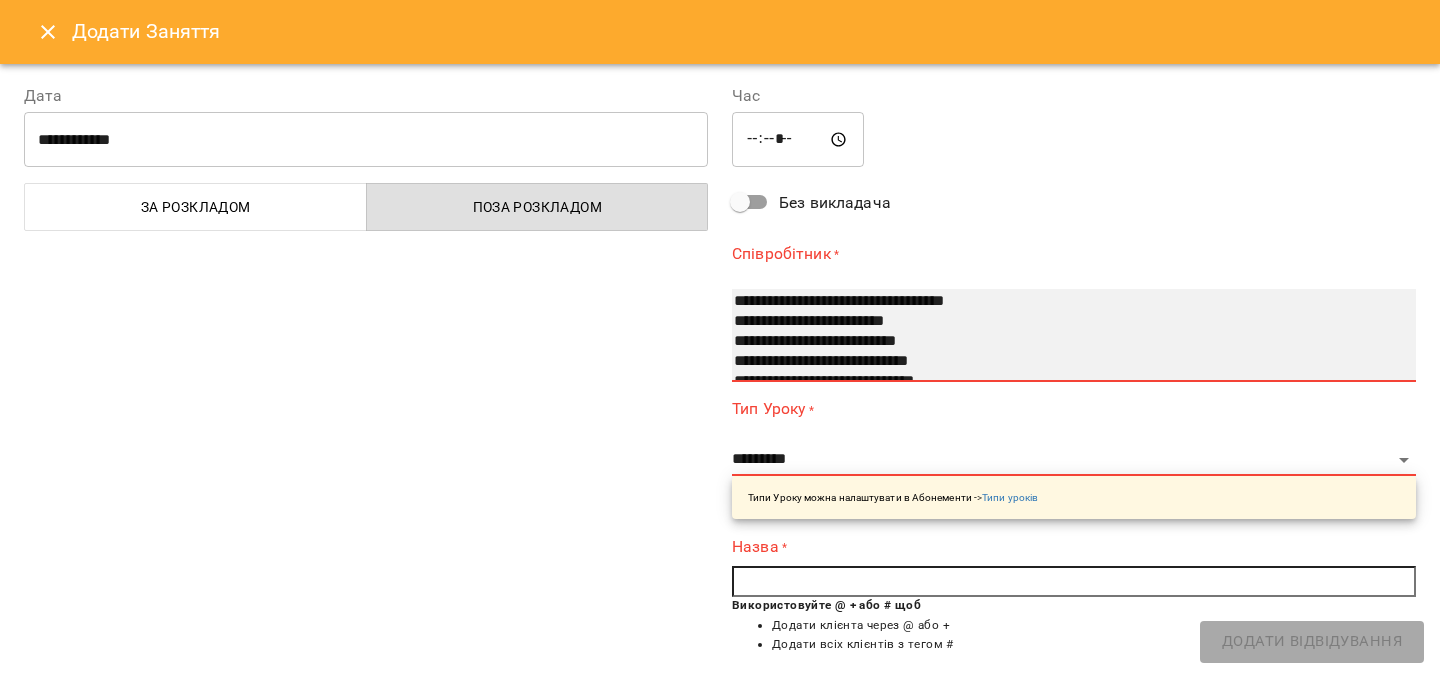 select on "**********" 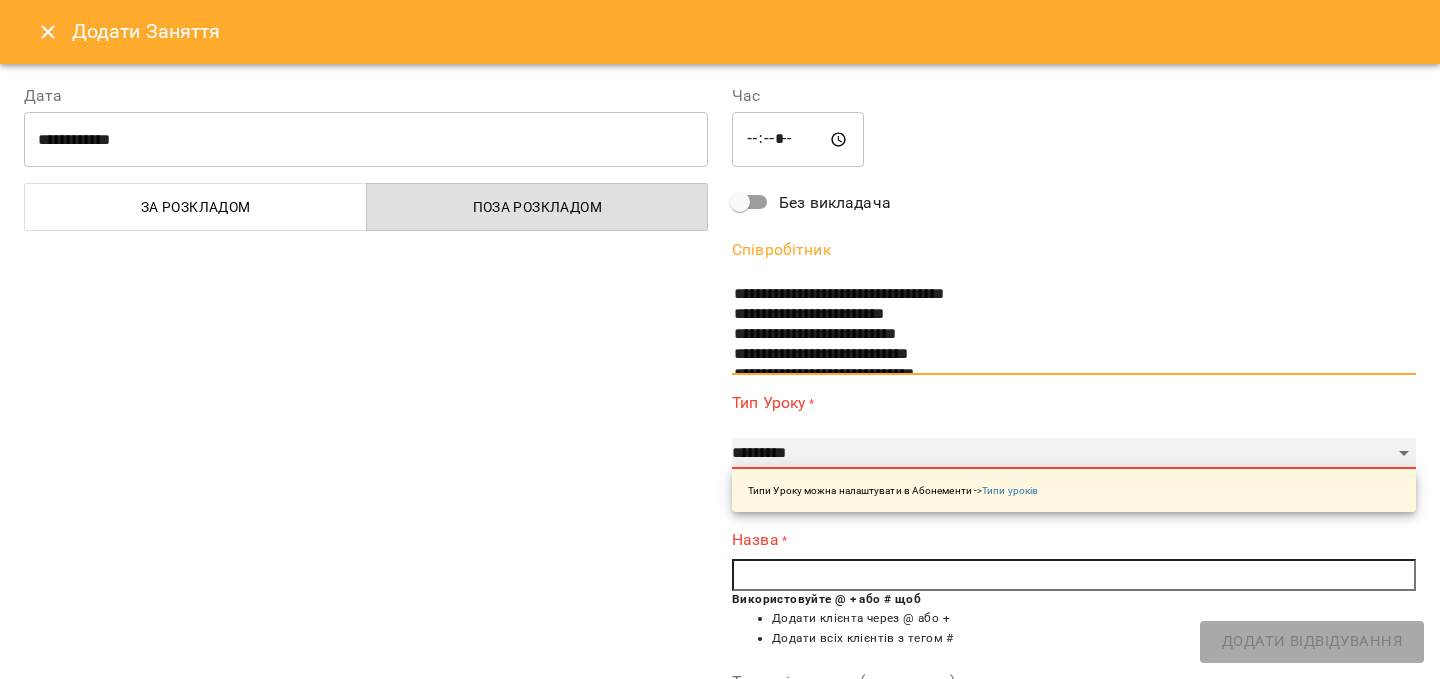 click on "**********" at bounding box center [1074, 454] 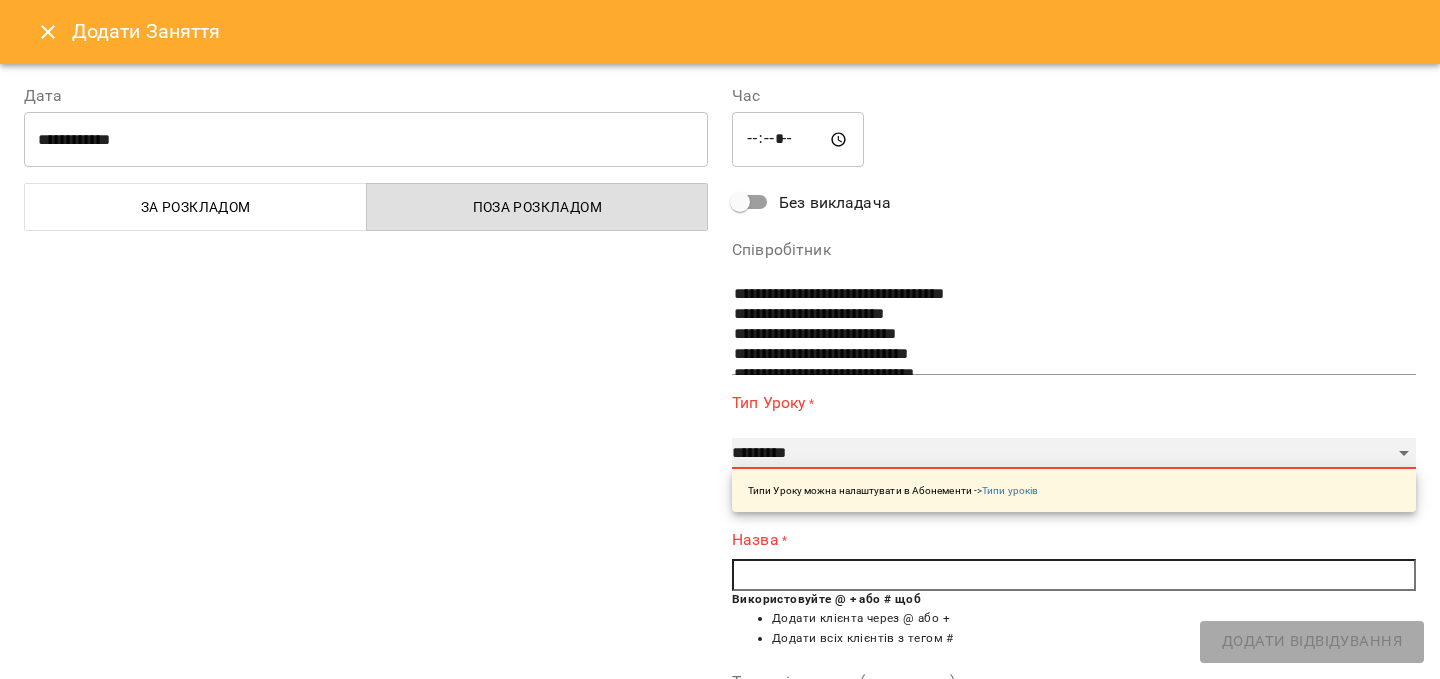 select on "**********" 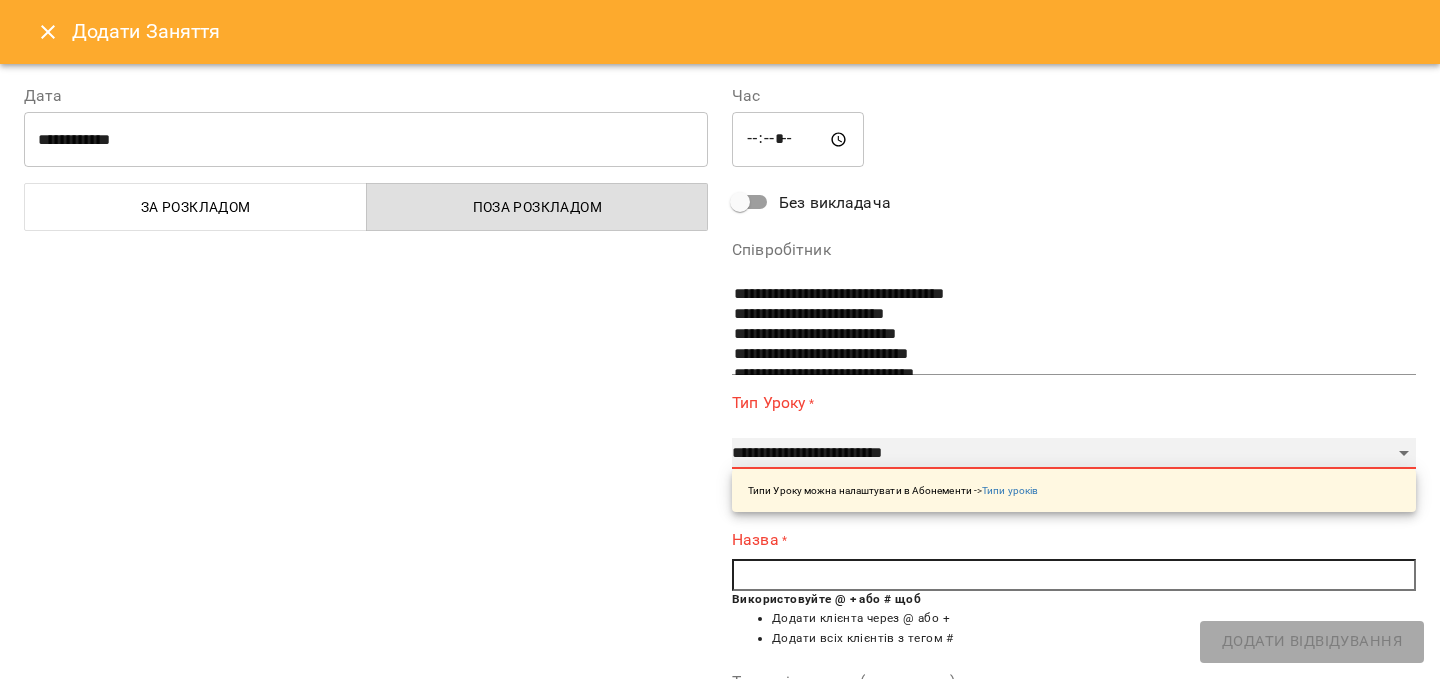 type on "**" 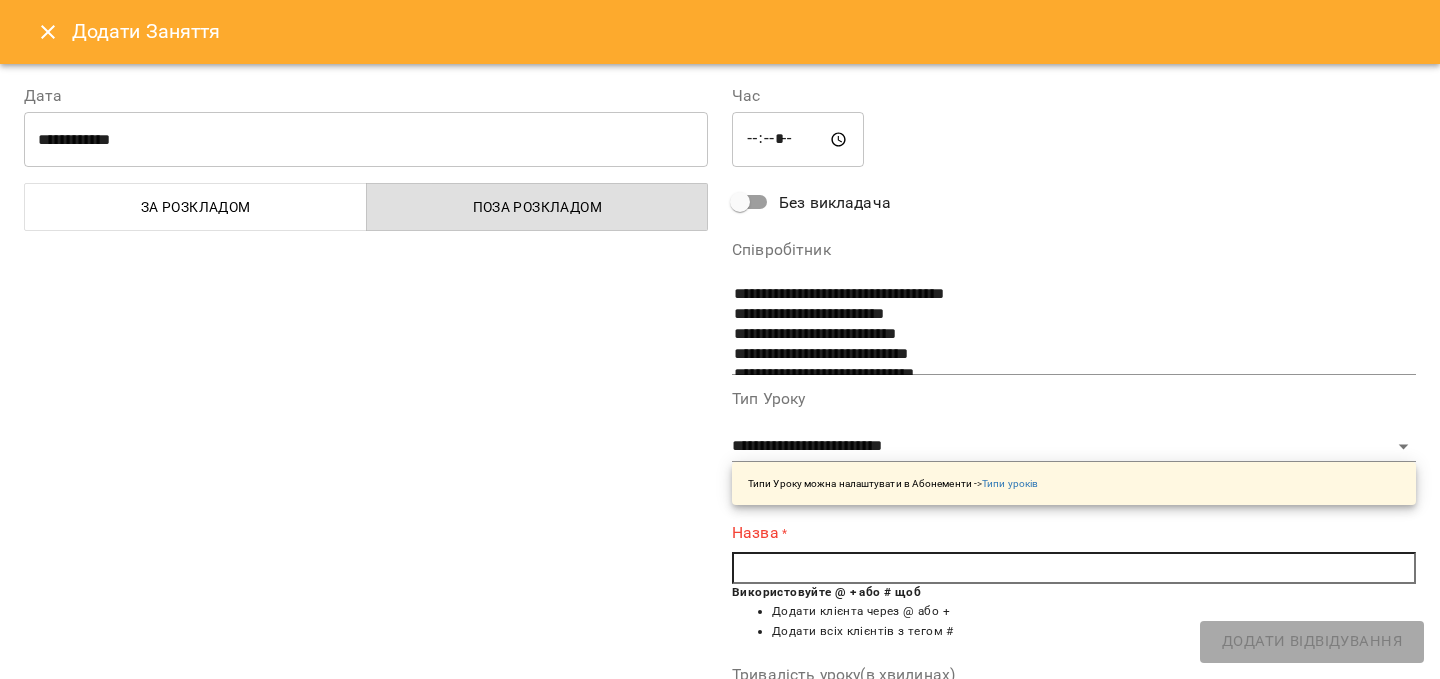 click at bounding box center [1074, 568] 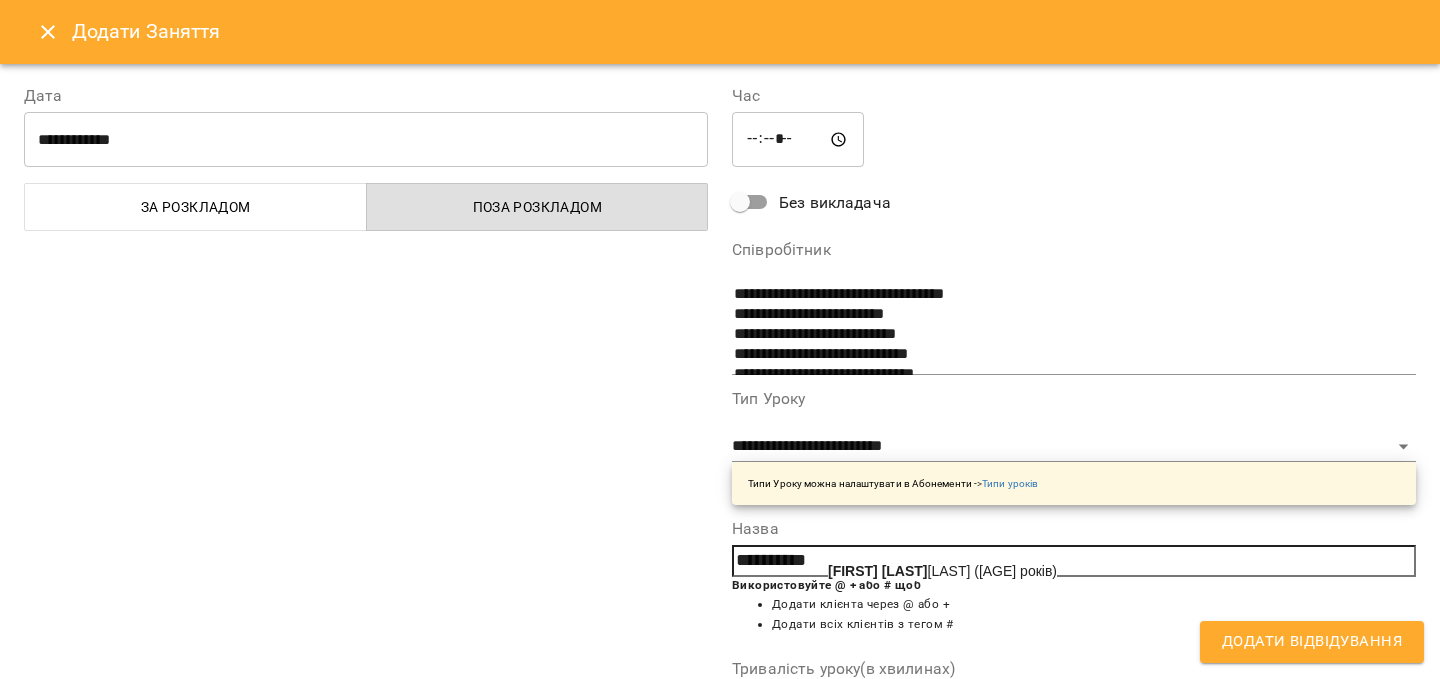 click on "[FIRST] [LAST]" 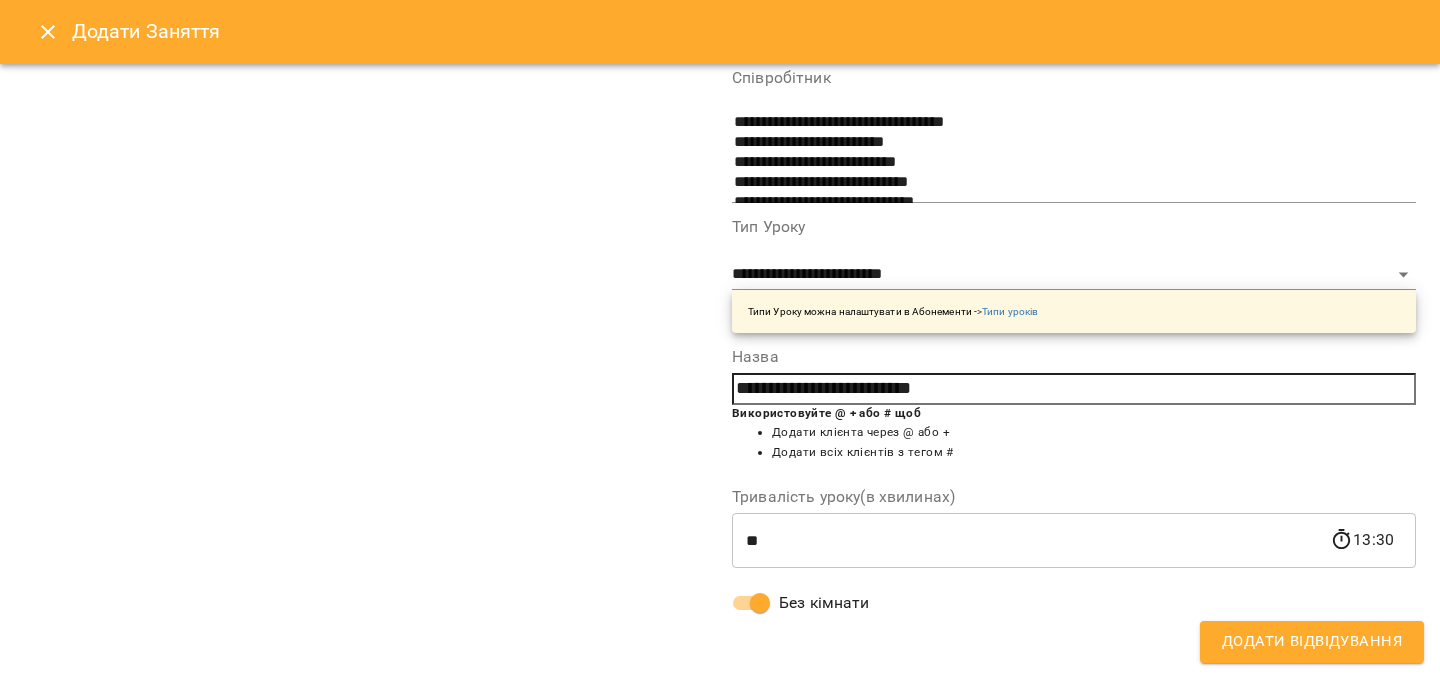 scroll, scrollTop: 0, scrollLeft: 0, axis: both 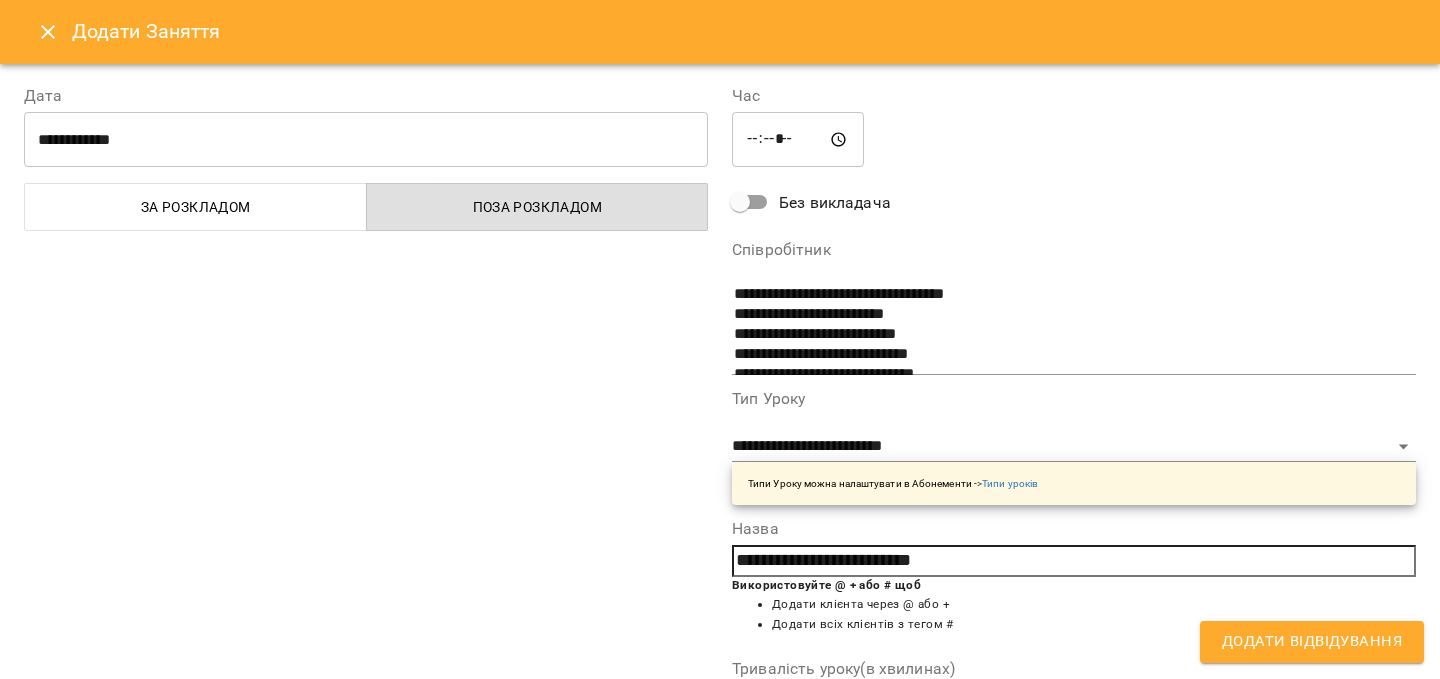 click on "Додати Відвідування" at bounding box center (1312, 642) 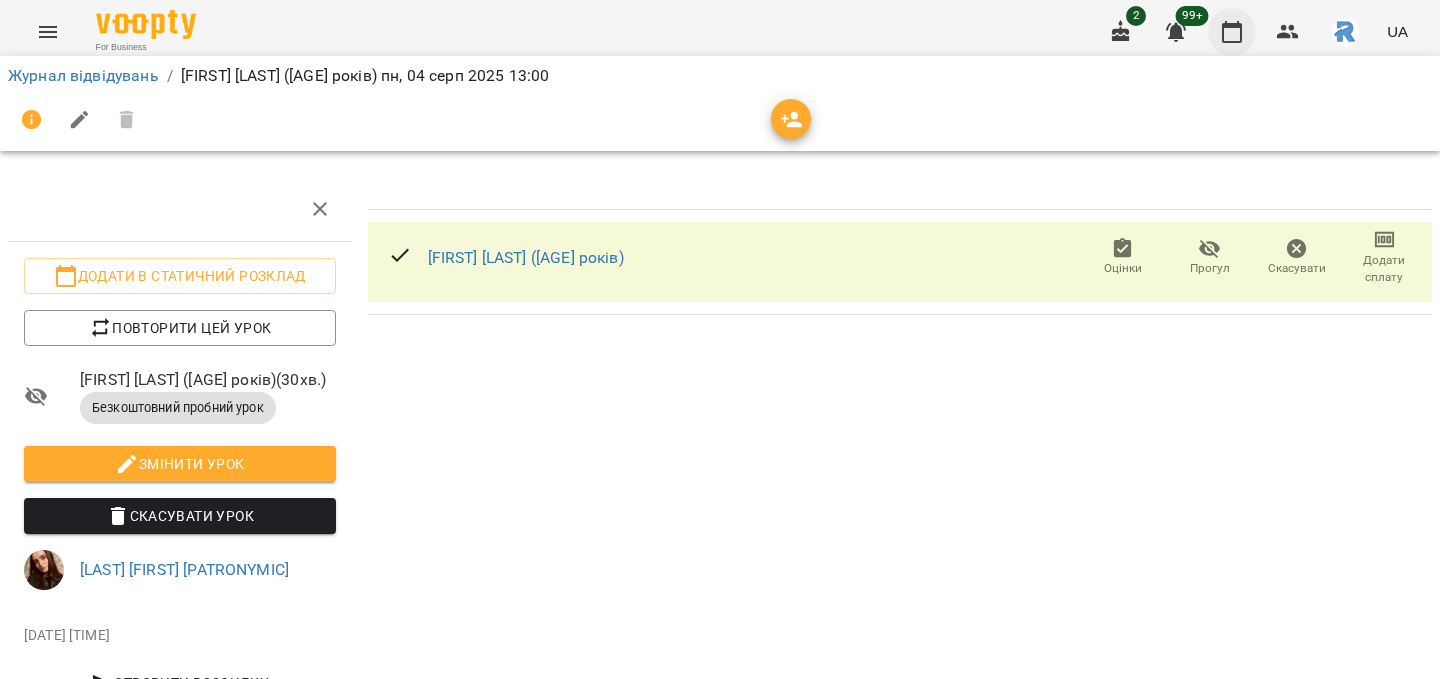 click 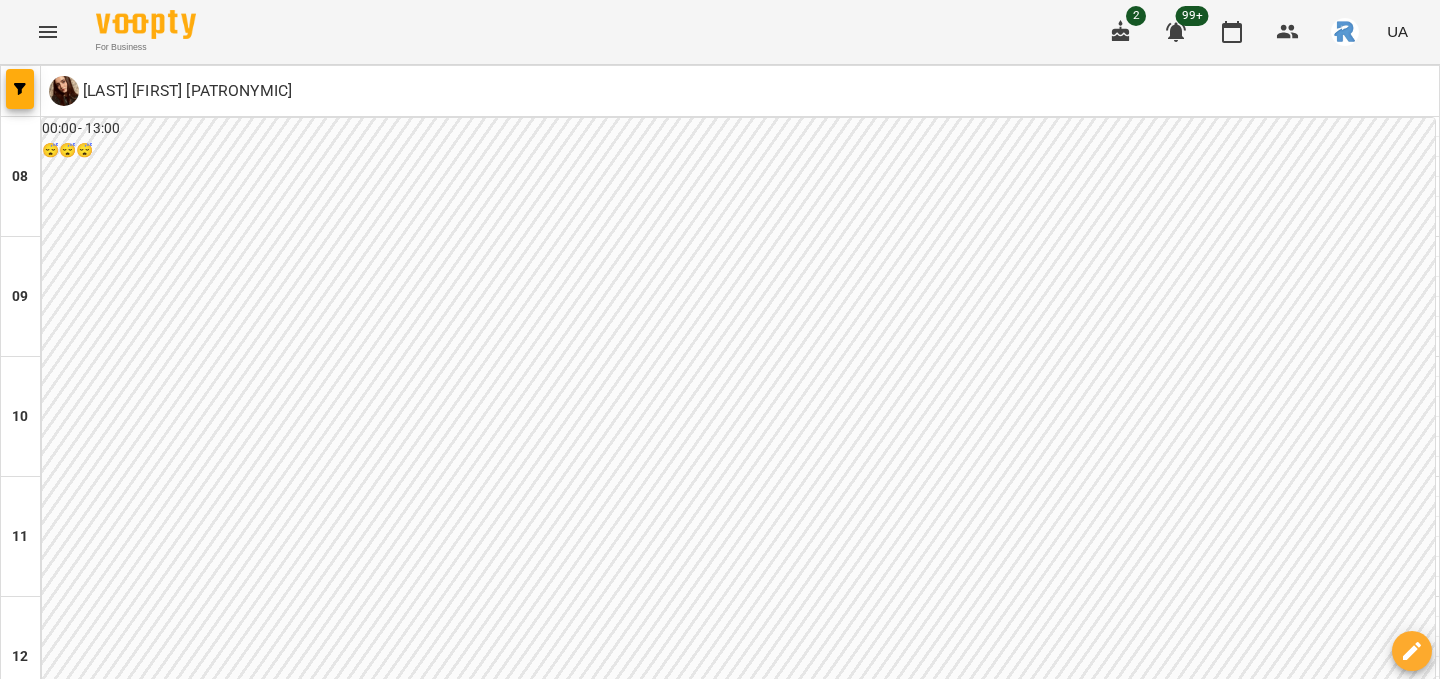 scroll, scrollTop: 511, scrollLeft: 0, axis: vertical 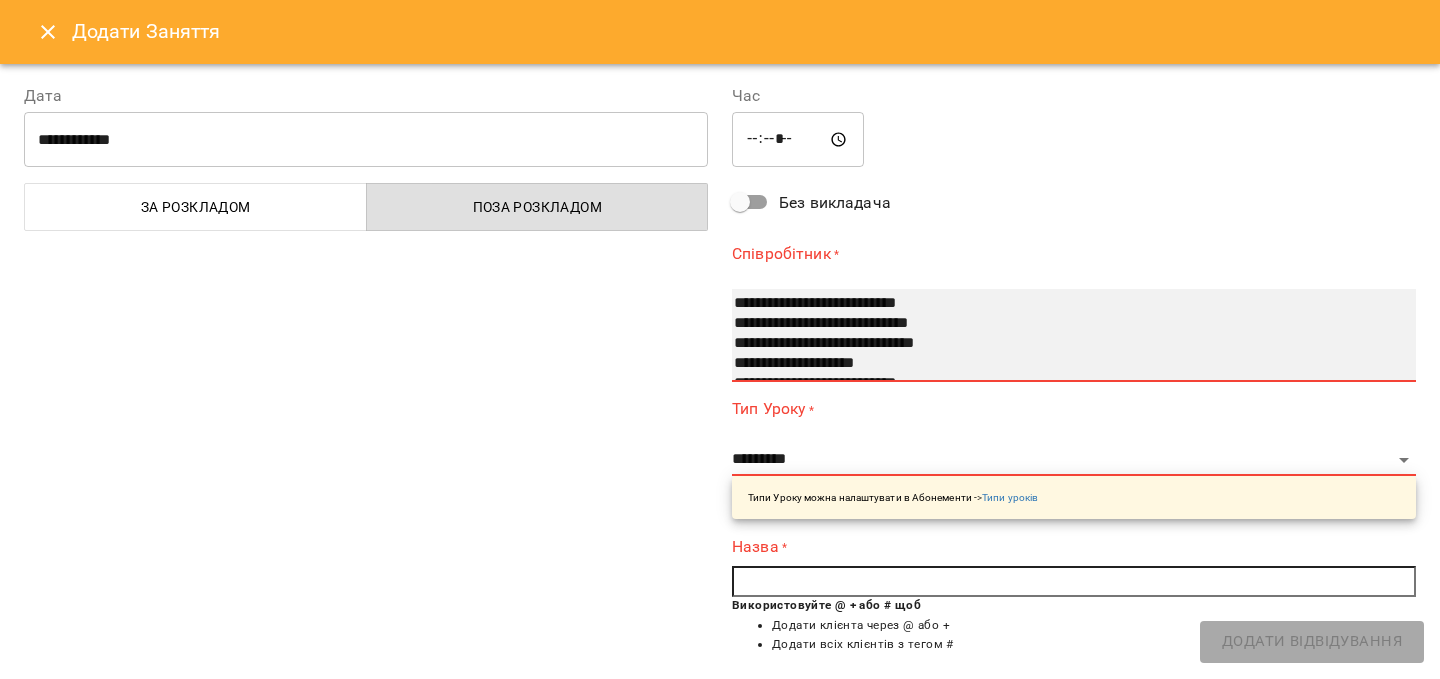 select on "**********" 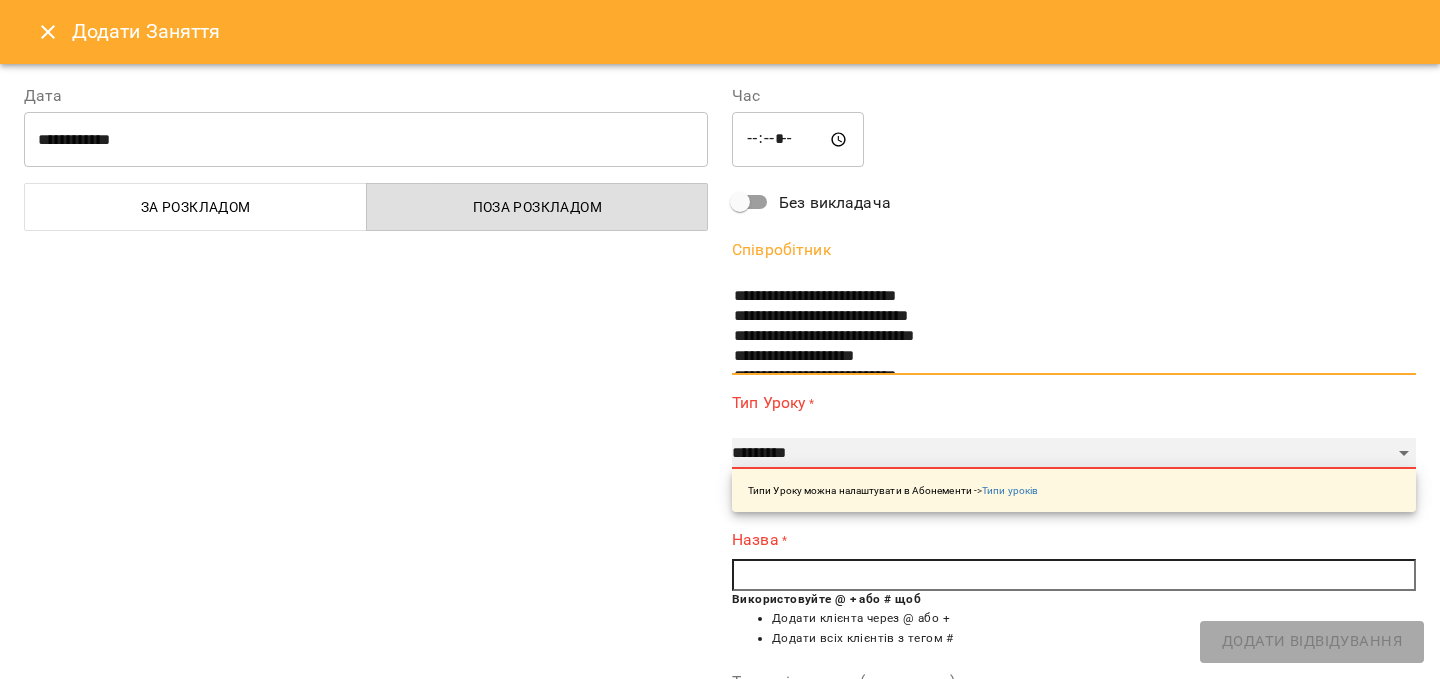 click on "**********" at bounding box center (1074, 454) 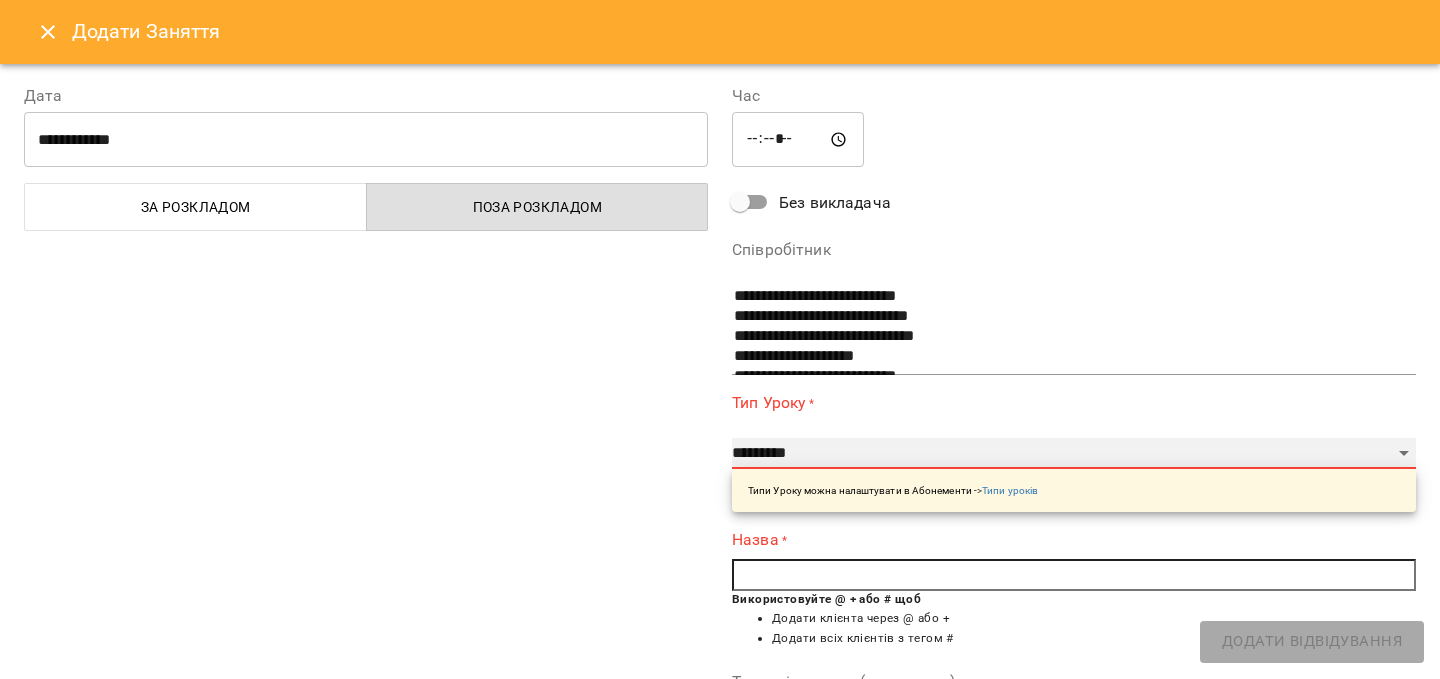 select on "**********" 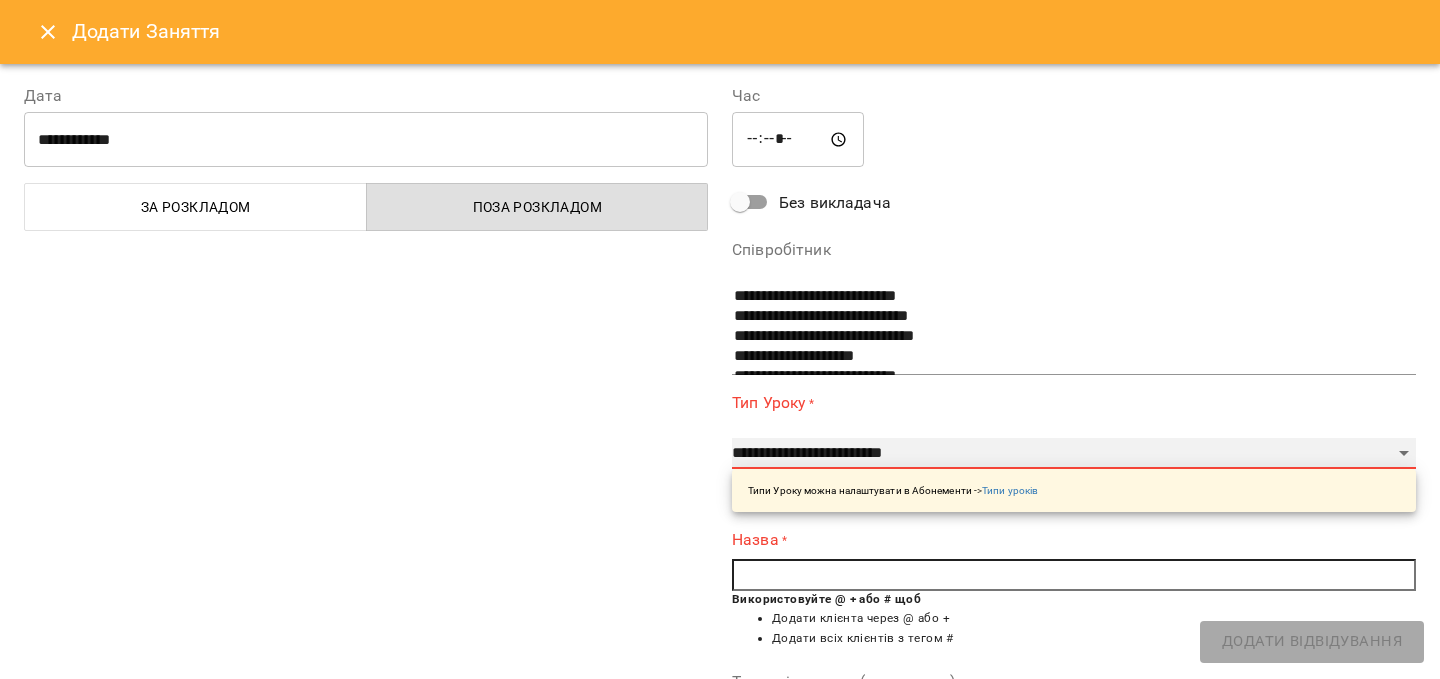 type on "**" 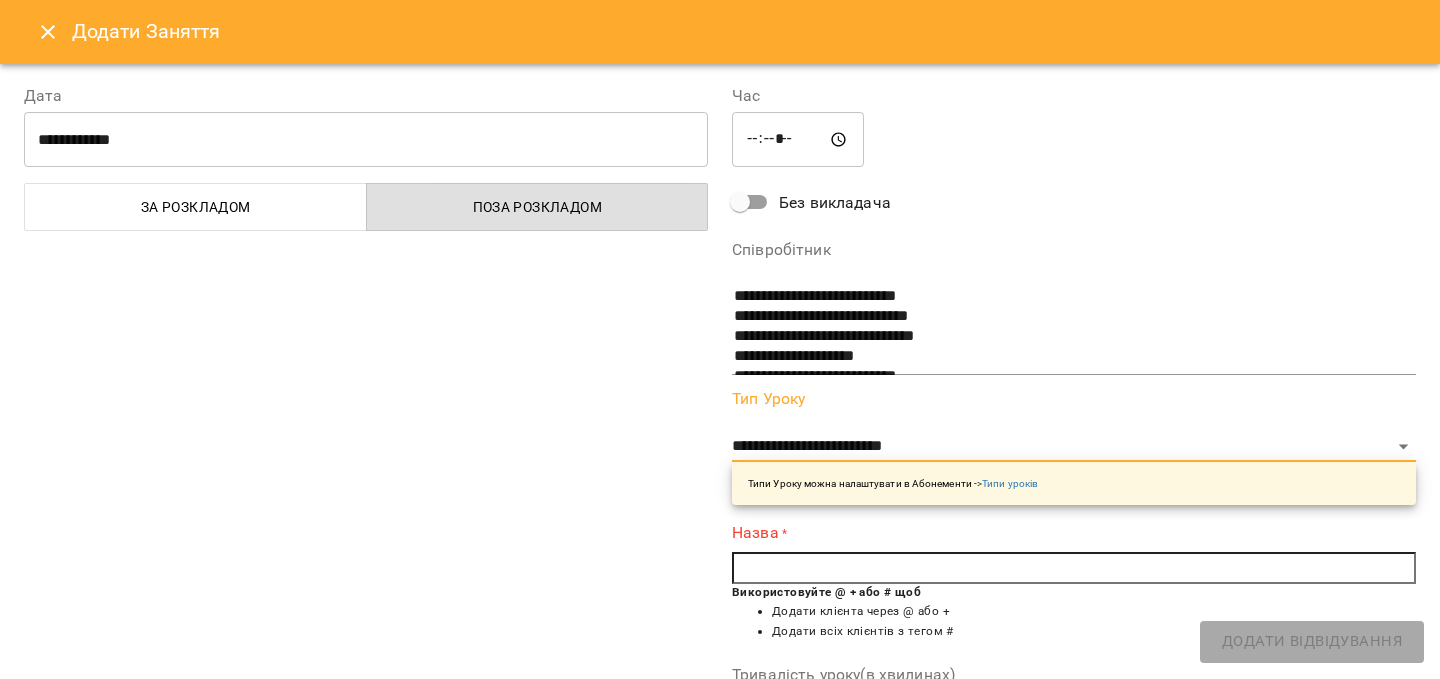 click at bounding box center [1074, 568] 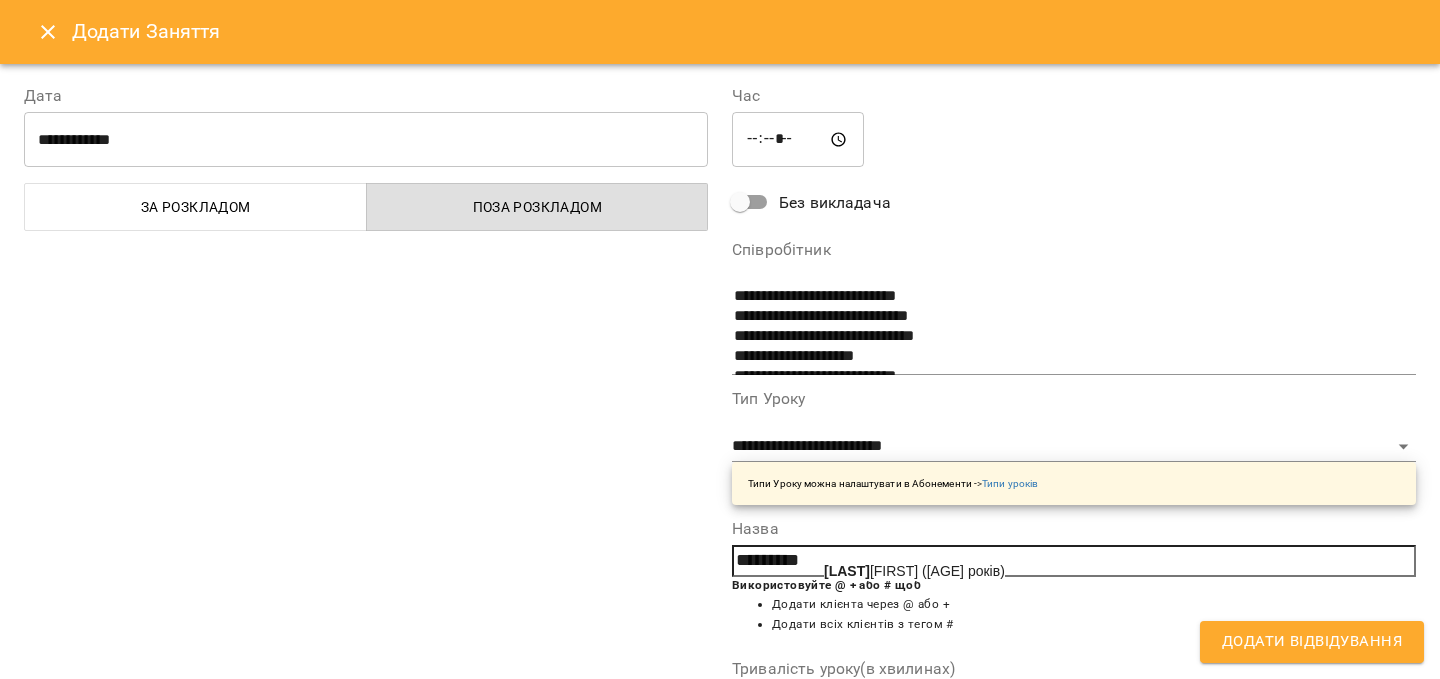 click on "[LAST]" 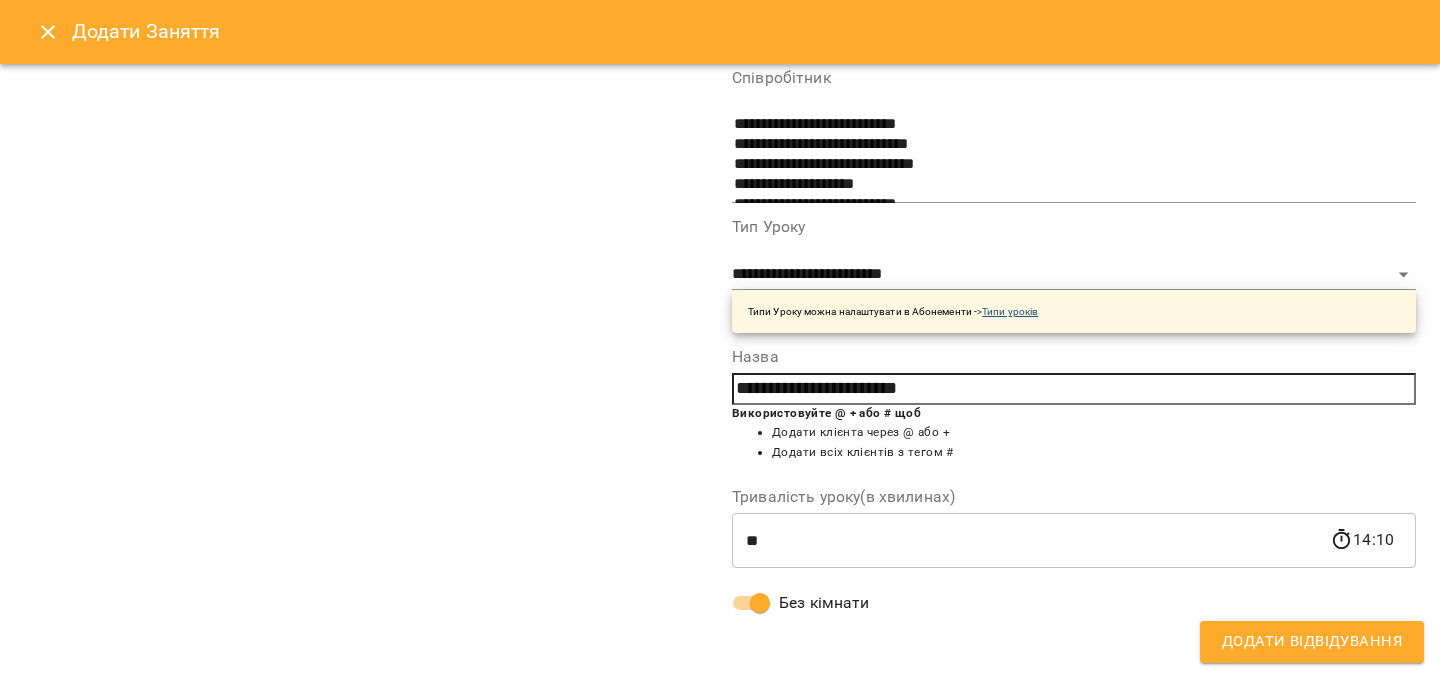 scroll, scrollTop: 0, scrollLeft: 0, axis: both 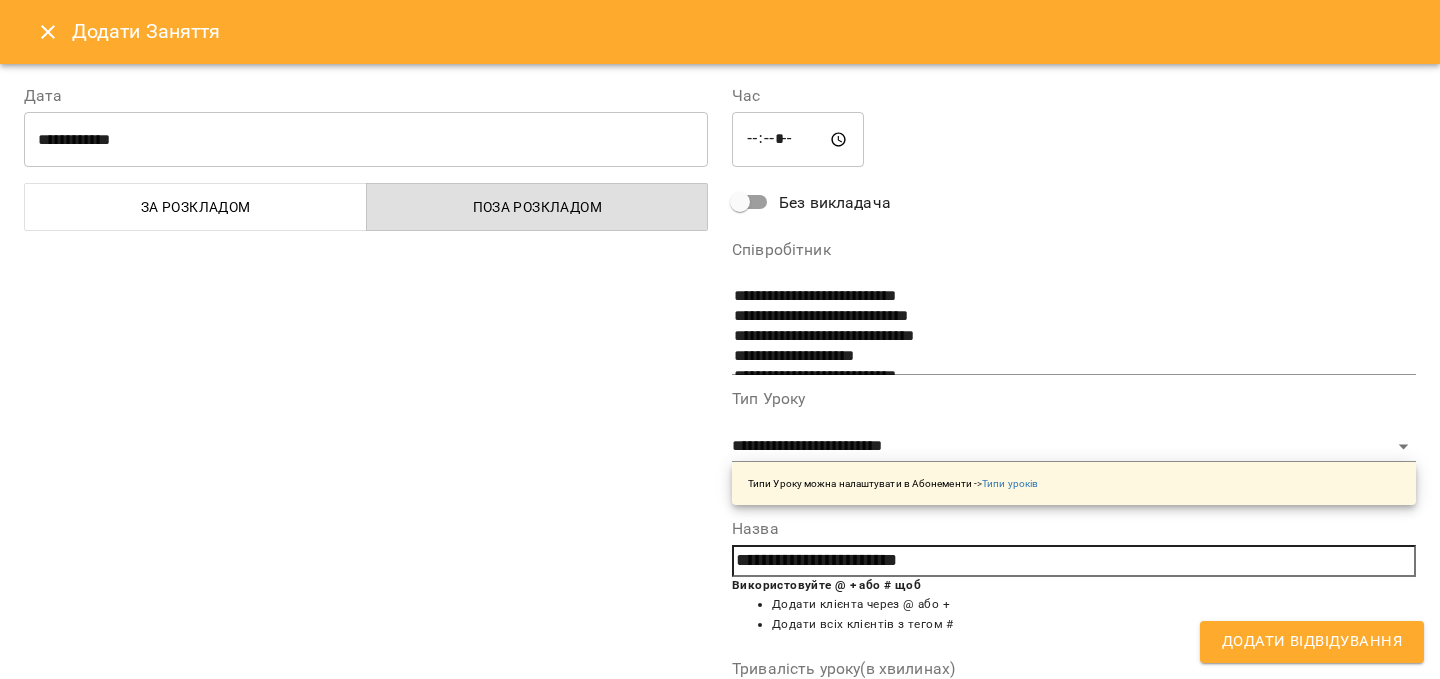 click on "Додати Відвідування" at bounding box center [1312, 642] 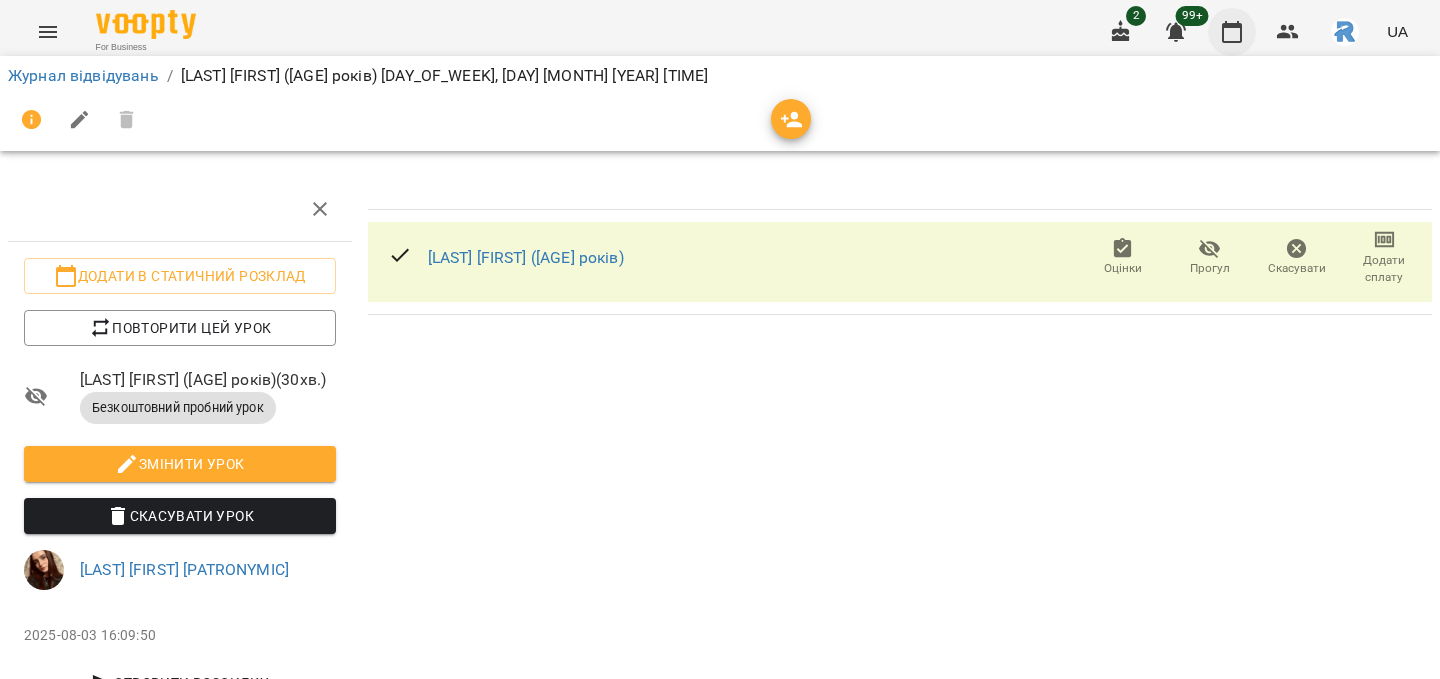 click 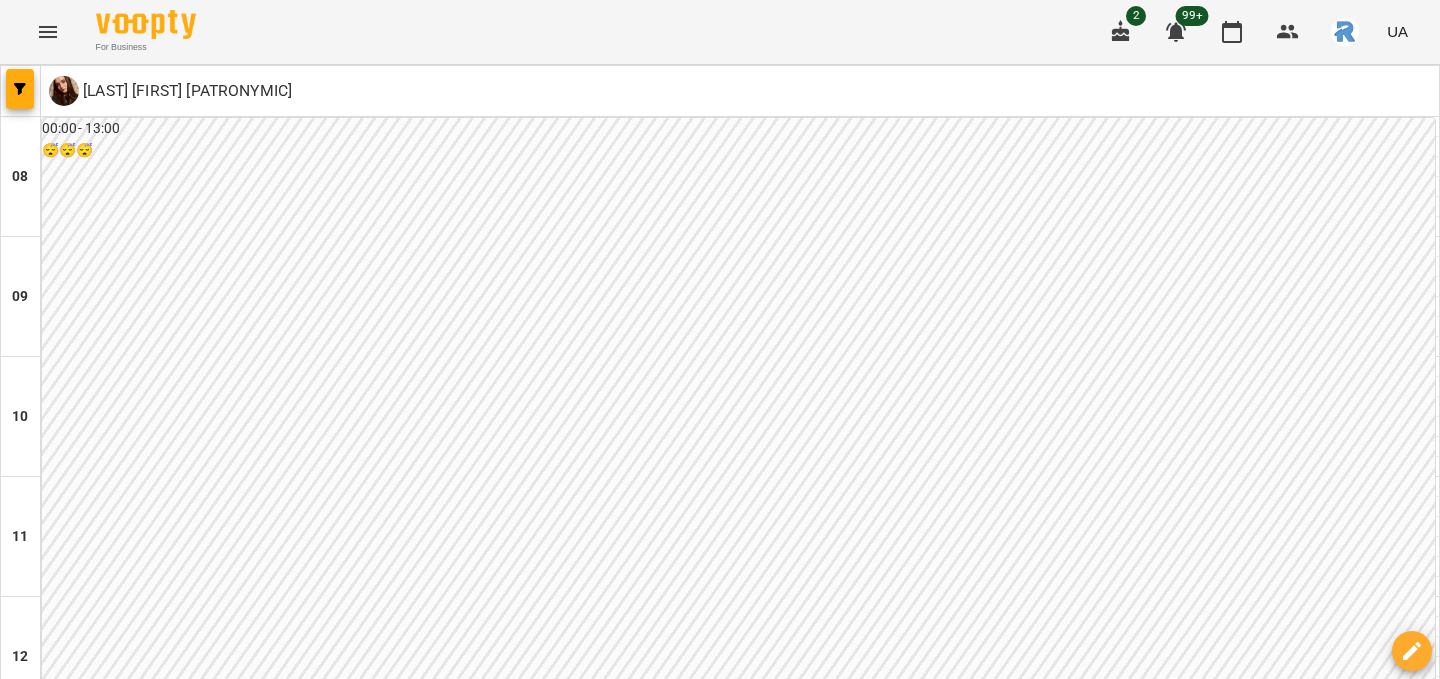 scroll, scrollTop: 645, scrollLeft: 0, axis: vertical 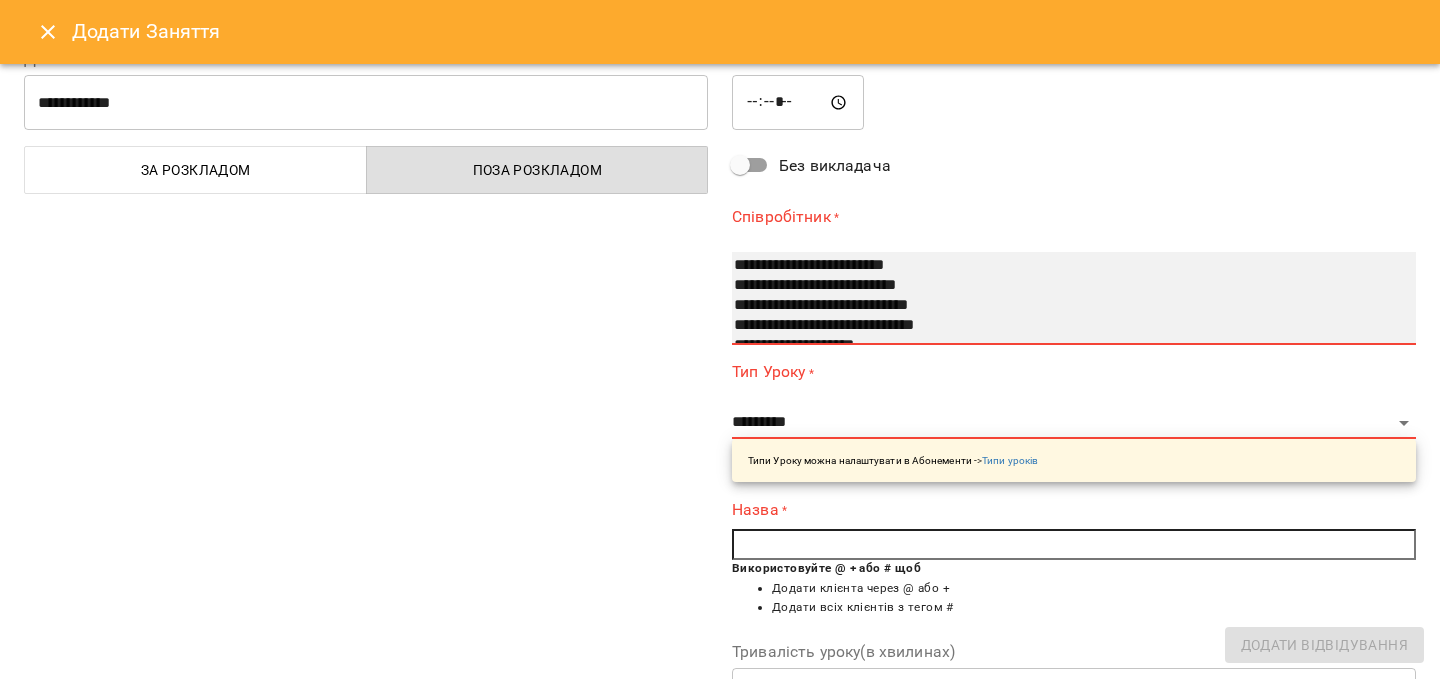 select on "**********" 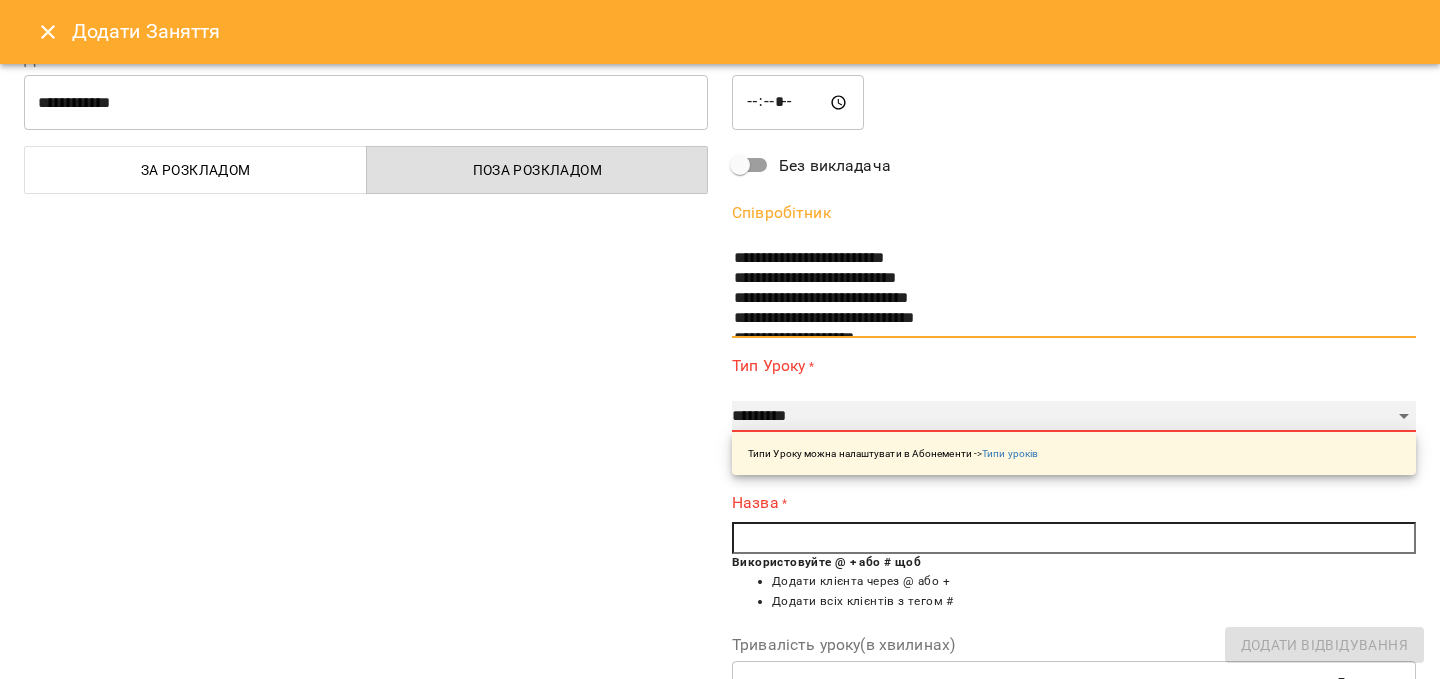 click on "**********" at bounding box center (1074, 417) 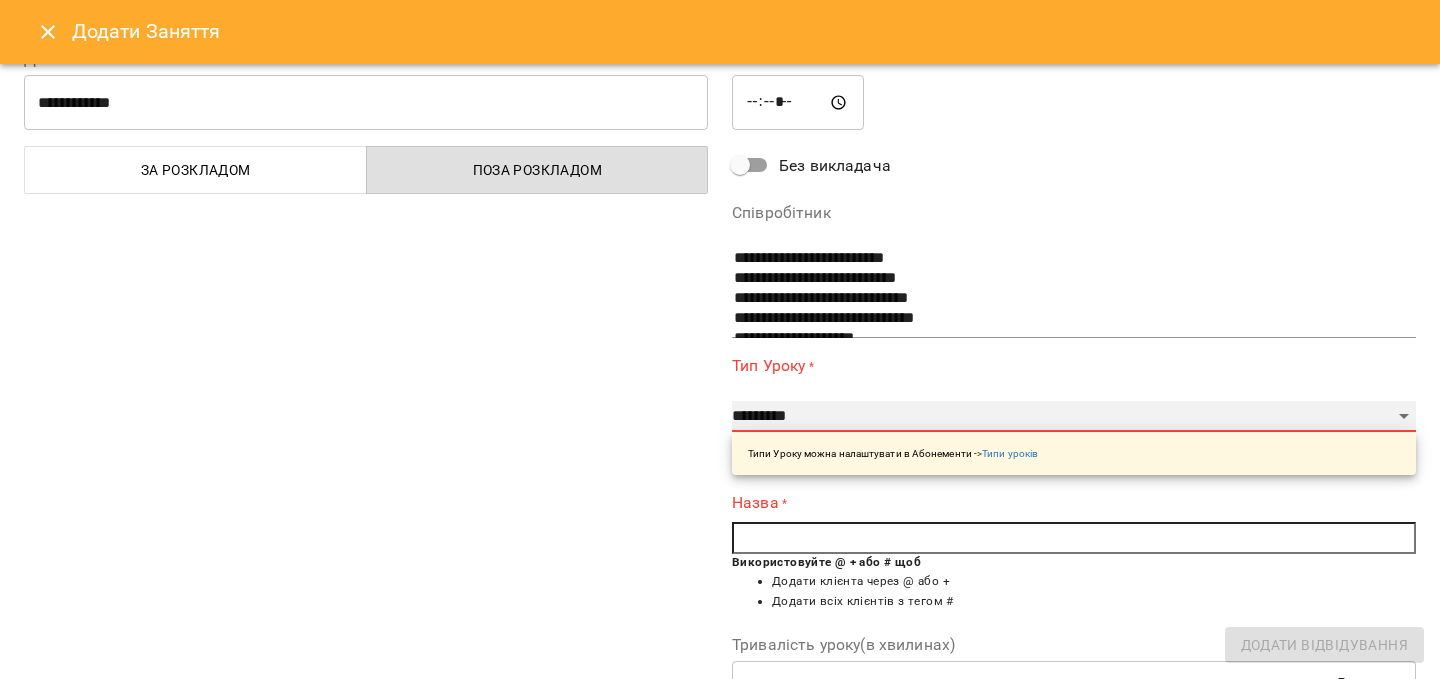 select on "**********" 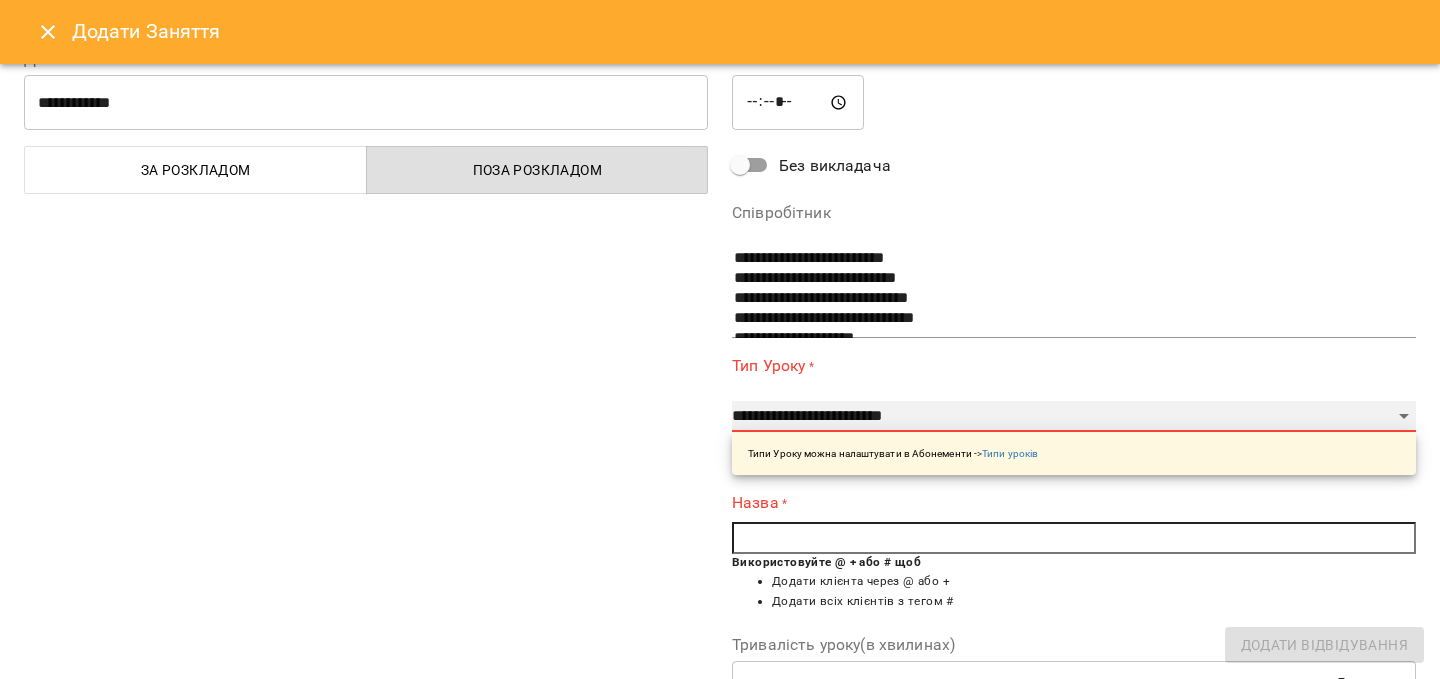 type on "**" 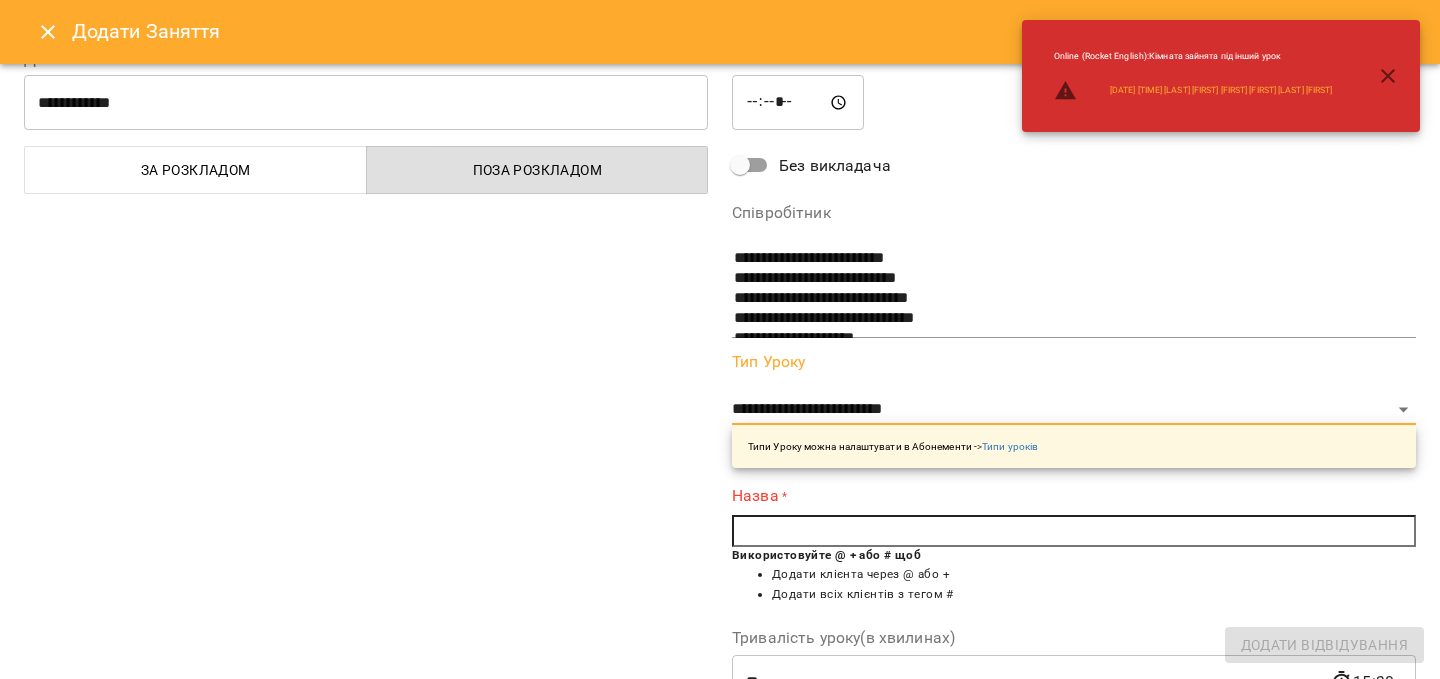click at bounding box center [1074, 531] 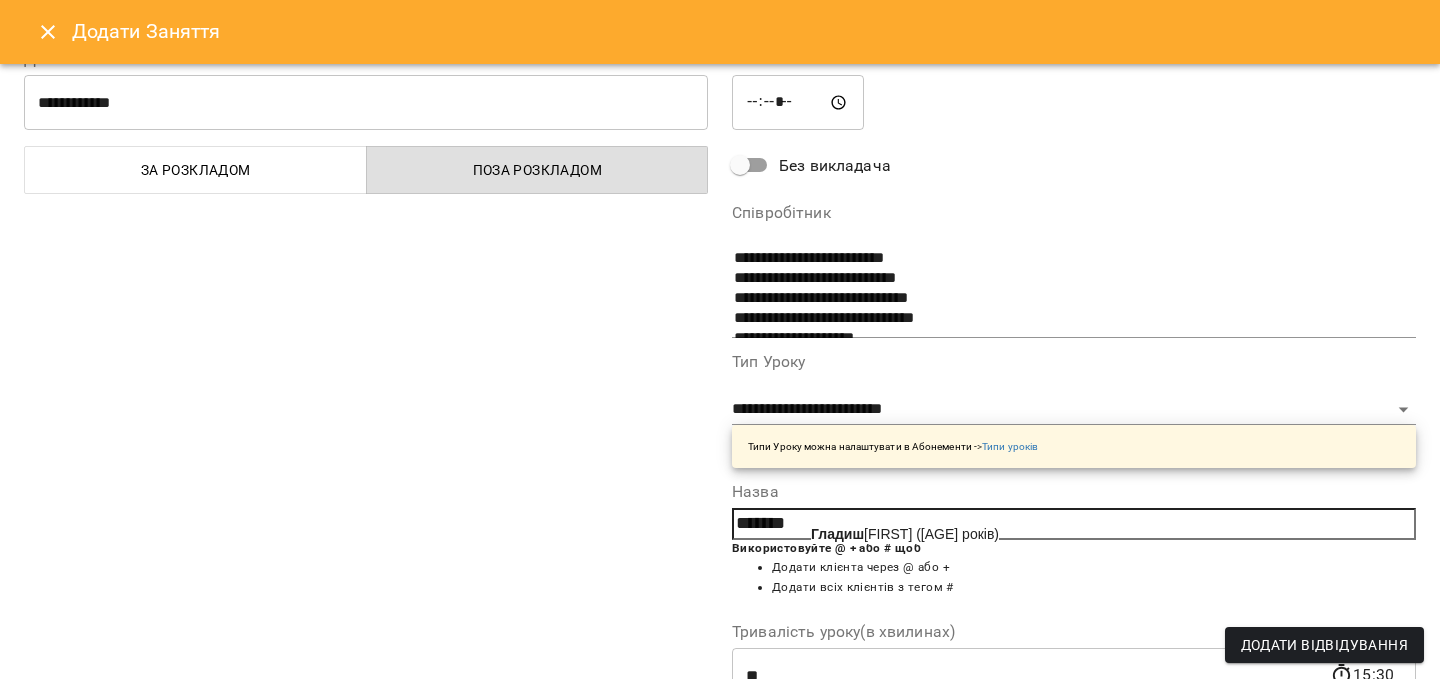 click on "[LAST] [FIRST] ([AGE] років)" at bounding box center [905, 534] 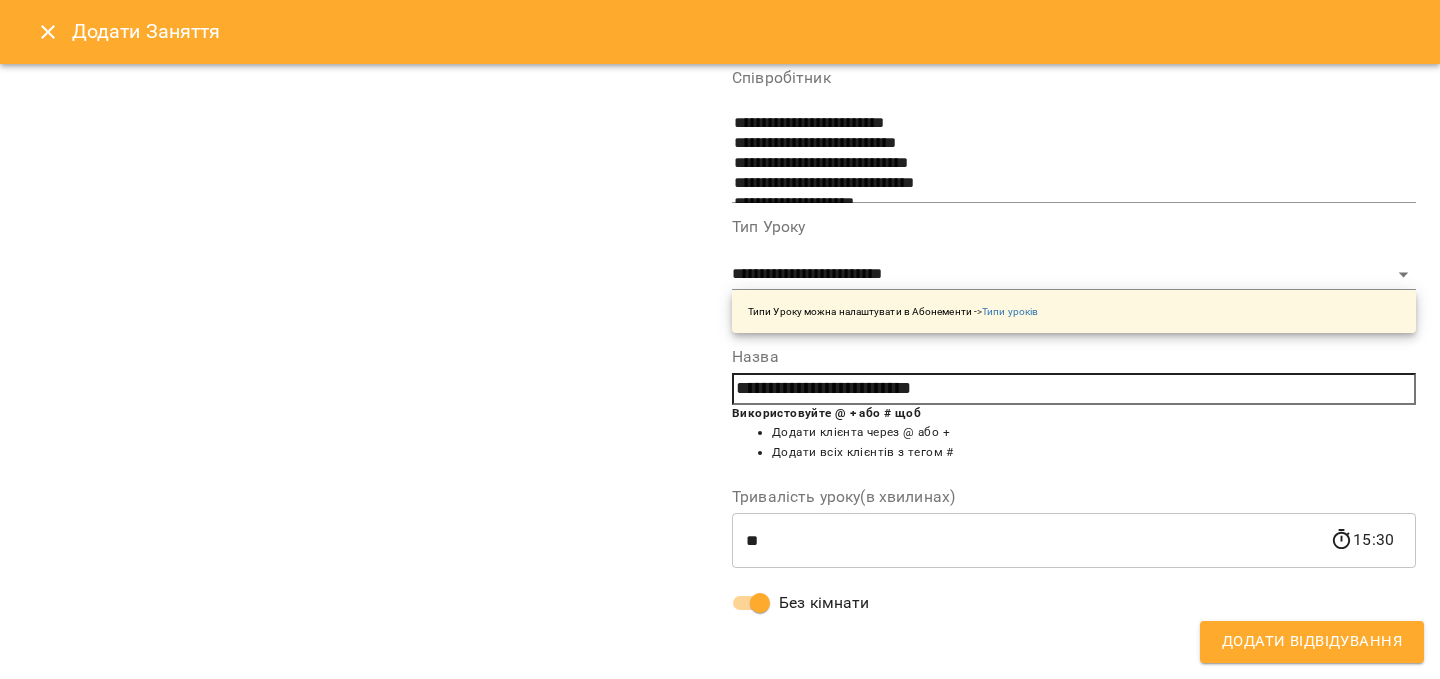 scroll, scrollTop: 0, scrollLeft: 0, axis: both 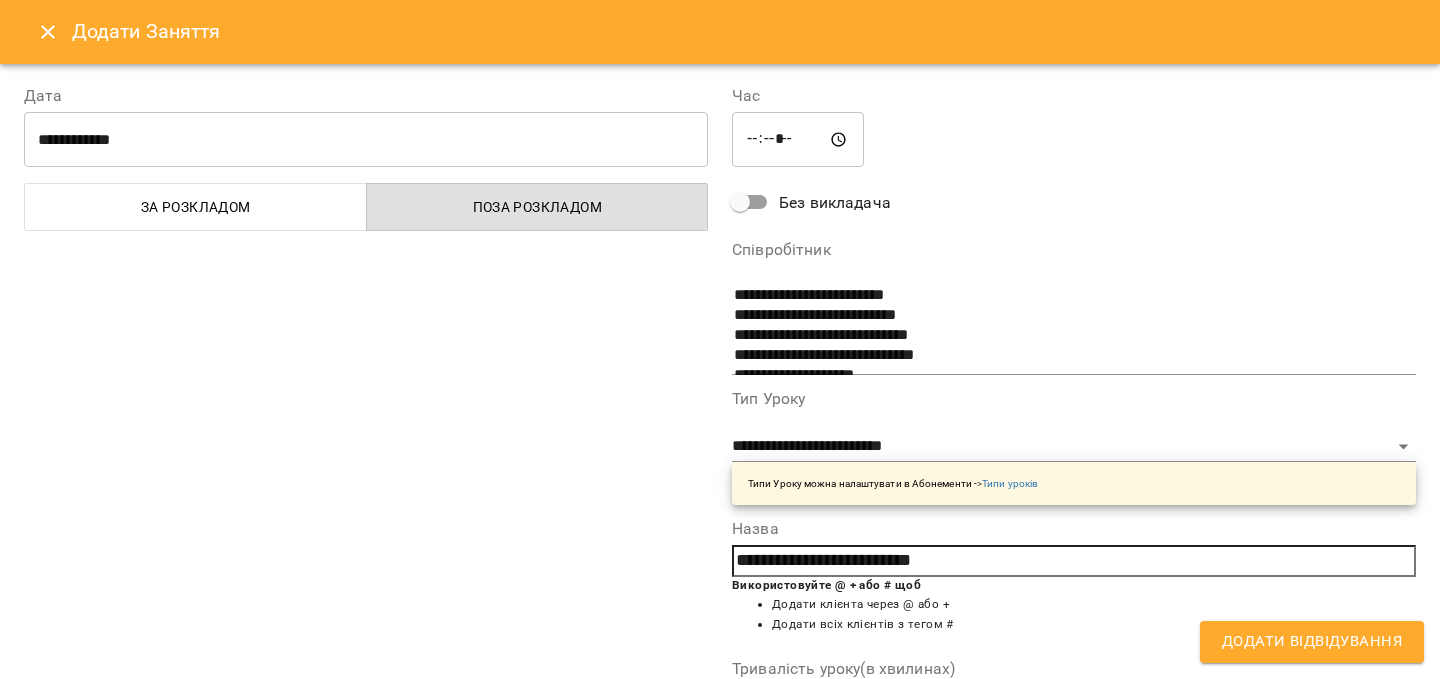 click on "Додати Відвідування" at bounding box center [1312, 642] 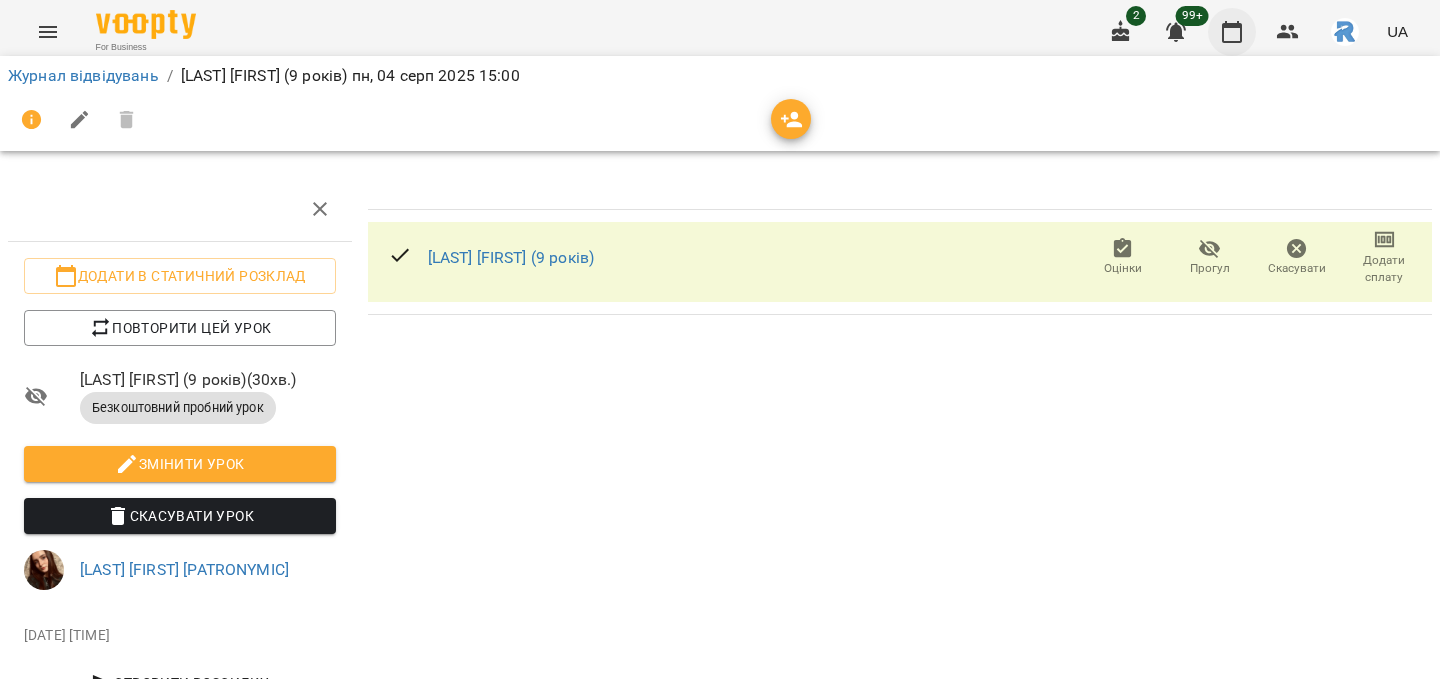click at bounding box center [1232, 32] 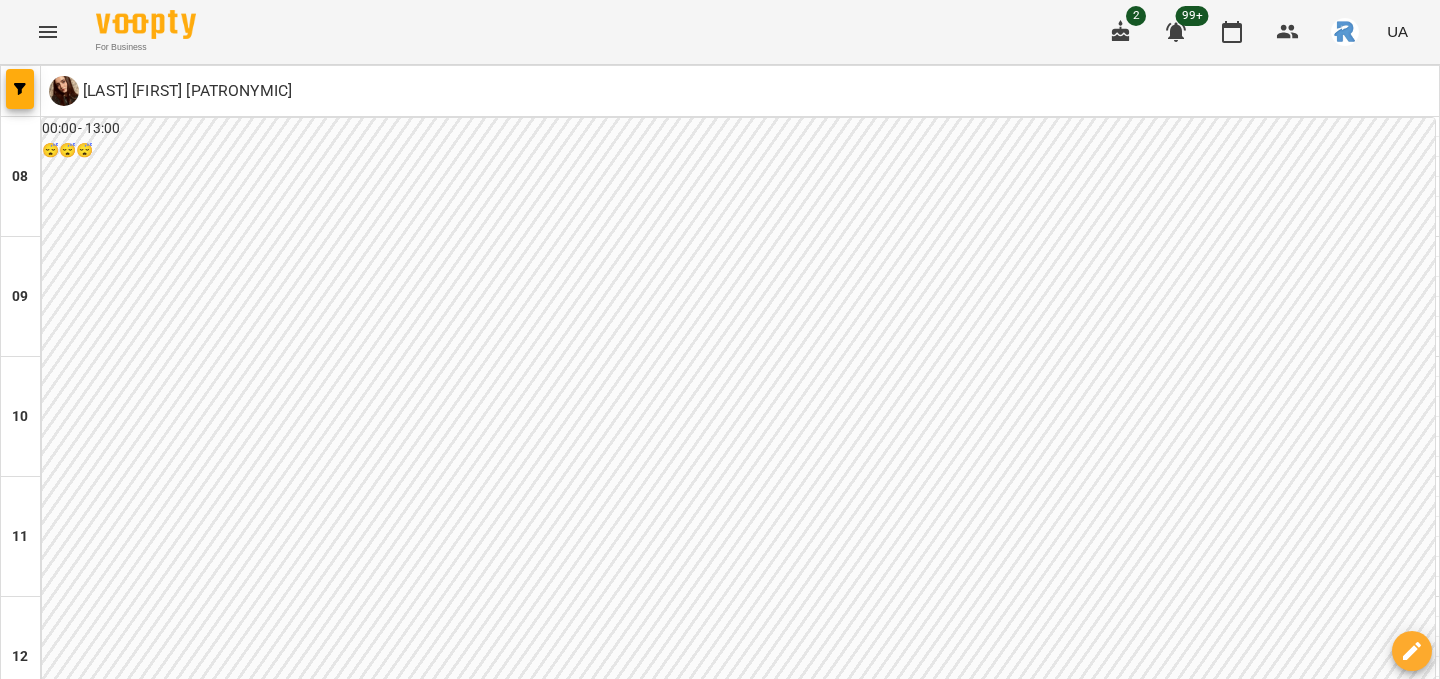 scroll, scrollTop: 708, scrollLeft: 0, axis: vertical 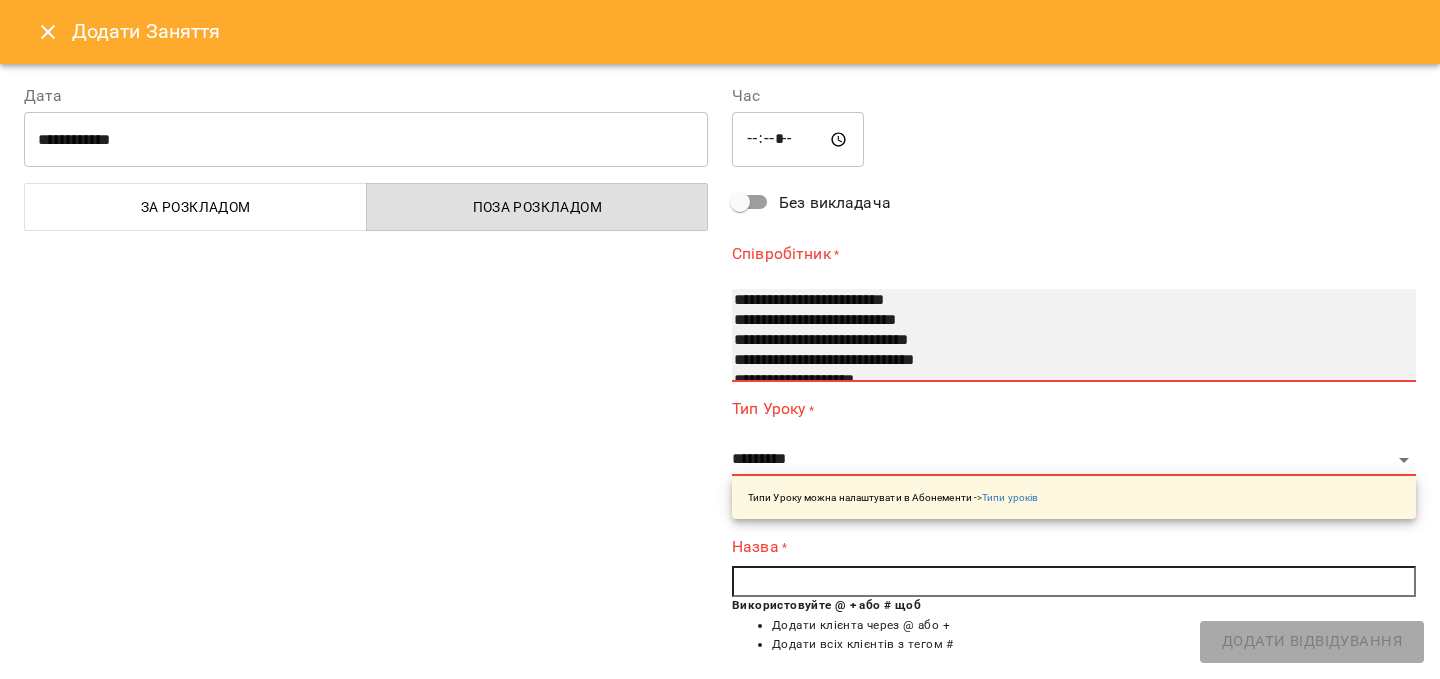 select on "**********" 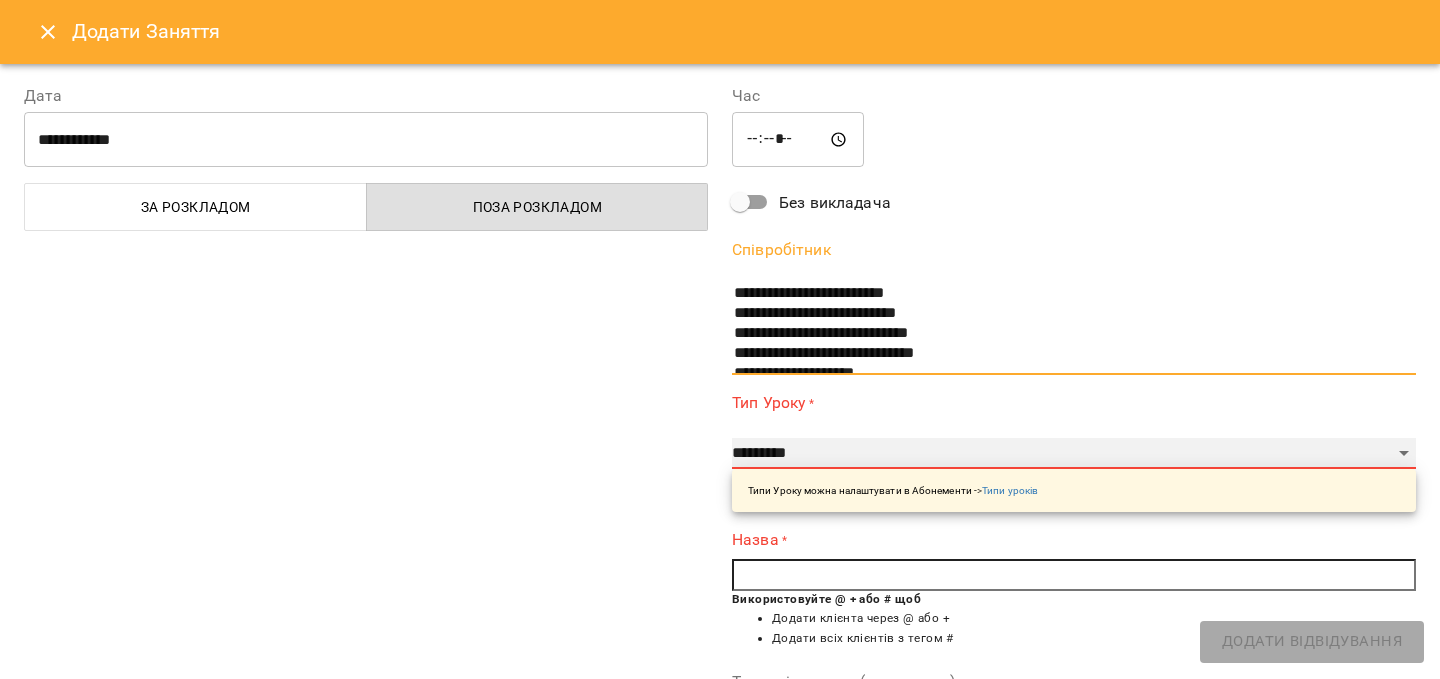 click on "**********" at bounding box center [1074, 454] 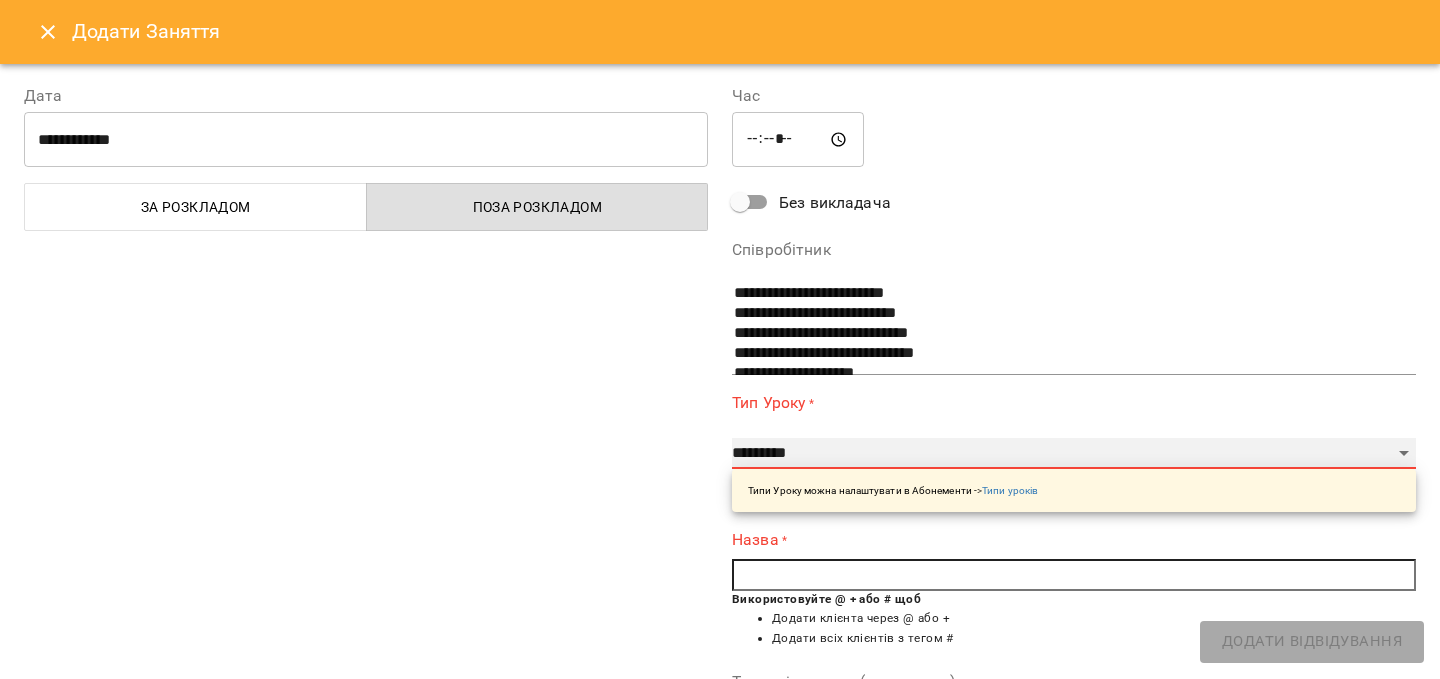 select on "**********" 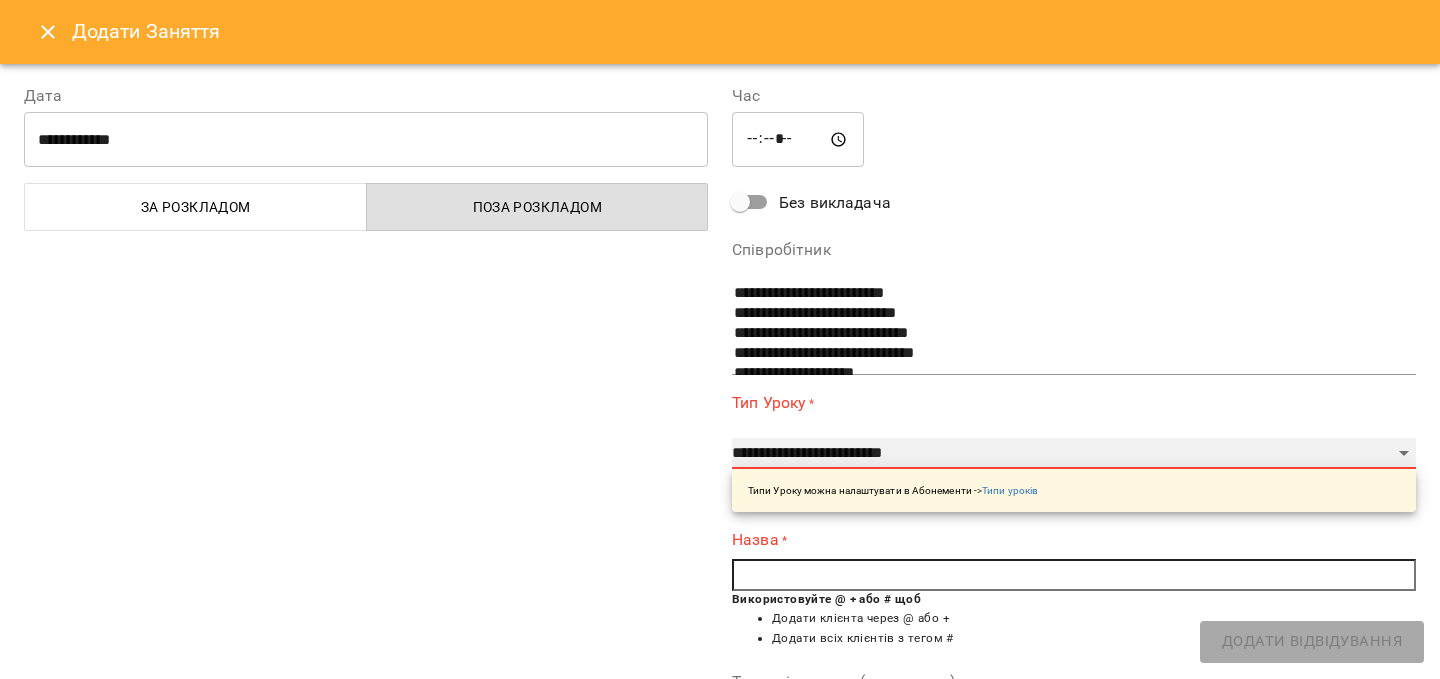 type on "**" 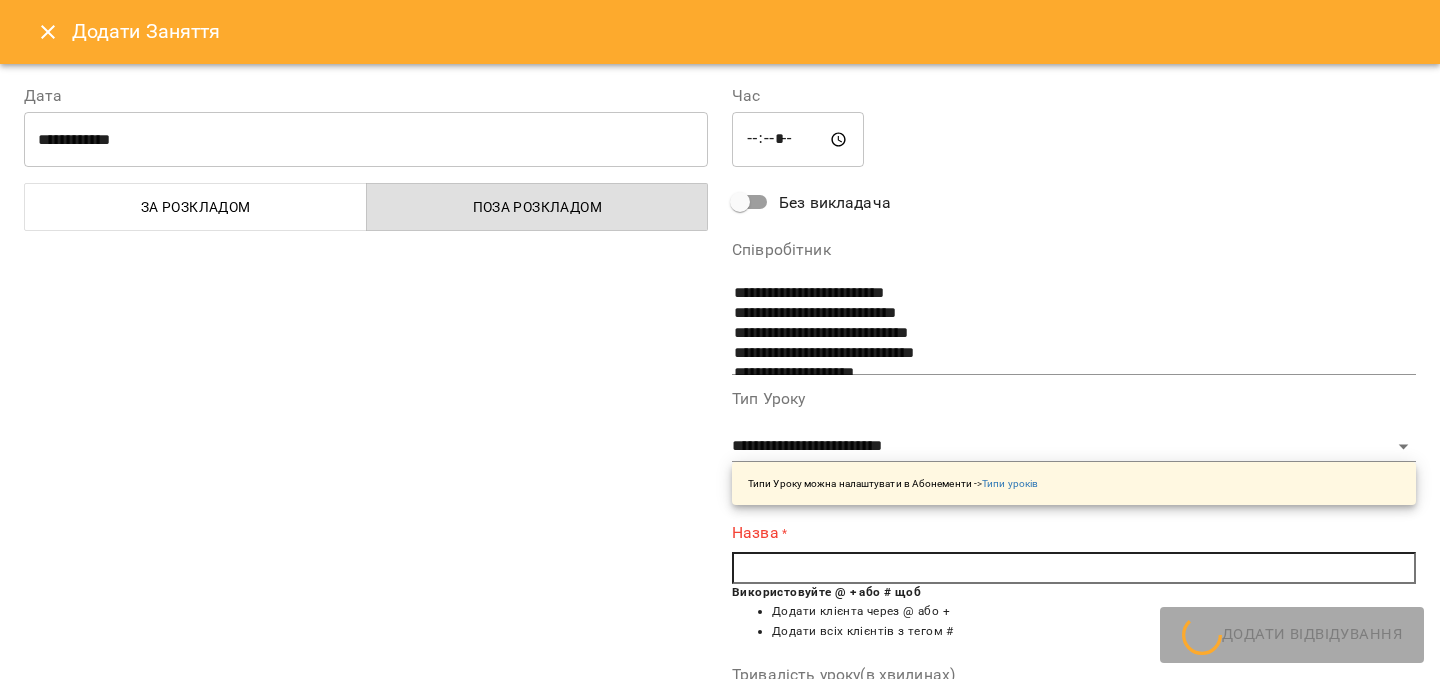 click at bounding box center [1074, 568] 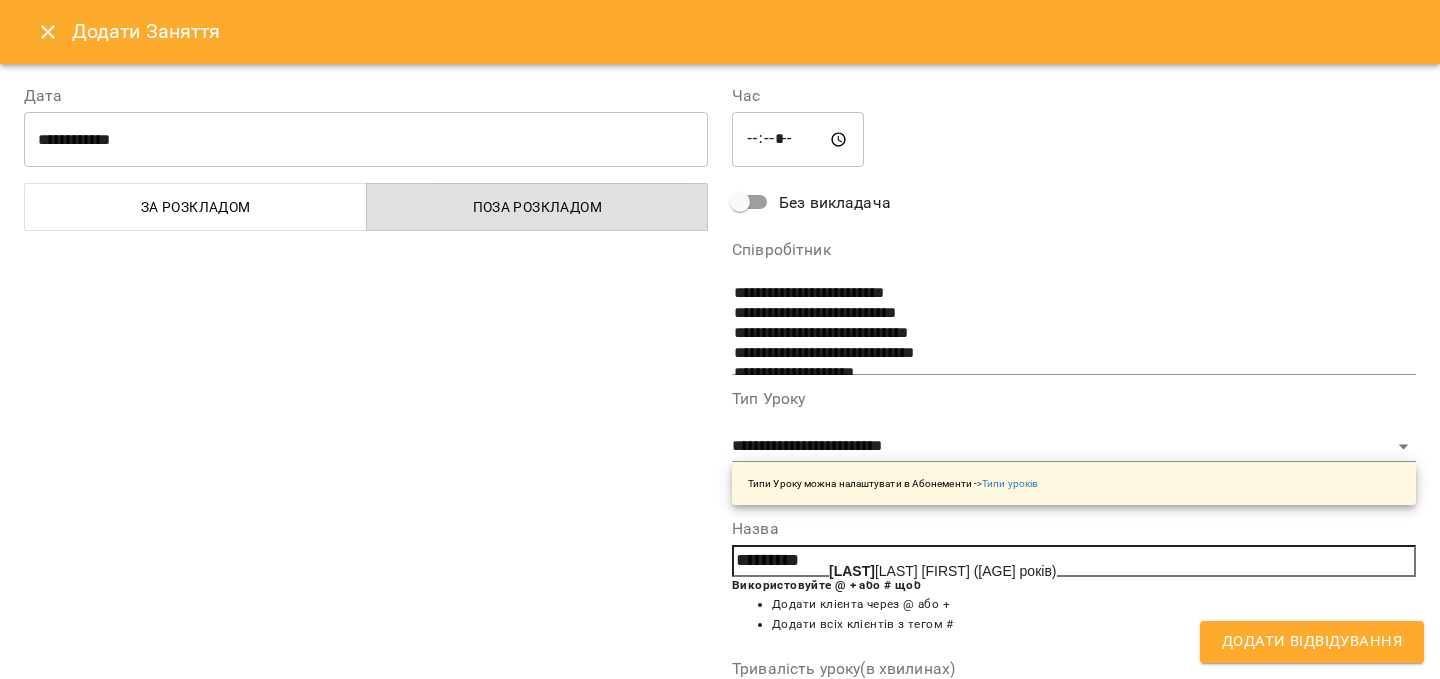 click on "[LAST] [FIRST] ([AGE] років)" at bounding box center [943, 571] 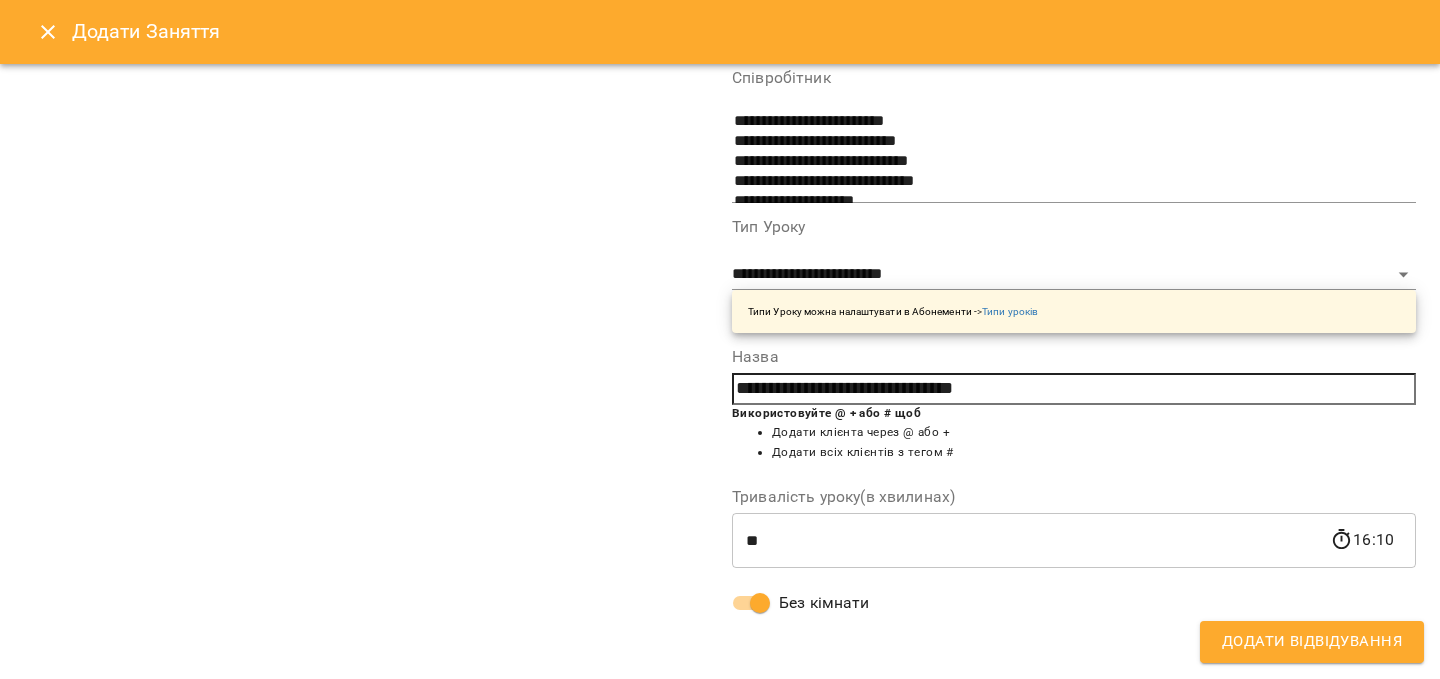 scroll, scrollTop: 0, scrollLeft: 0, axis: both 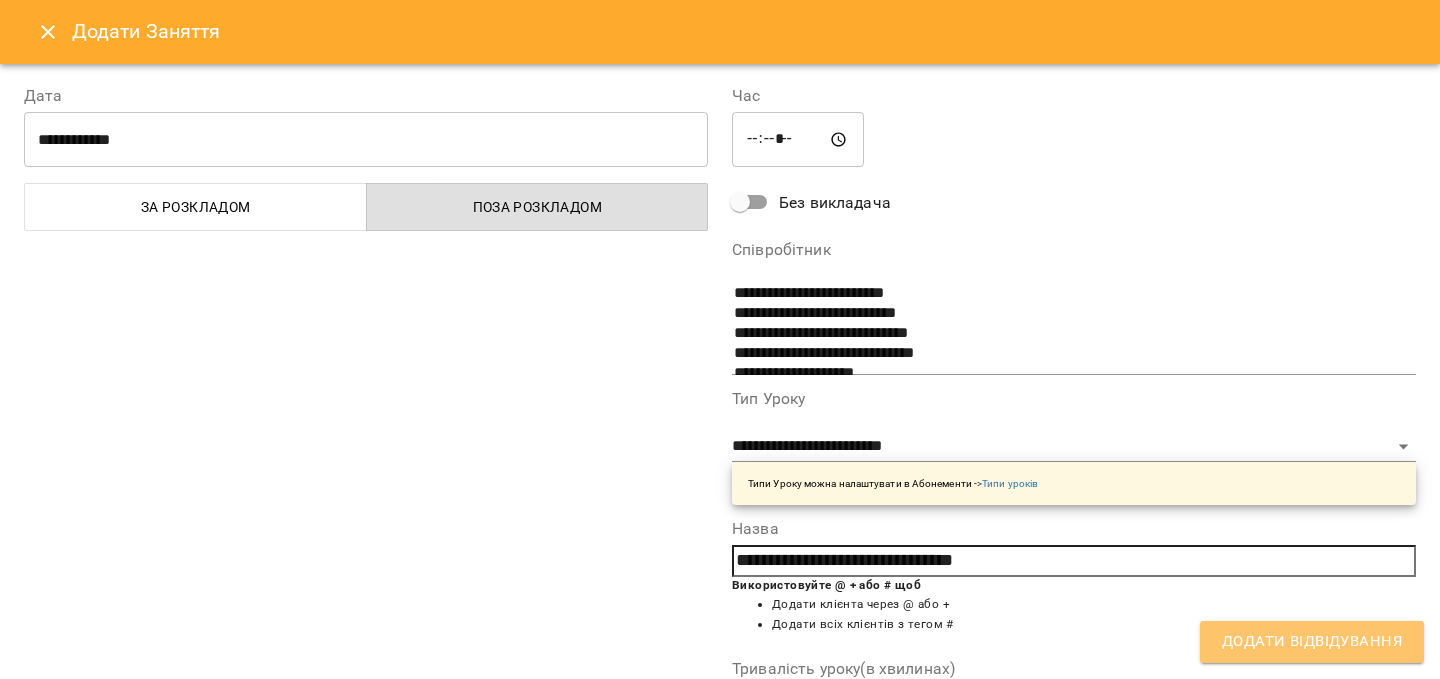 click on "Додати Відвідування" at bounding box center [1312, 642] 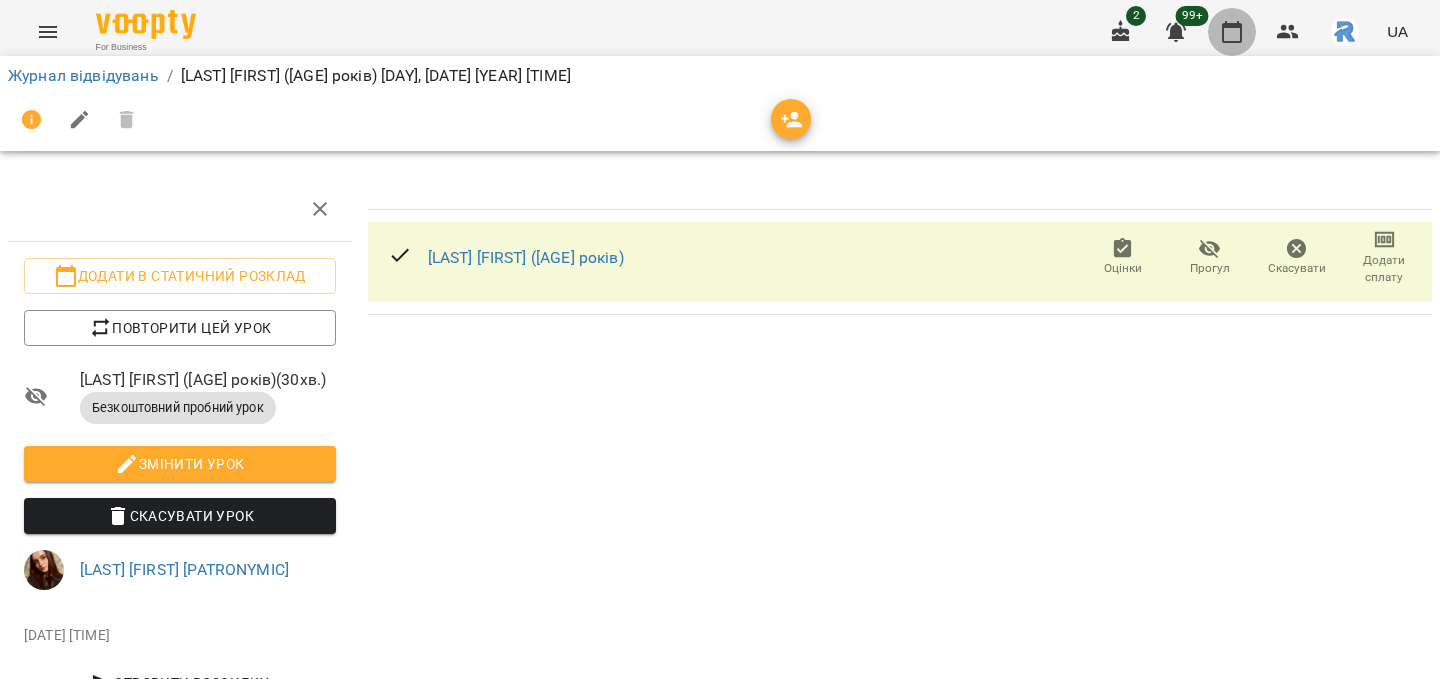 click at bounding box center (1232, 32) 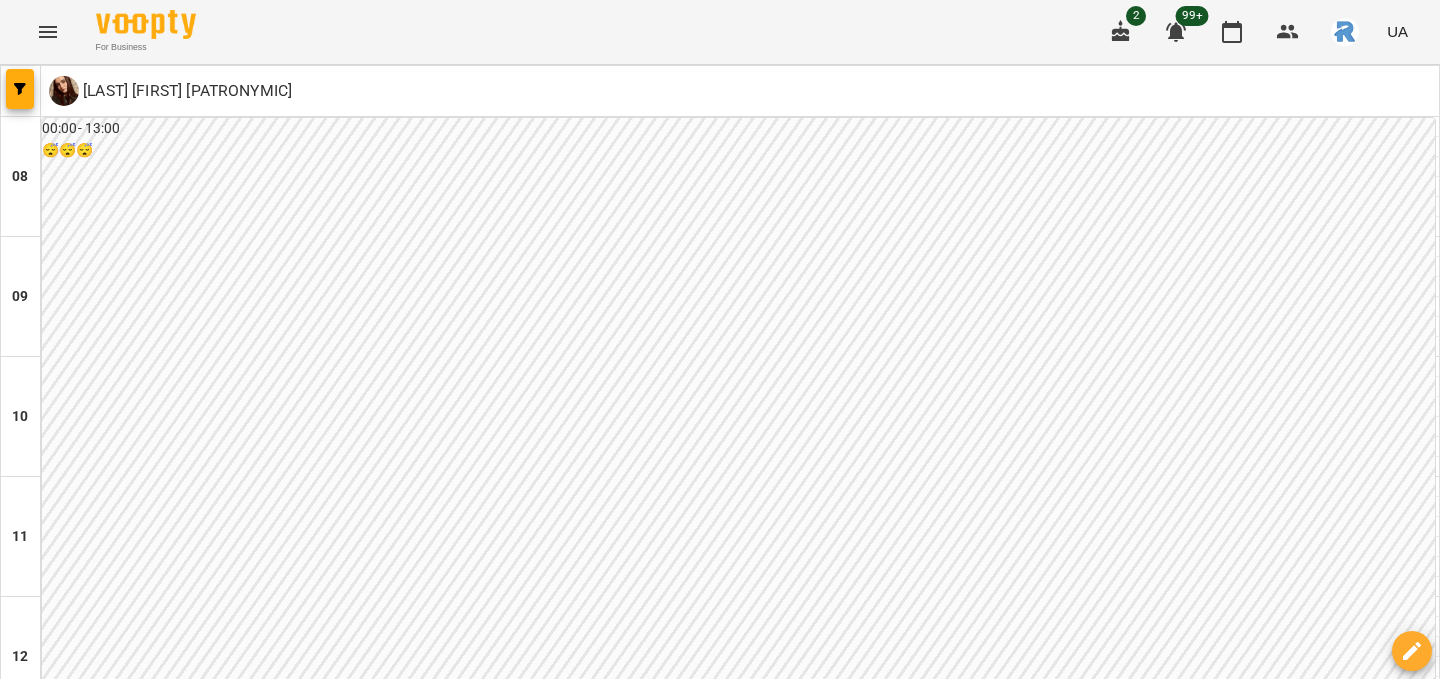 scroll, scrollTop: 735, scrollLeft: 0, axis: vertical 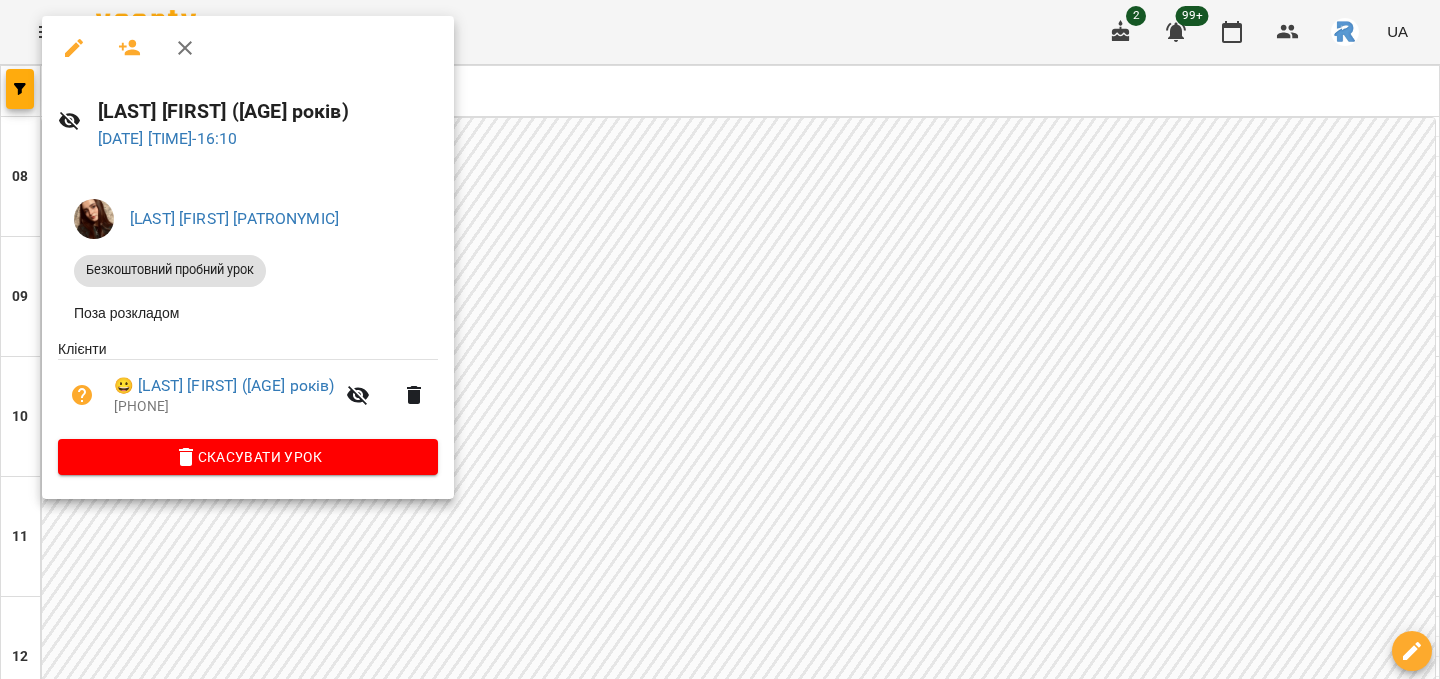 click at bounding box center (720, 339) 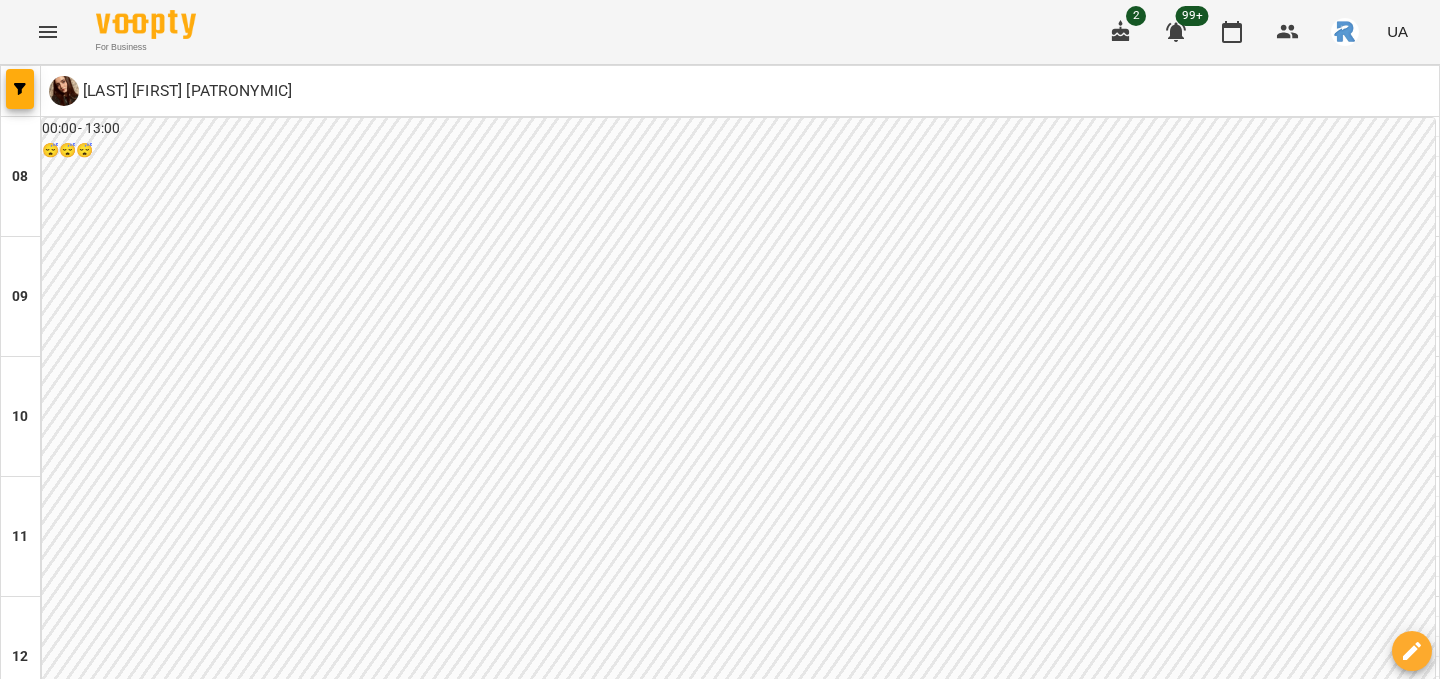 click on "15:40" at bounding box center [740, 1065] 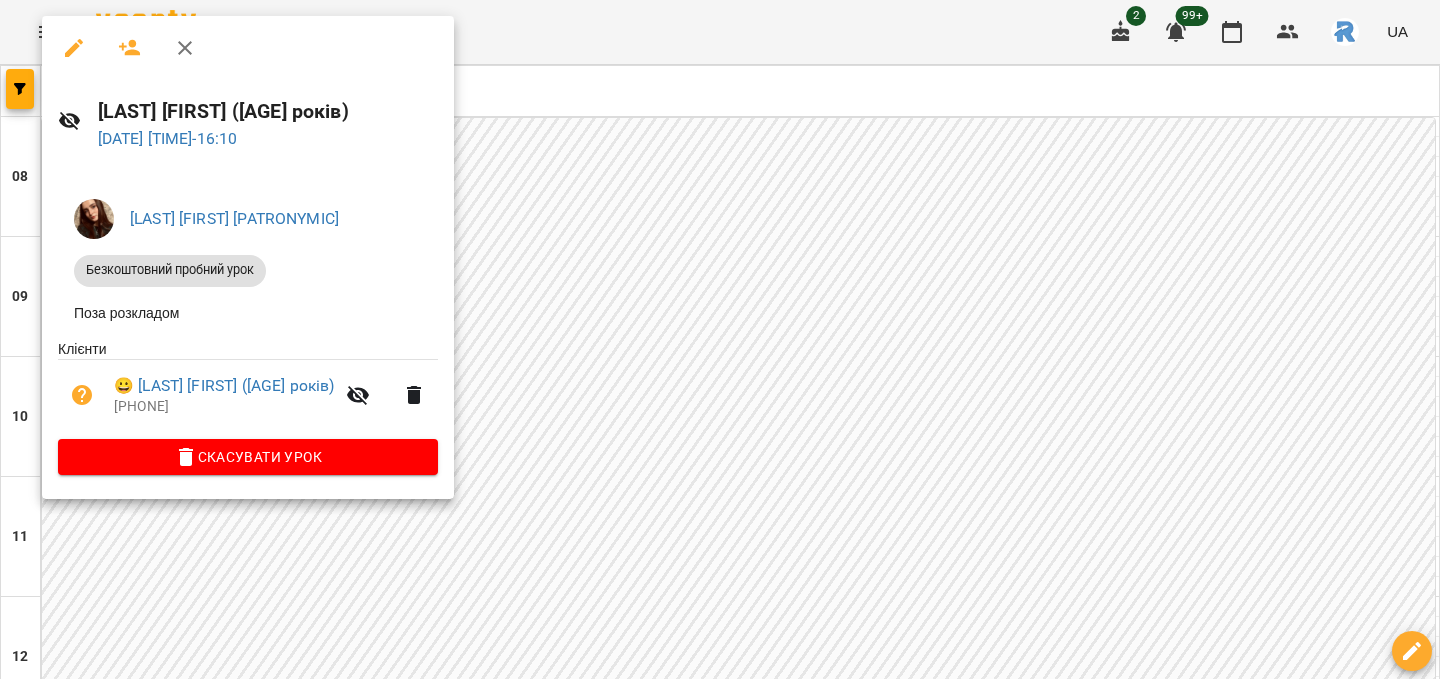 click at bounding box center [720, 339] 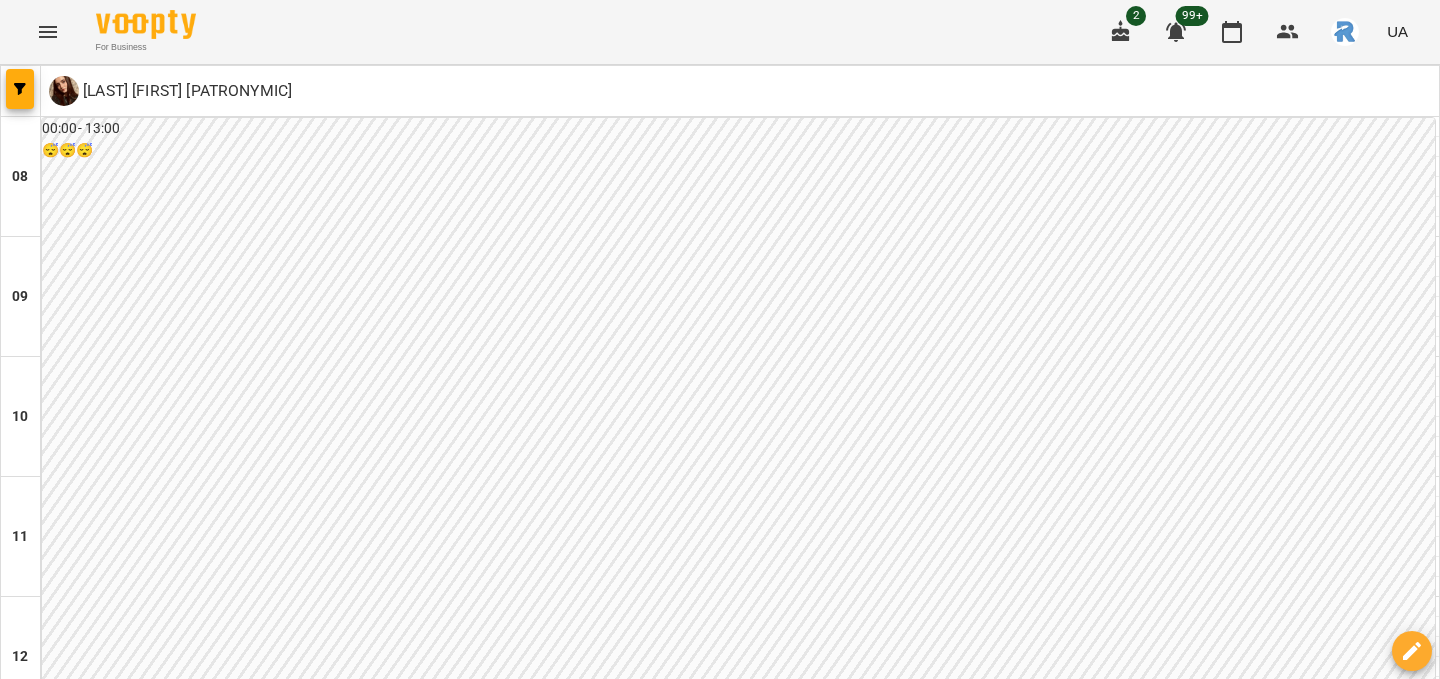 click at bounding box center (740, 1127) 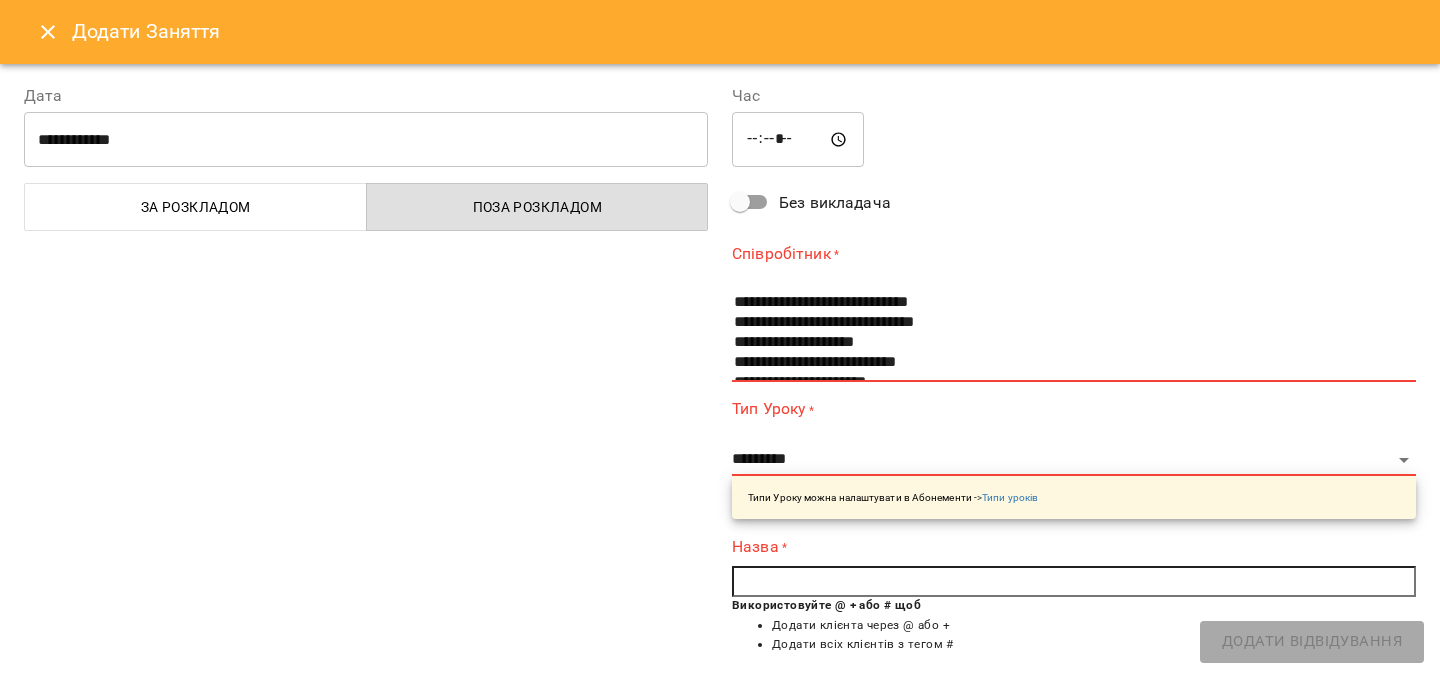 scroll, scrollTop: 192, scrollLeft: 0, axis: vertical 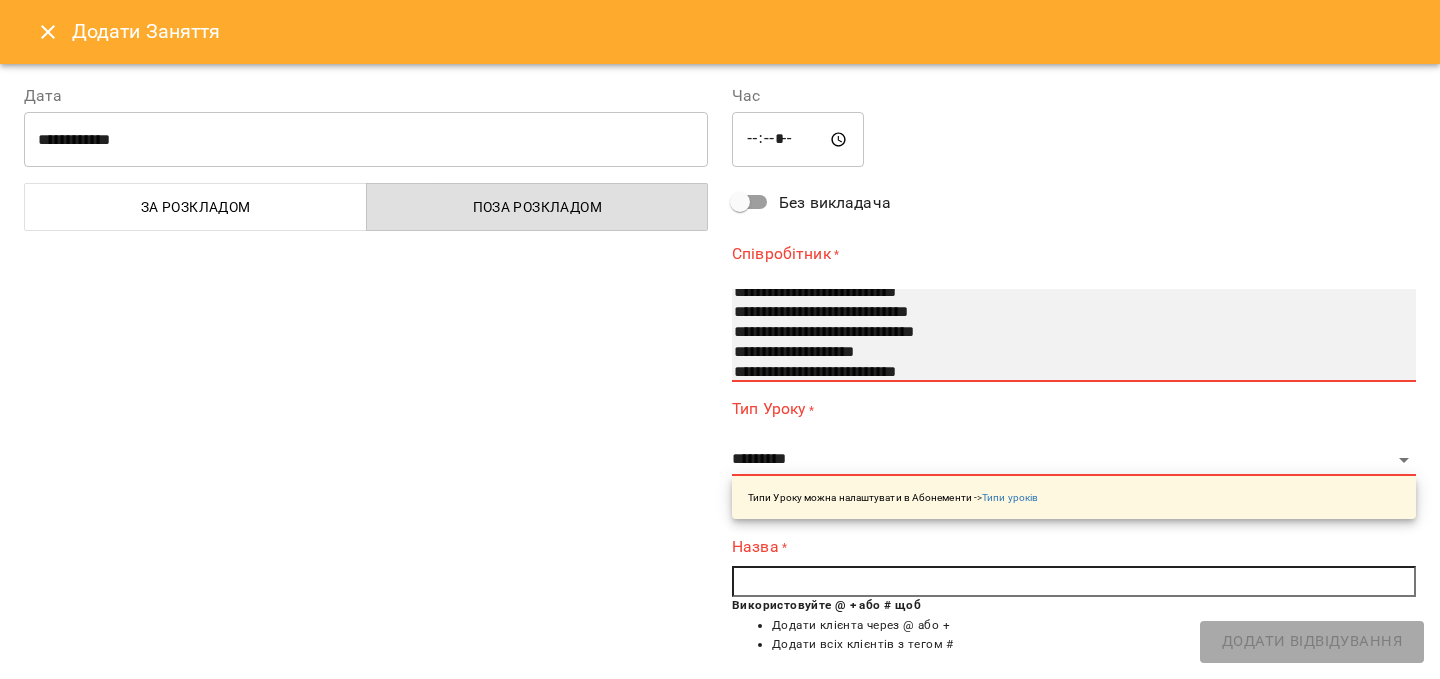 select on "**********" 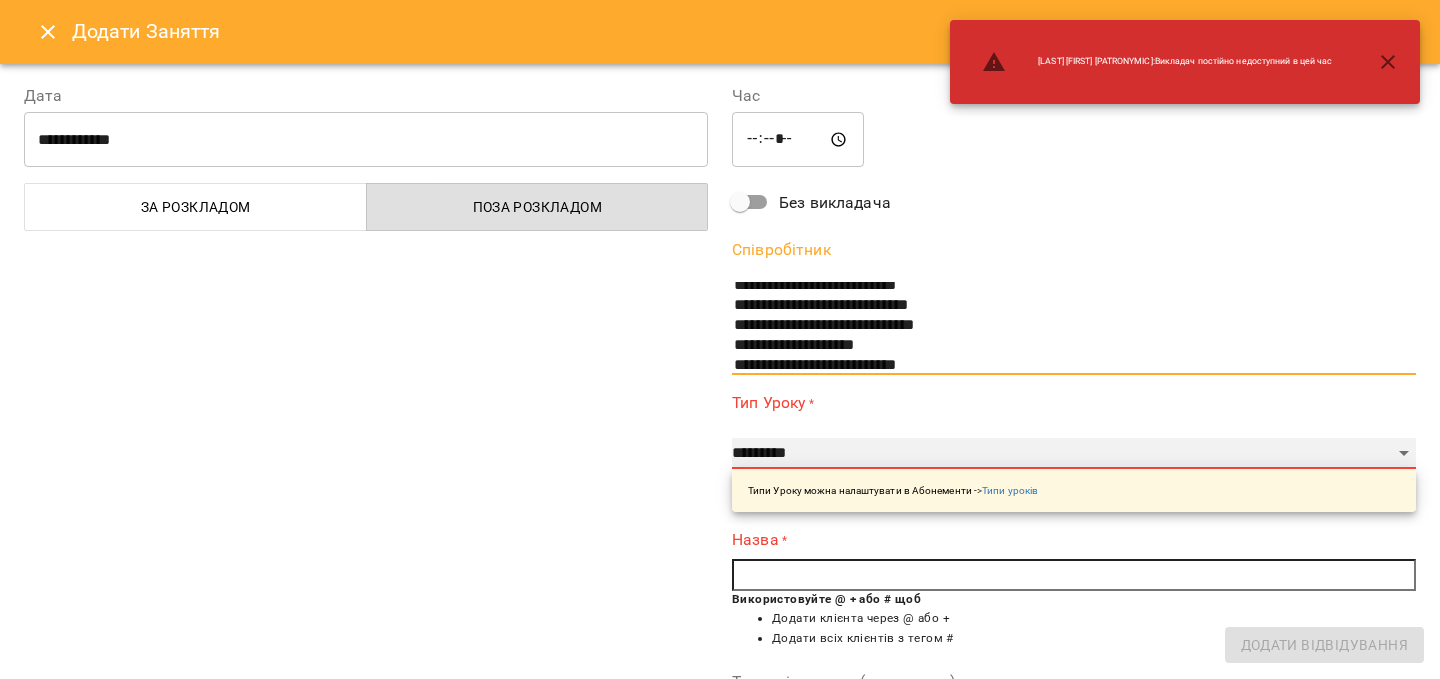 click on "**********" at bounding box center [1074, 454] 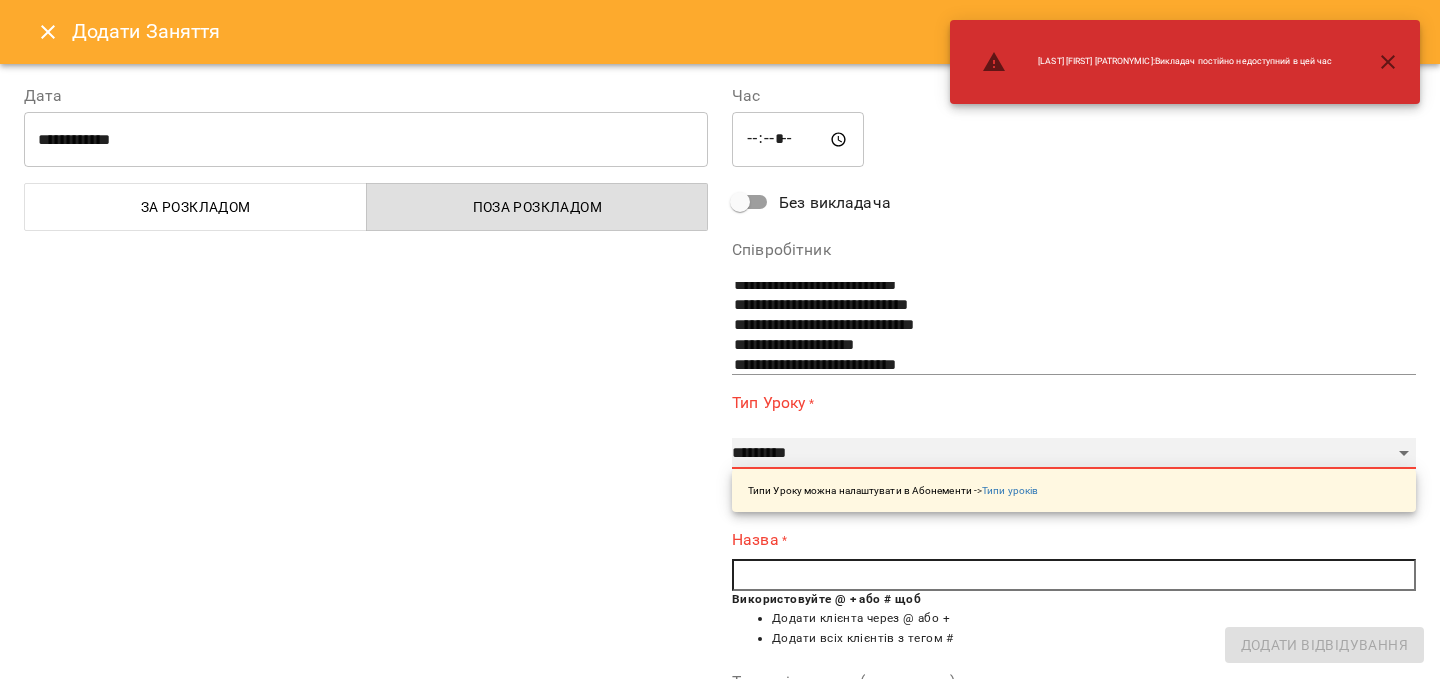 select on "**********" 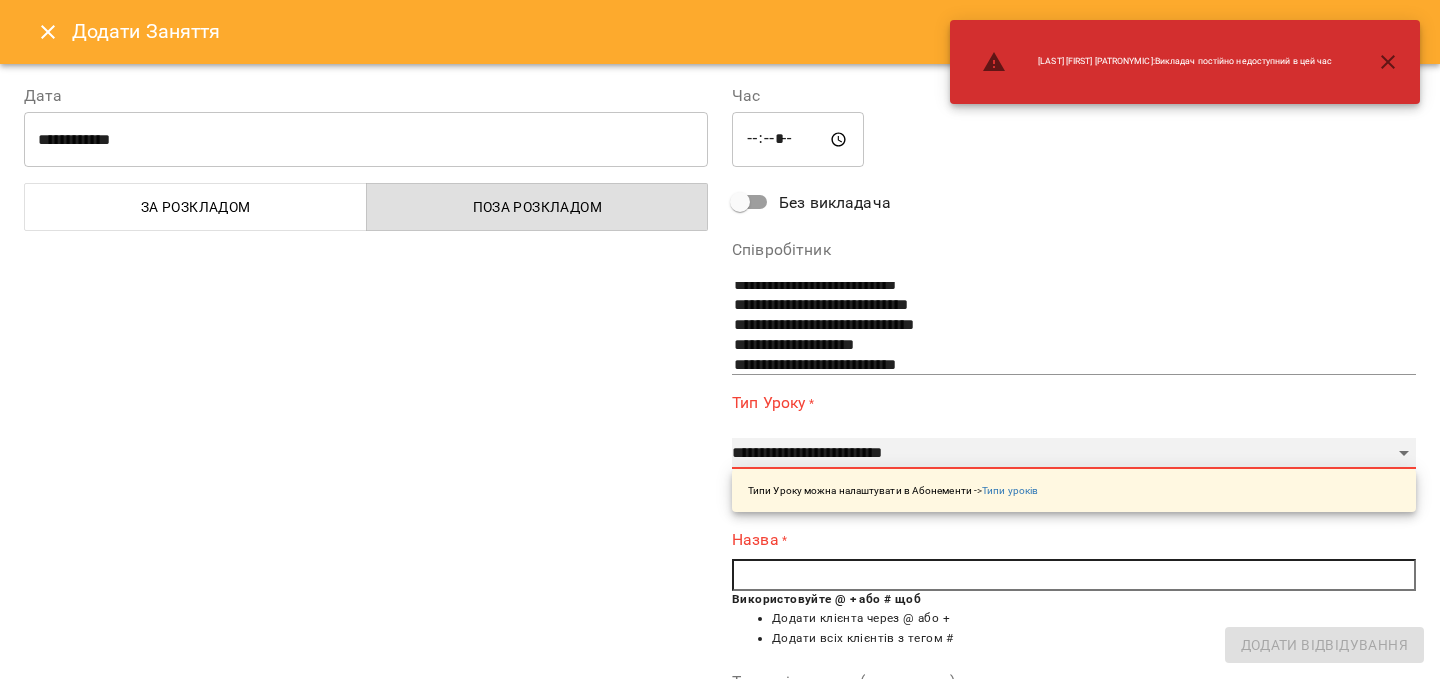 type on "**" 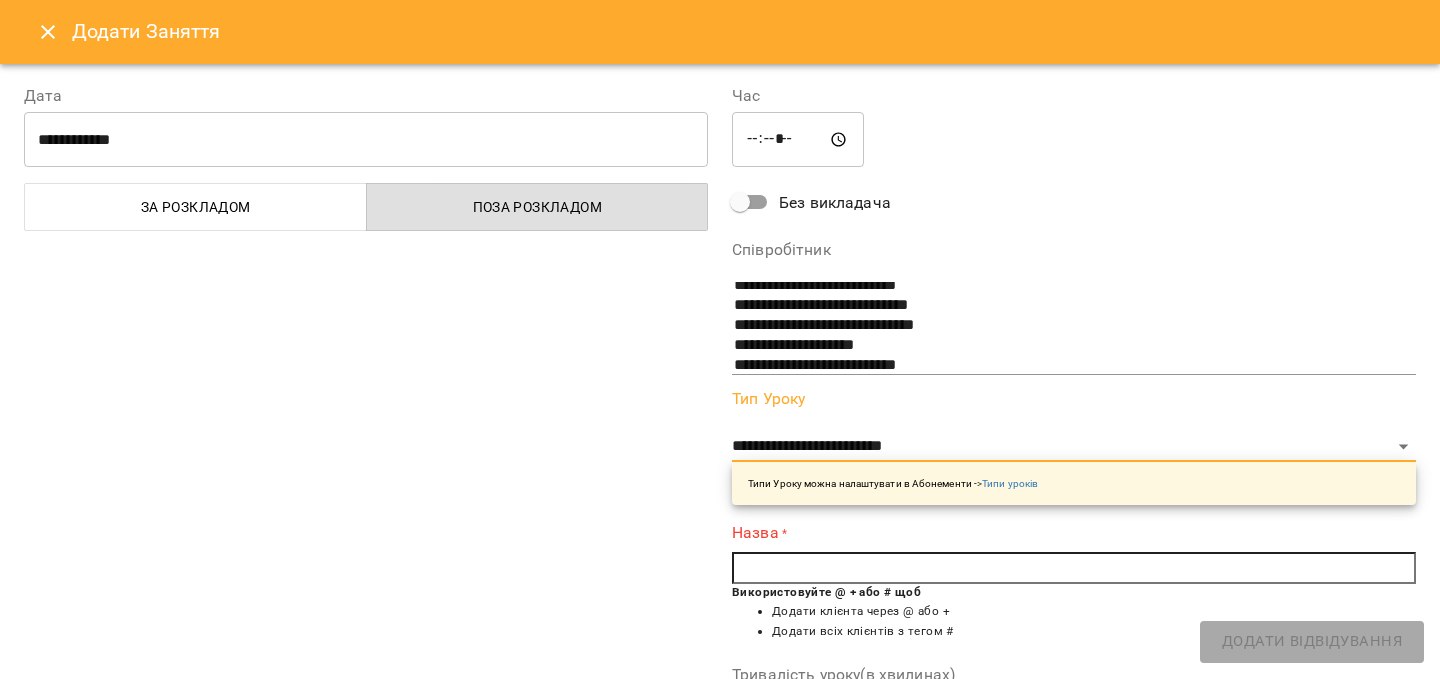 click at bounding box center (1074, 568) 